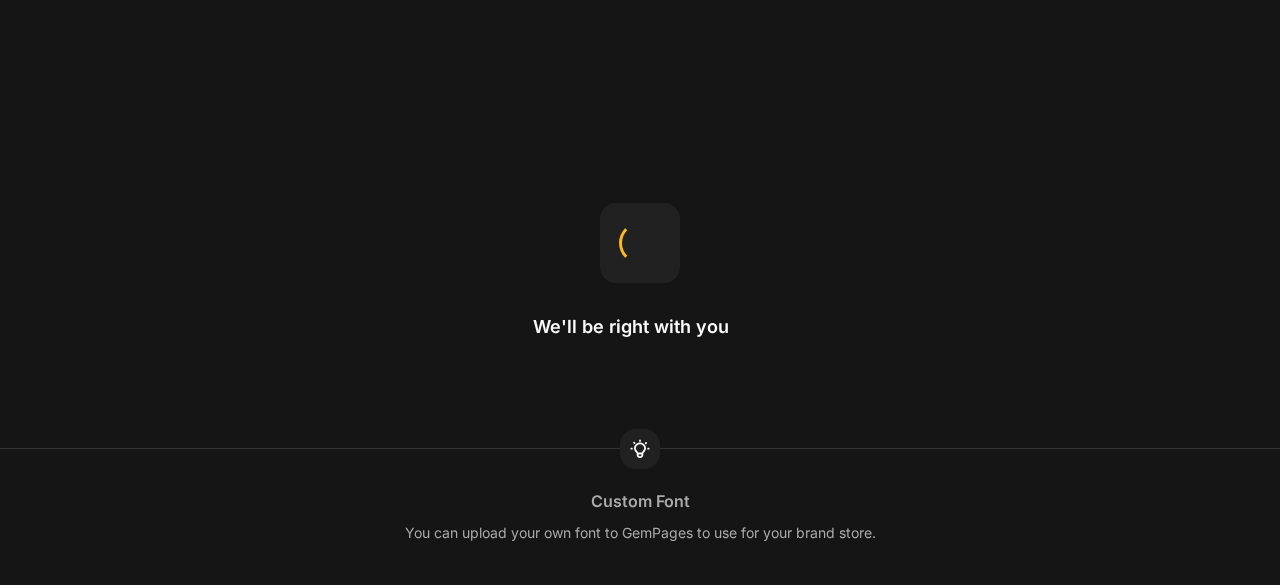 scroll, scrollTop: 0, scrollLeft: 0, axis: both 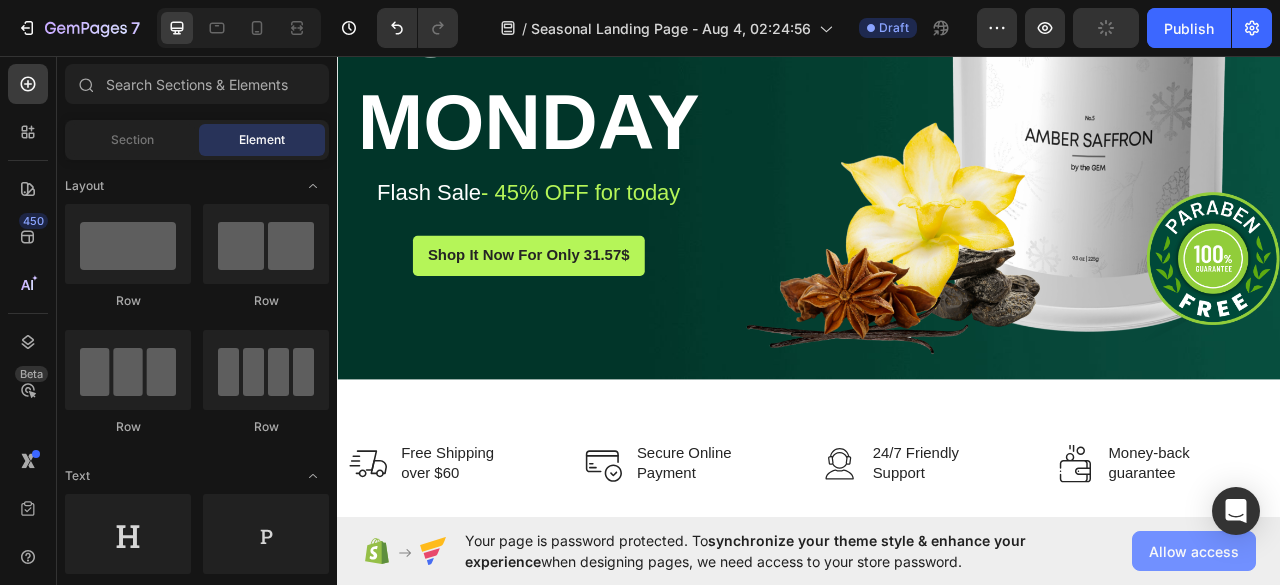 click on "Allow access" 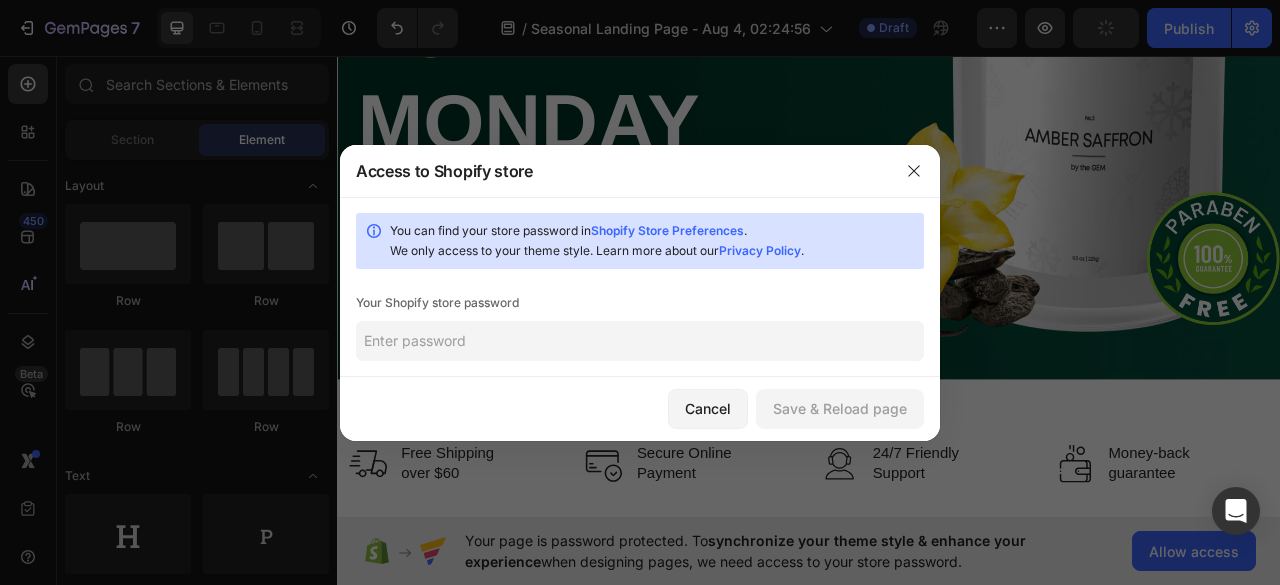 click 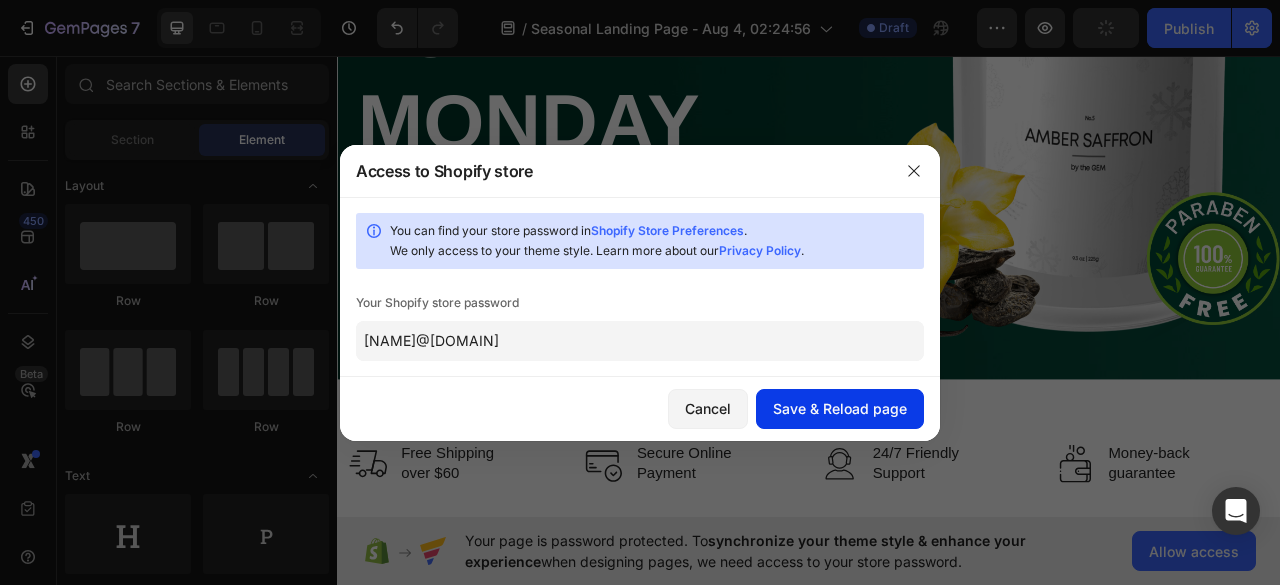 click on "Save & Reload page" 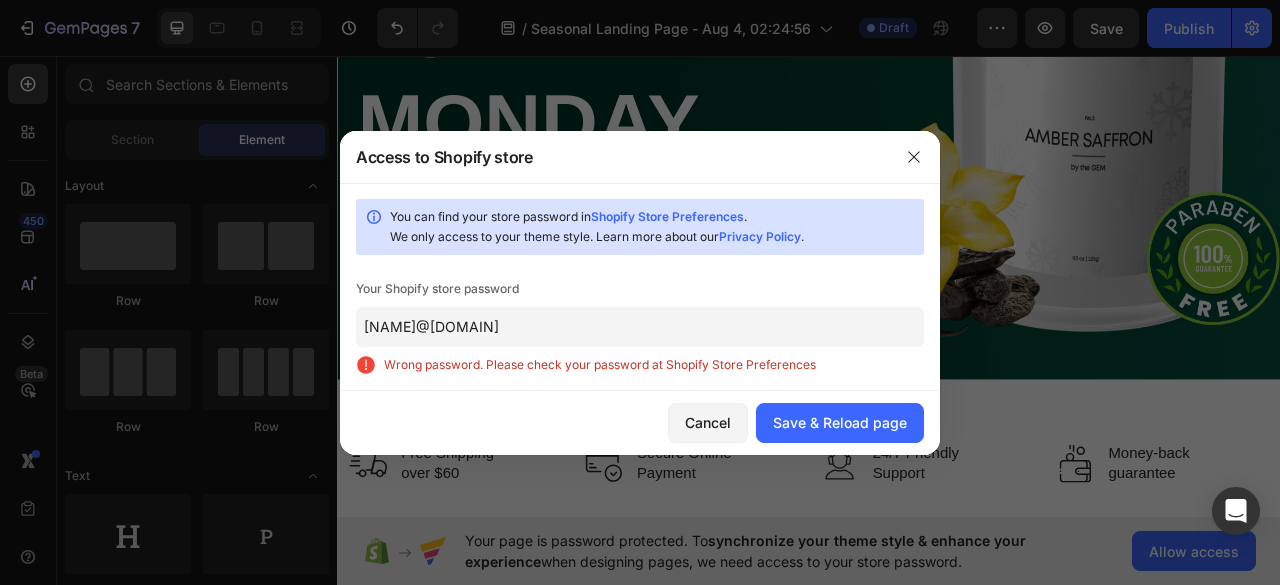 click on "[NAME]@[DOMAIN]" 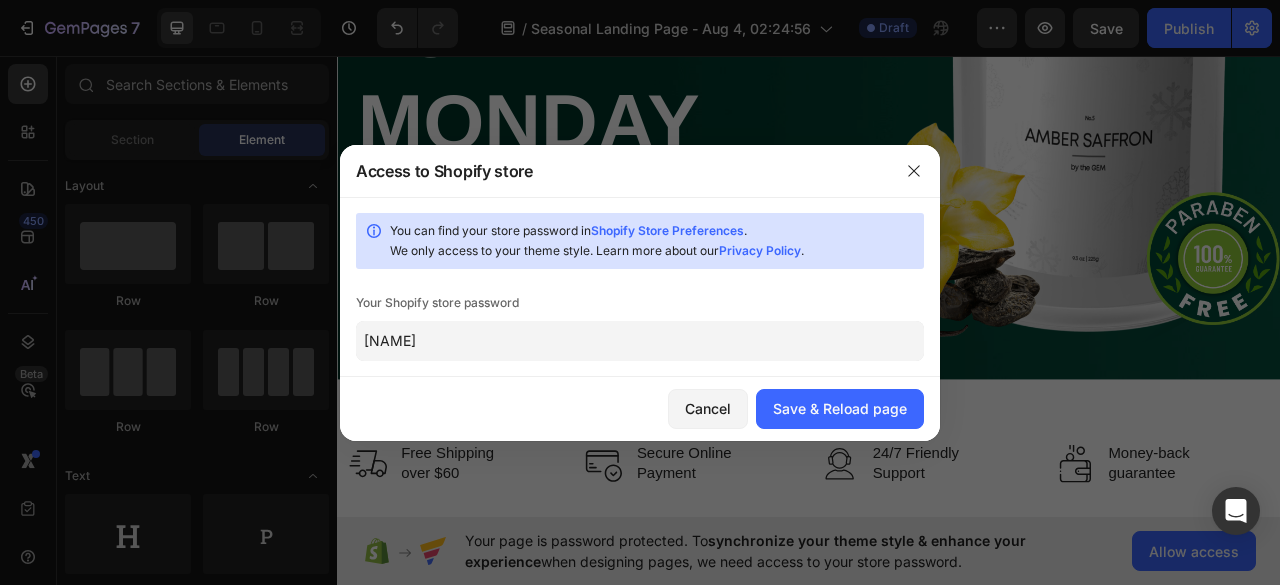 type on "[NAME]" 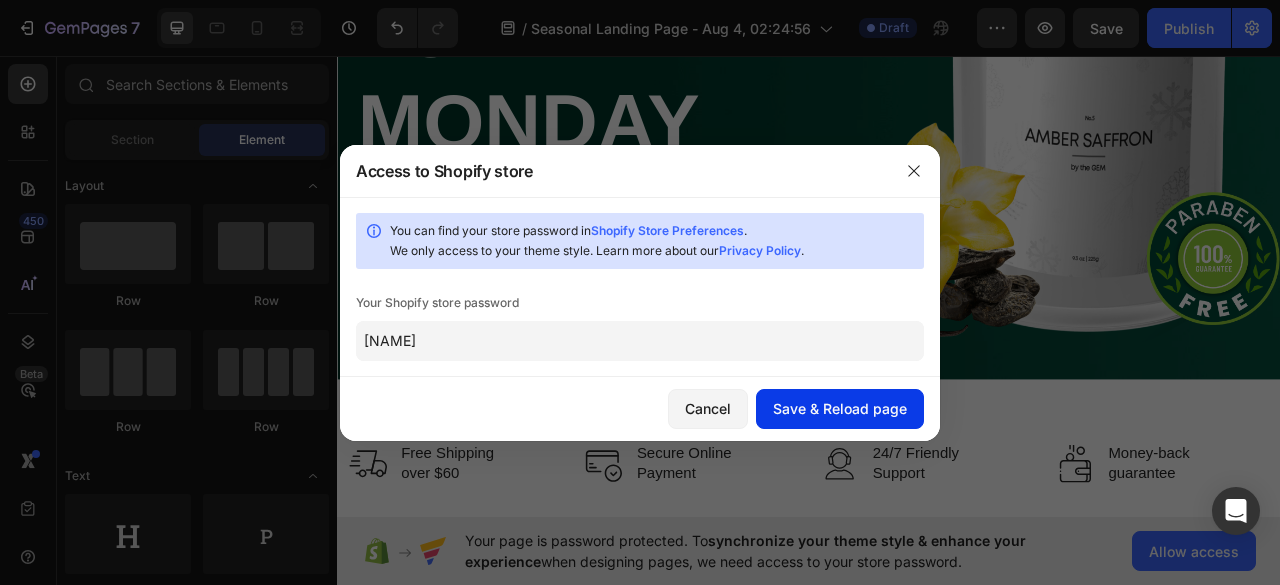 click on "Save & Reload page" 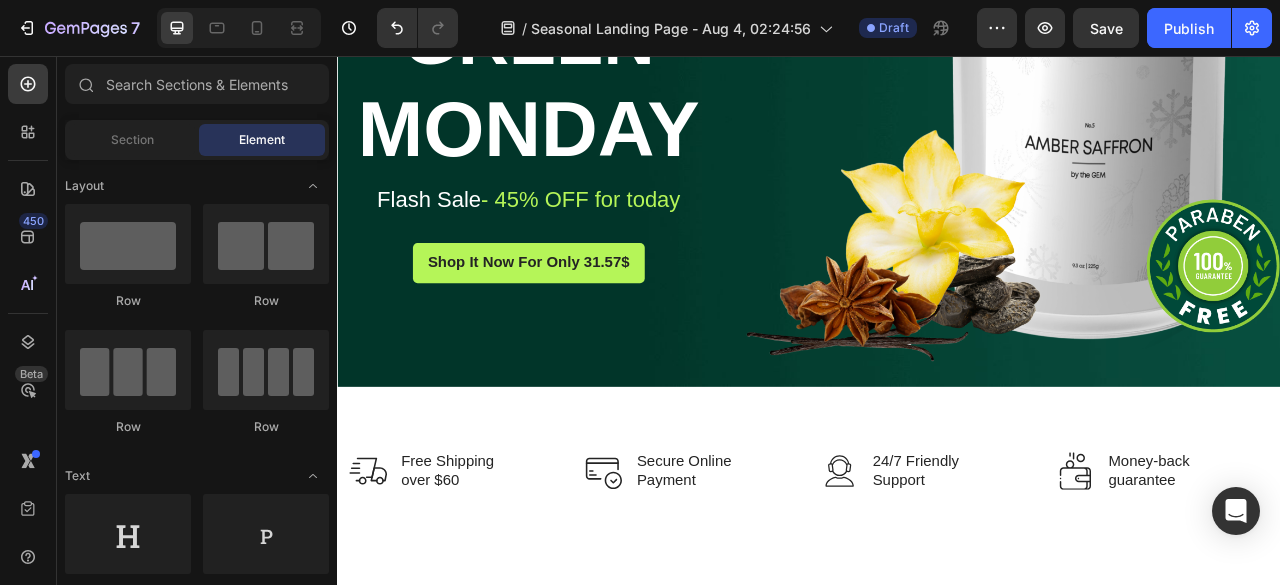 scroll, scrollTop: 0, scrollLeft: 0, axis: both 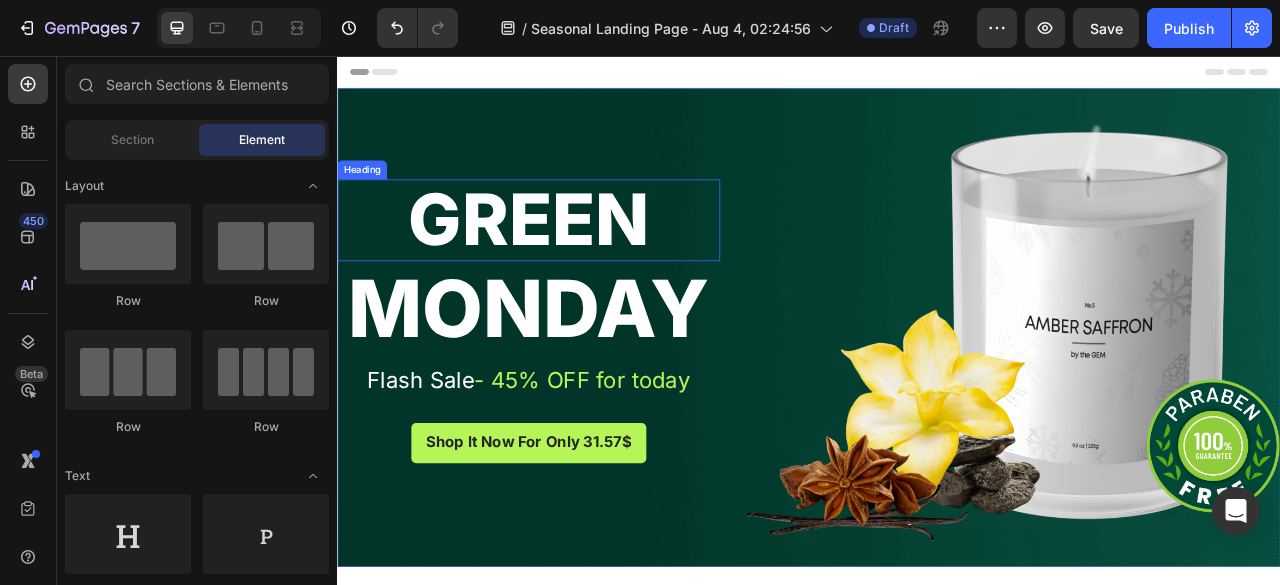 click on "Green" at bounding box center (580, 265) 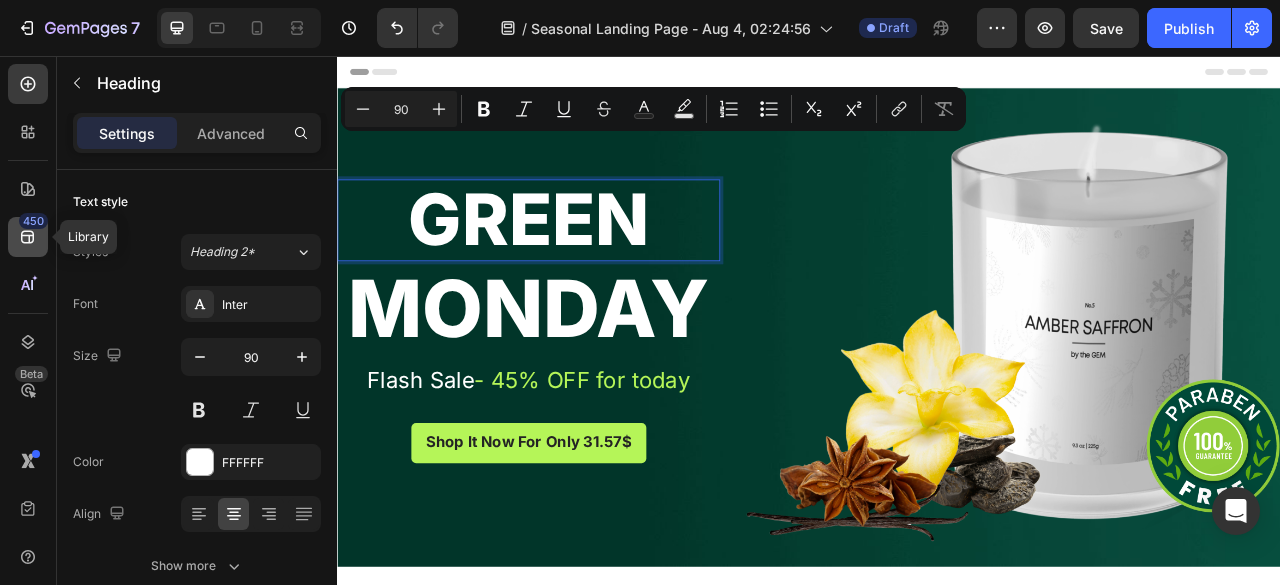 click 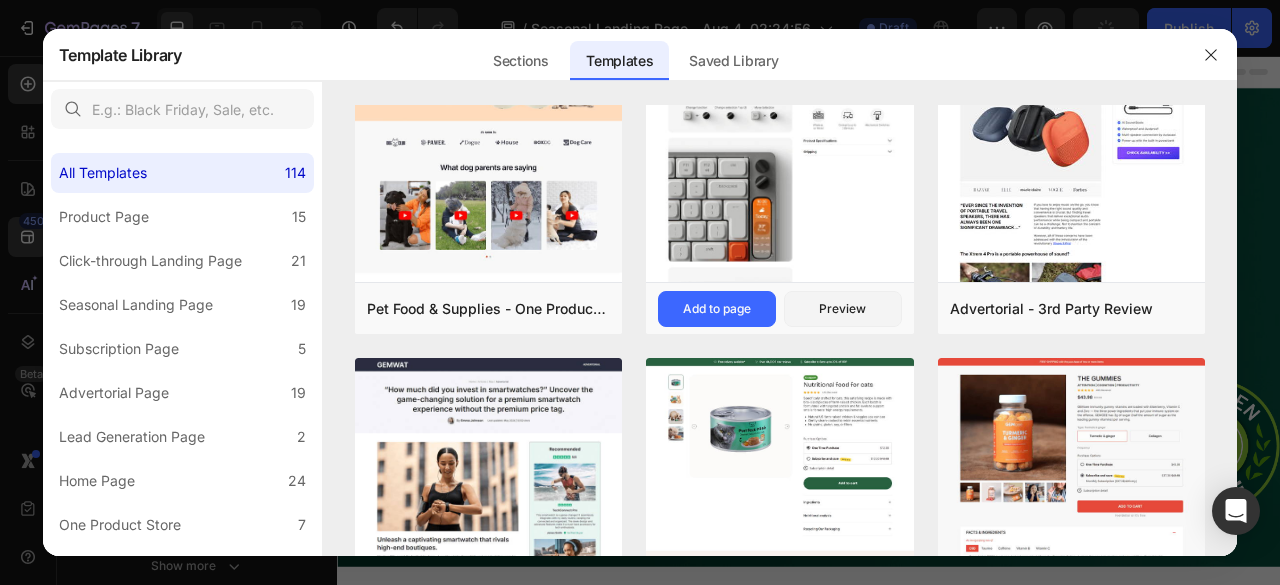 scroll, scrollTop: 0, scrollLeft: 0, axis: both 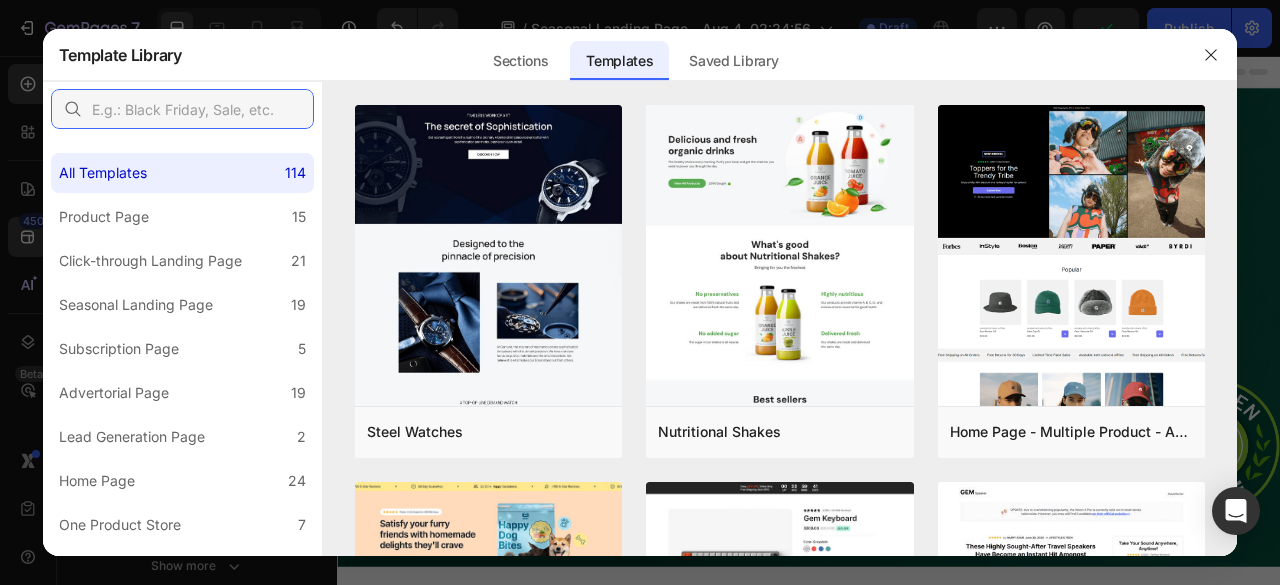 click at bounding box center [182, 109] 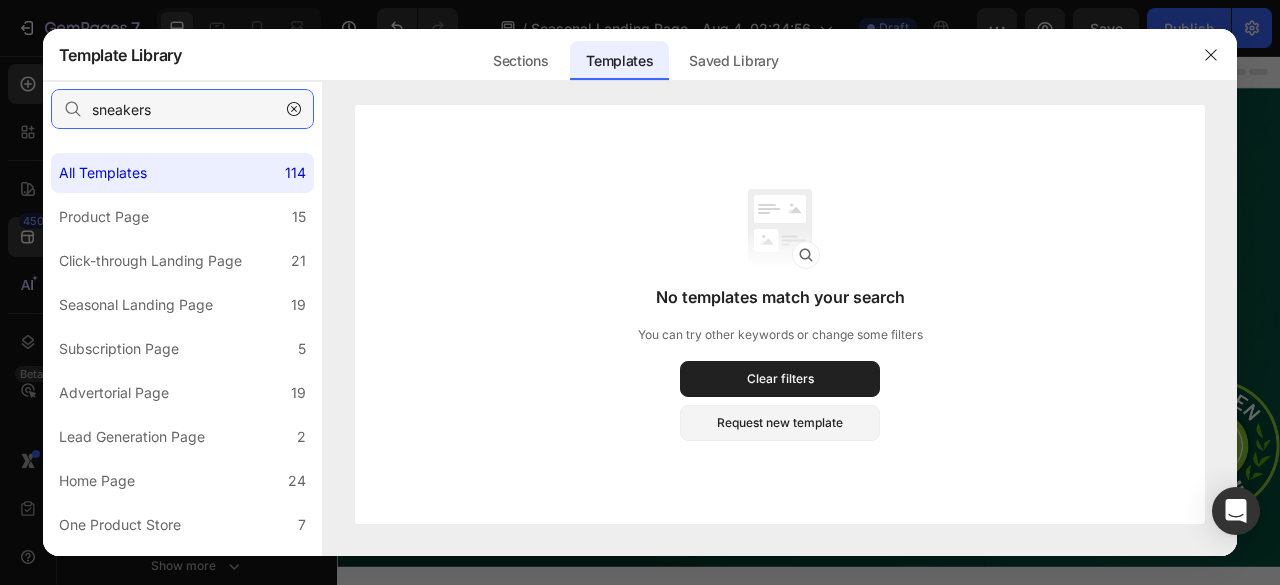click on "sneakers" at bounding box center (182, 109) 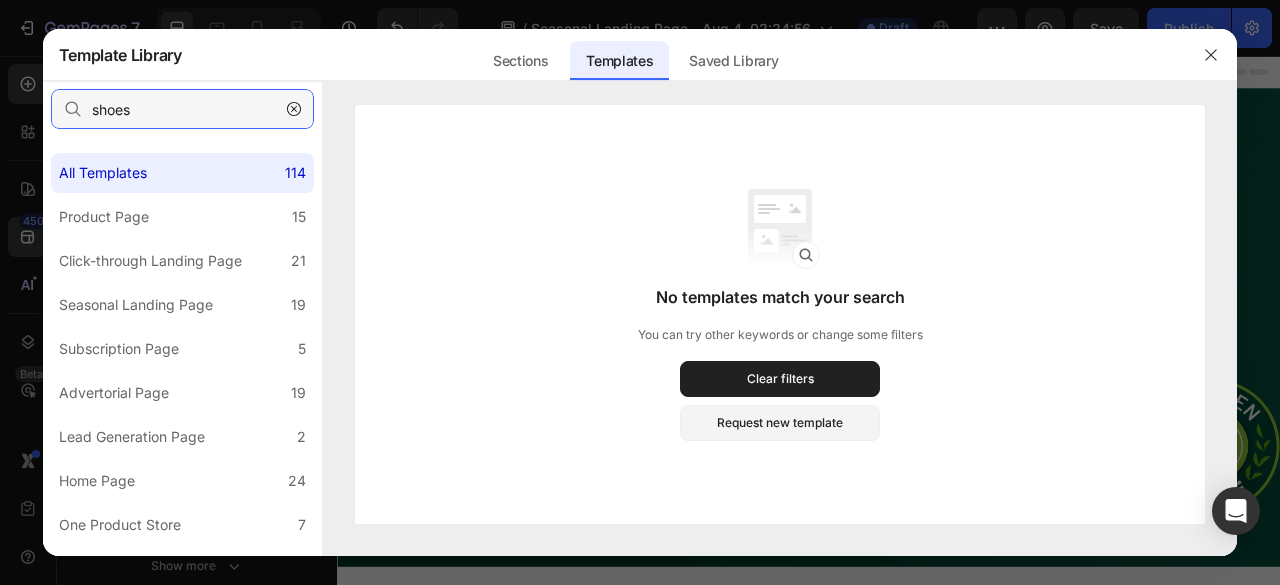 type on "shoes" 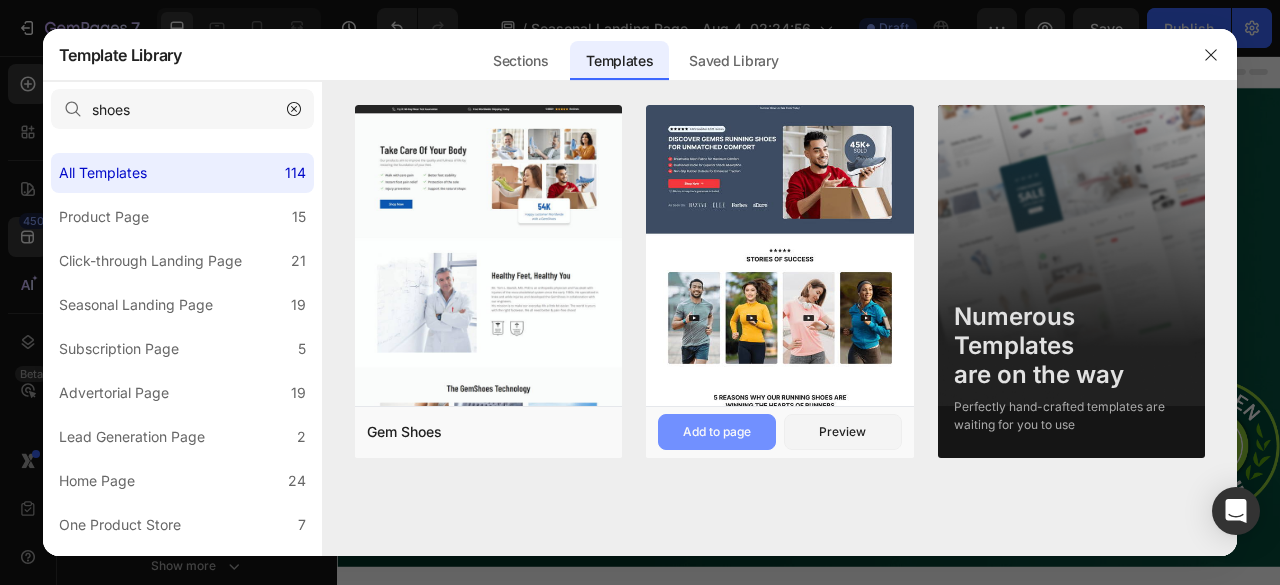 click on "Add to page" at bounding box center (717, 432) 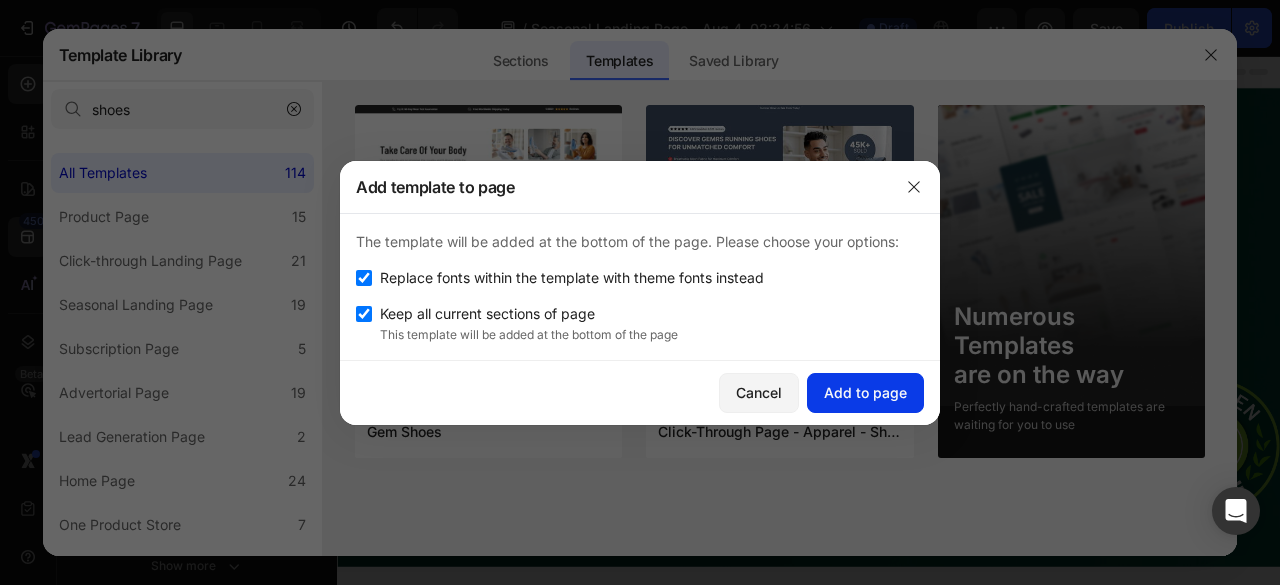 click on "Add to page" at bounding box center [865, 392] 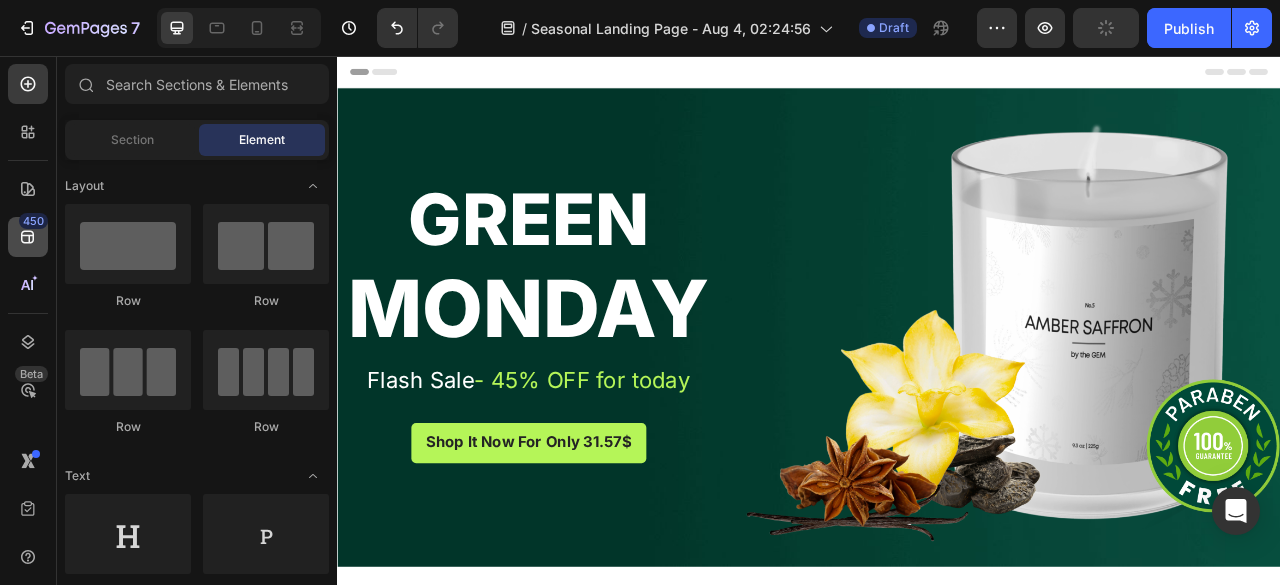 click 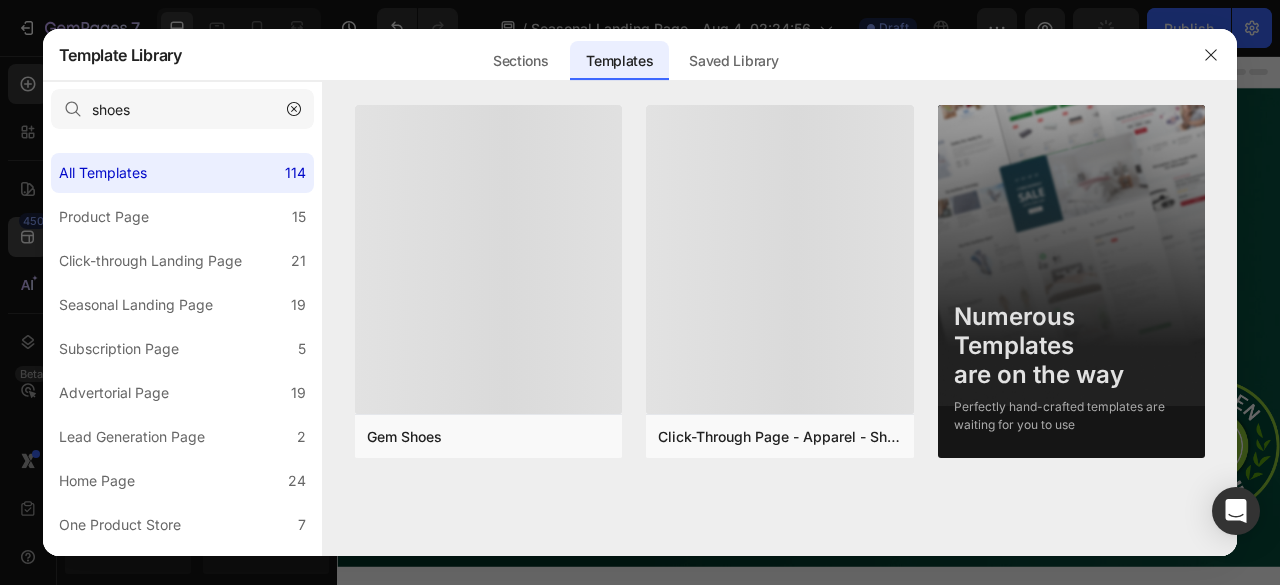 scroll, scrollTop: 3379, scrollLeft: 0, axis: vertical 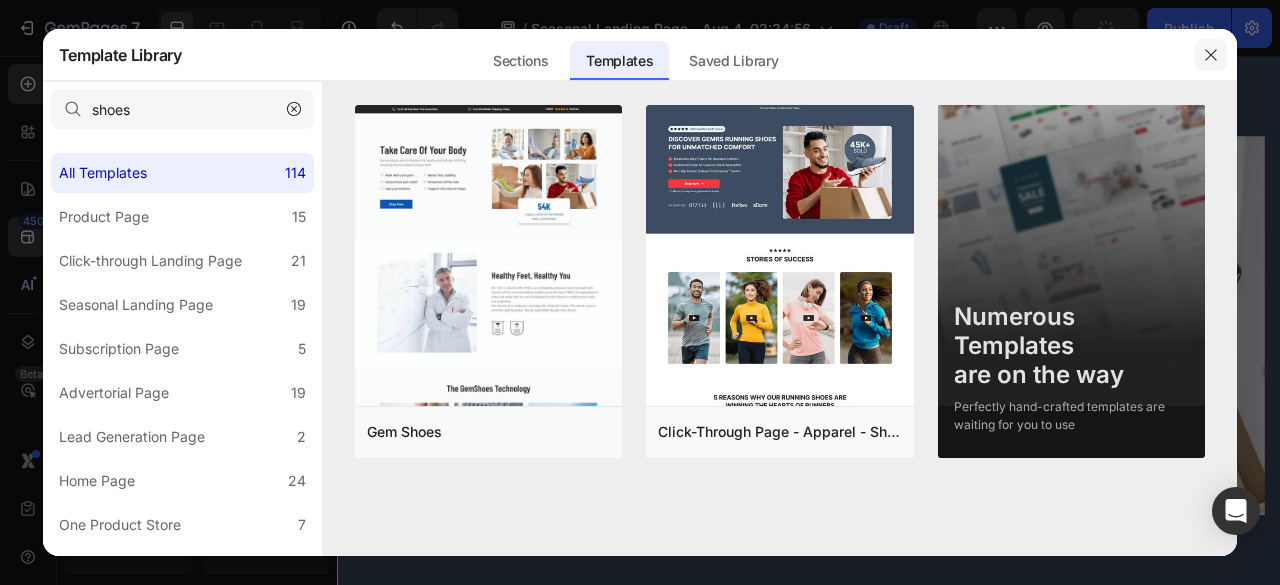 click 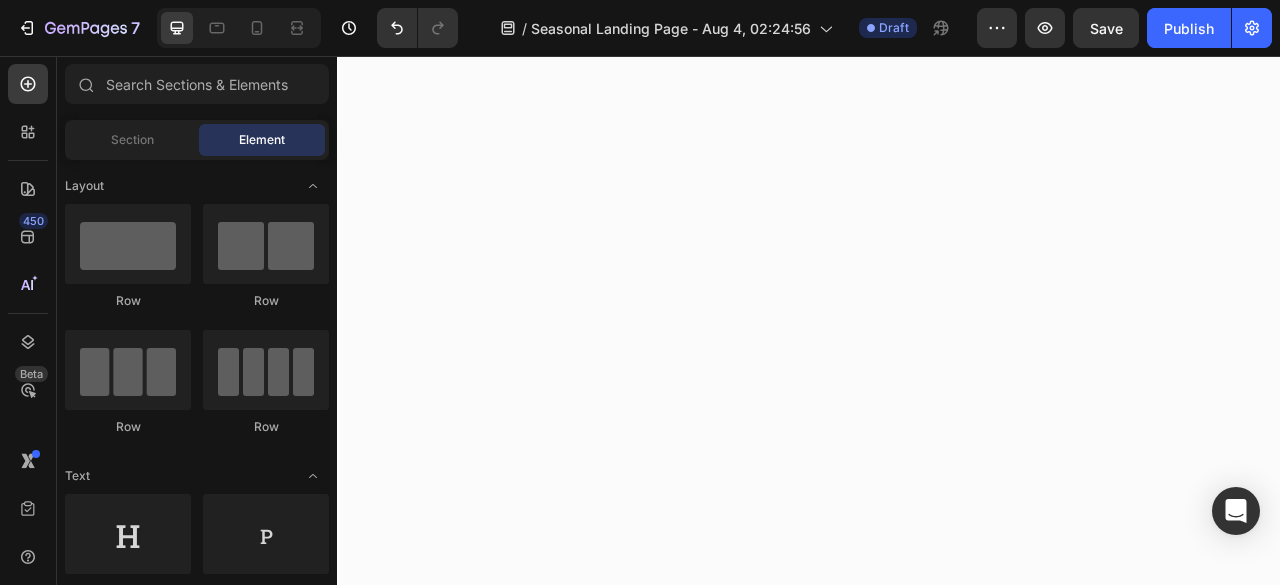 scroll, scrollTop: 0, scrollLeft: 0, axis: both 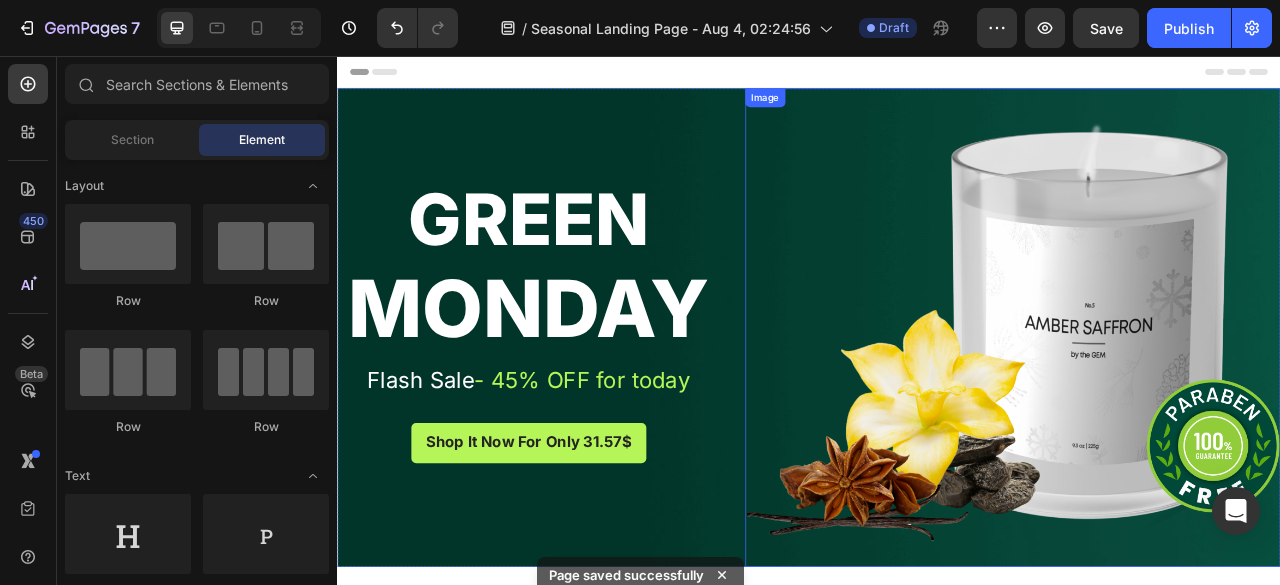 click at bounding box center [1196, 401] 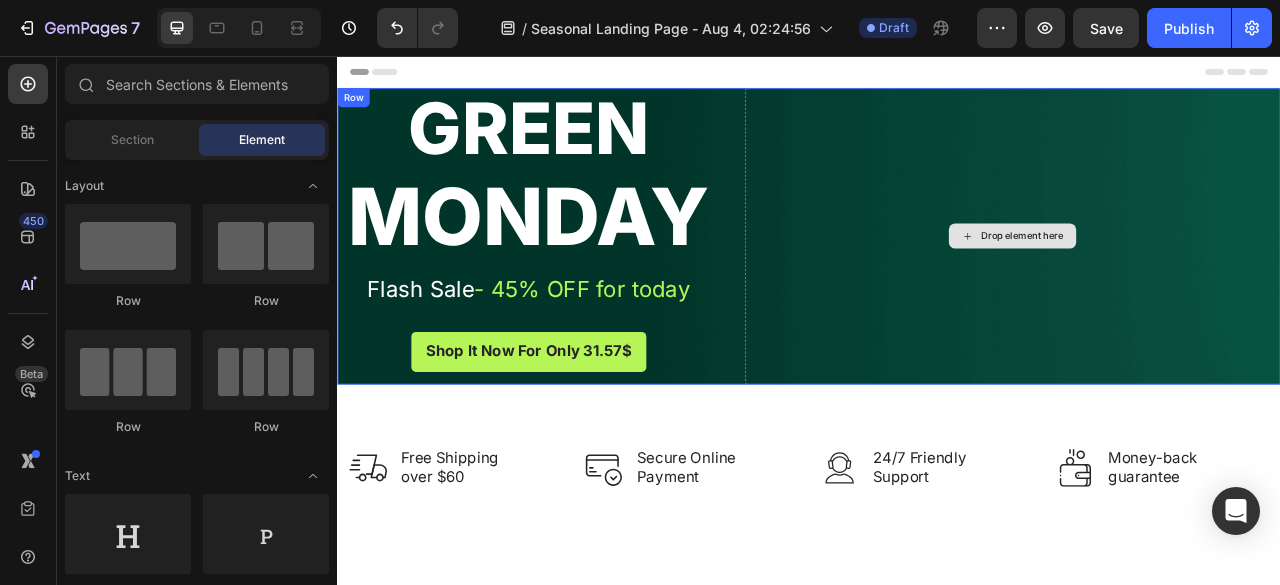 click on "Drop element here" at bounding box center [1196, 285] 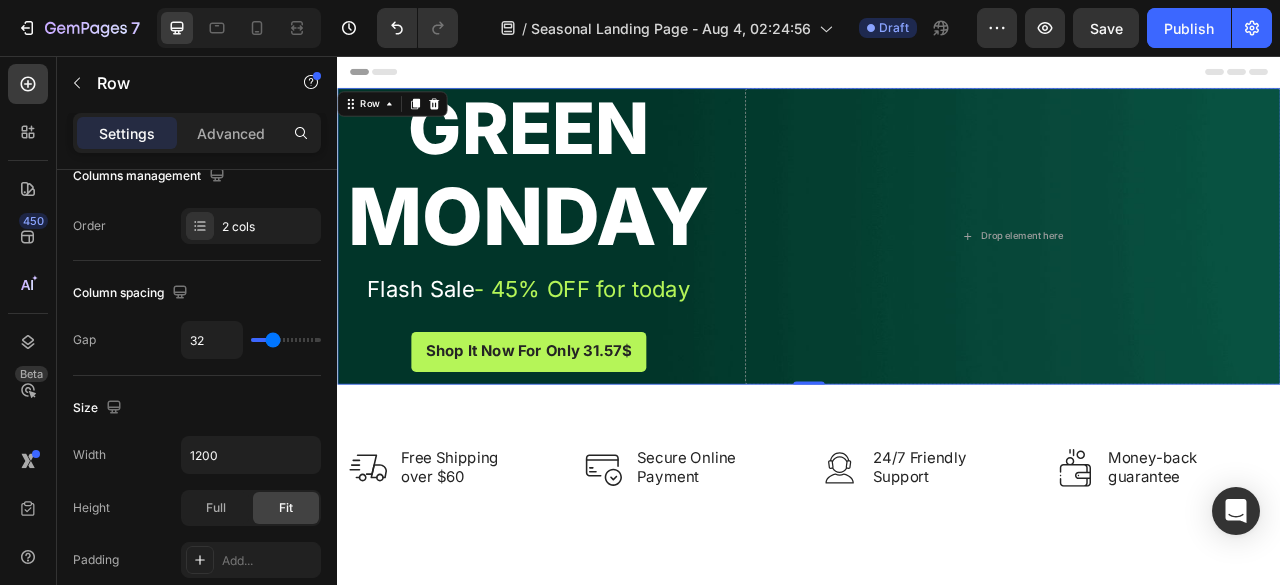 scroll, scrollTop: 0, scrollLeft: 0, axis: both 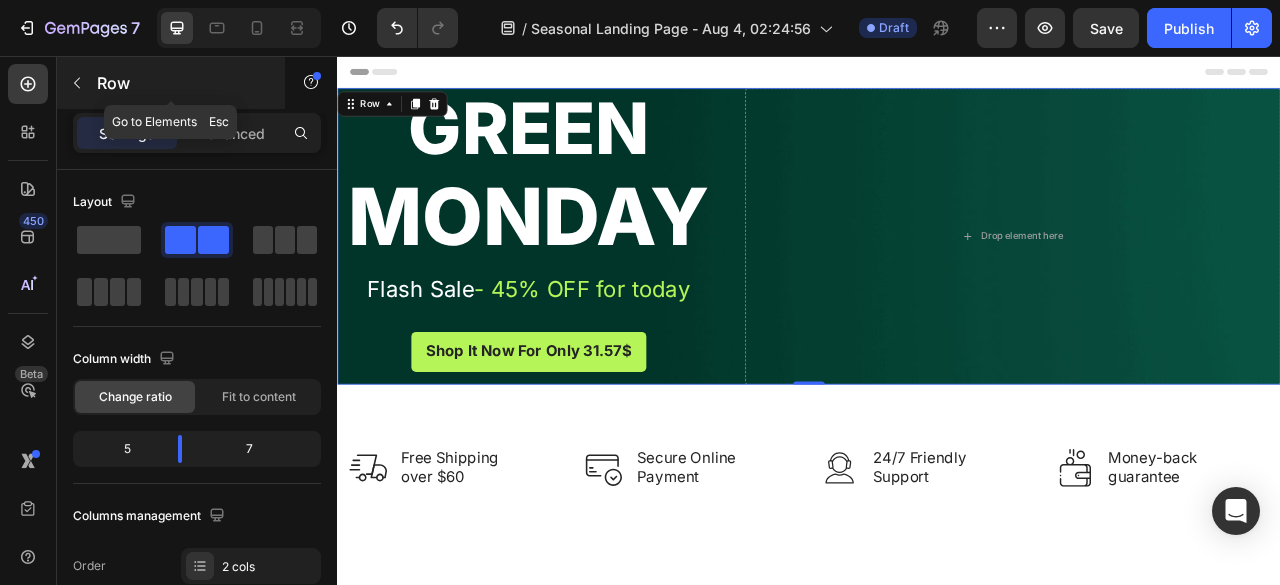 click 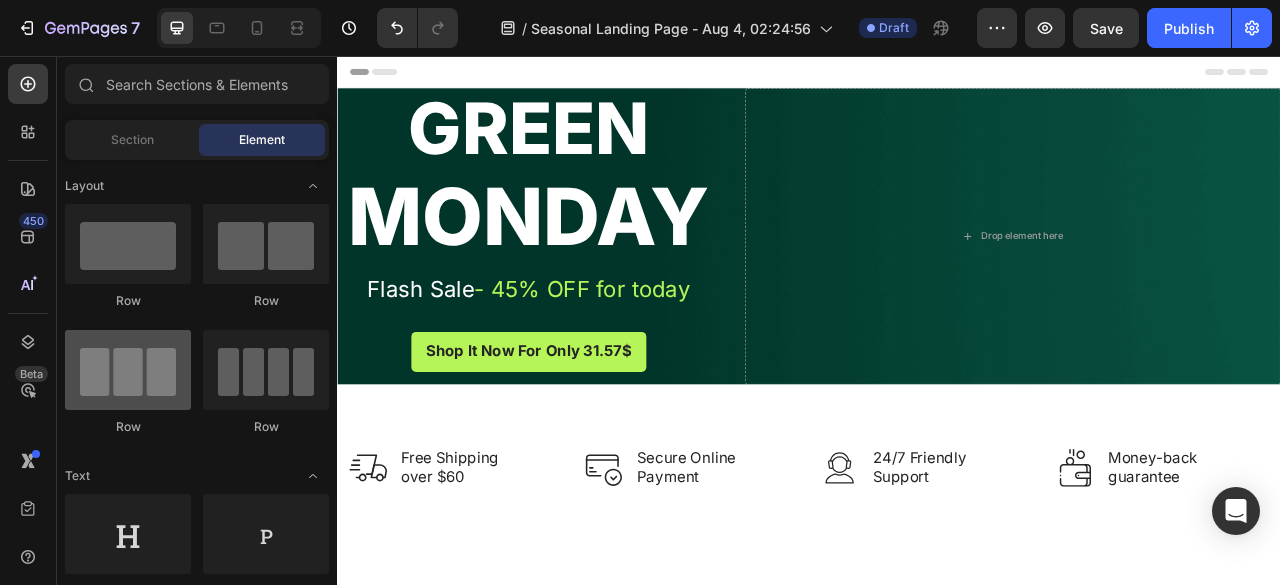 scroll, scrollTop: 495, scrollLeft: 0, axis: vertical 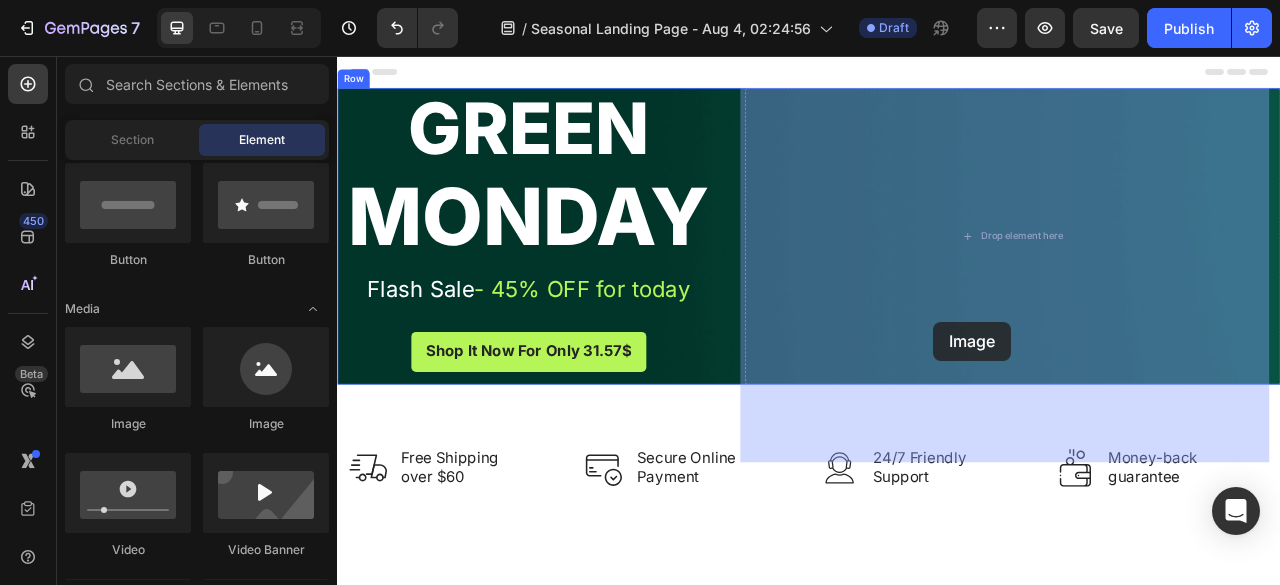 drag, startPoint x: 610, startPoint y: 433, endPoint x: 1227, endPoint y: 377, distance: 619.53613 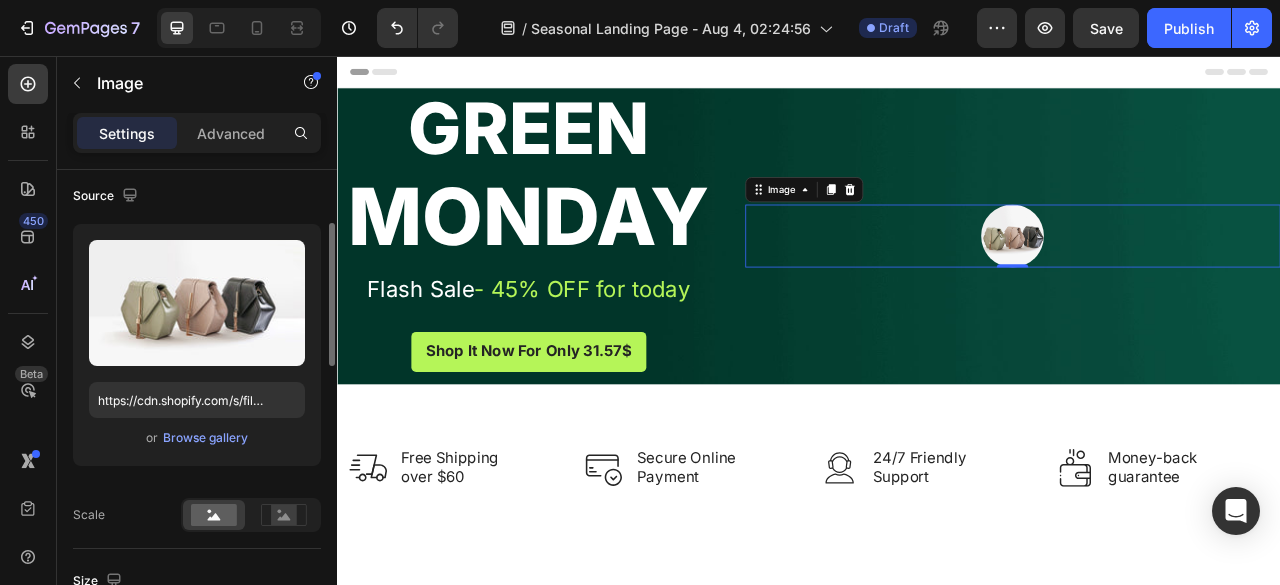 scroll, scrollTop: 156, scrollLeft: 0, axis: vertical 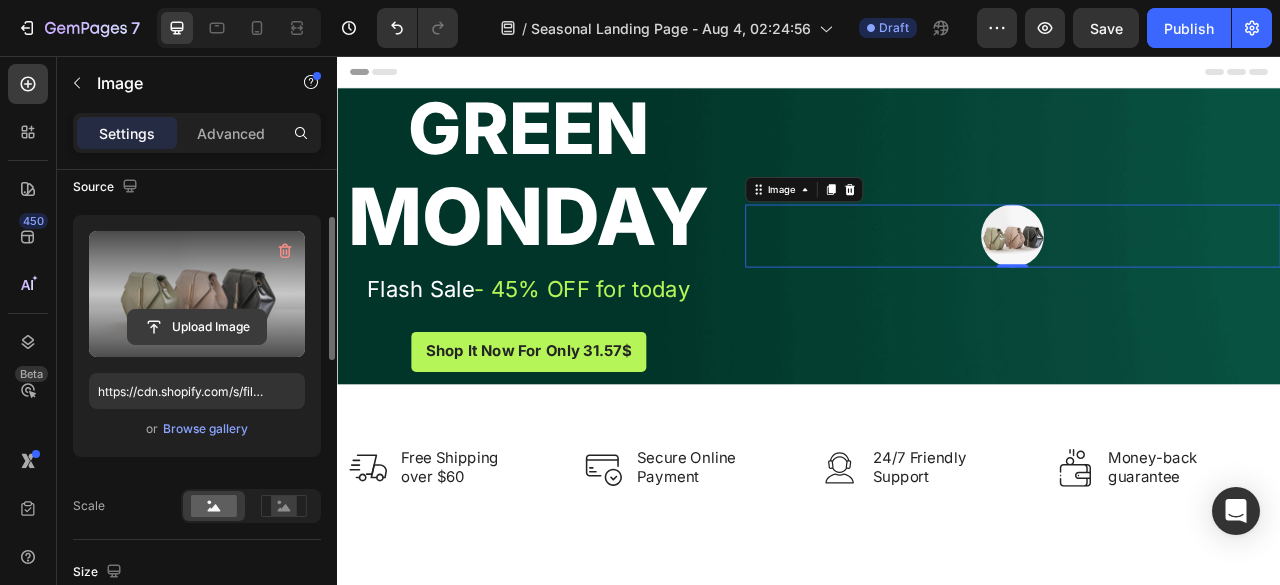 click 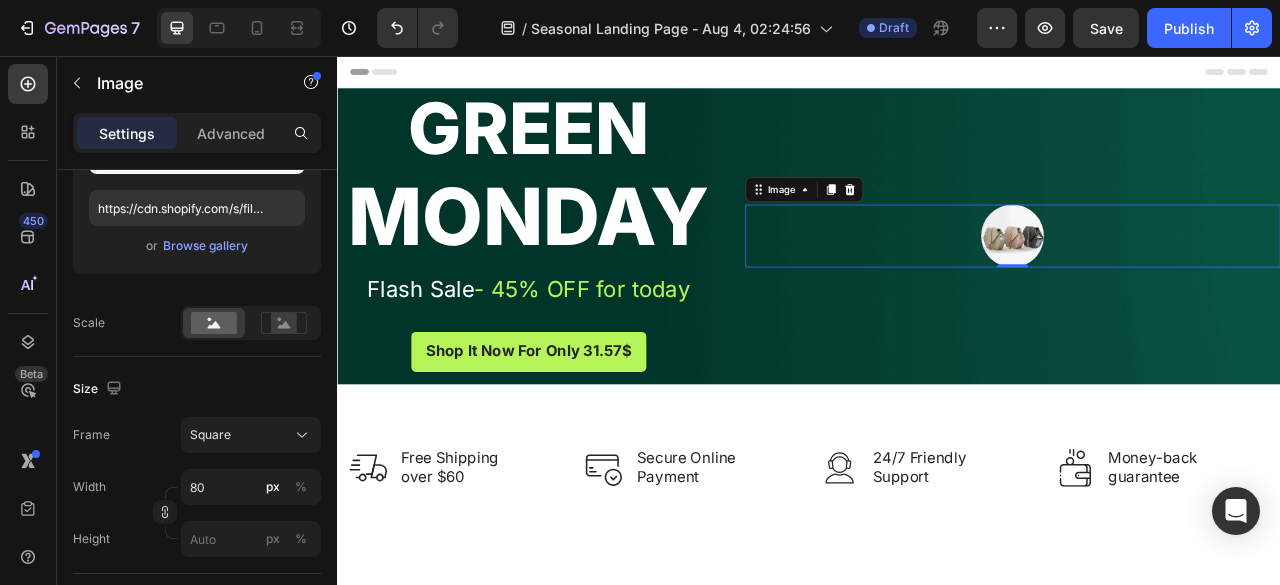 scroll, scrollTop: 0, scrollLeft: 0, axis: both 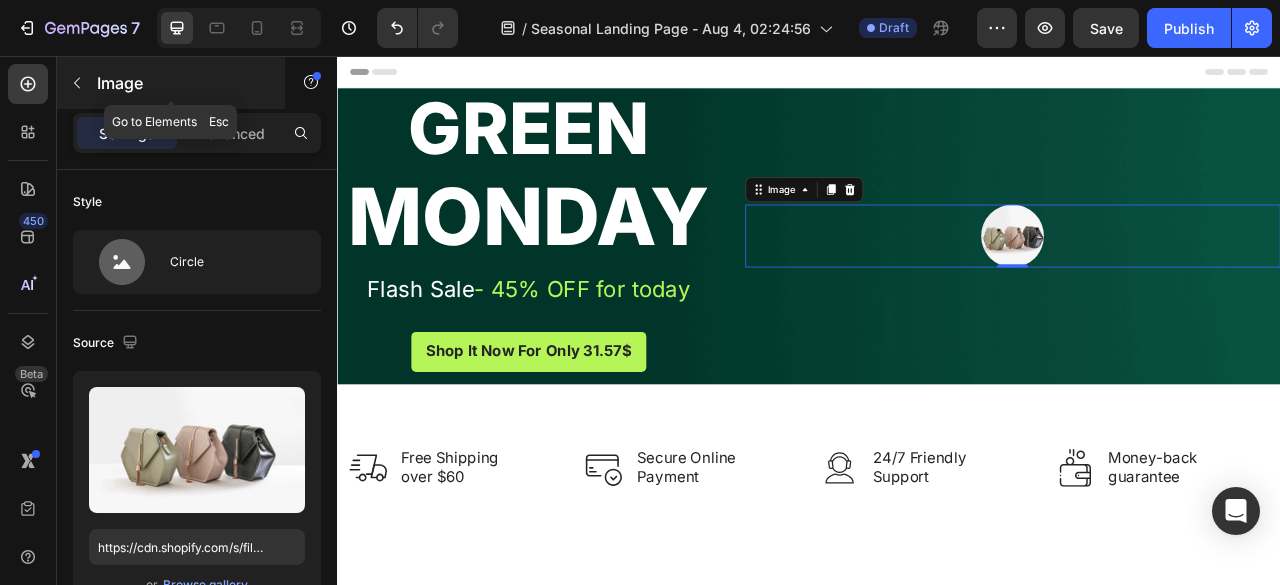 click at bounding box center (77, 83) 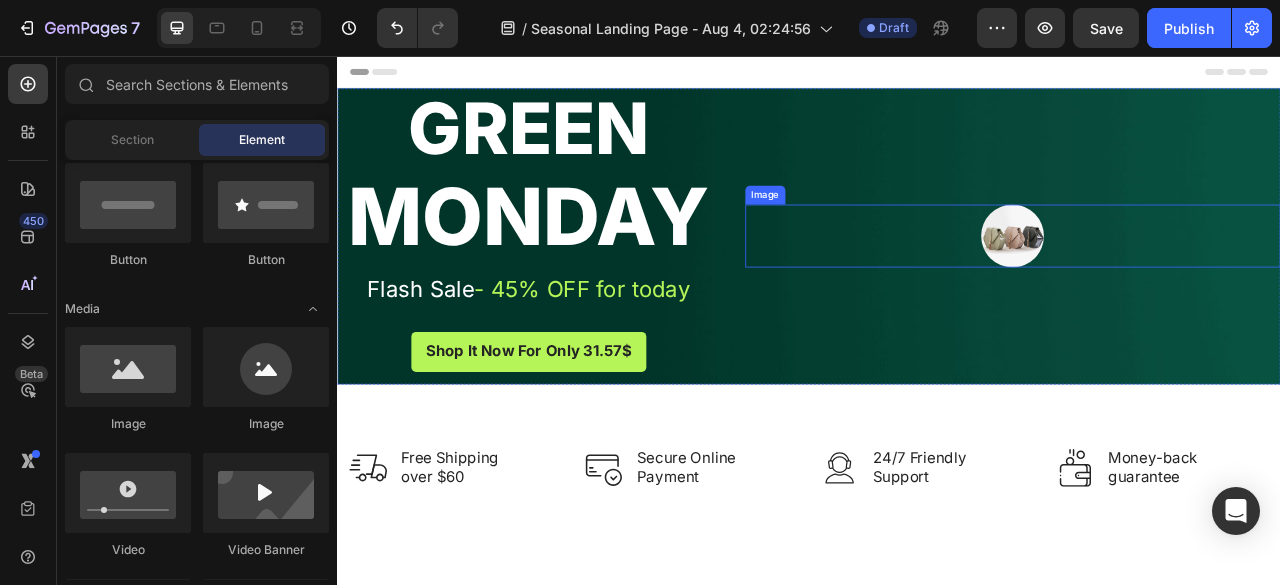 click at bounding box center (1196, 285) 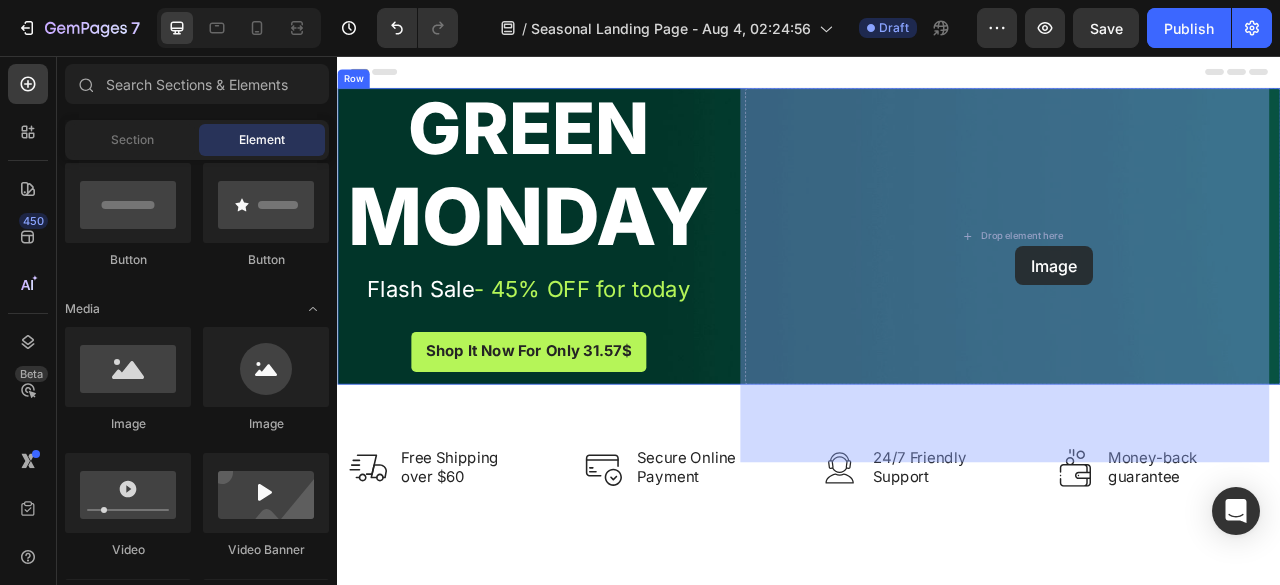 drag, startPoint x: 1031, startPoint y: 348, endPoint x: 1200, endPoint y: 299, distance: 175.96022 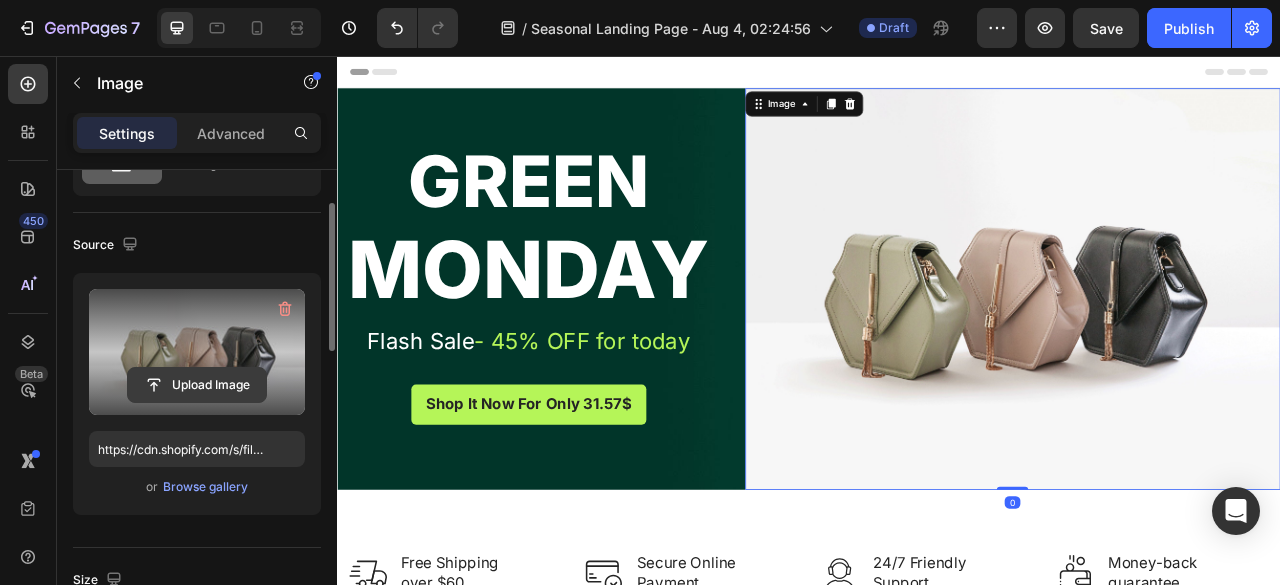 scroll, scrollTop: 100, scrollLeft: 0, axis: vertical 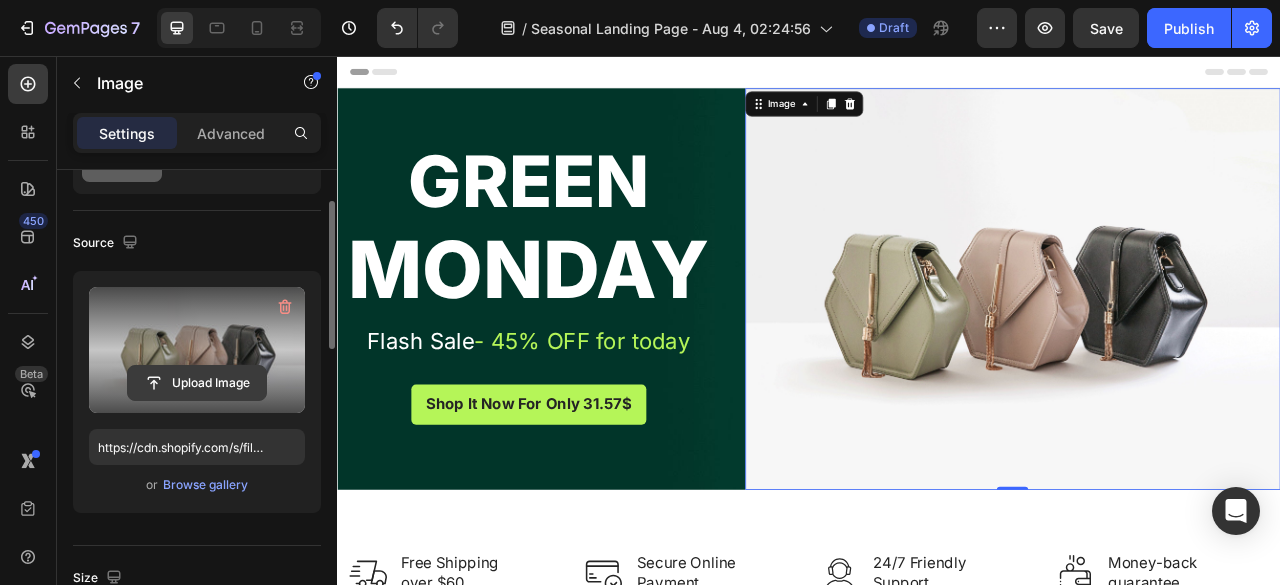 click 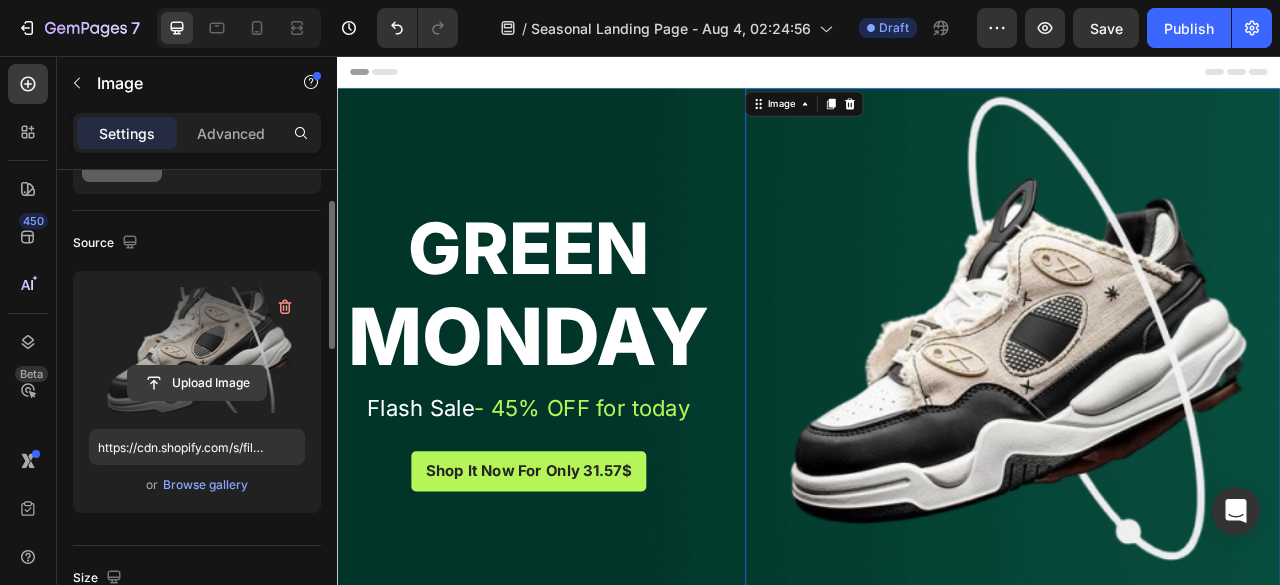 click 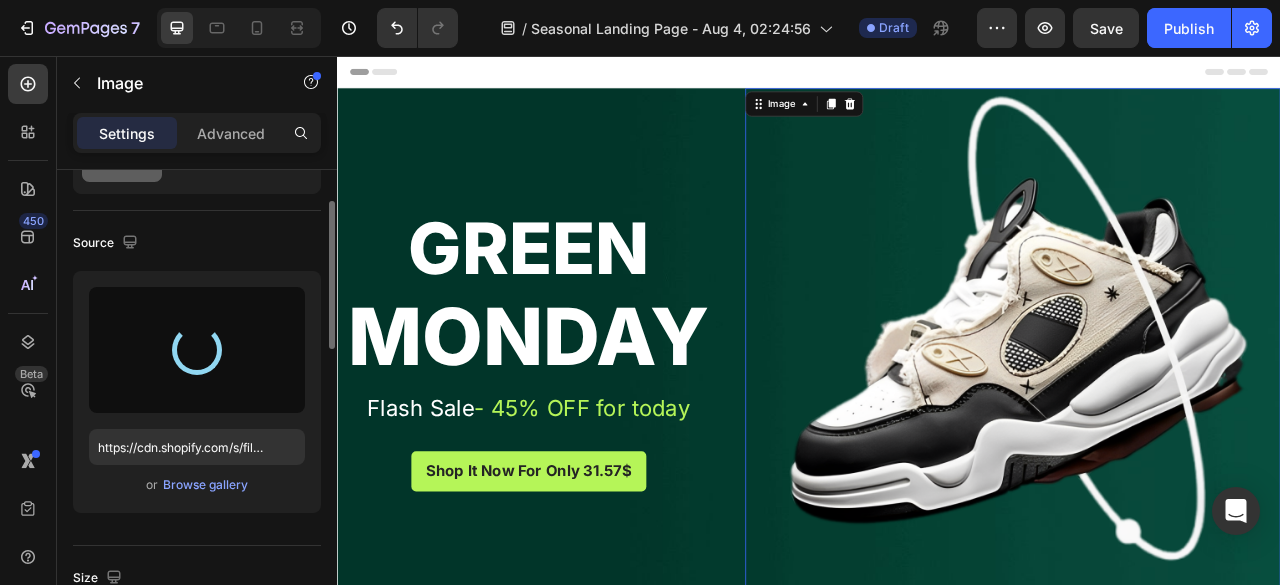 type on "https://cdn.shopify.com/s/files/1/0659/3580/2419/files/gempages_578384593917313724-dfe2dfa3-6ca3-4596-bc80-751d023c7885.png" 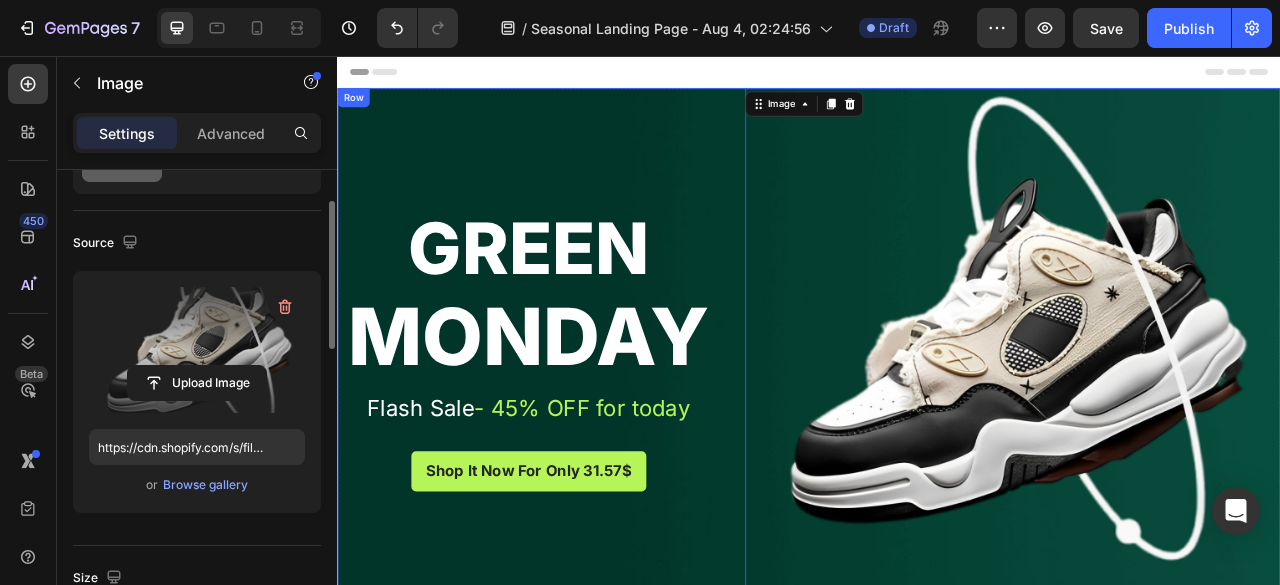 scroll, scrollTop: 198, scrollLeft: 0, axis: vertical 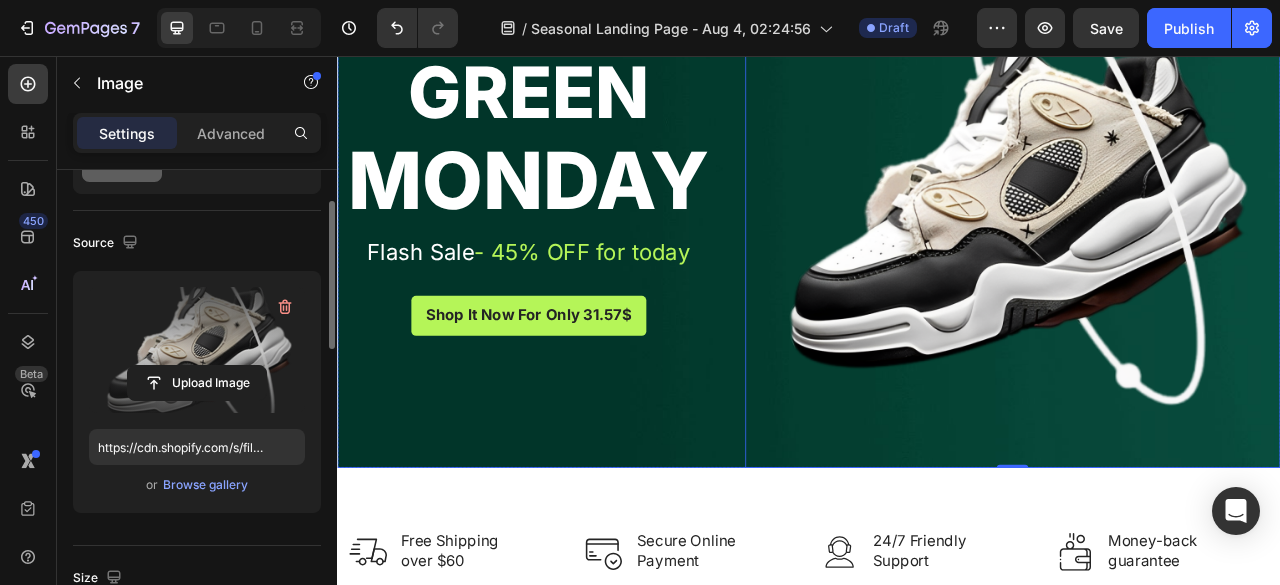 click on "Green Heading Monday Heading Flash Sale - 45% OFF for today Text block Shop It Now For Only 31.57$ Button" at bounding box center (580, 239) 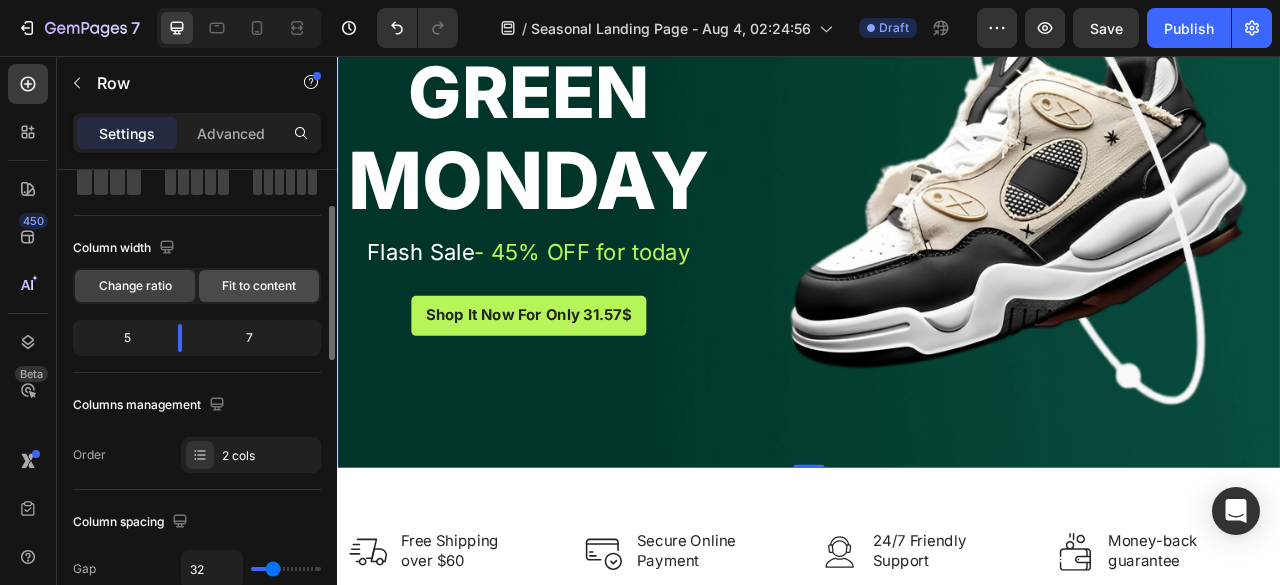 scroll, scrollTop: 0, scrollLeft: 0, axis: both 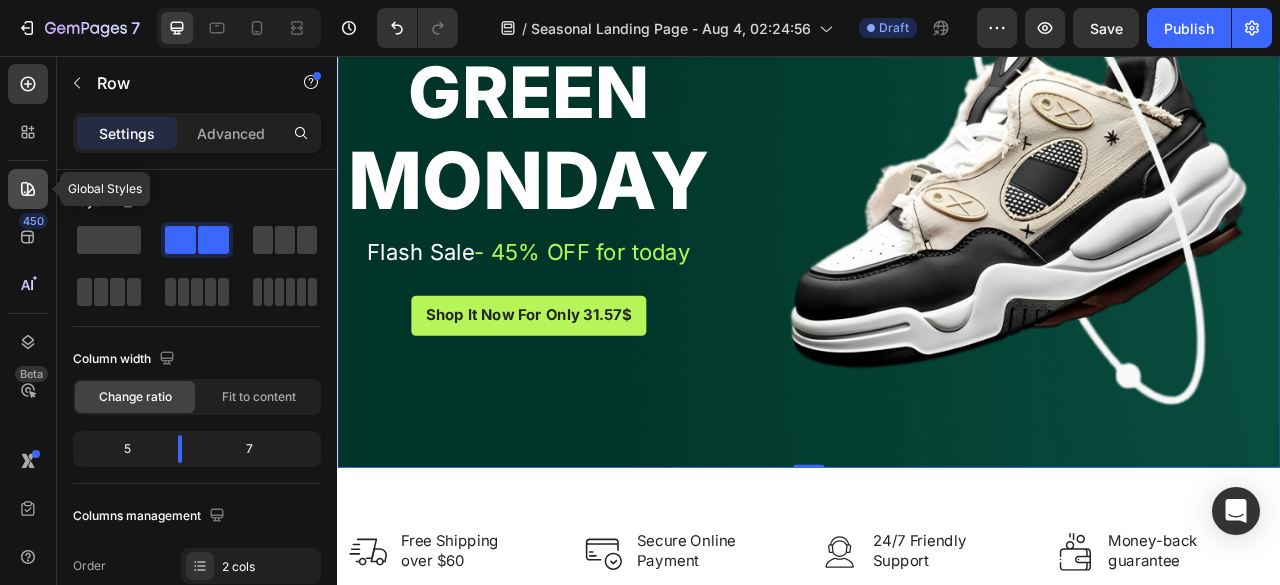 click 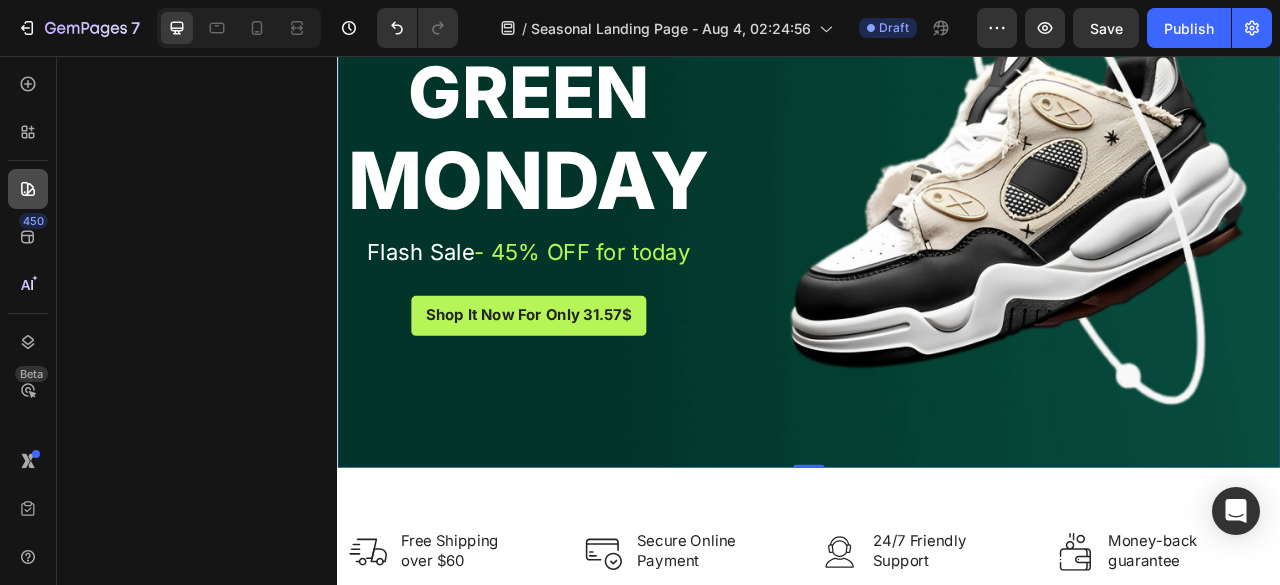 click 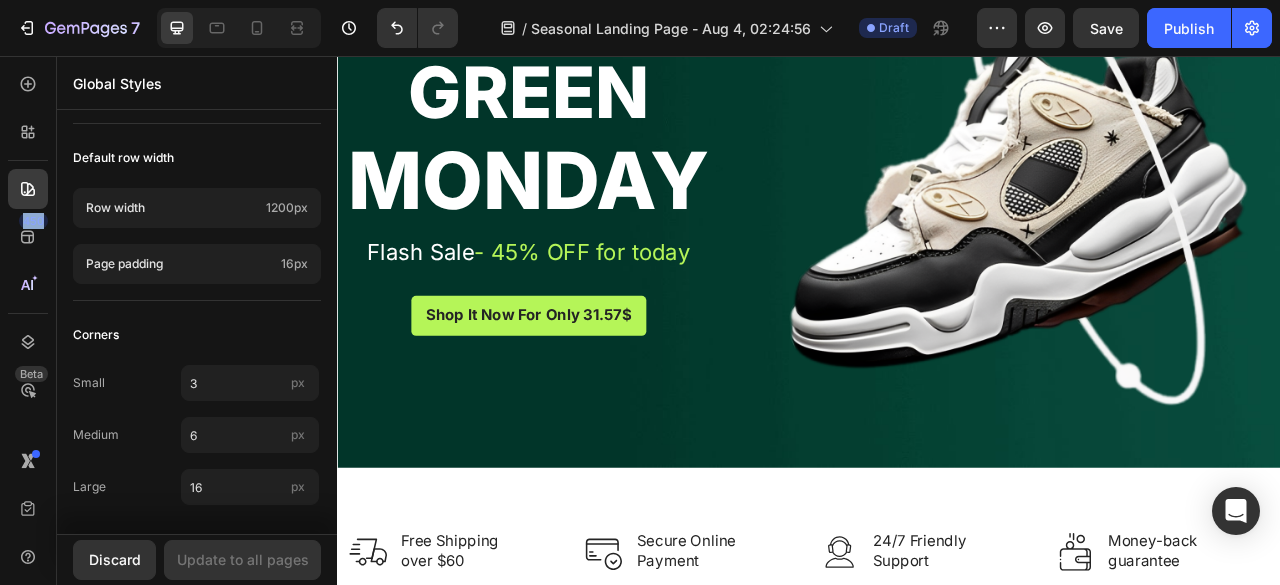 scroll, scrollTop: 0, scrollLeft: 0, axis: both 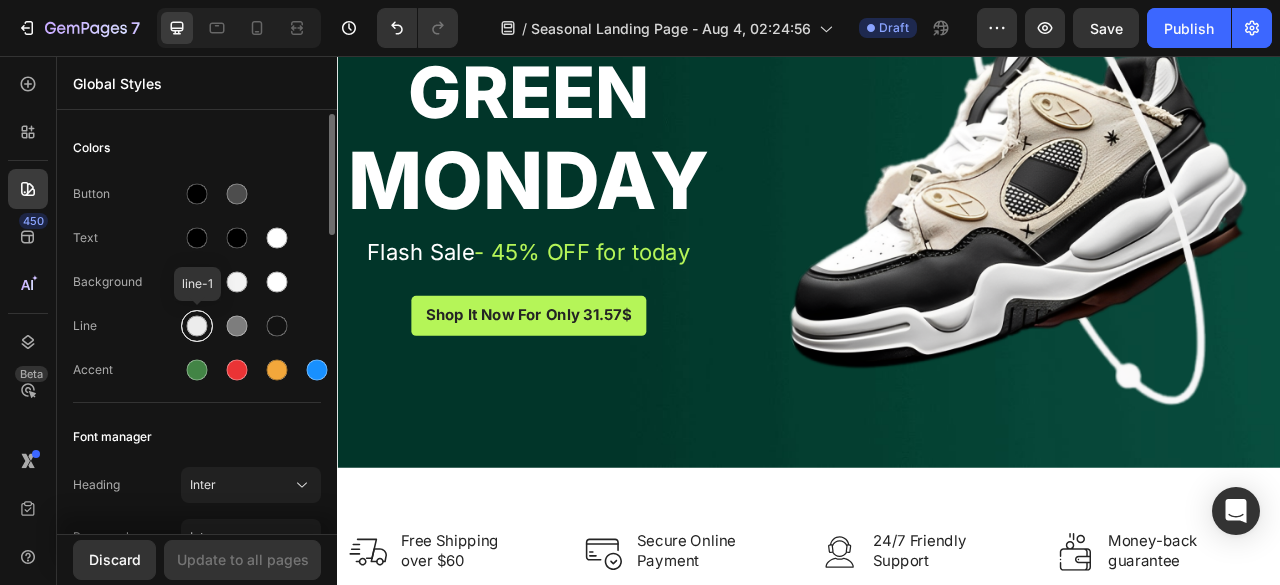 click at bounding box center (197, 326) 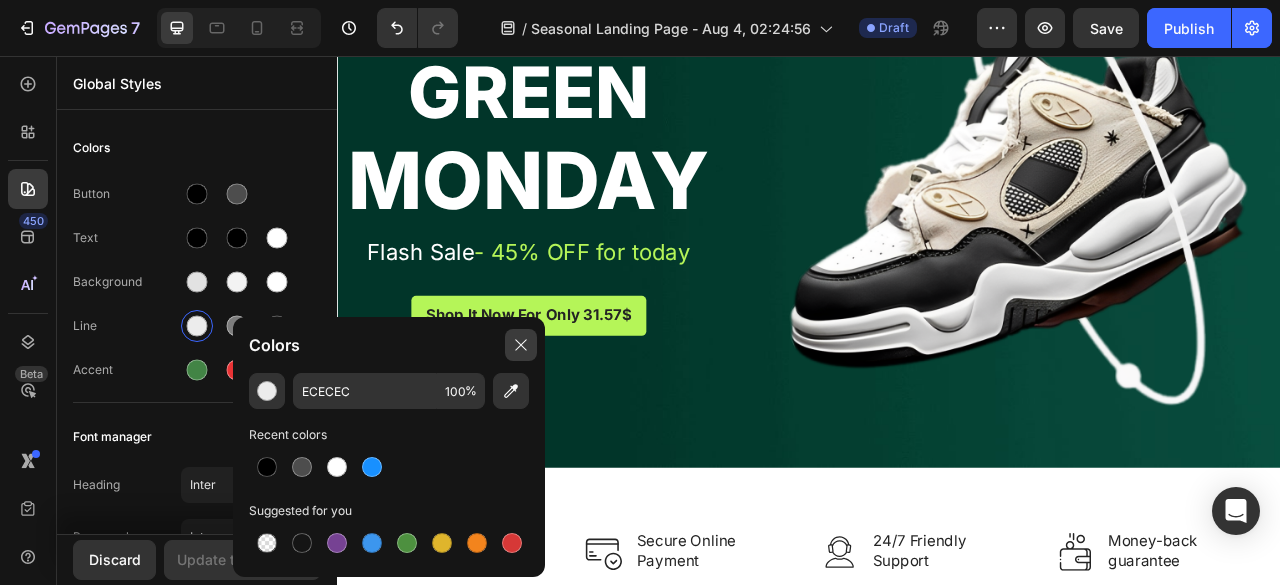 click at bounding box center (521, 345) 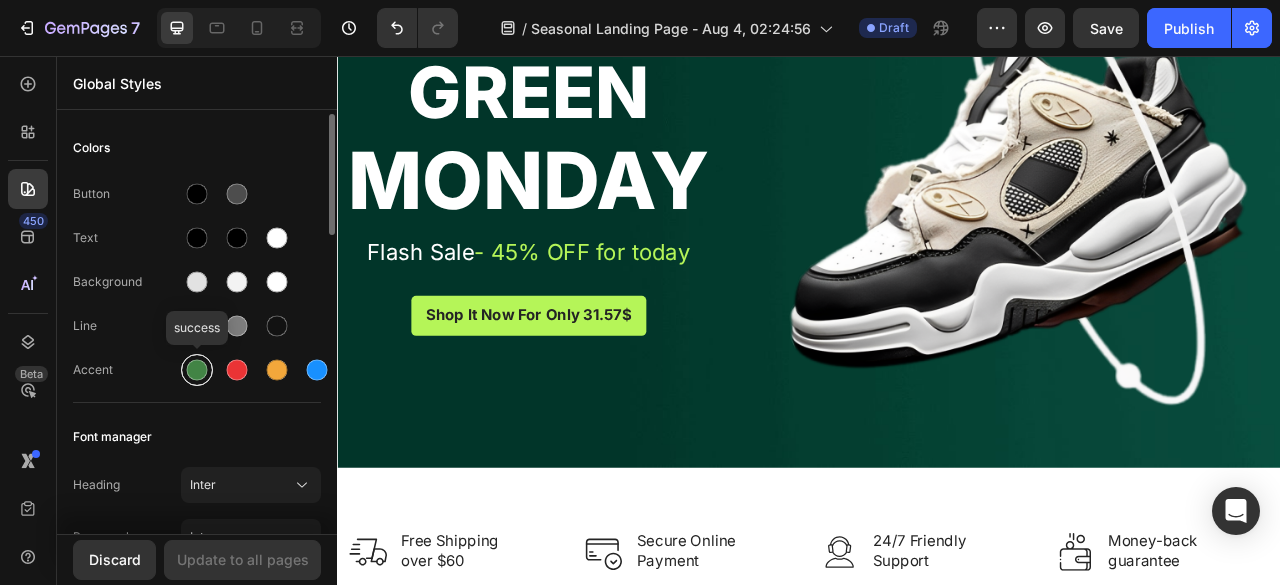 click at bounding box center (197, 370) 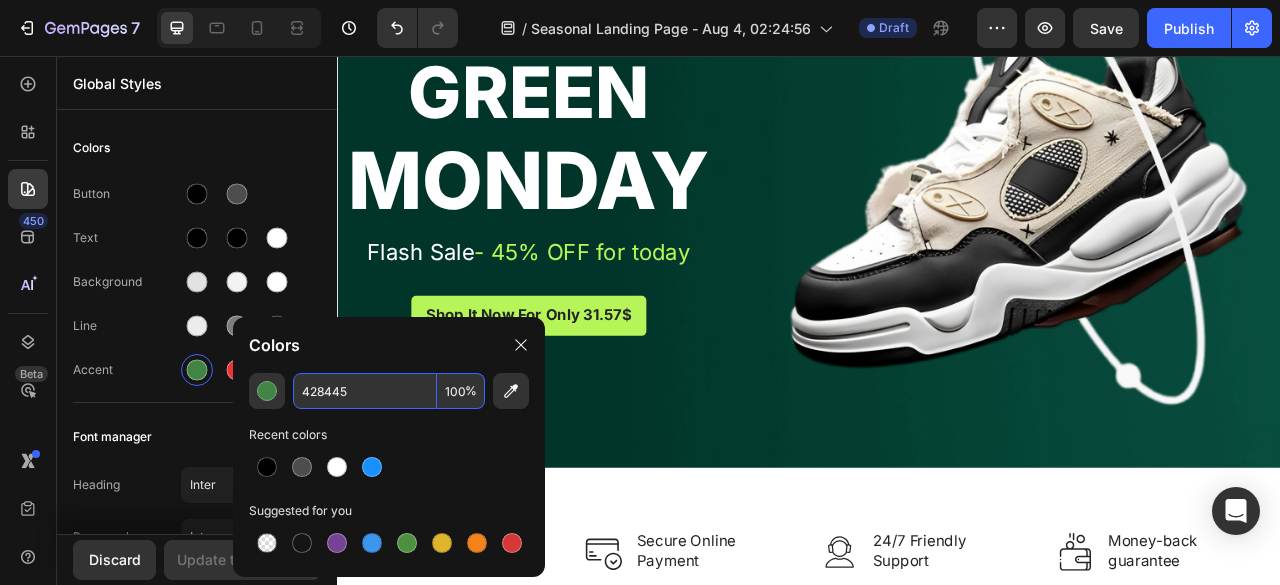 click on "428445" at bounding box center [365, 391] 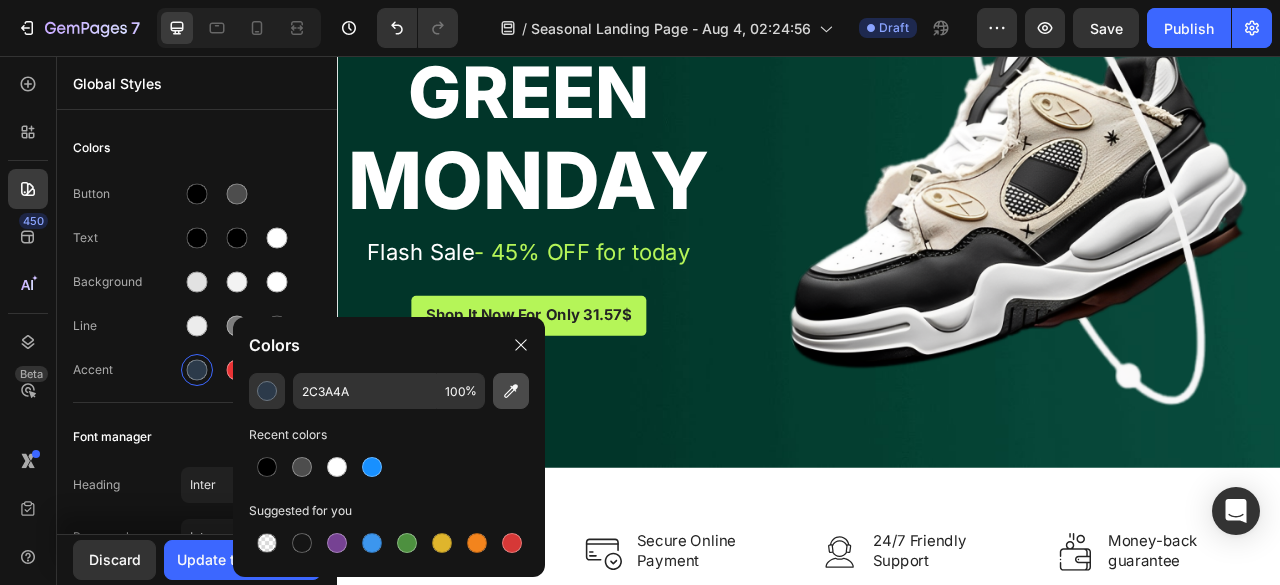 click at bounding box center [511, 391] 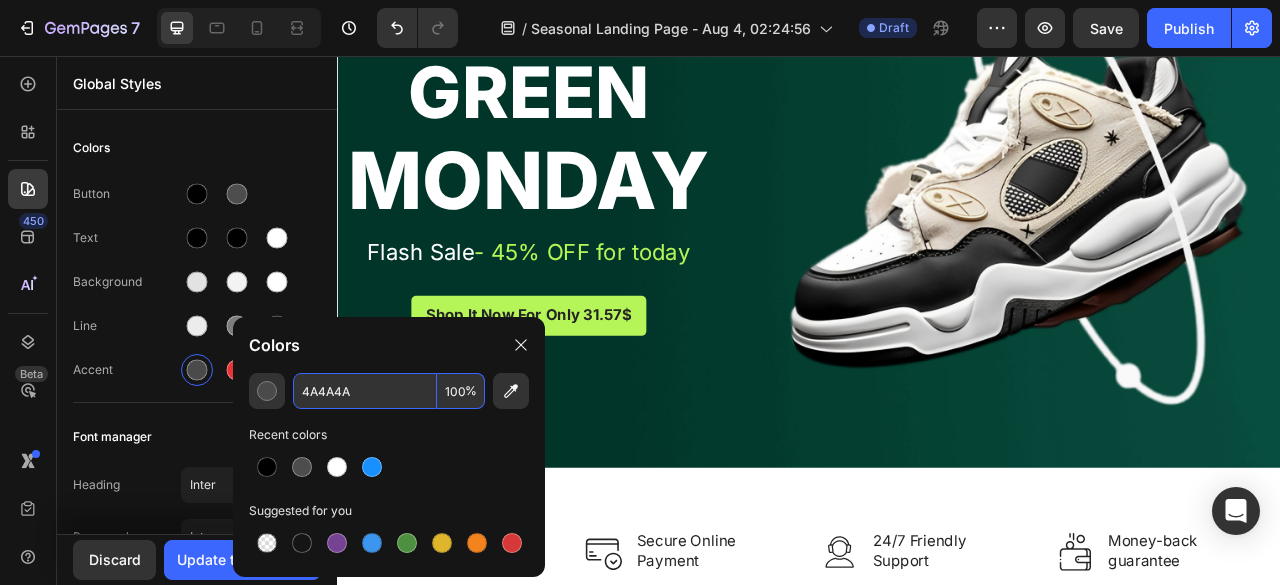 click on "4A4A4A" at bounding box center (365, 391) 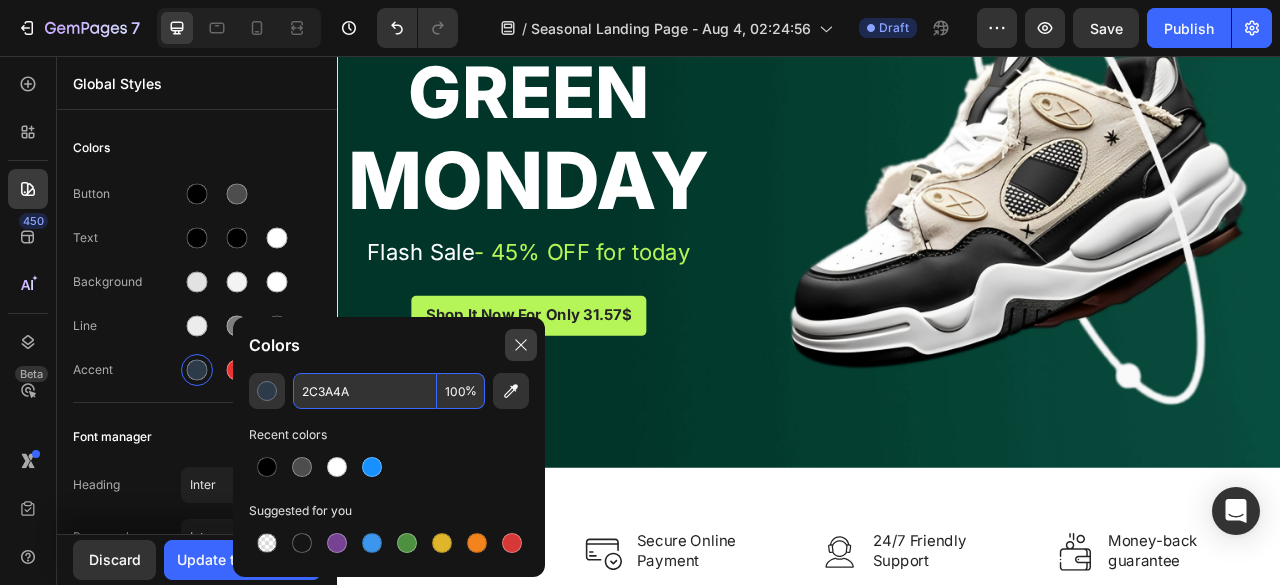 type on "2C3A4A" 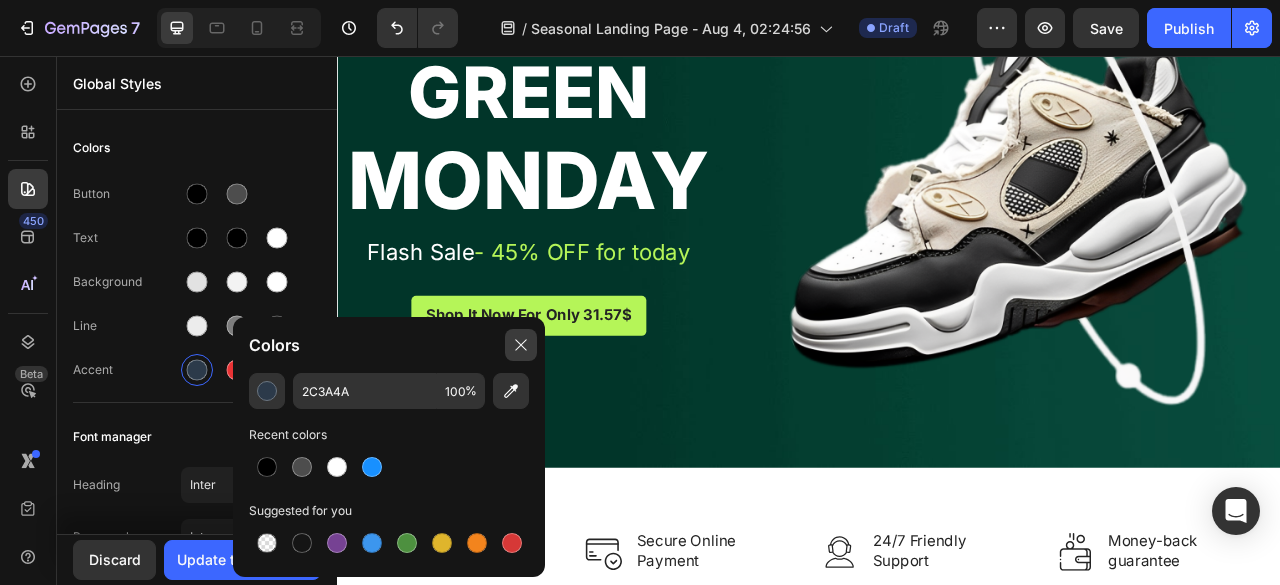 click 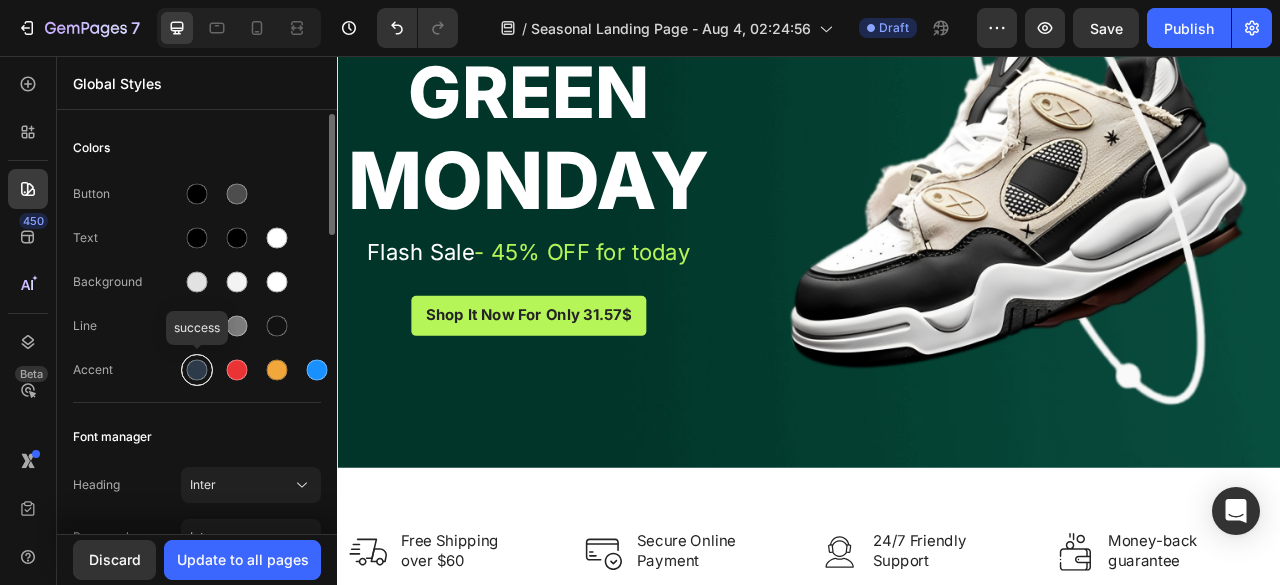 click at bounding box center [197, 370] 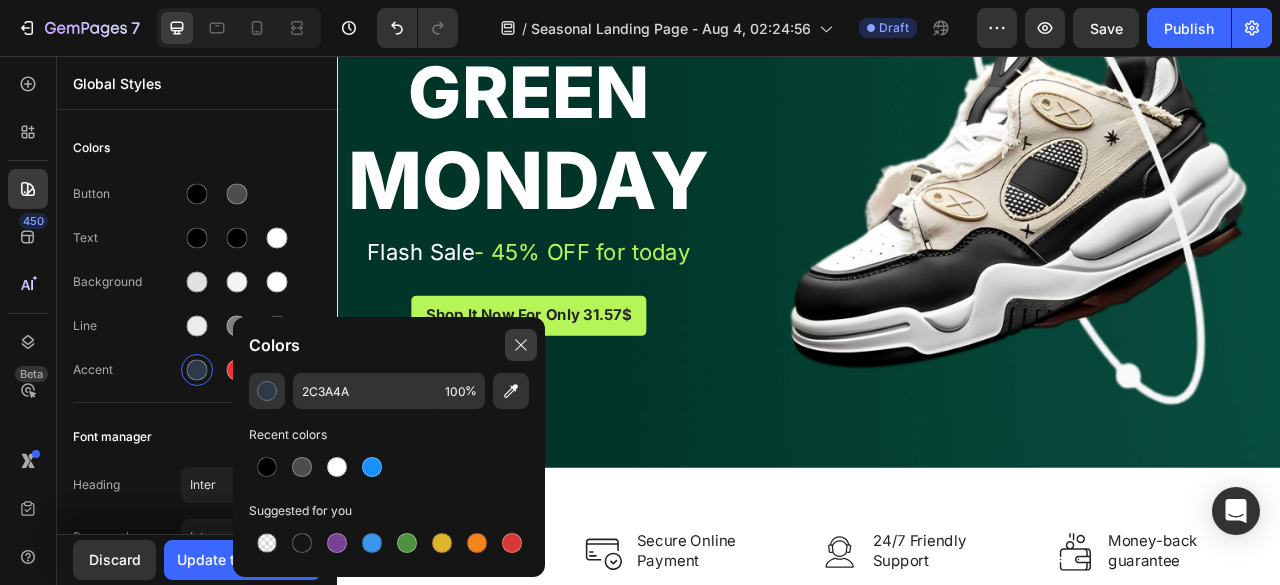 click 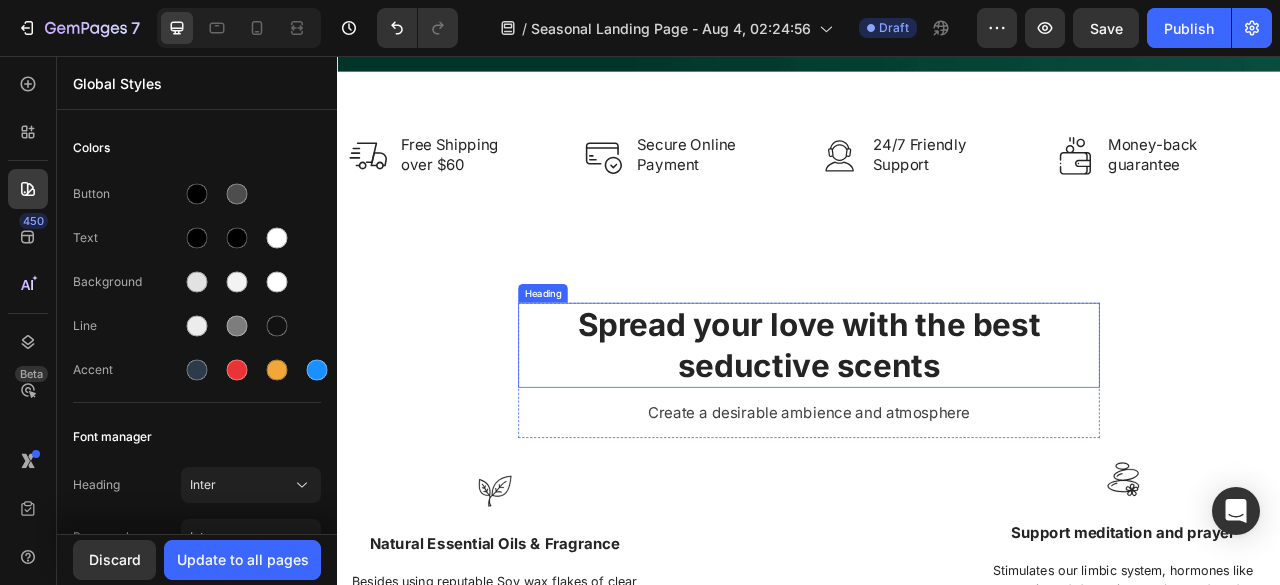 scroll, scrollTop: 0, scrollLeft: 0, axis: both 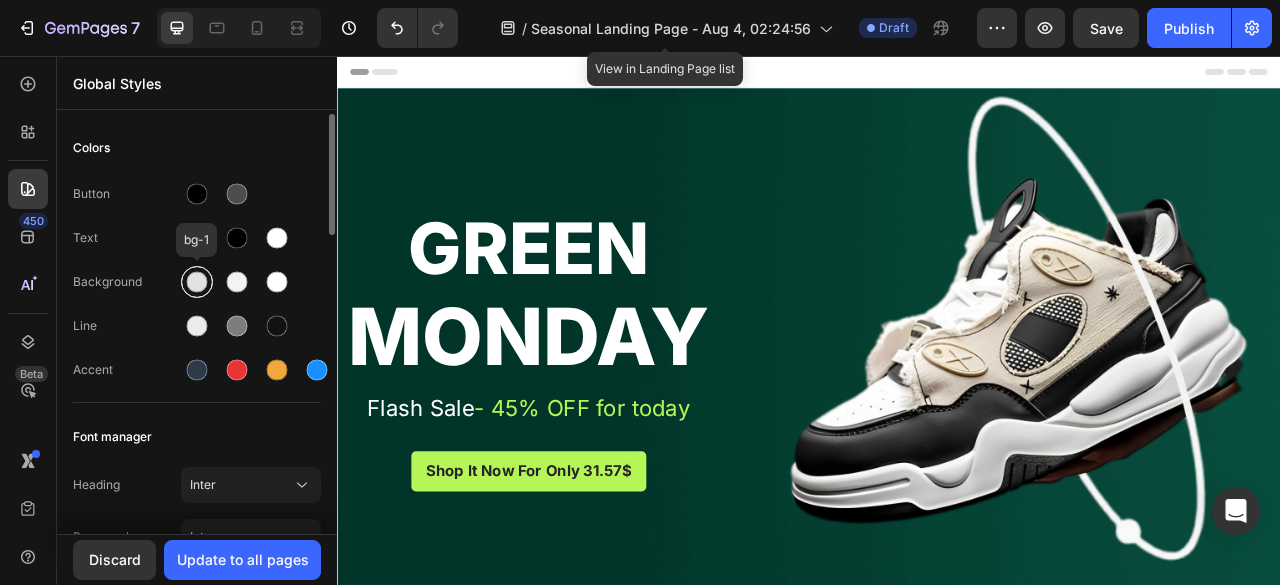 click at bounding box center (197, 282) 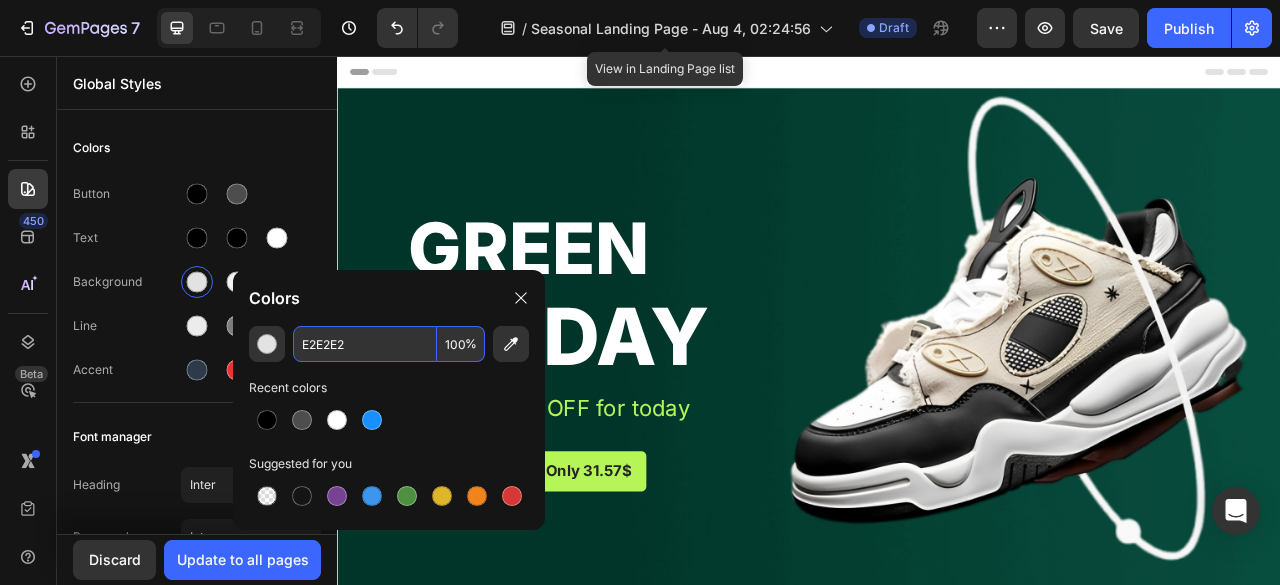 click on "E2E2E2" at bounding box center (365, 344) 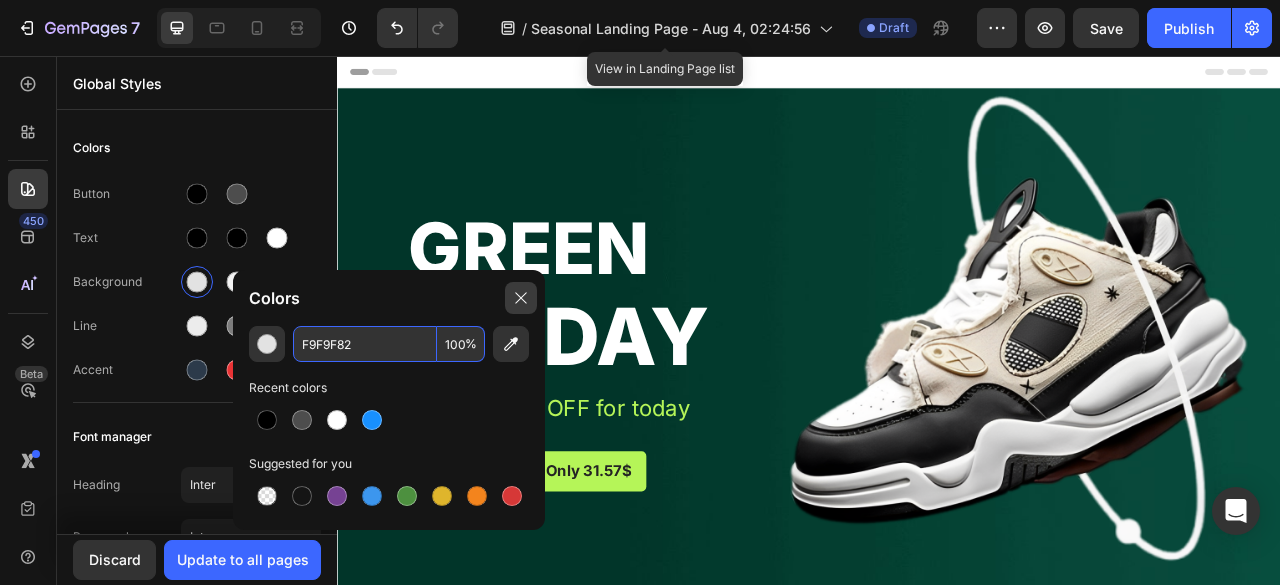 type on "E2E2E2" 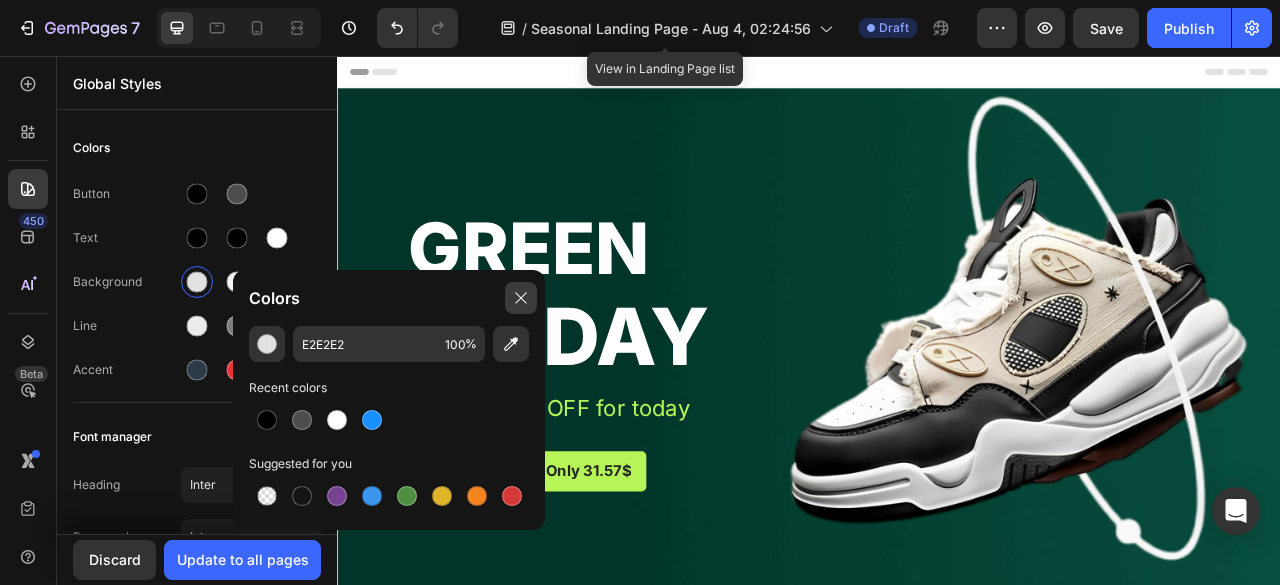 click at bounding box center [521, 298] 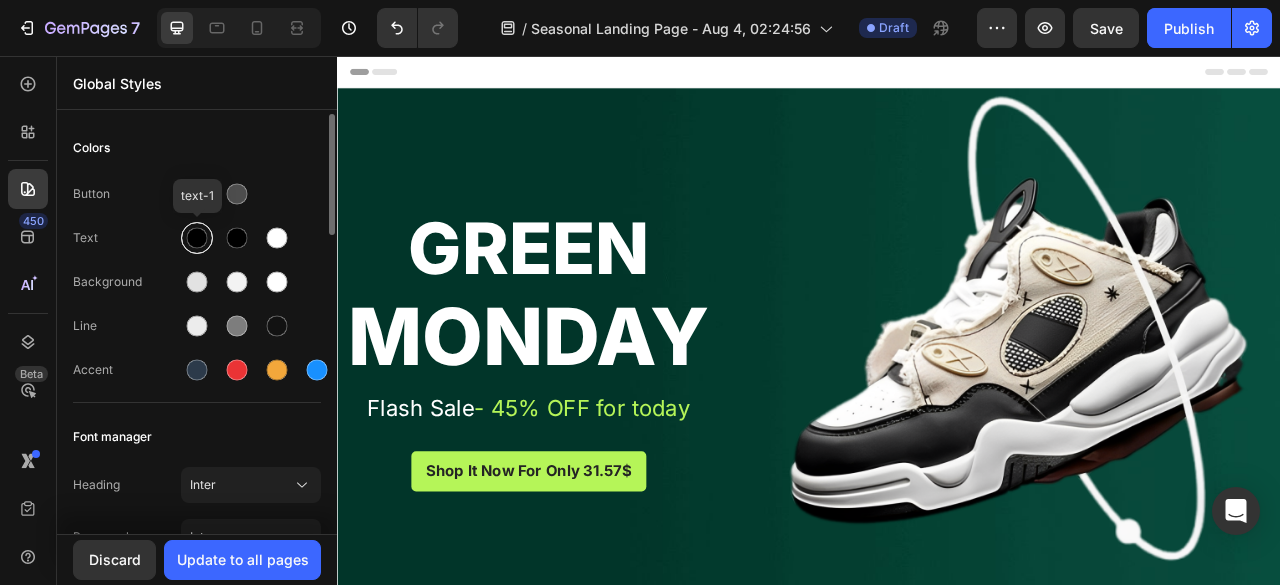 click at bounding box center [197, 238] 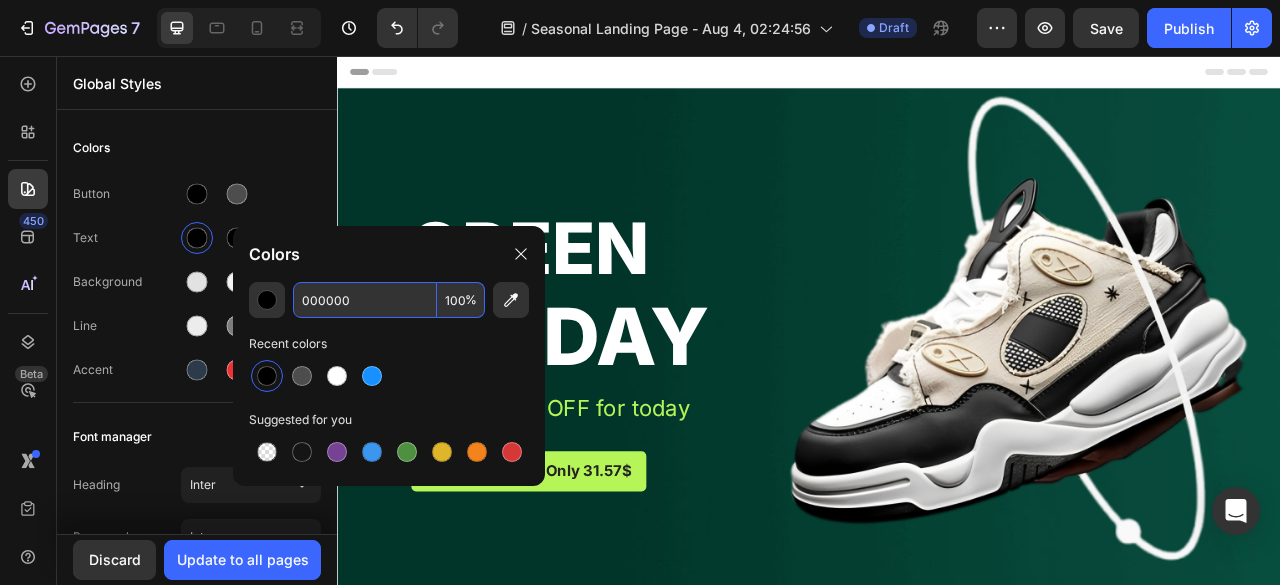 click on "000000" at bounding box center (365, 300) 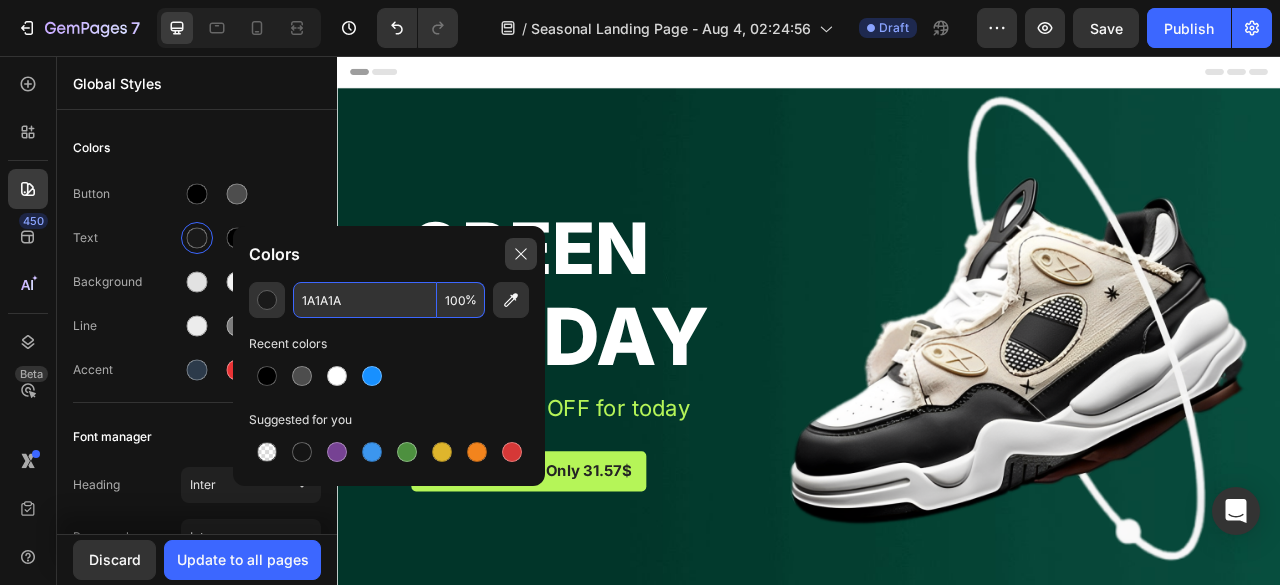 type on "1A1A1A" 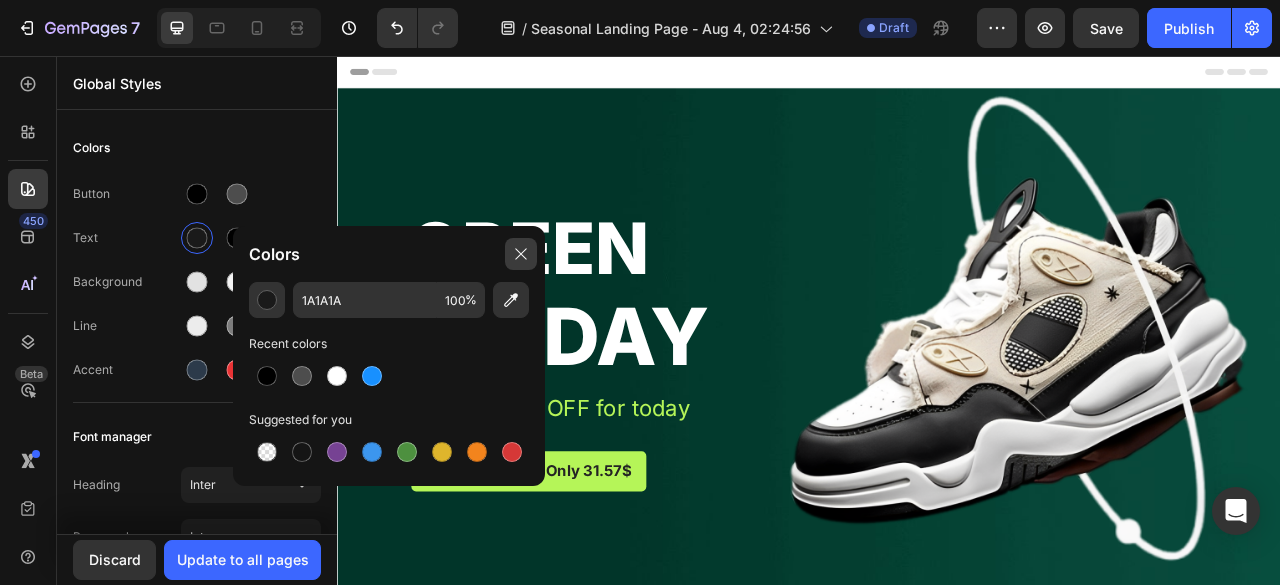 click at bounding box center (521, 254) 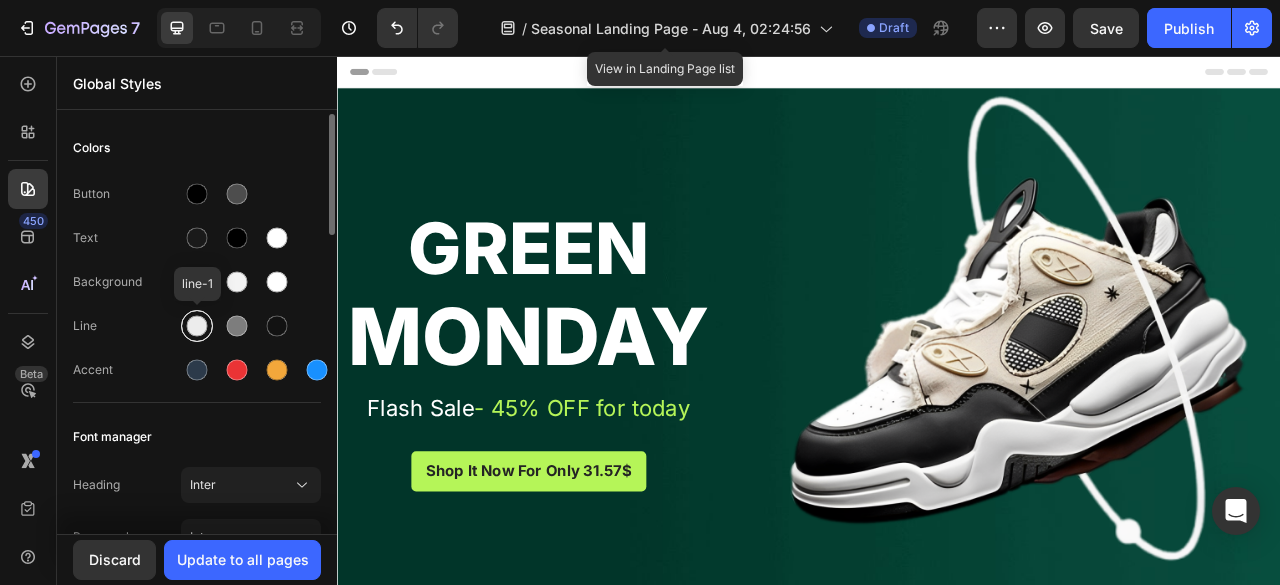 click at bounding box center (197, 326) 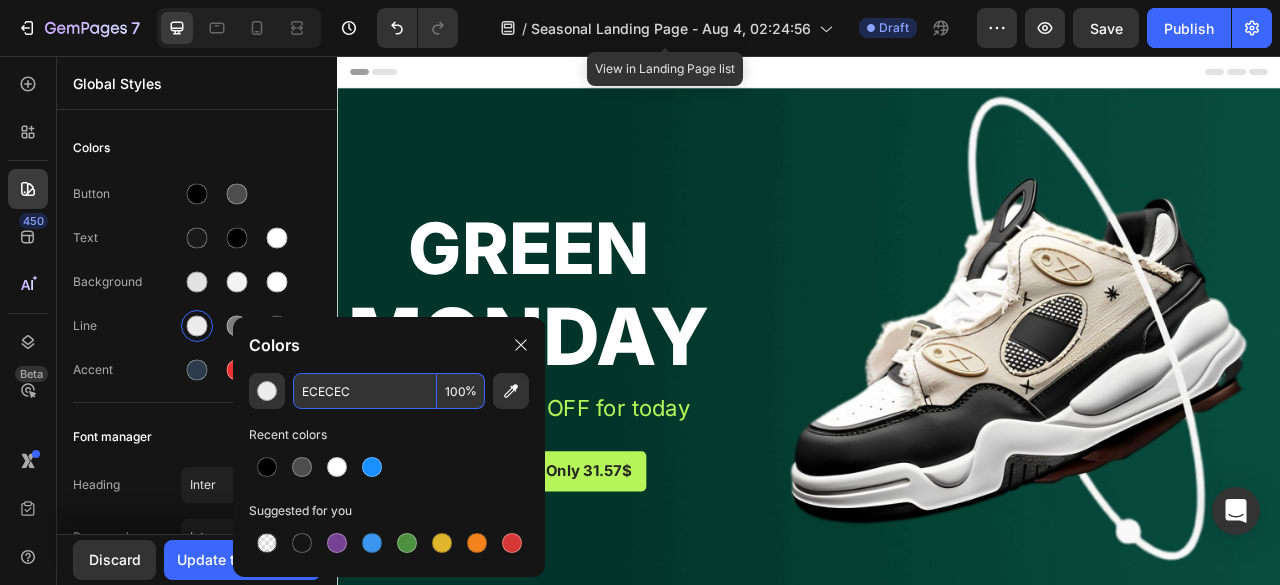 click on "ECECEC" at bounding box center (365, 391) 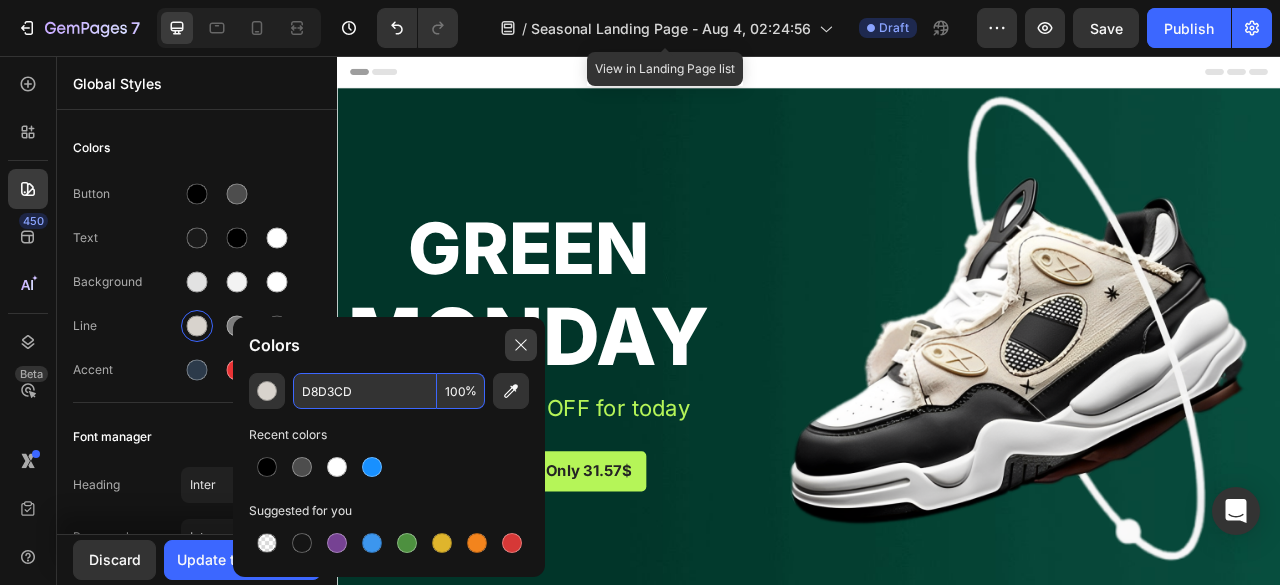 type on "D8D3CD" 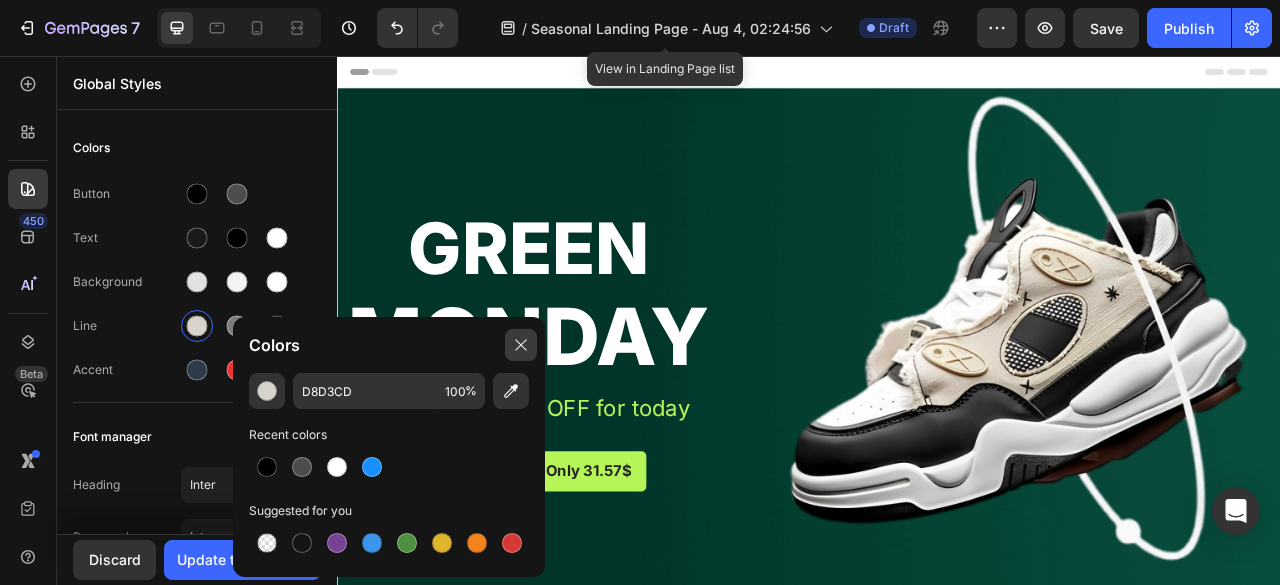 click 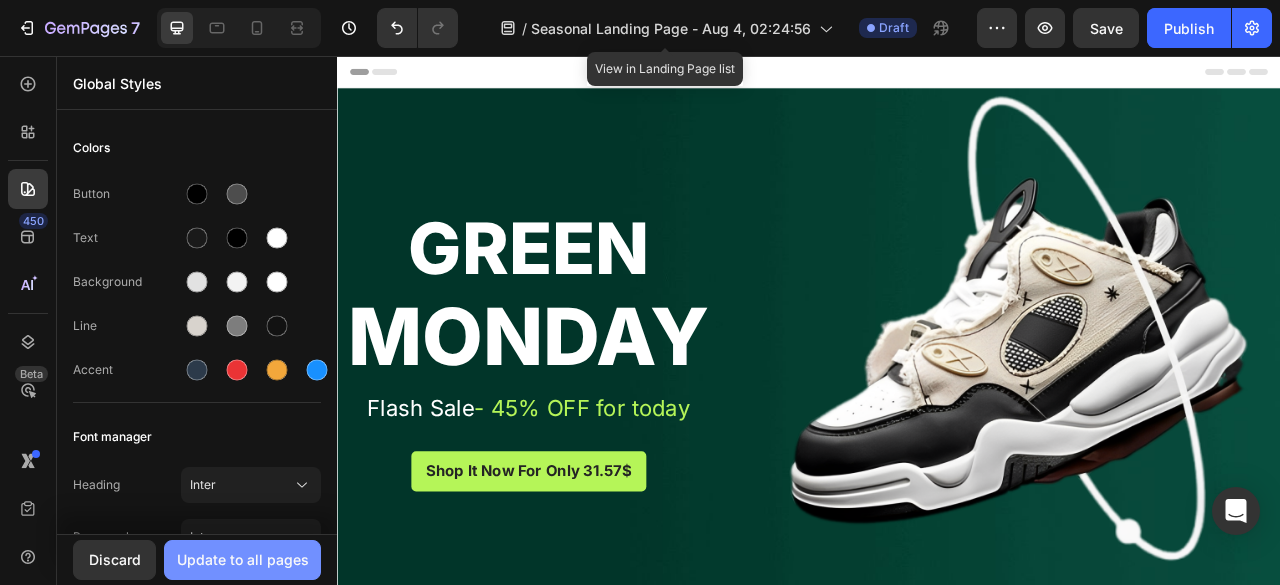 click on "Update to all pages" at bounding box center (243, 559) 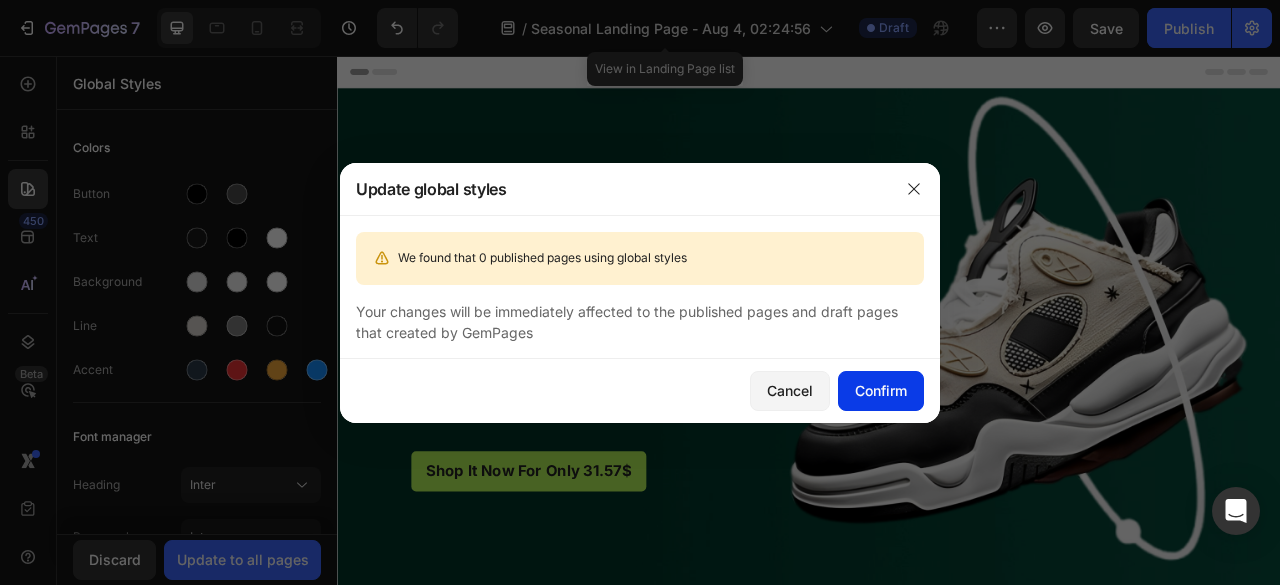 click on "Confirm" at bounding box center [881, 390] 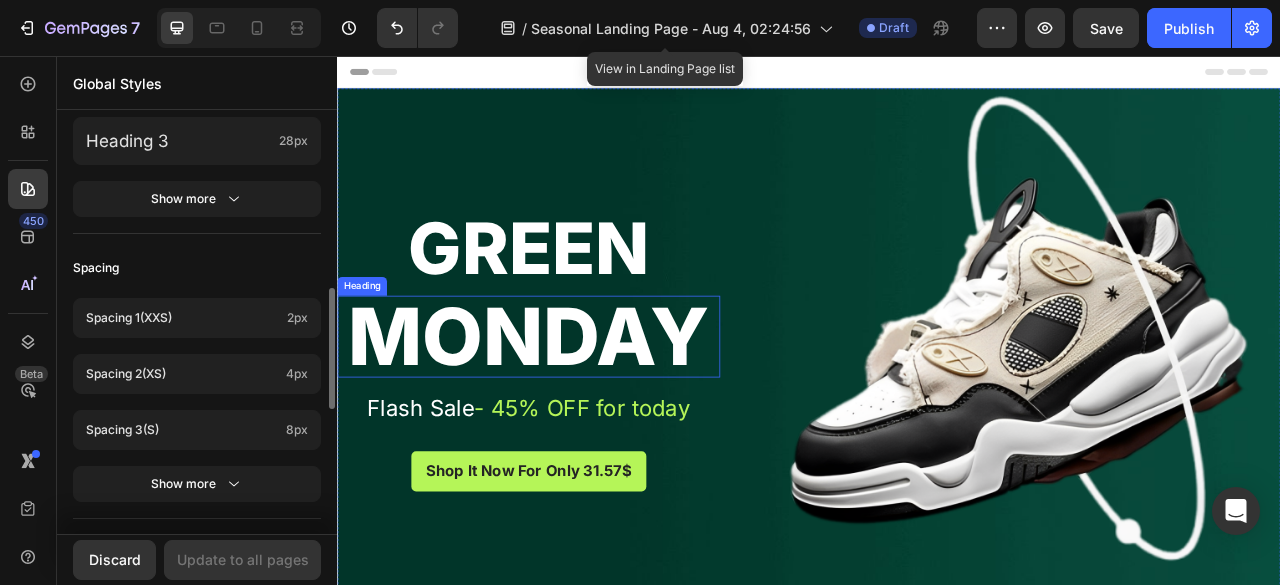 scroll, scrollTop: 638, scrollLeft: 0, axis: vertical 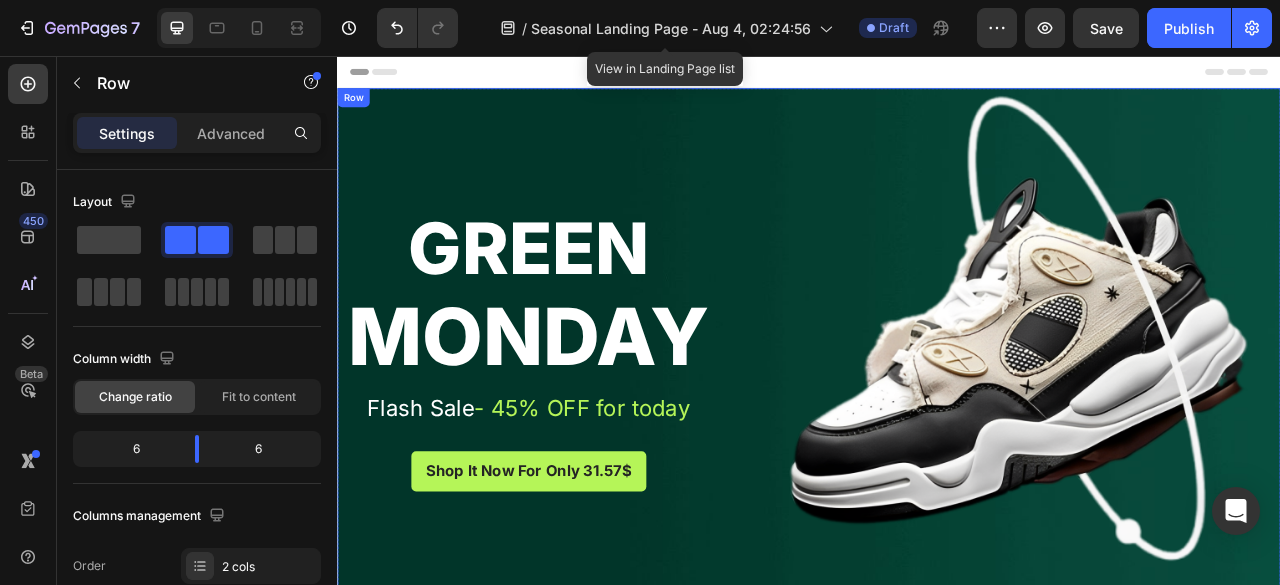 click on "Green Heading Monday Heading Flash Sale - 45% OFF for today Text block Shop It Now For Only 31.57$ Button Image Row" at bounding box center [937, 437] 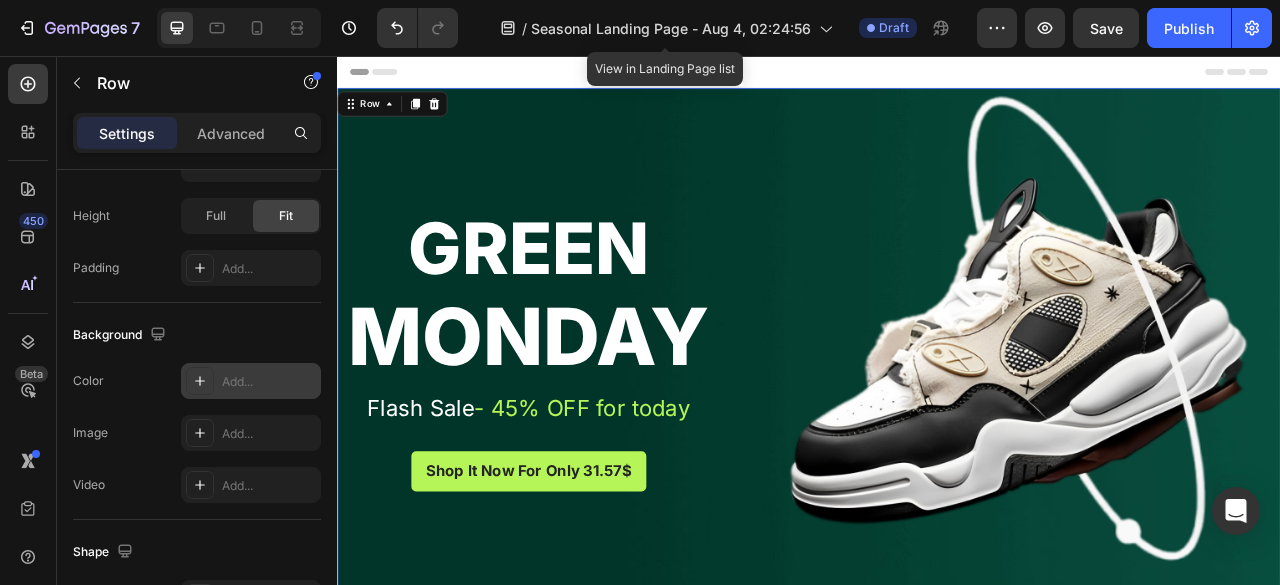 scroll, scrollTop: 972, scrollLeft: 0, axis: vertical 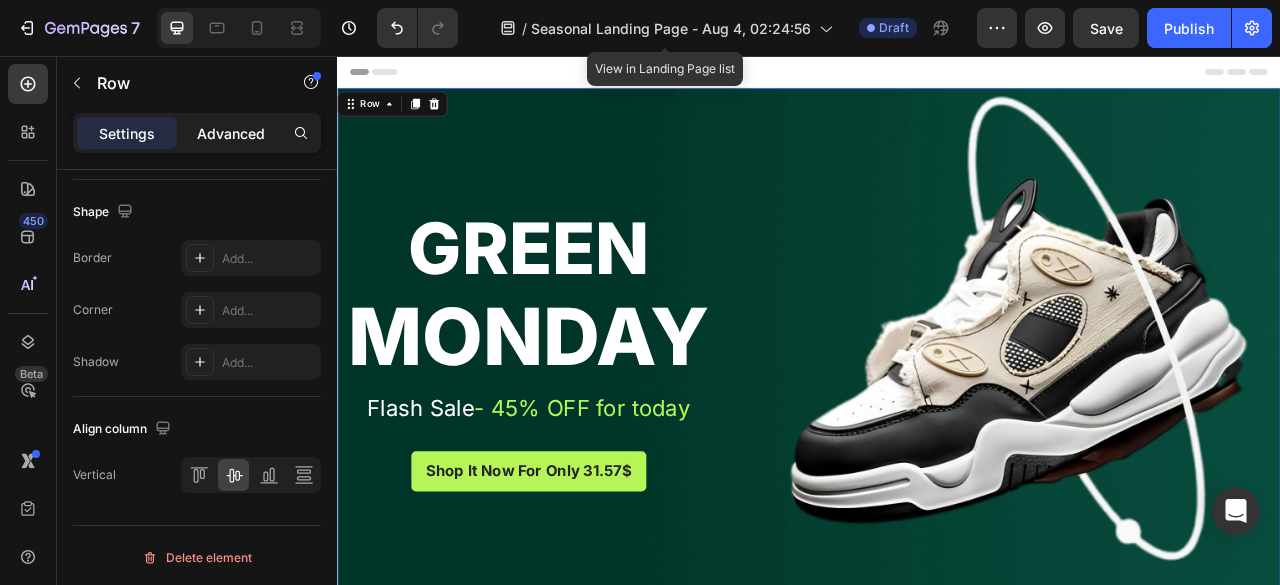 click on "Advanced" at bounding box center (231, 133) 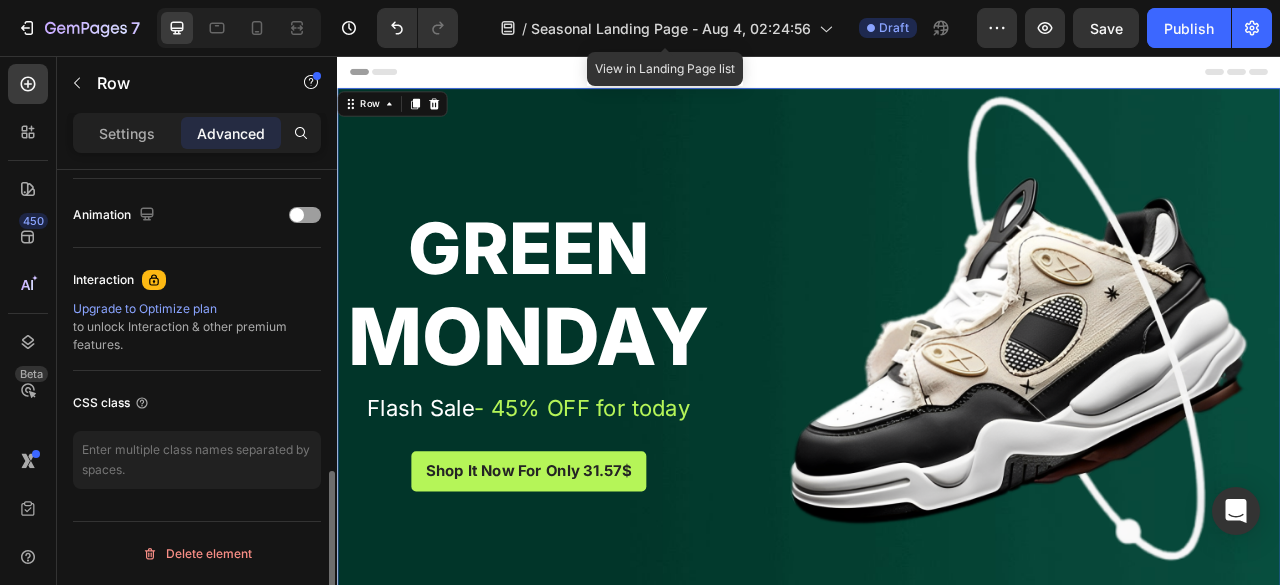 scroll, scrollTop: 858, scrollLeft: 0, axis: vertical 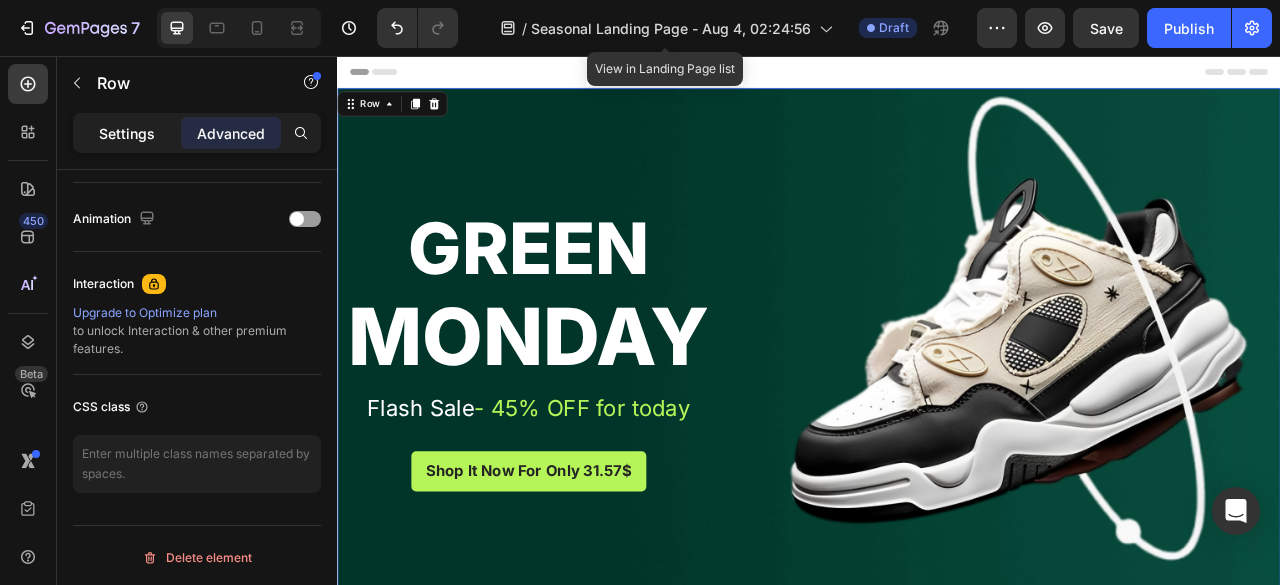click on "Settings" 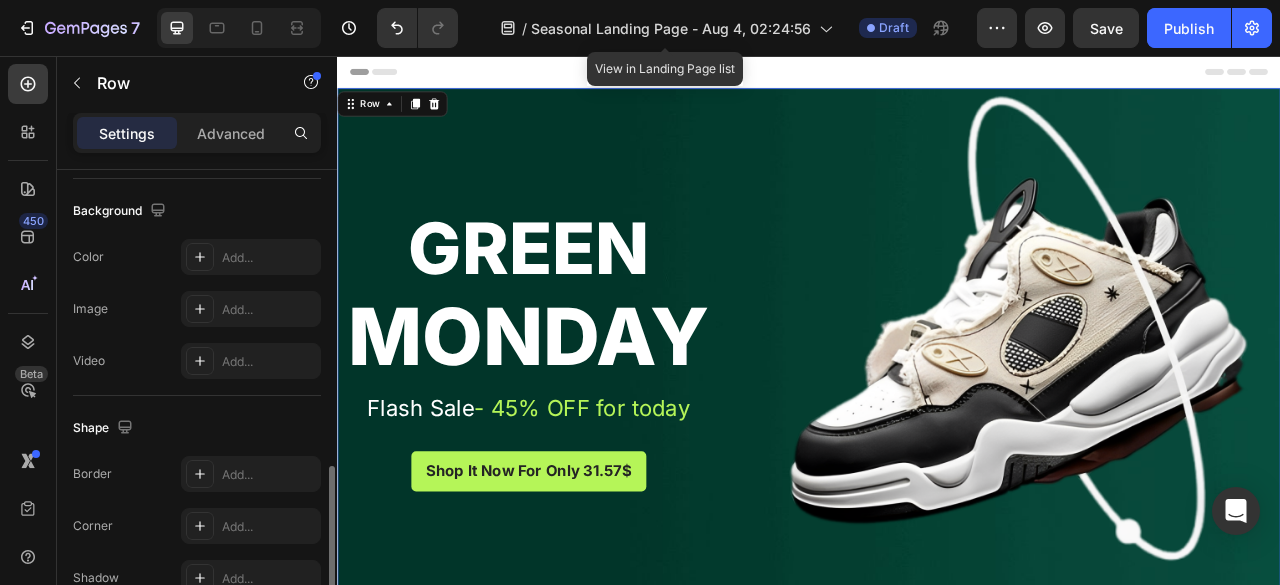 scroll, scrollTop: 803, scrollLeft: 0, axis: vertical 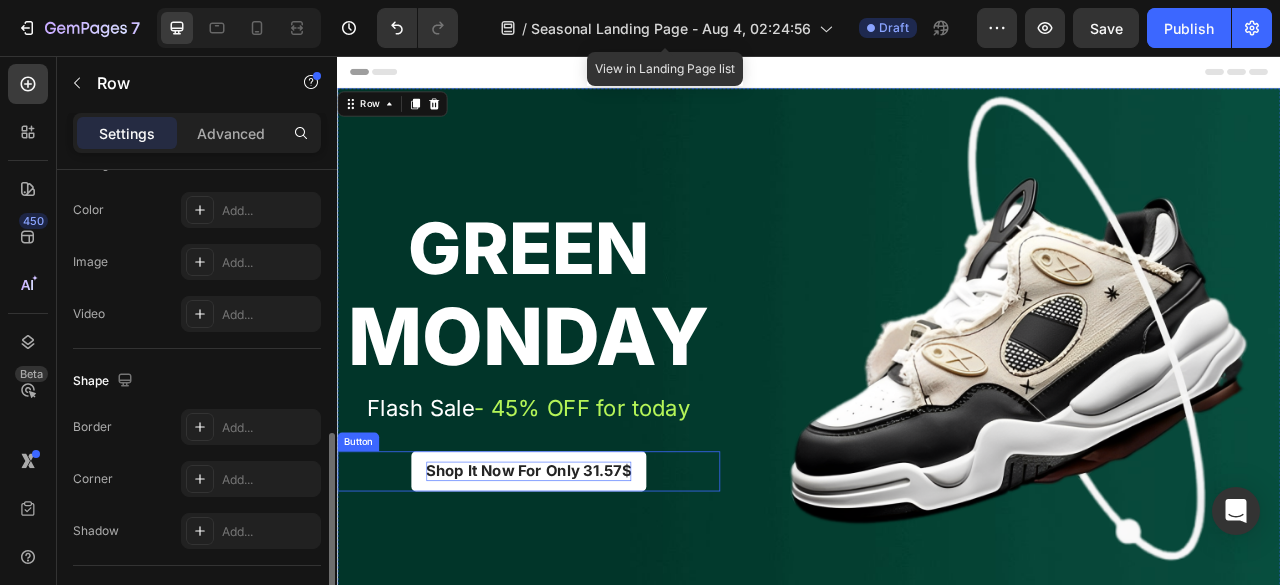 click on "Shop It Now For Only 31.57$" at bounding box center [580, 584] 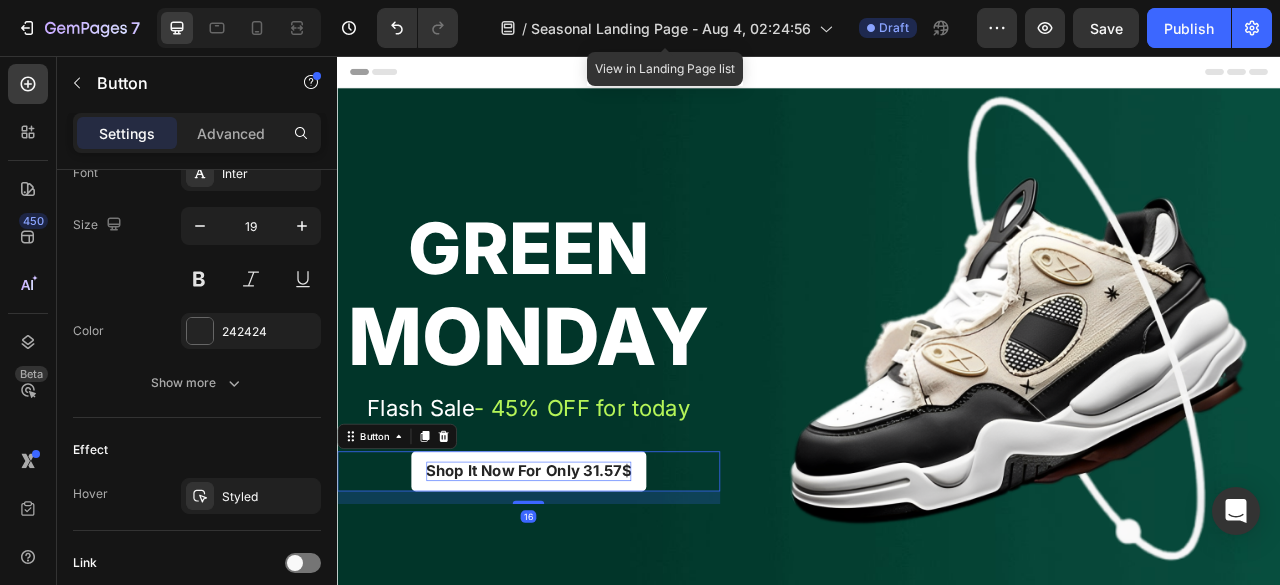 scroll, scrollTop: 0, scrollLeft: 0, axis: both 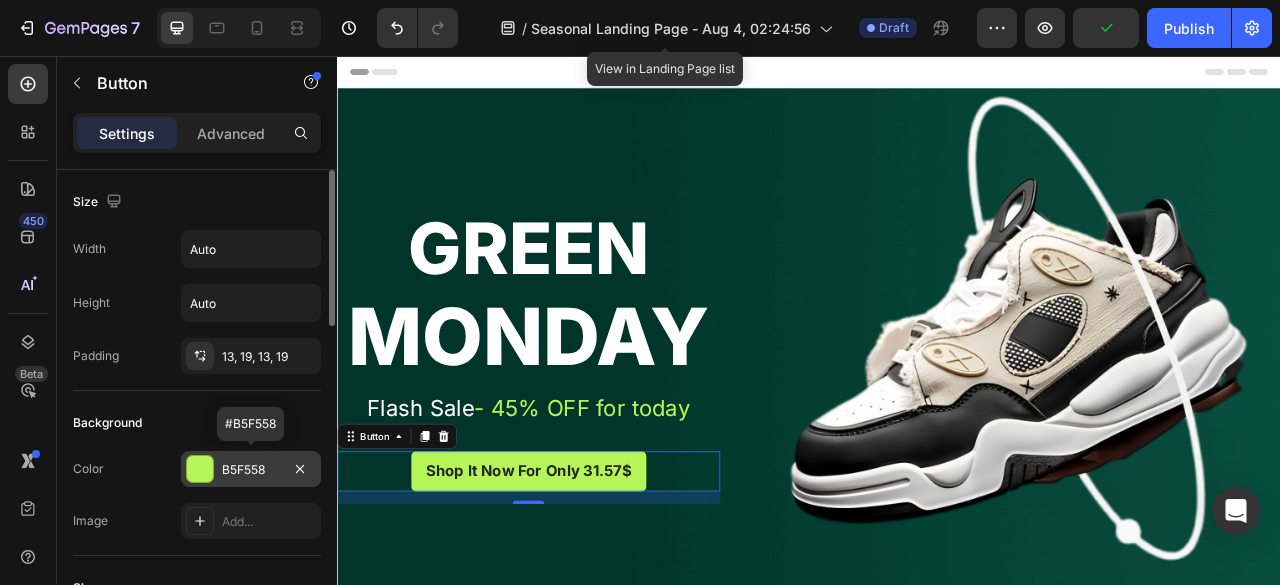 click on "B5F558" at bounding box center (251, 470) 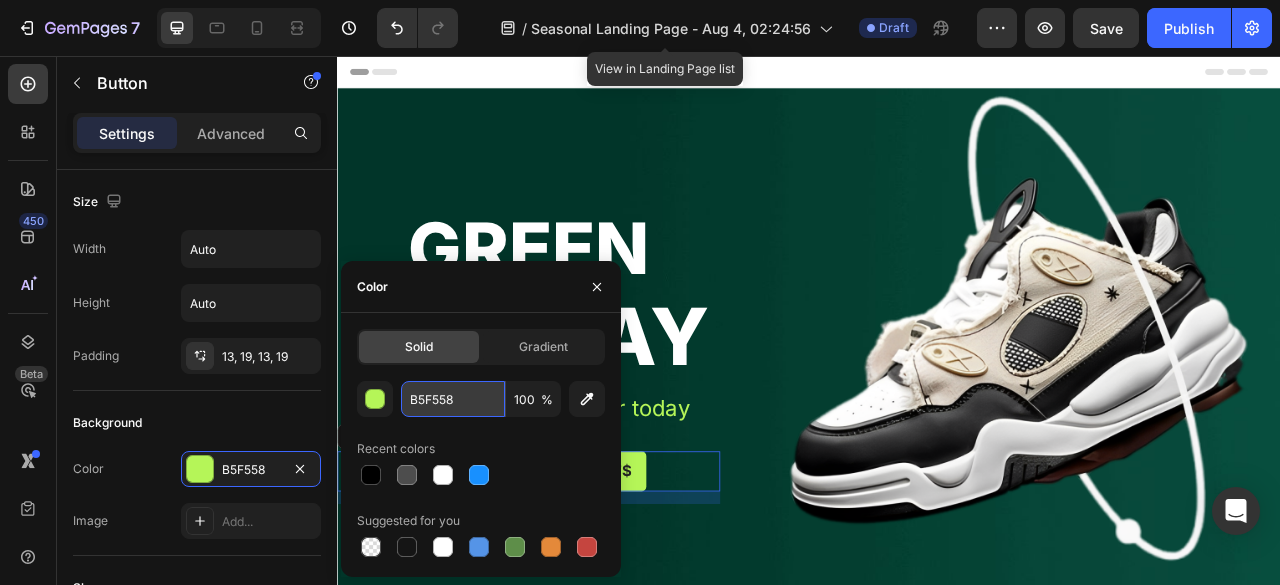 click on "B5F558" at bounding box center (453, 399) 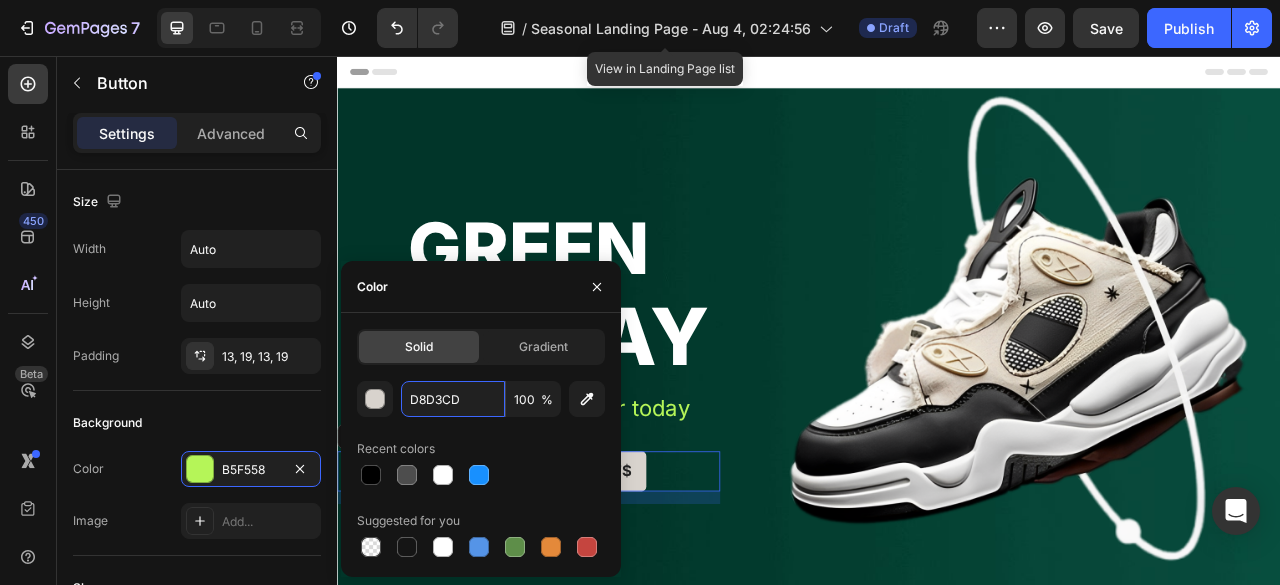 type on "D8D3CD" 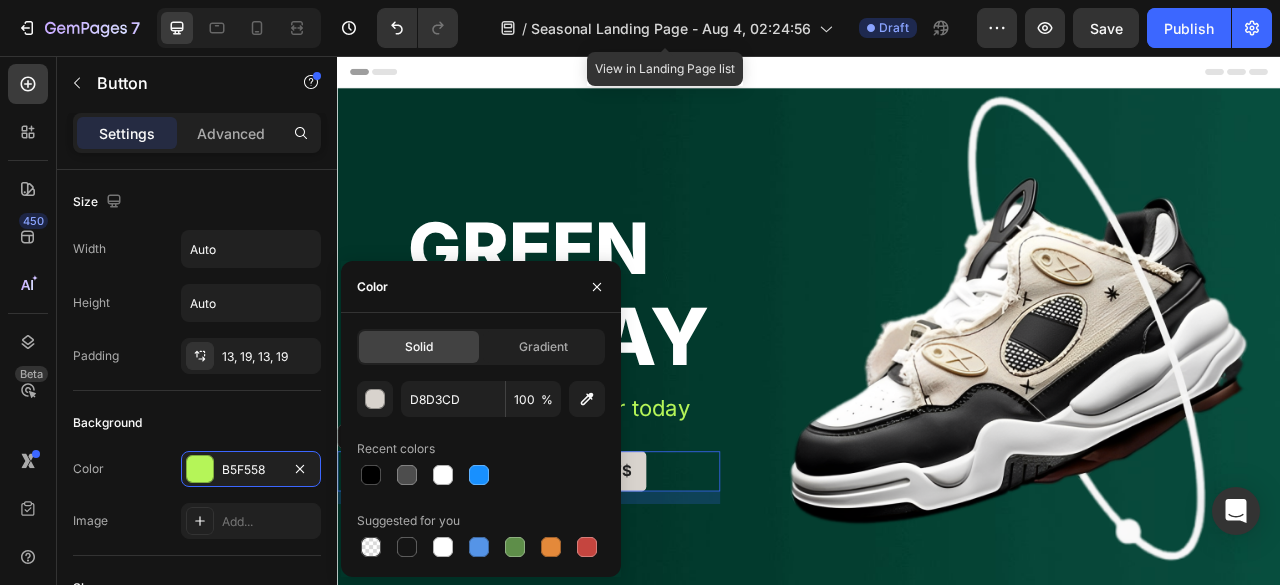 click at bounding box center [597, 286] 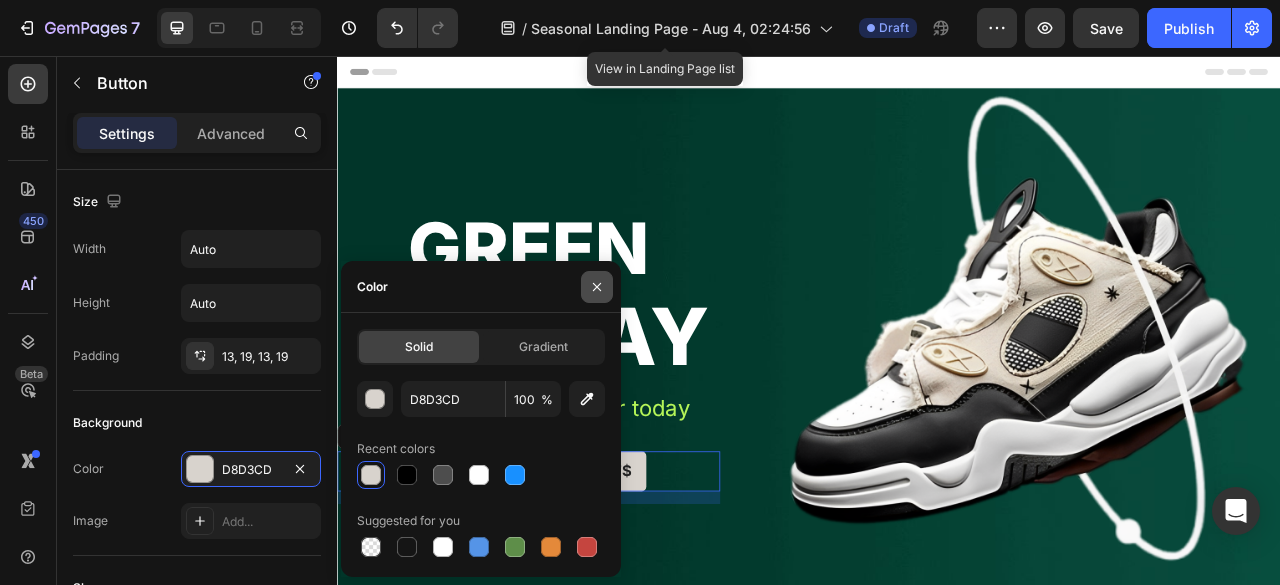 click 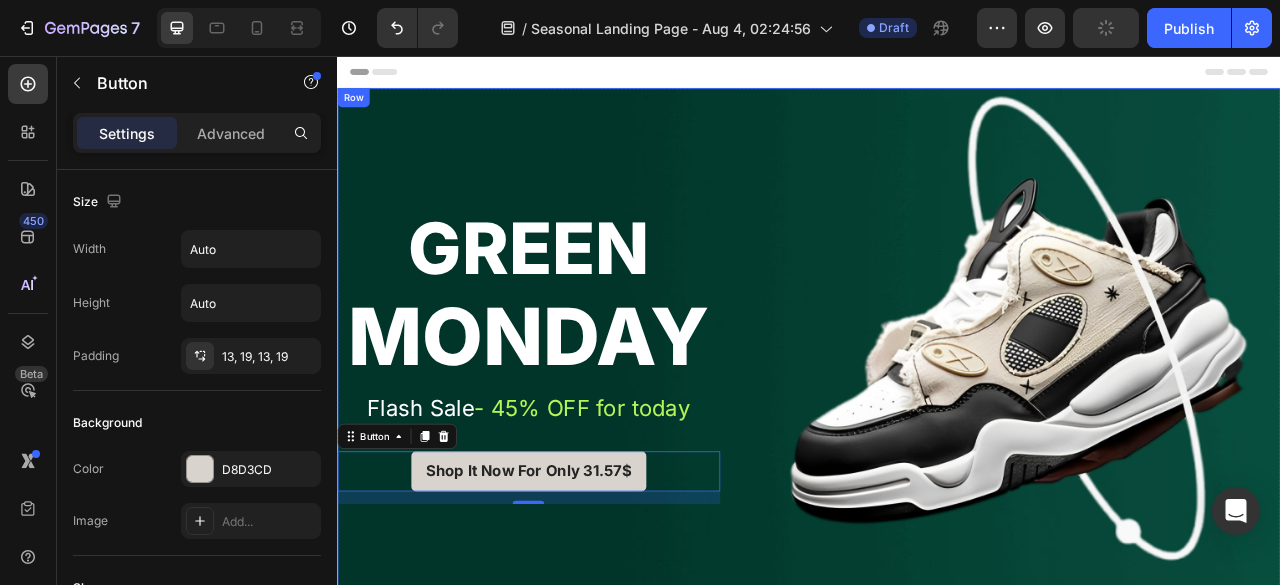 click on "Green Heading Monday Heading Flash Sale - 45% OFF for today Text block Shop It Now For Only 31.57$ Button 16" at bounding box center (580, 437) 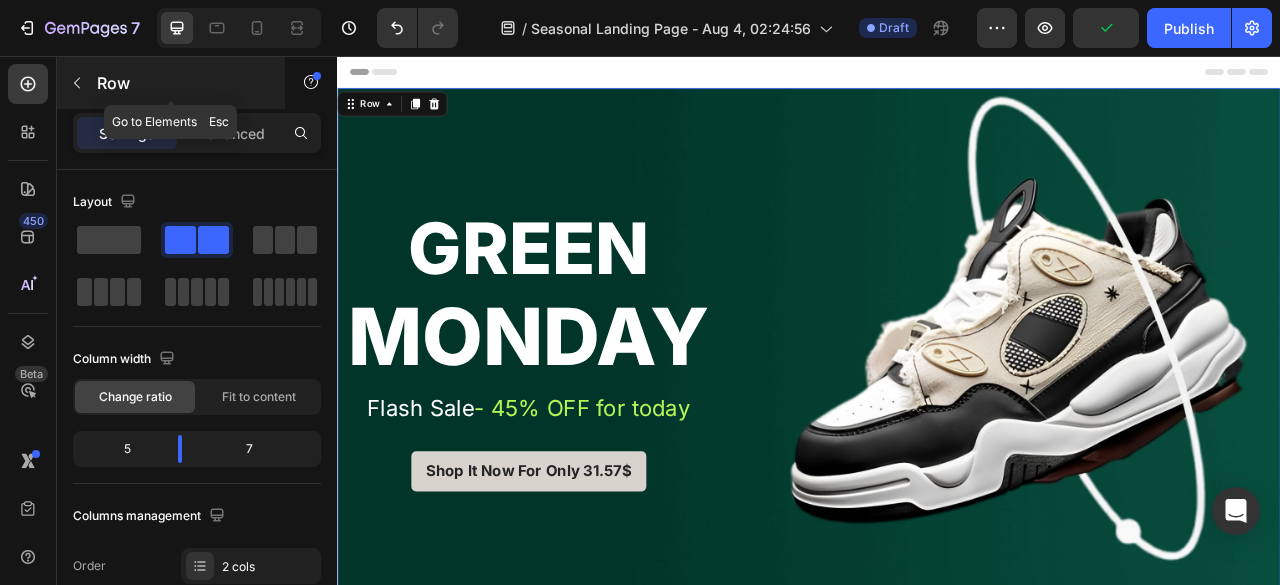 click 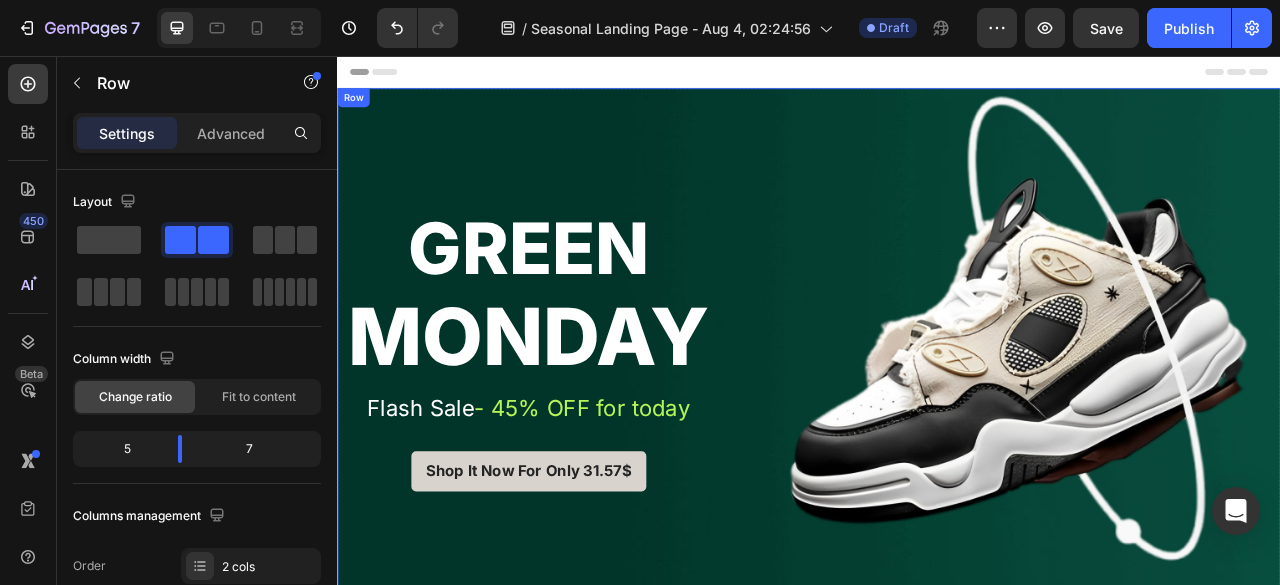 click on "Green Heading Monday Heading Flash Sale - 45% OFF for today Text block Shop It Now For Only 31.57$ Button" at bounding box center (580, 437) 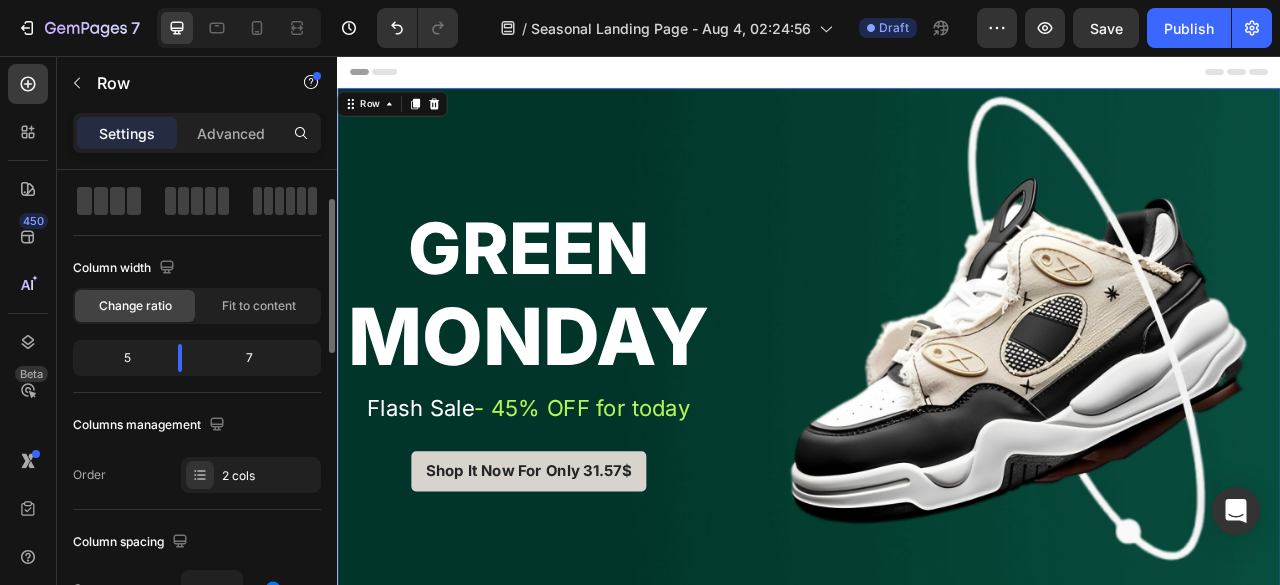 scroll, scrollTop: 115, scrollLeft: 0, axis: vertical 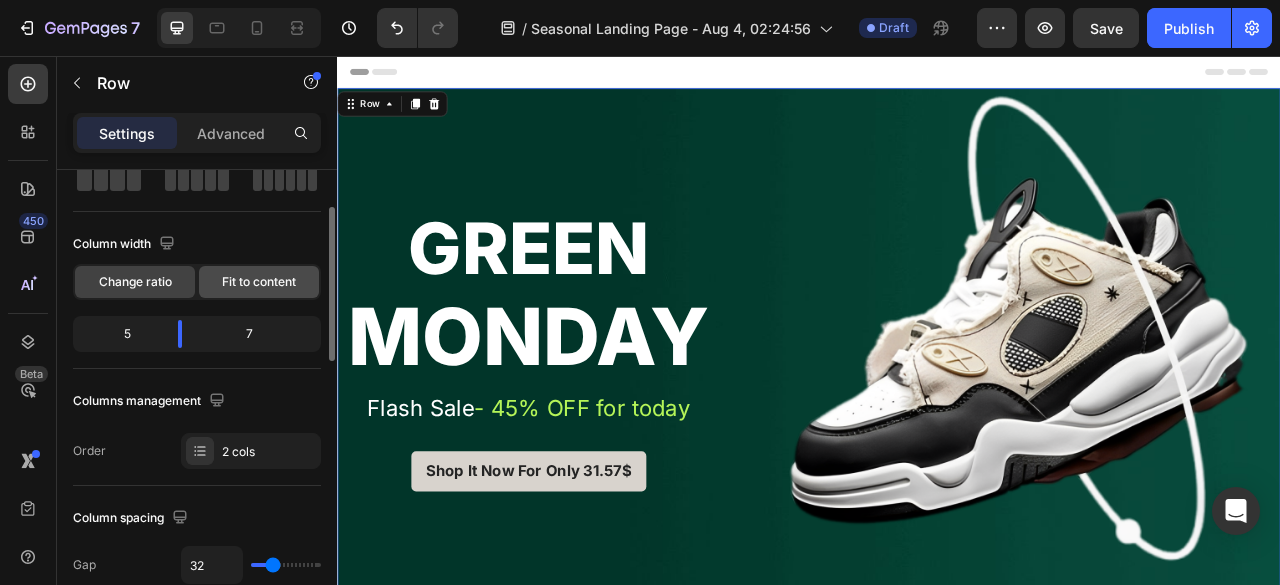 click on "Fit to content" 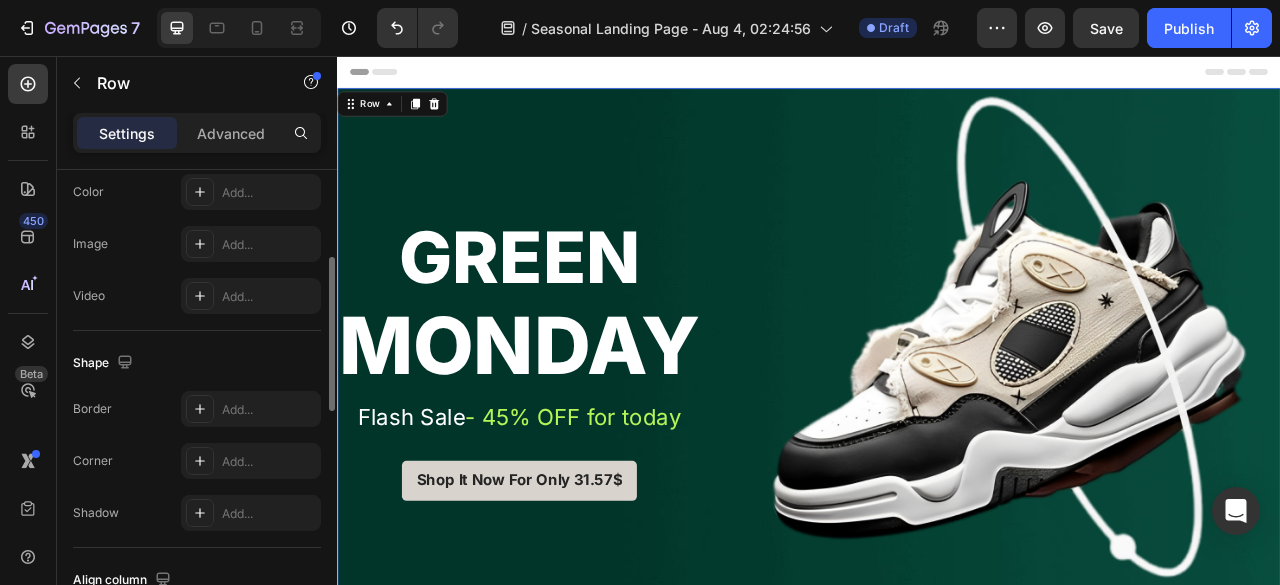 scroll, scrollTop: 645, scrollLeft: 0, axis: vertical 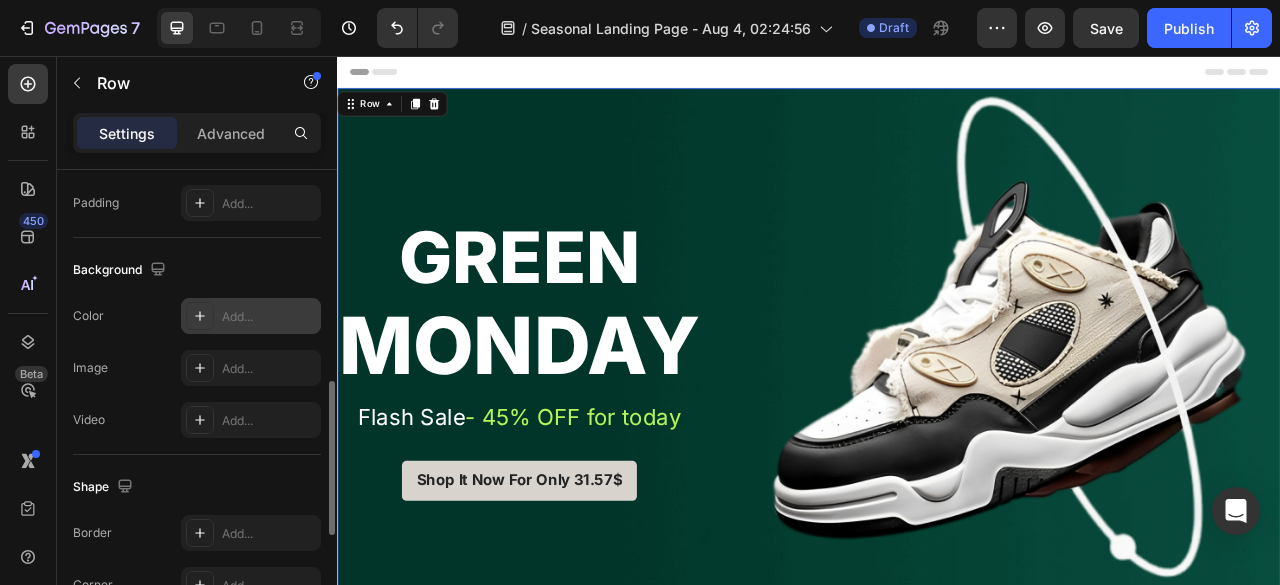 click at bounding box center (200, 316) 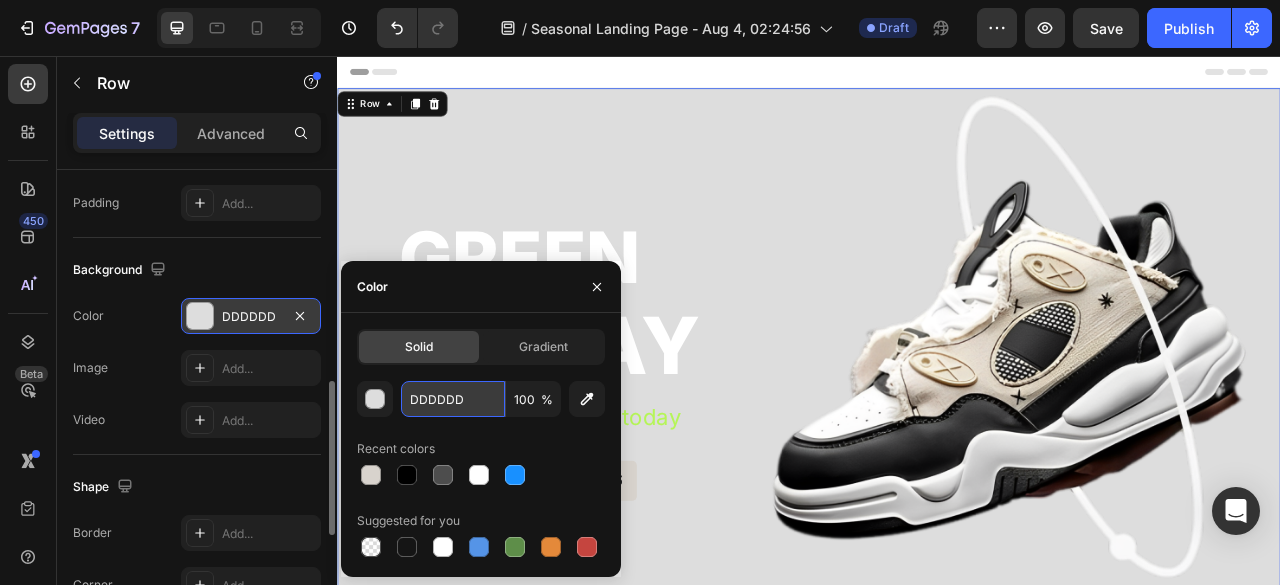 click on "DDDDDD" at bounding box center (453, 399) 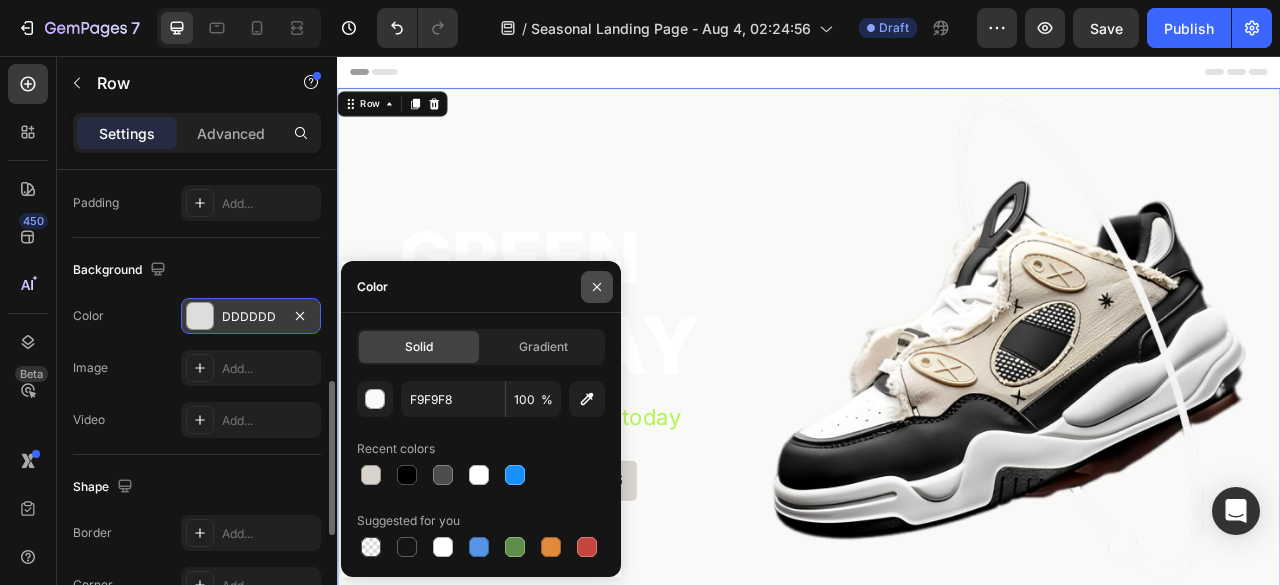 click 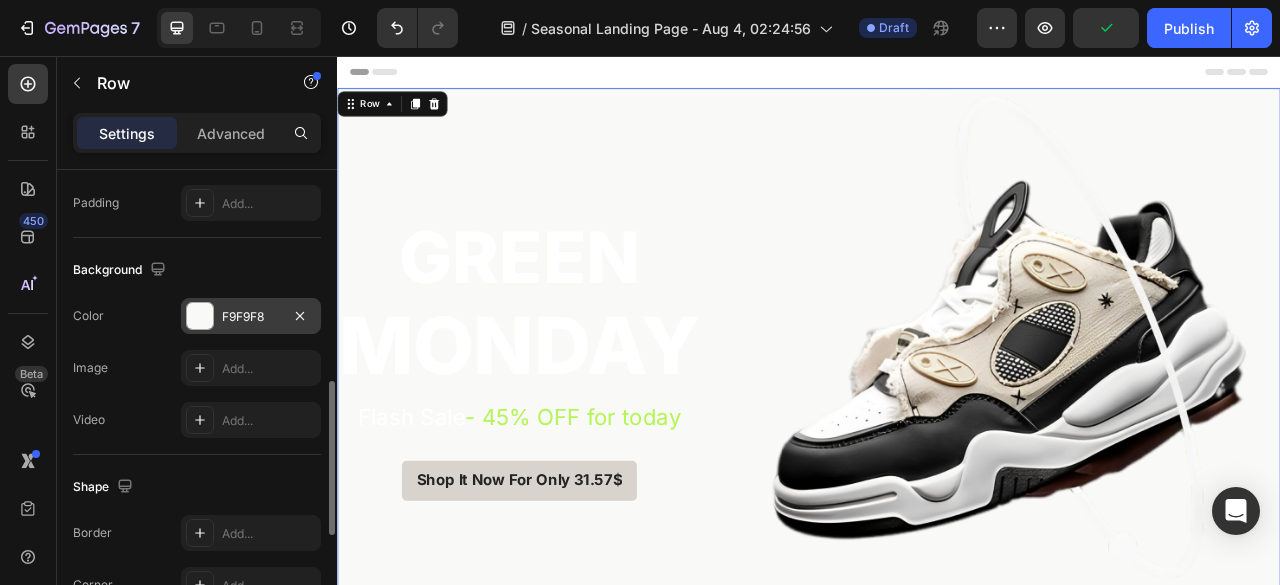 click on "F9F9F8" at bounding box center [251, 316] 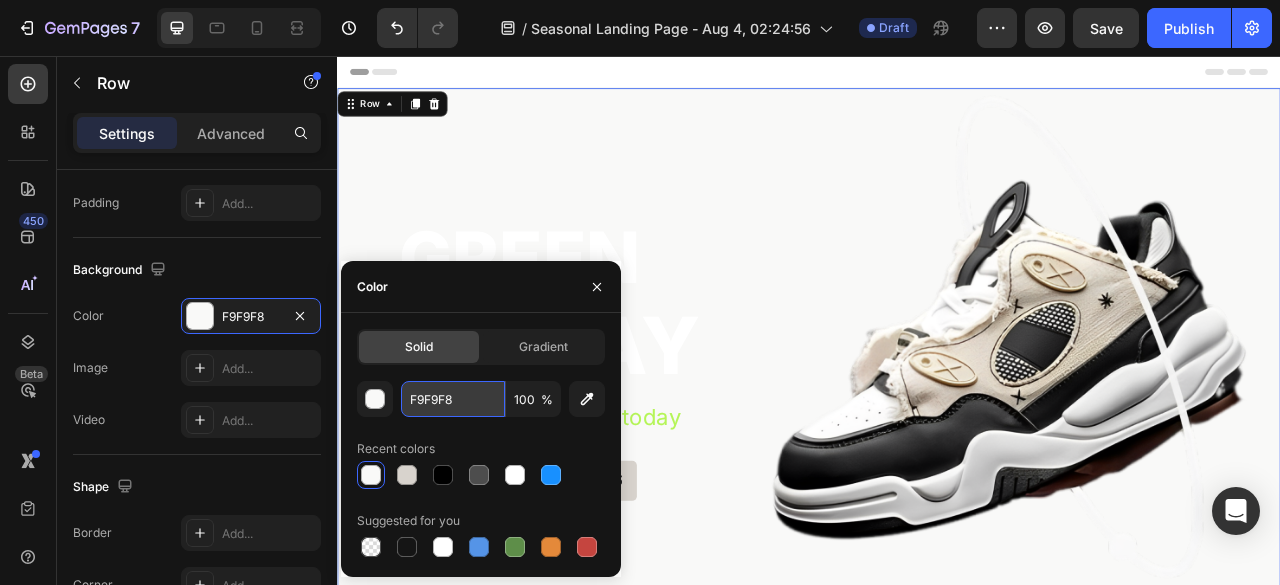 click on "F9F9F8" at bounding box center (453, 399) 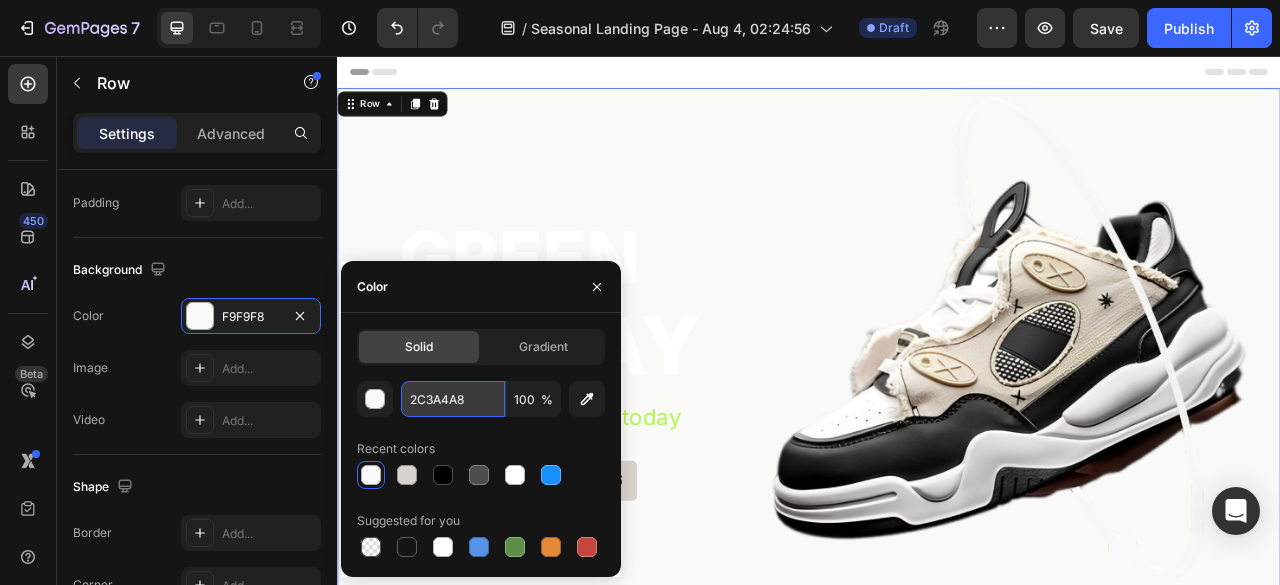 click on "2C3A4A8" at bounding box center (453, 399) 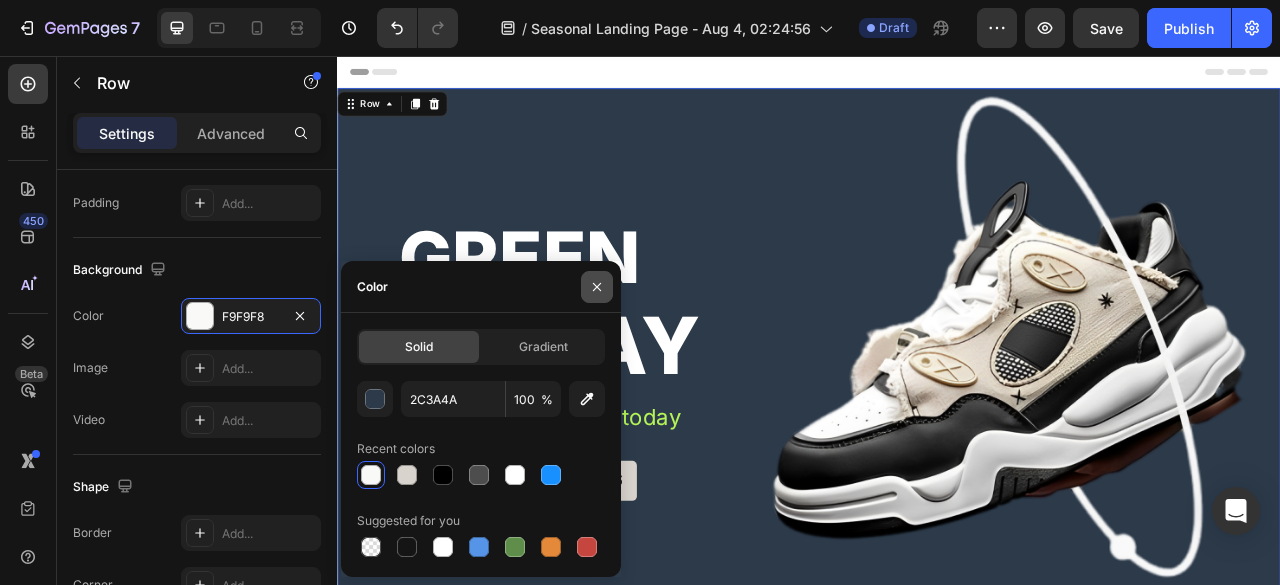 click 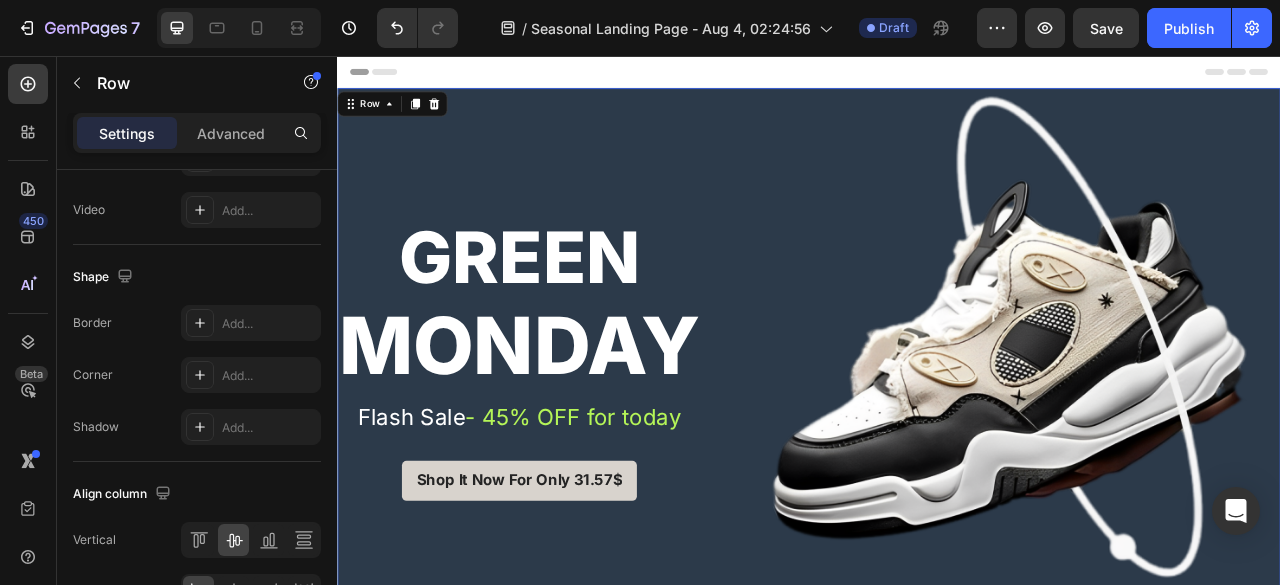 scroll, scrollTop: 972, scrollLeft: 0, axis: vertical 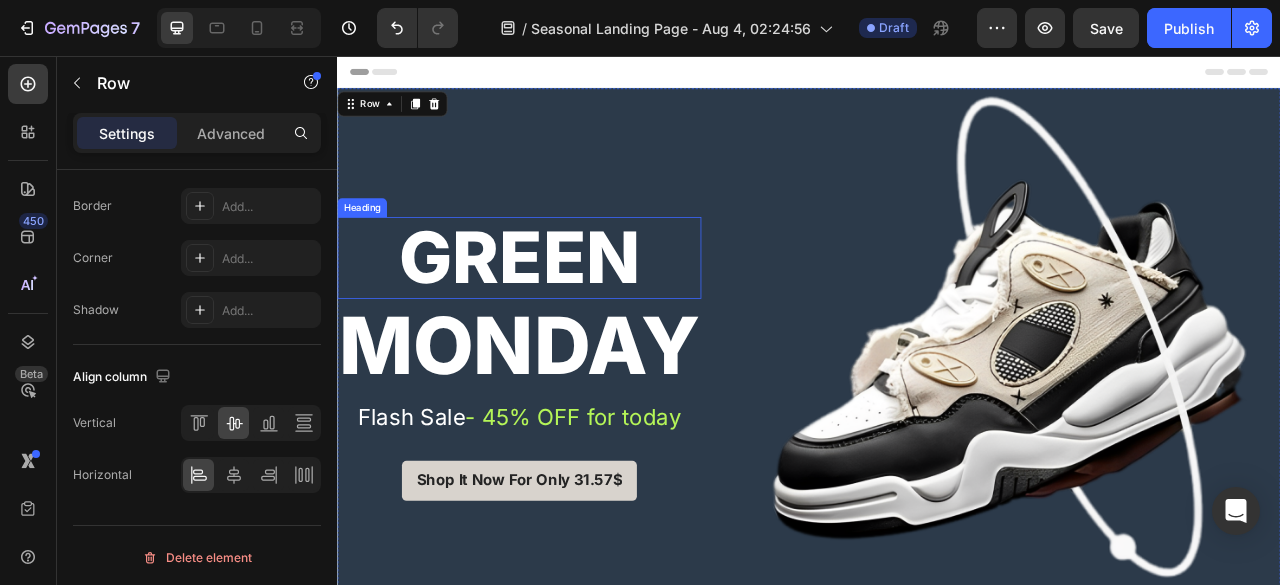 click on "Green" at bounding box center (568, 313) 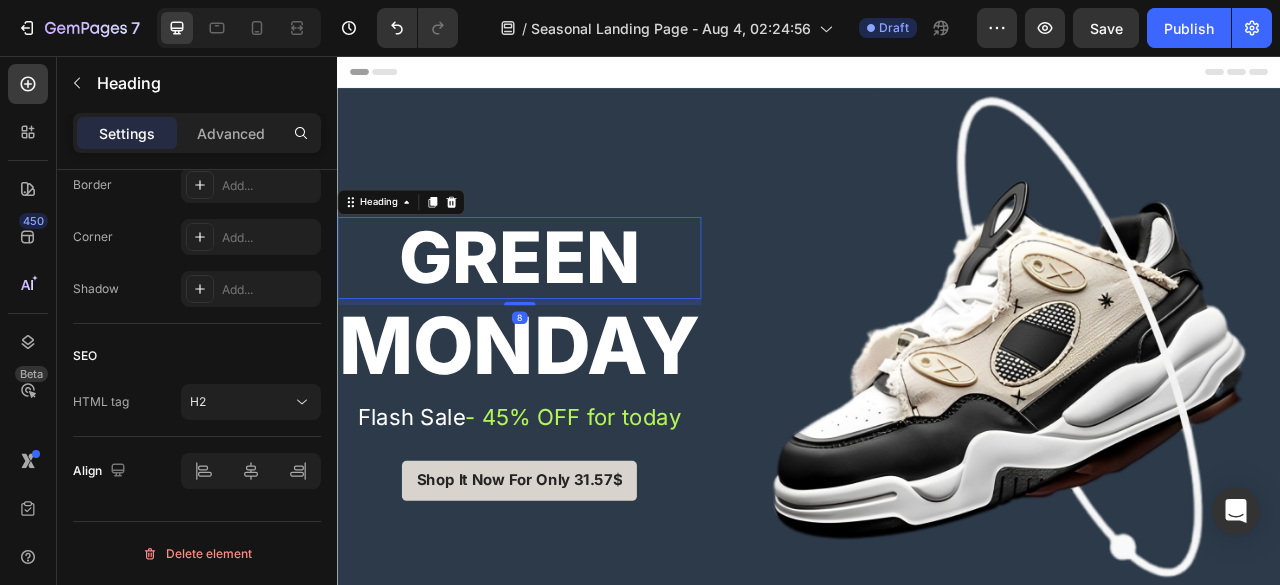 scroll, scrollTop: 0, scrollLeft: 0, axis: both 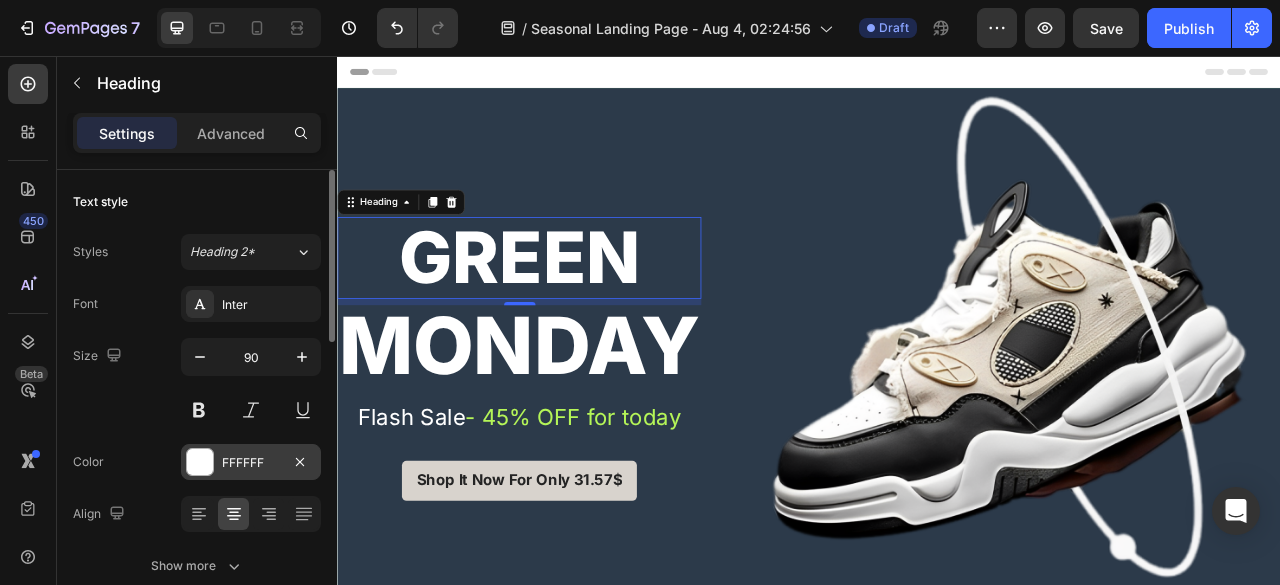 click on "FFFFFF" at bounding box center (251, 463) 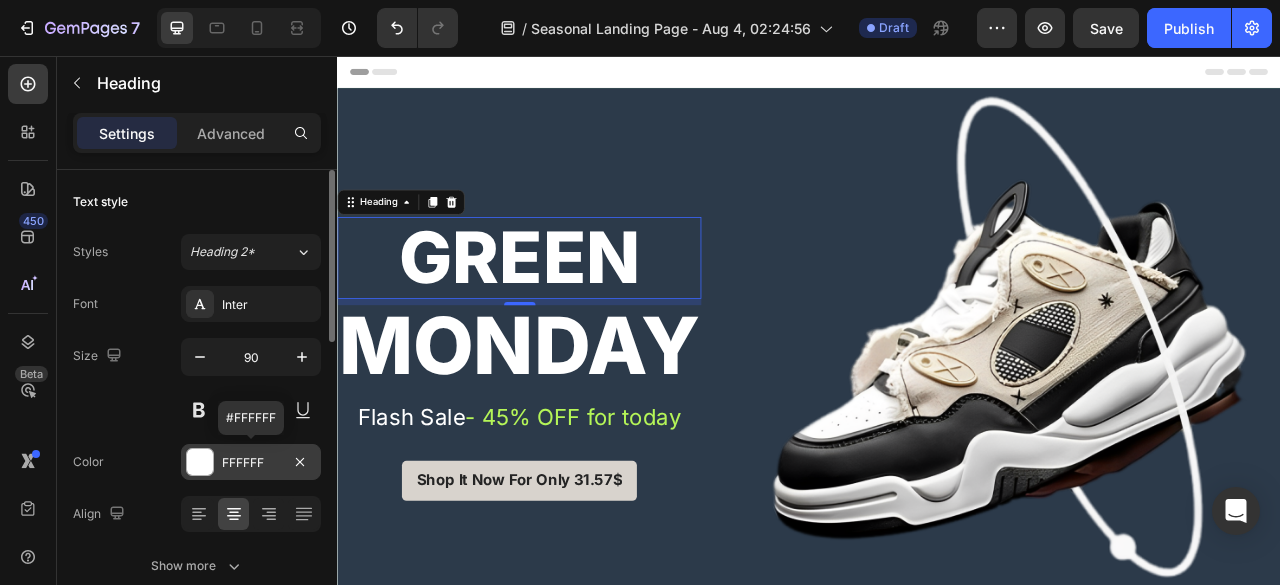 click on "FFFFFF" at bounding box center (251, 463) 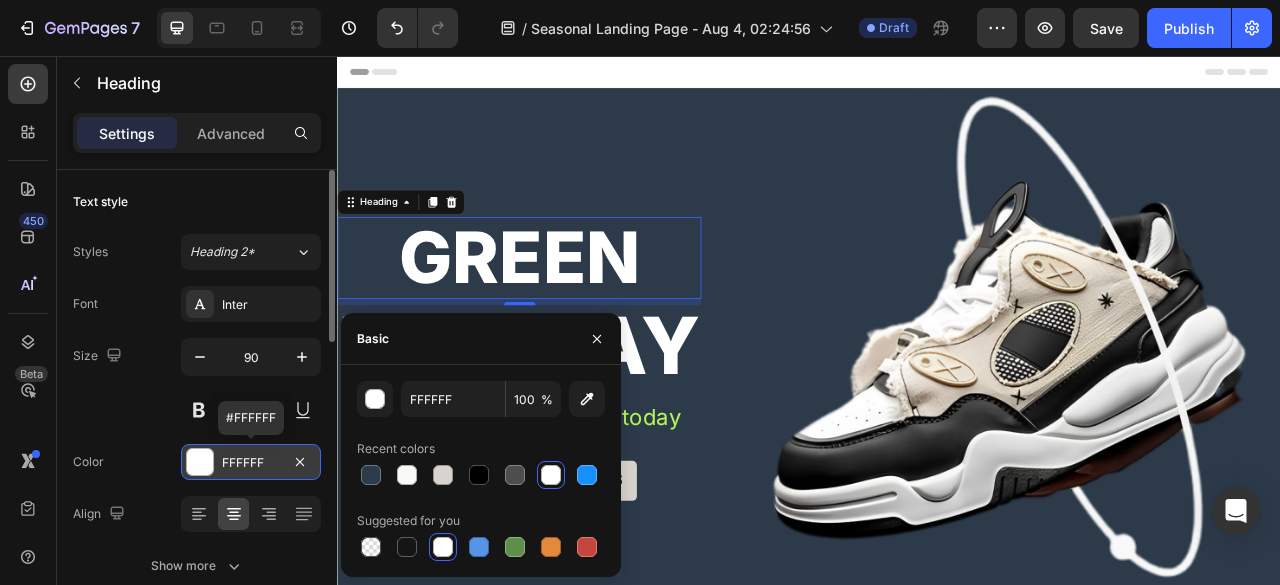 click on "FFFFFF" at bounding box center [251, 463] 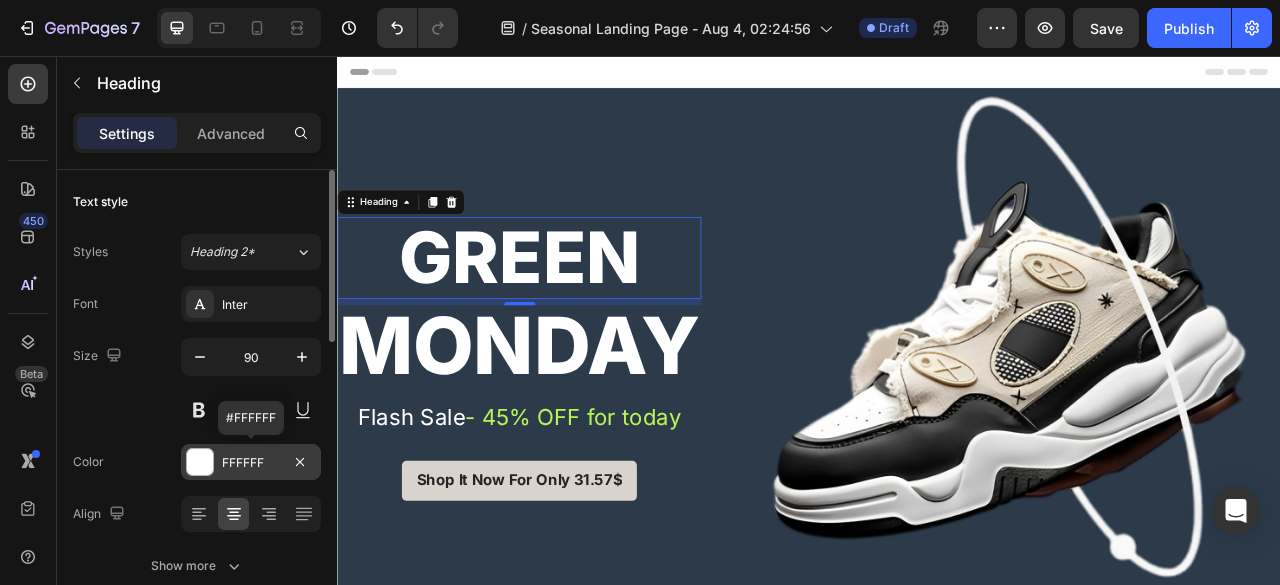 click on "FFFFFF" at bounding box center (251, 463) 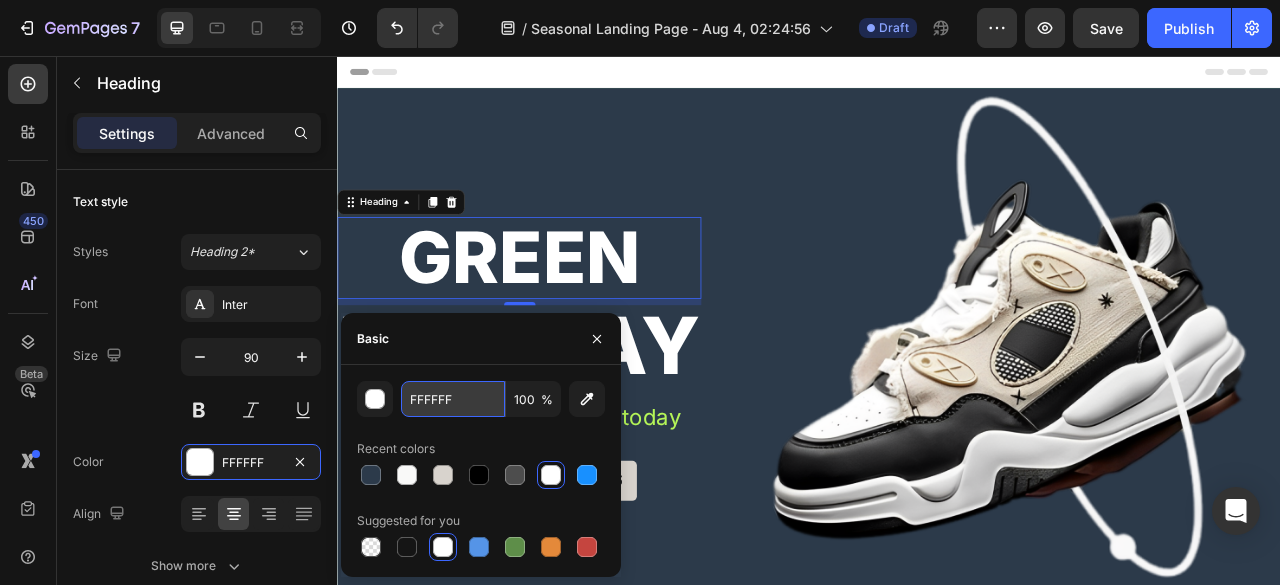 click on "FFFFFF" at bounding box center (453, 399) 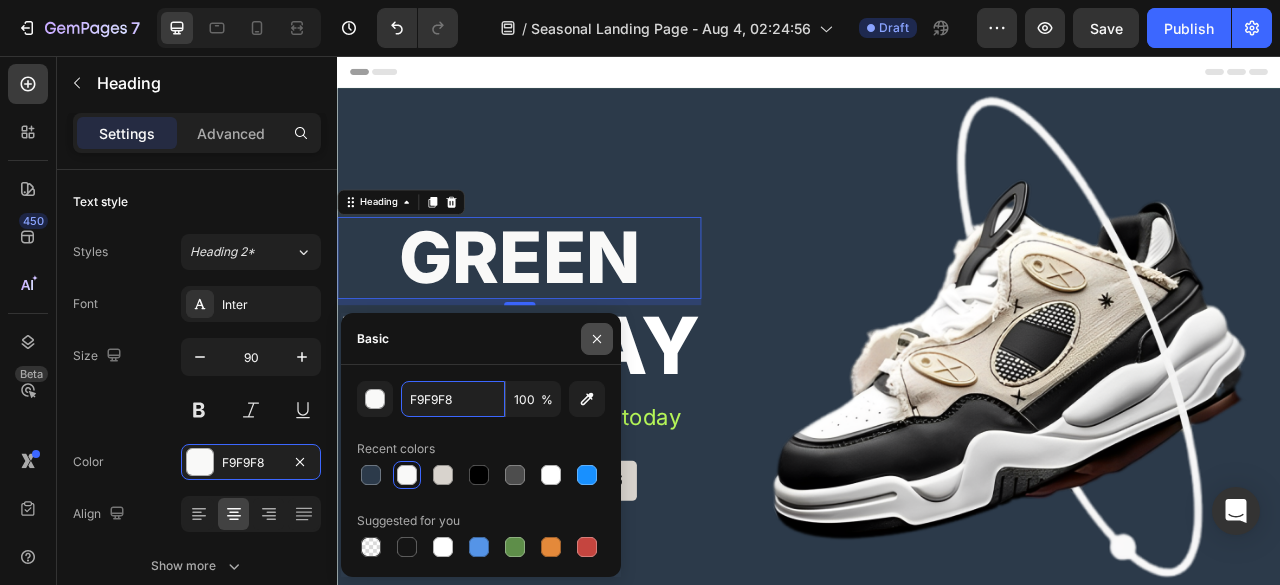 type on "F9F9F8" 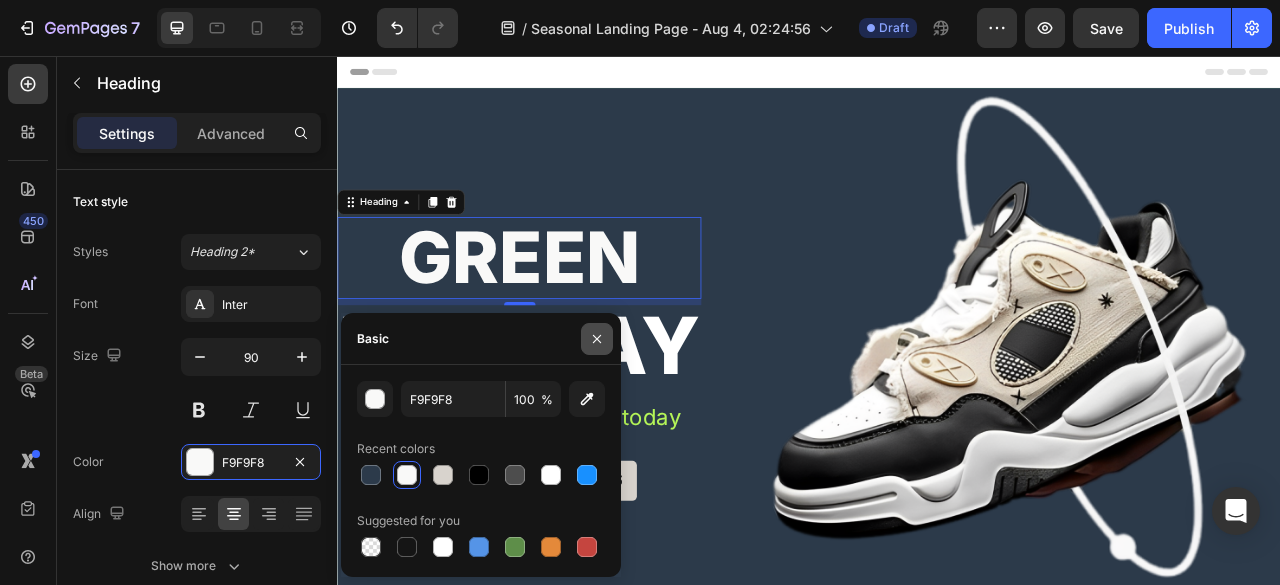 click 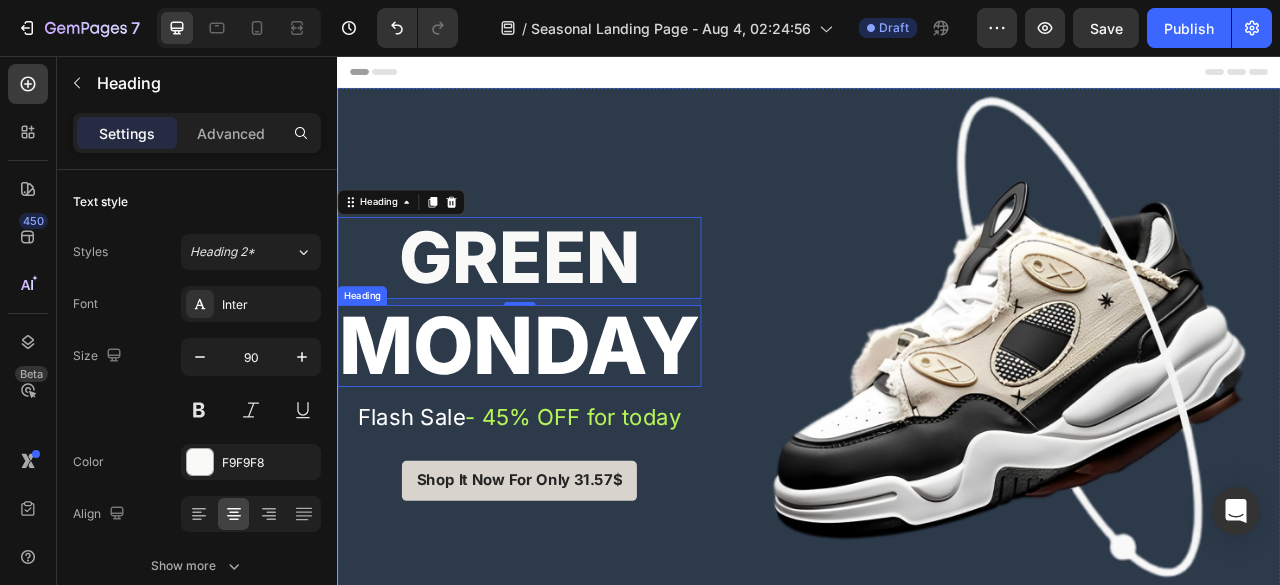 click on "Monday" at bounding box center (568, 425) 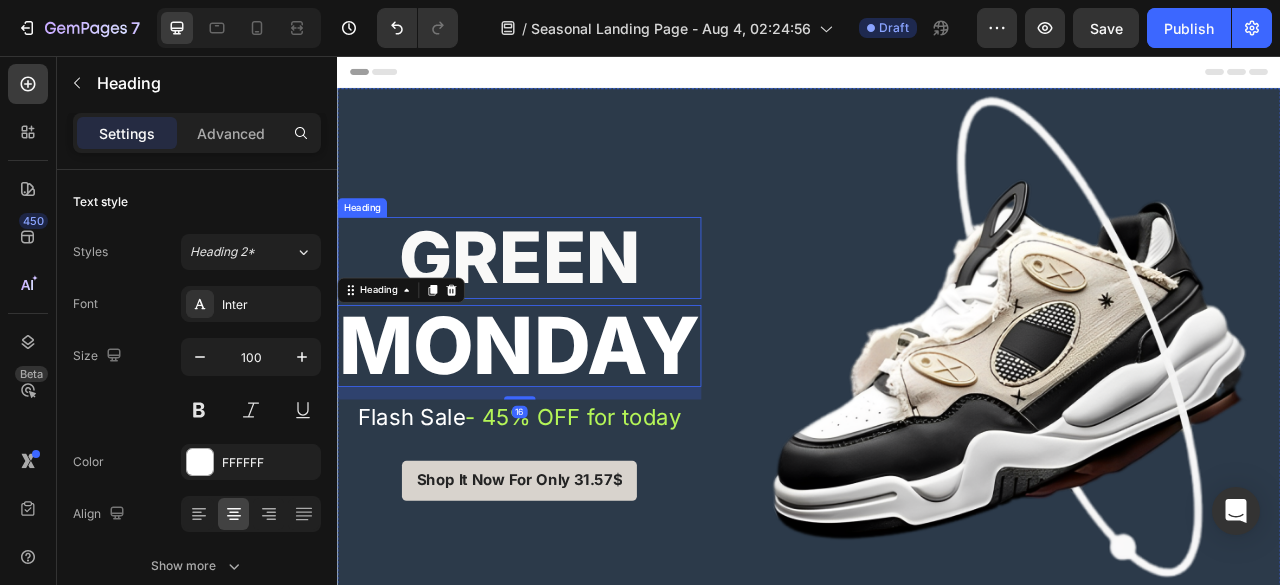 click on "Green" at bounding box center [568, 313] 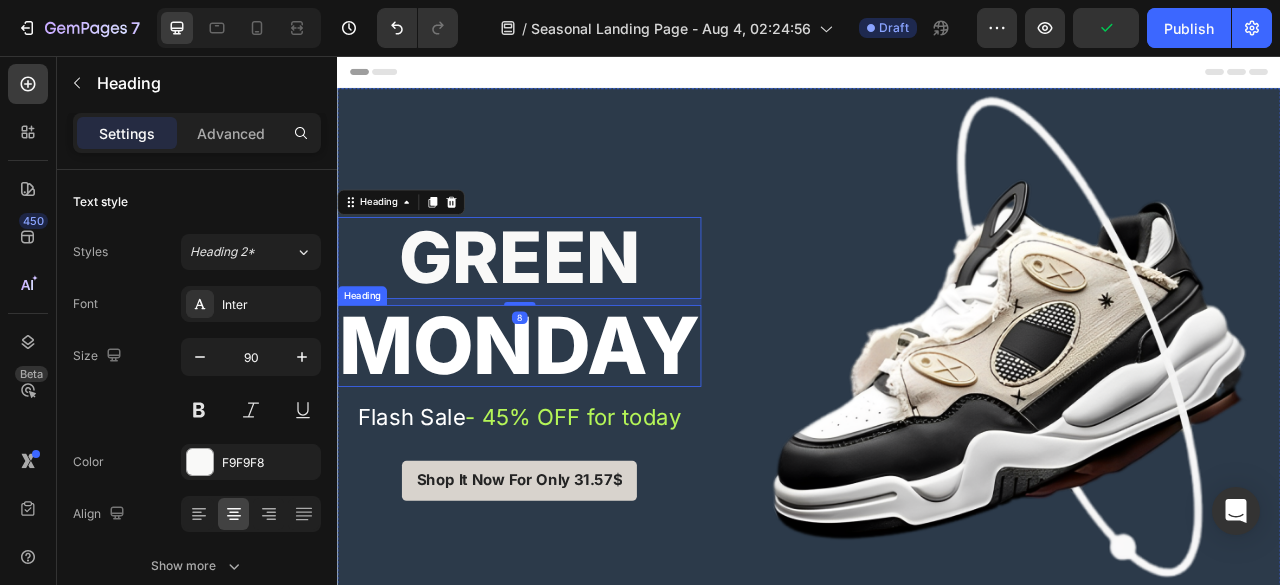 click on "Monday" at bounding box center (568, 425) 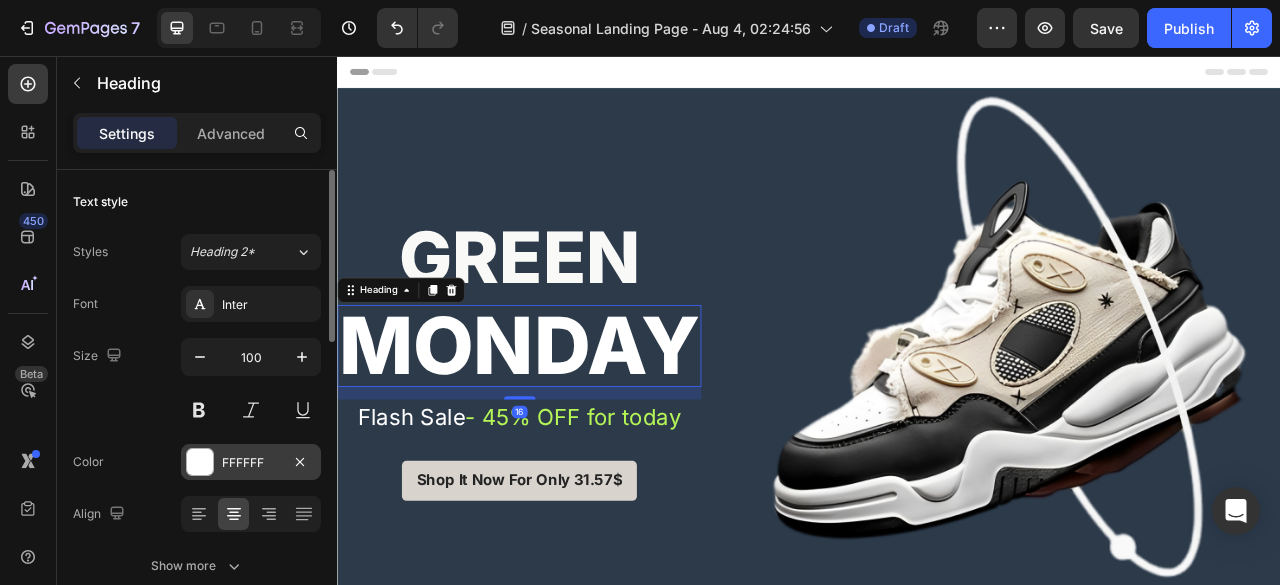 click on "FFFFFF" at bounding box center [251, 463] 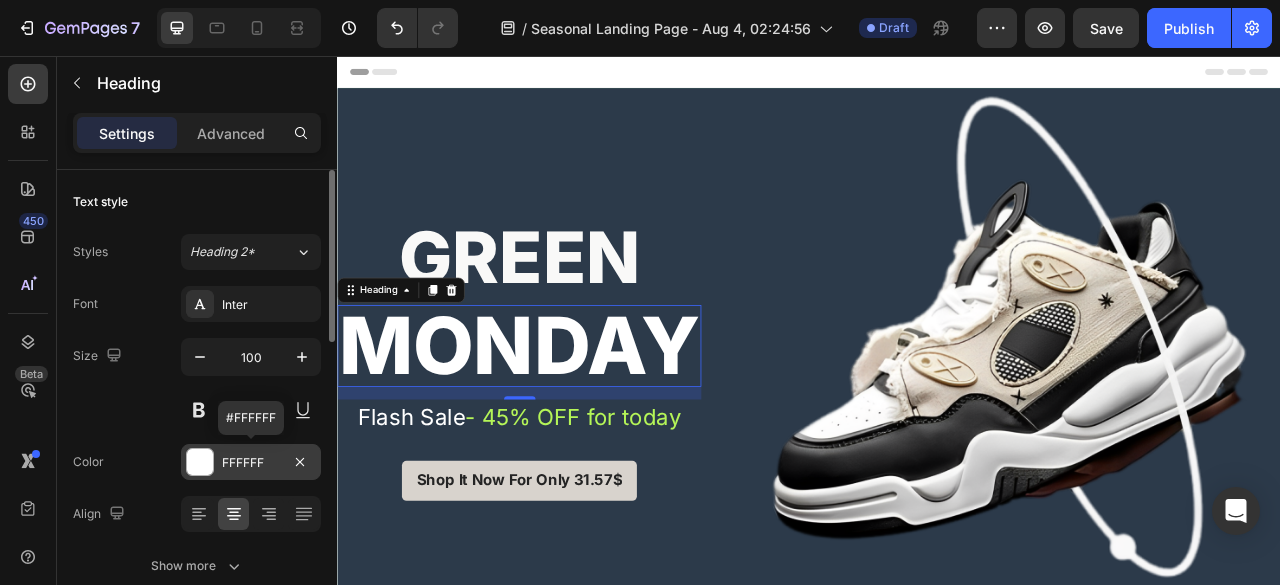 click on "FFFFFF" at bounding box center (251, 463) 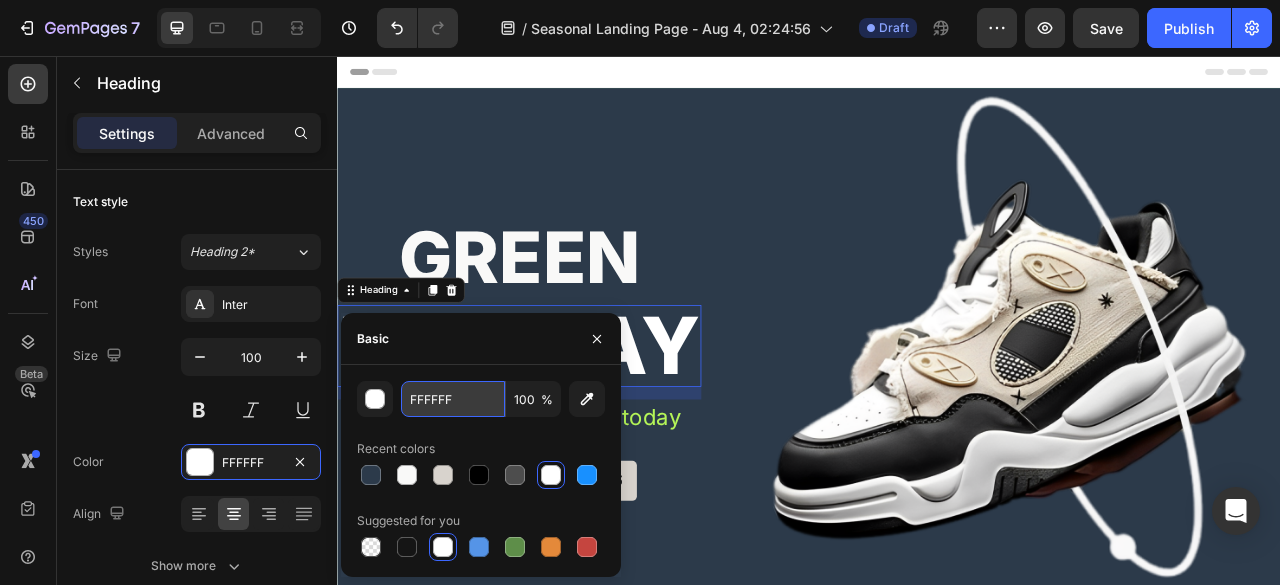 click on "FFFFFF" at bounding box center (453, 399) 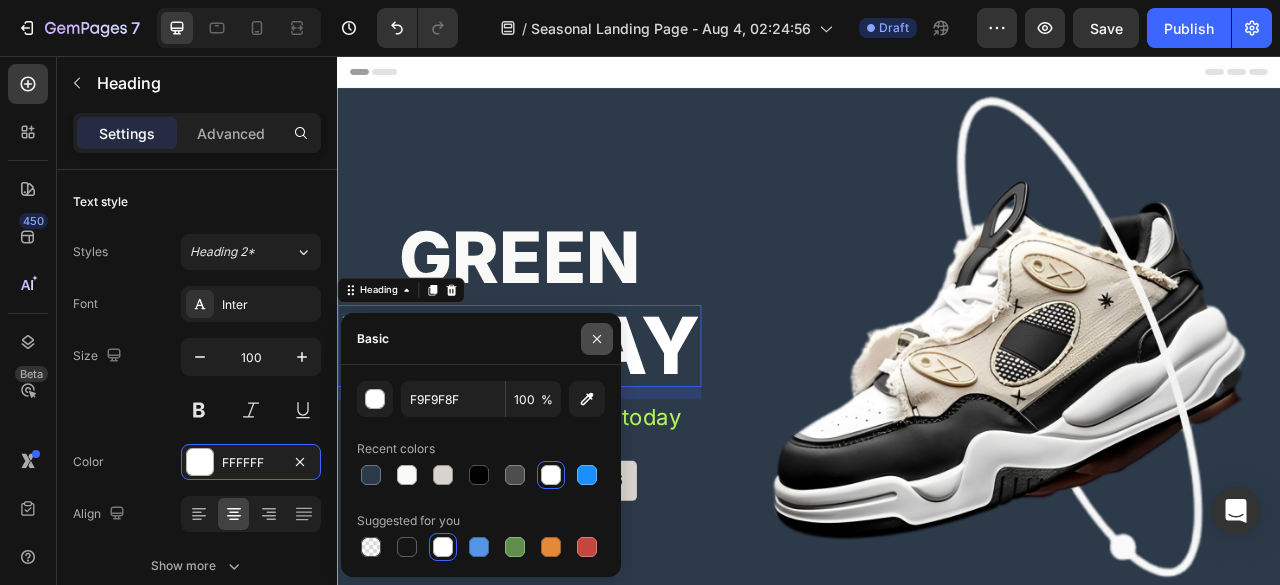 click 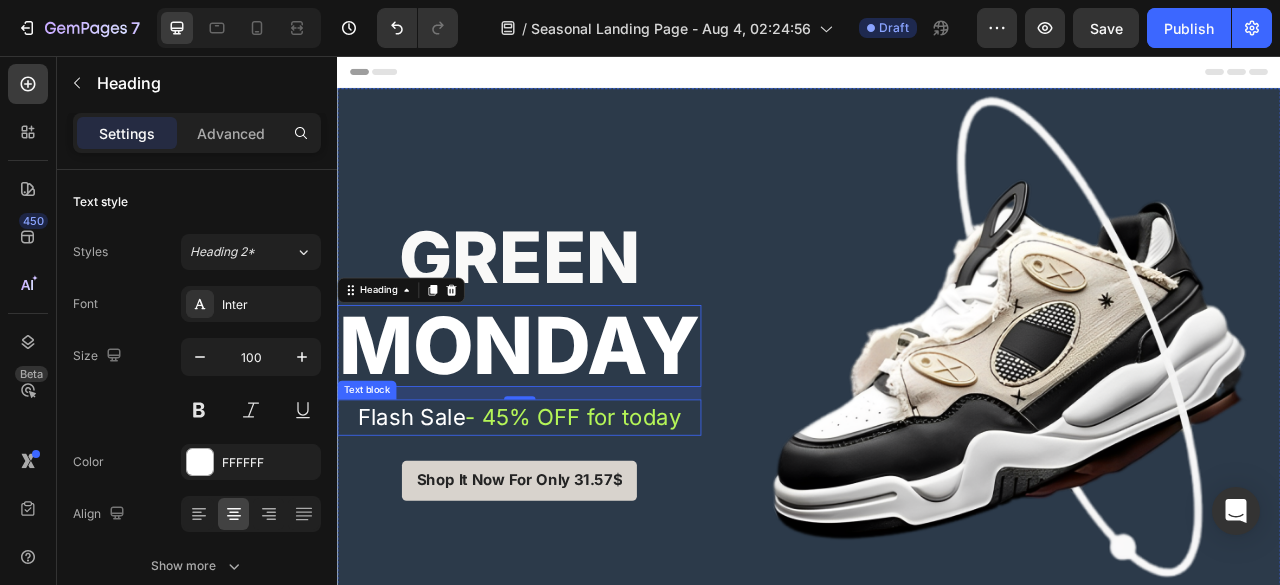 click on "Flash Sale  - 45% OFF for today" at bounding box center [568, 516] 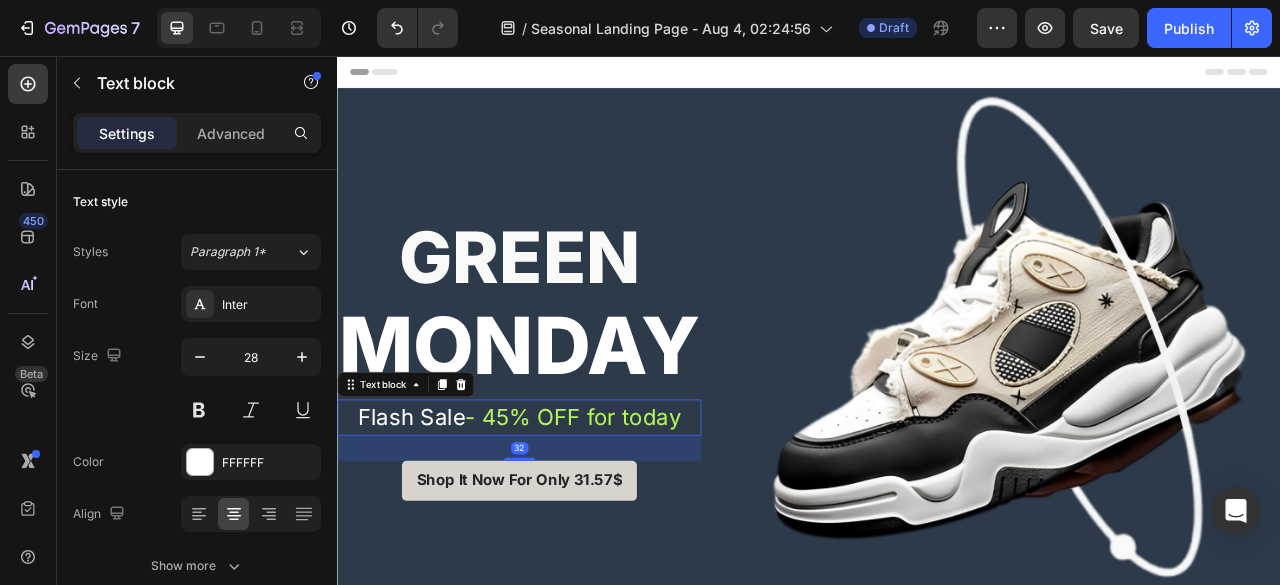 click on "Flash Sale  - 45% OFF for today" at bounding box center (568, 516) 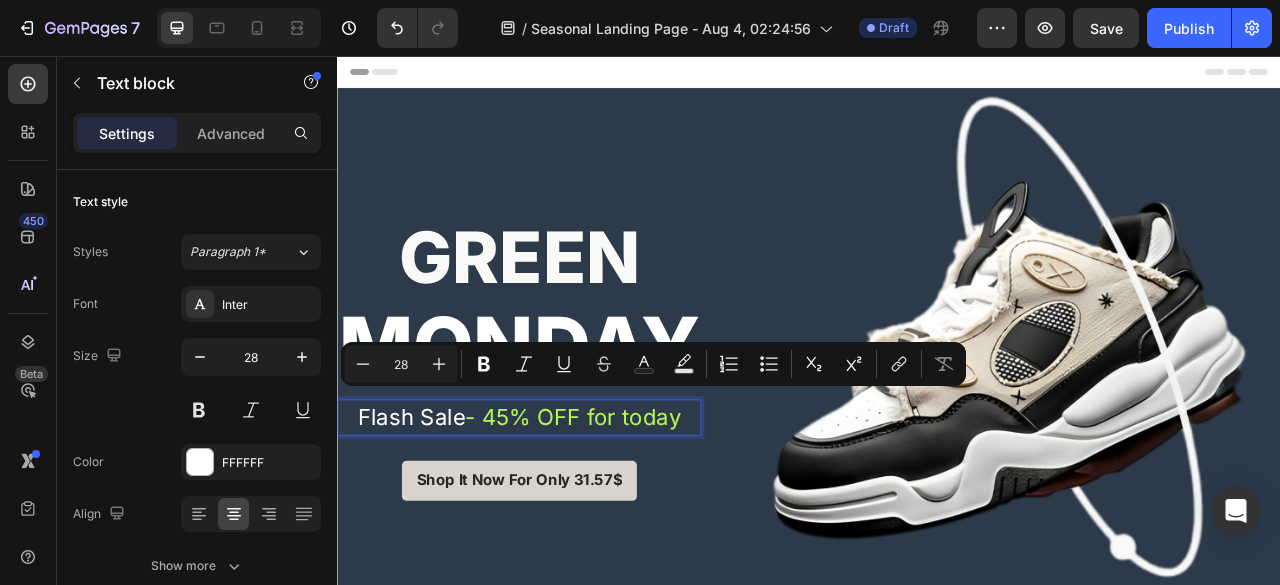 click on "Flash Sale  - 45% OFF for today" at bounding box center (568, 516) 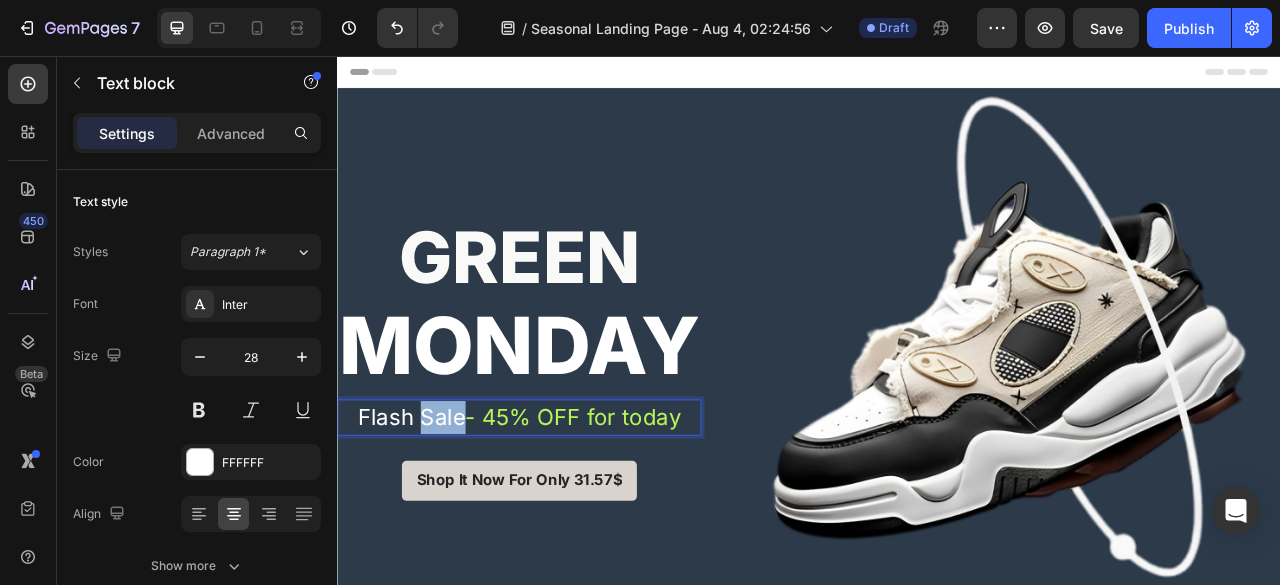 click on "Flash Sale  - 45% OFF for today" at bounding box center (568, 516) 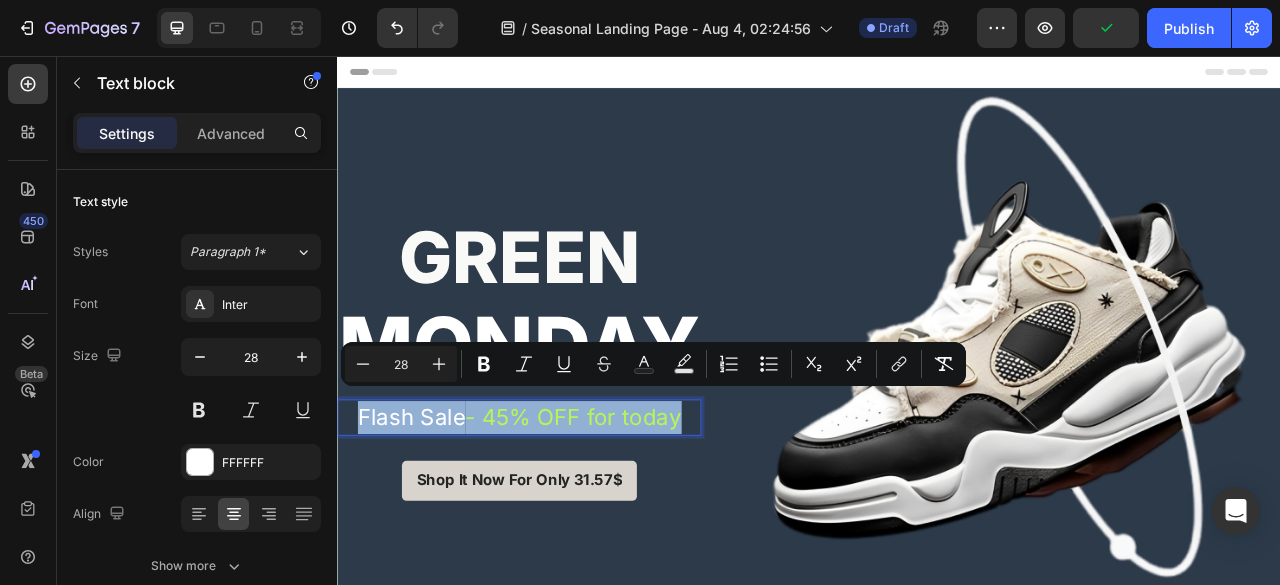 click on "Flash Sale  - 45% OFF for today" at bounding box center (568, 516) 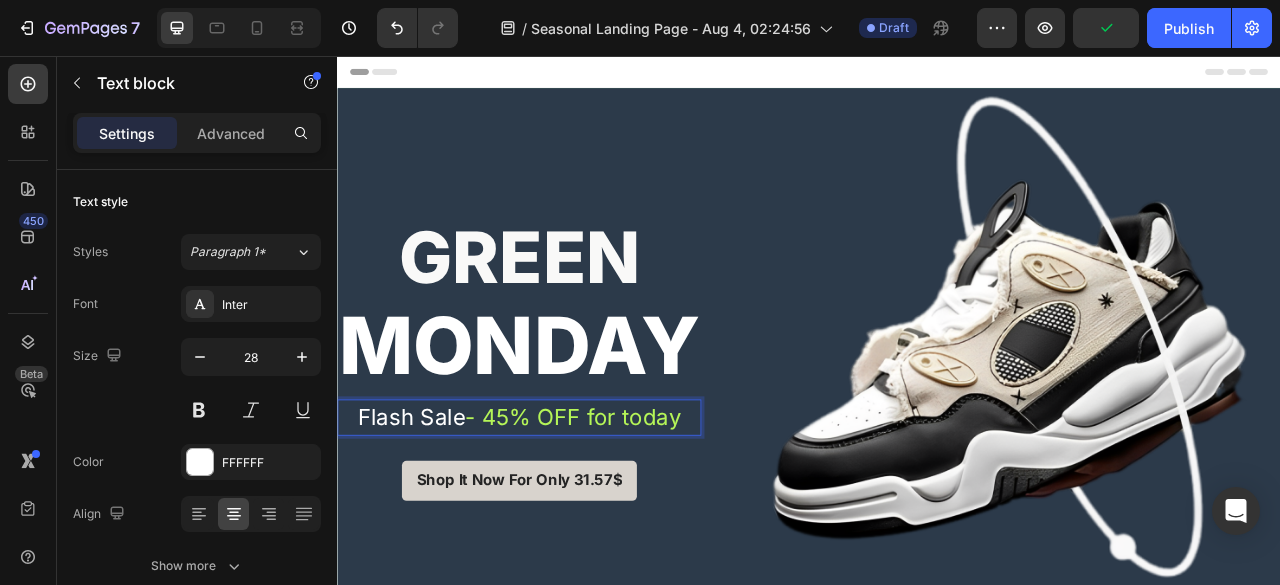 click on "Flash Sale  - 45% OFF for today" at bounding box center (568, 516) 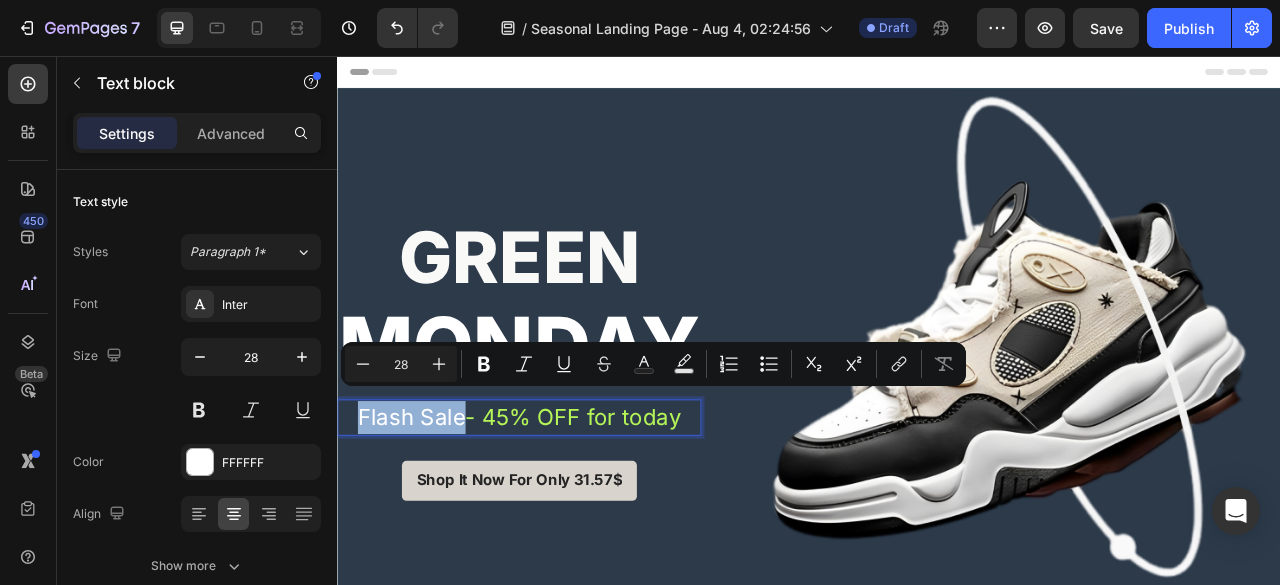 drag, startPoint x: 509, startPoint y: 495, endPoint x: 367, endPoint y: 502, distance: 142.17242 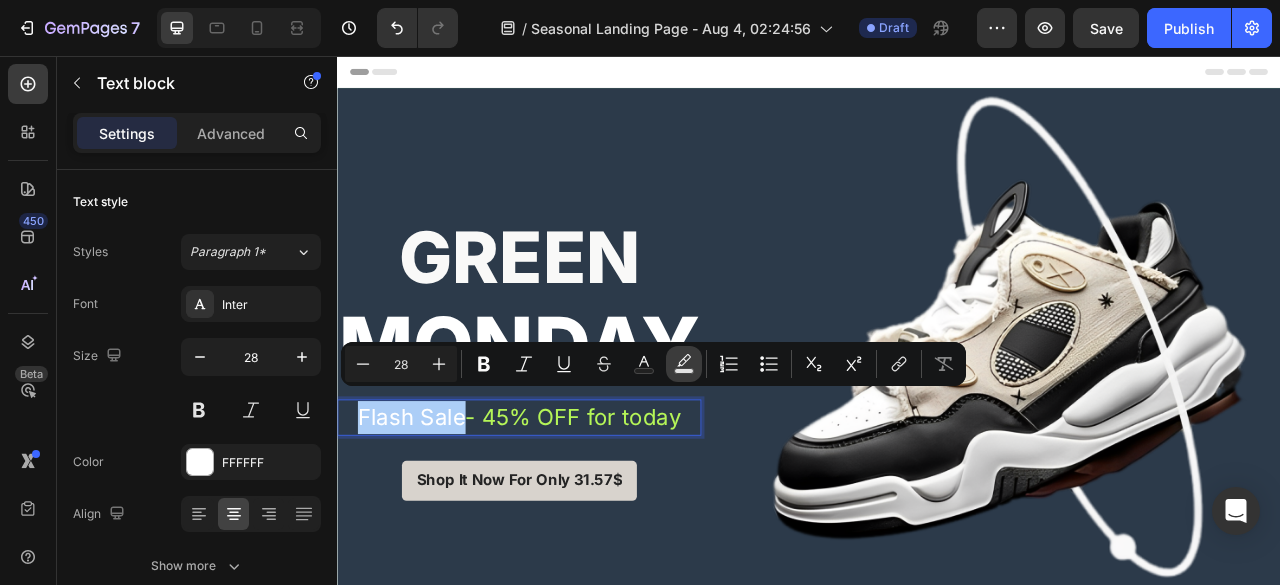 click 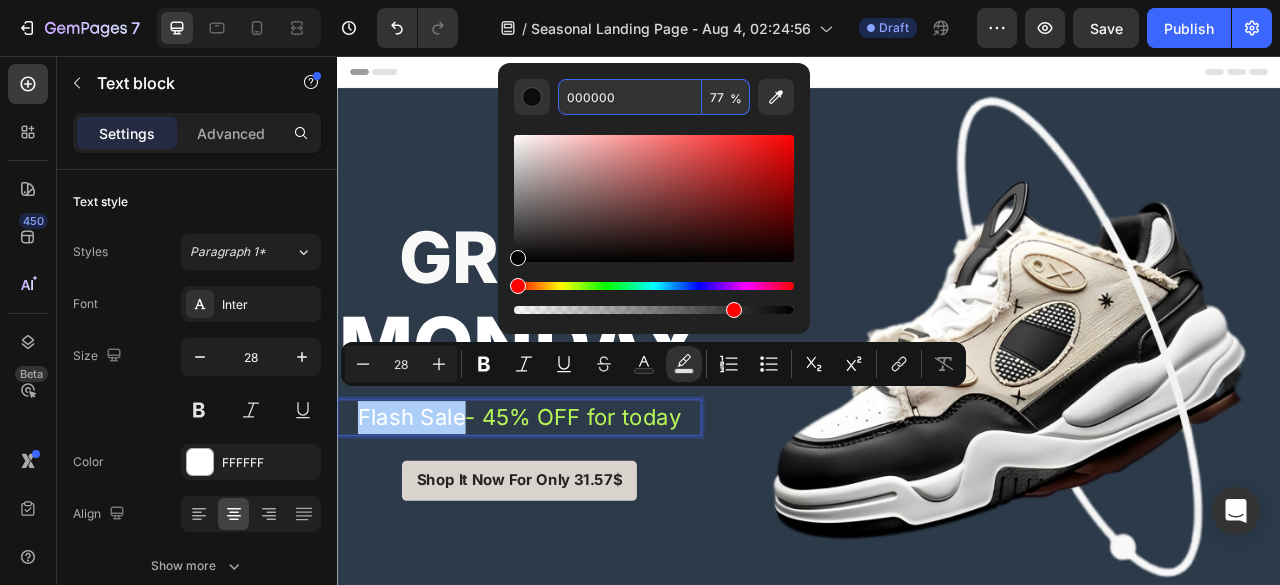 click on "000000" at bounding box center [630, 97] 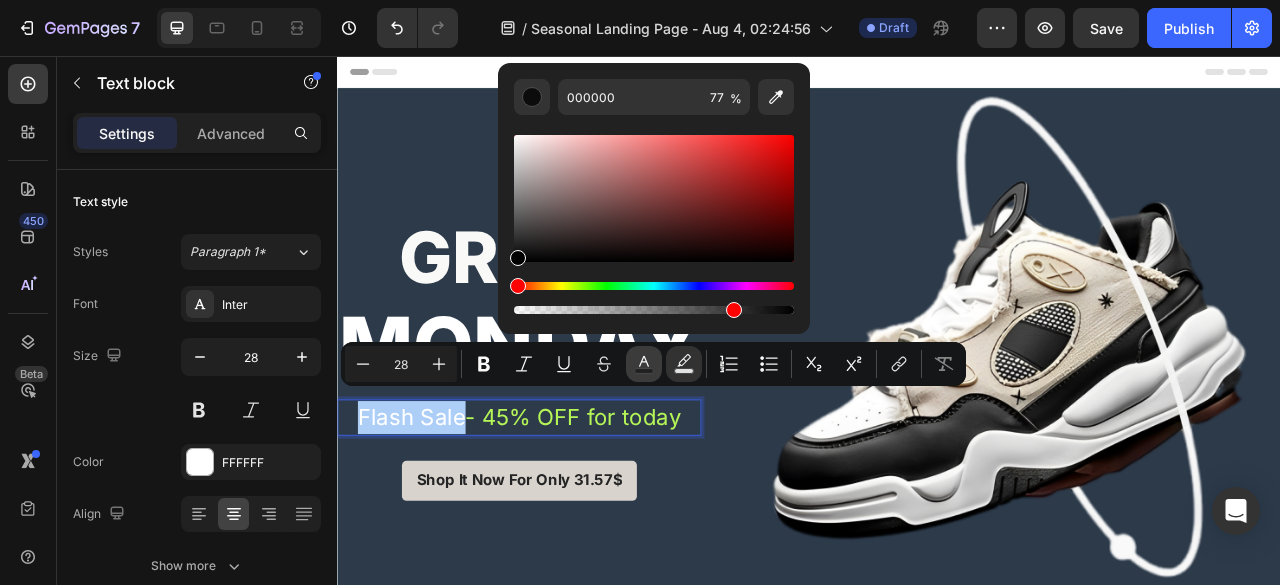 click 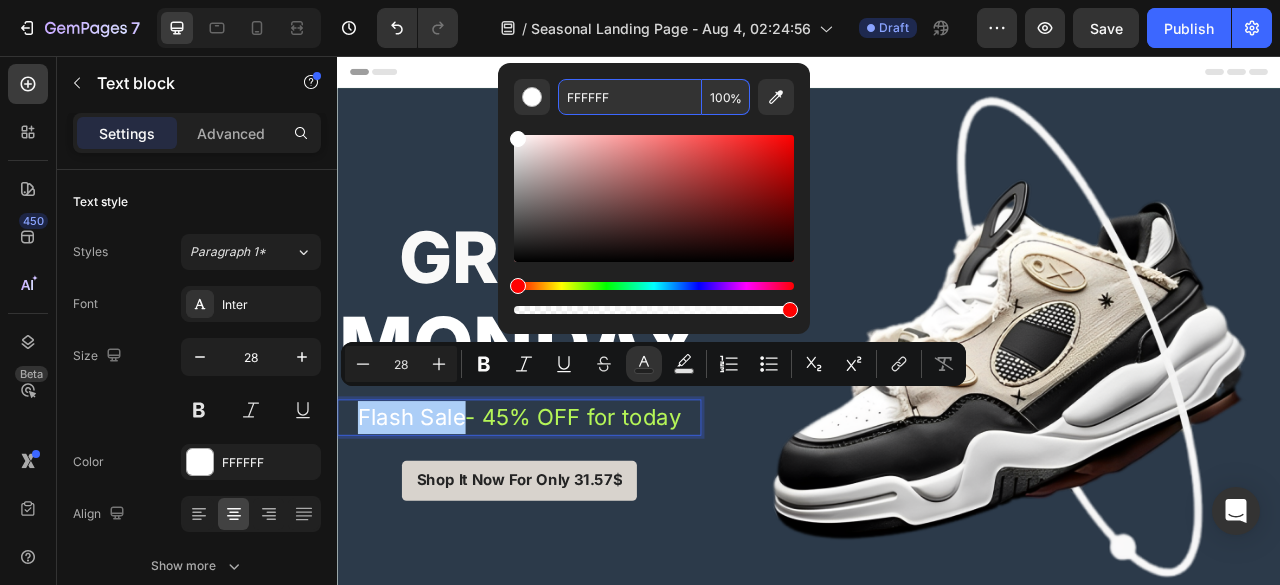 click on "FFFFFF" at bounding box center (630, 97) 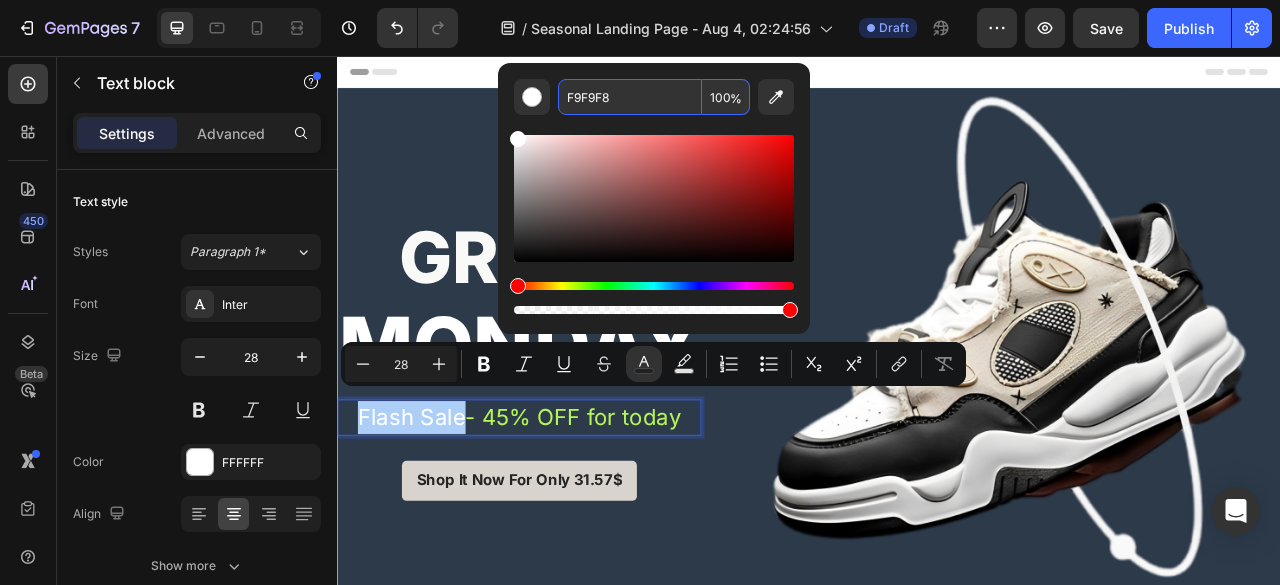 type on "F9F9F8" 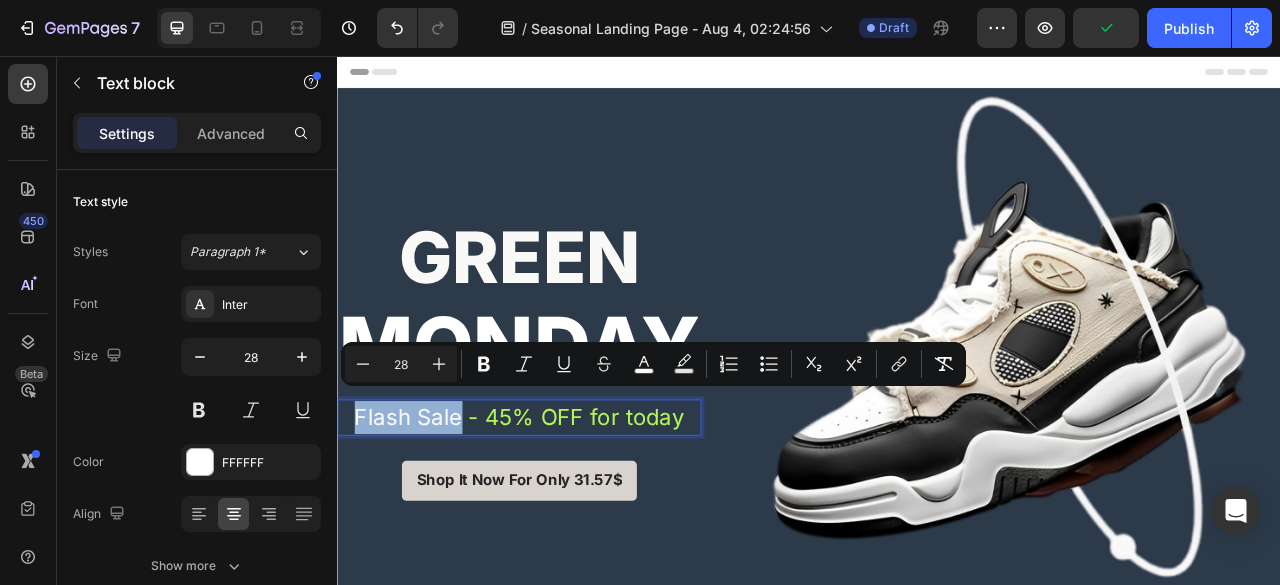 click on "Flash Sale - 45% OFF for today" at bounding box center [568, 516] 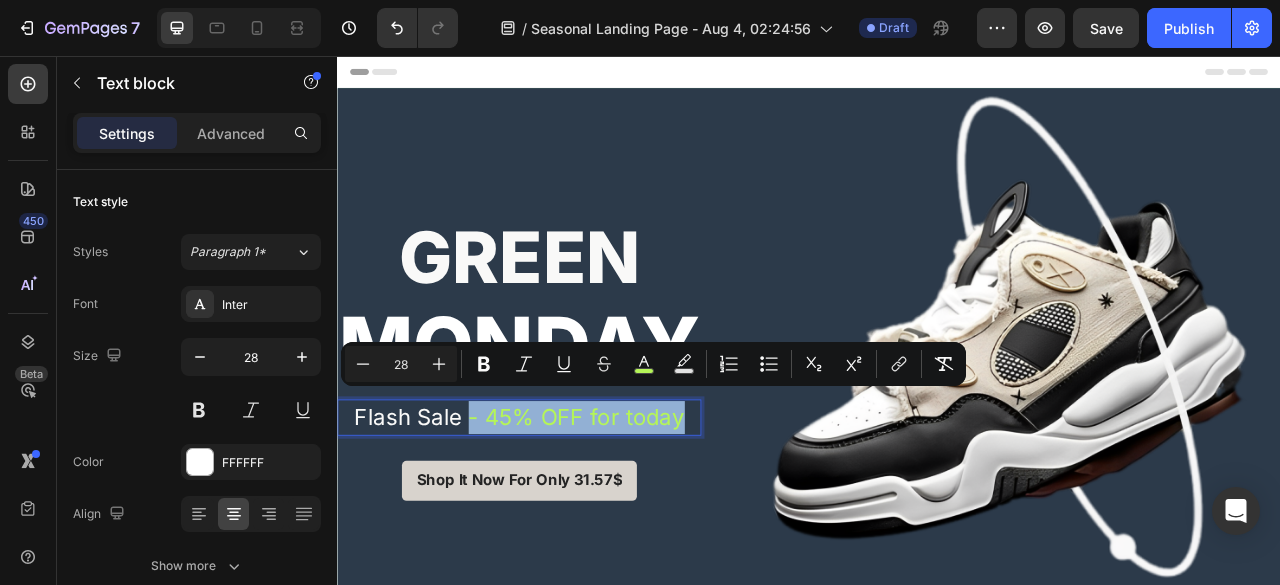 drag, startPoint x: 516, startPoint y: 494, endPoint x: 786, endPoint y: 499, distance: 270.0463 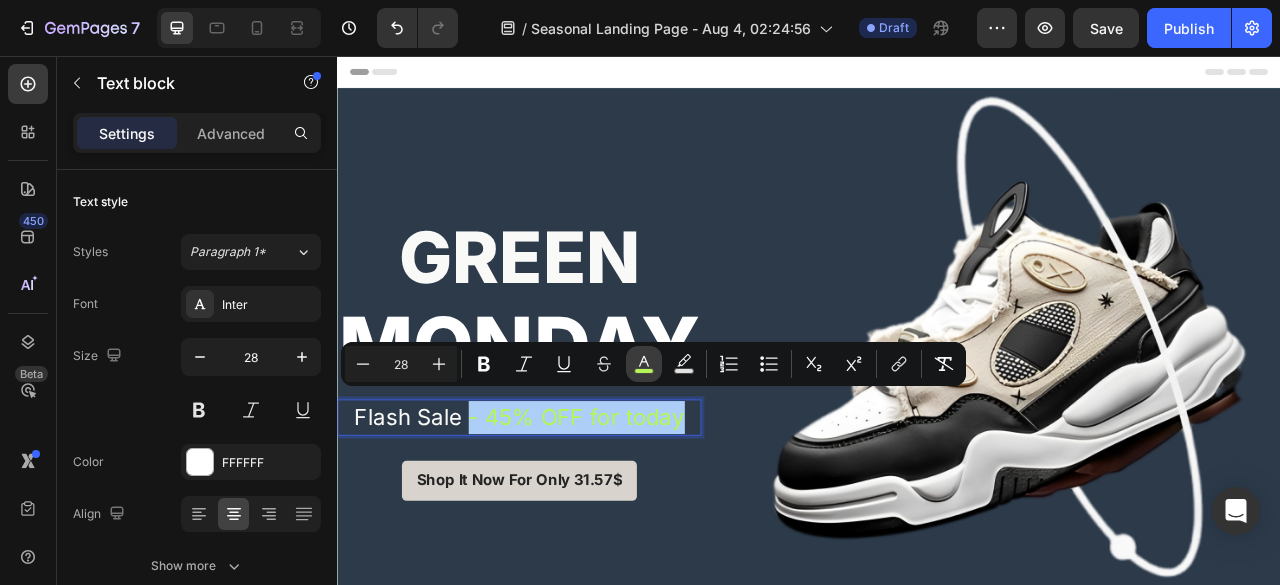 click on "color" at bounding box center (644, 364) 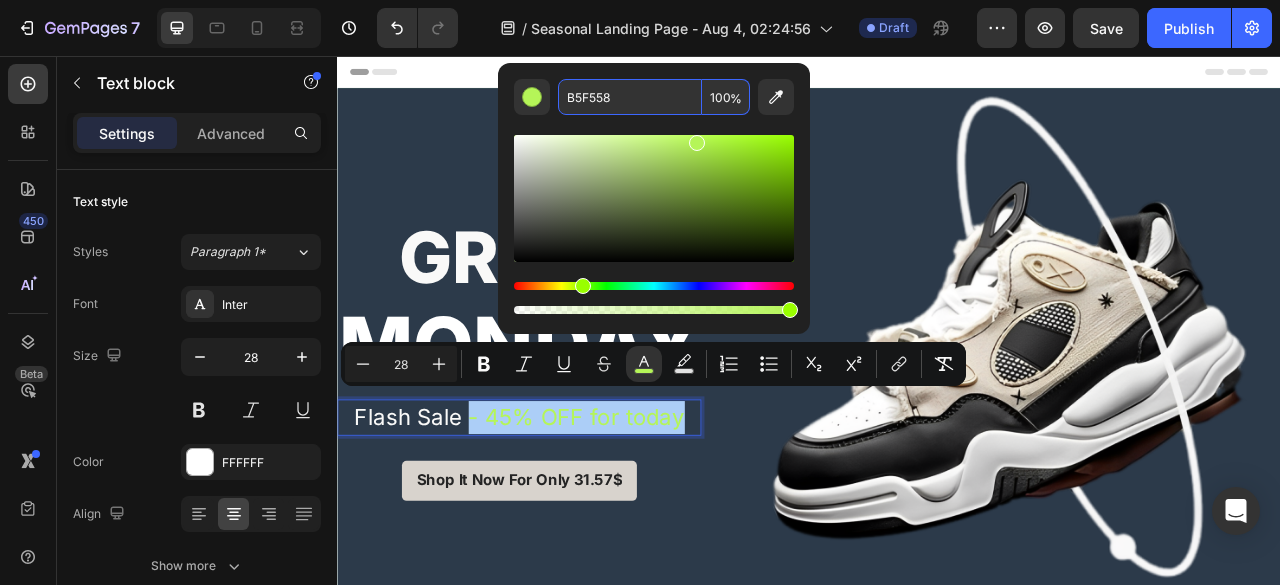 click on "B5F558" at bounding box center [630, 97] 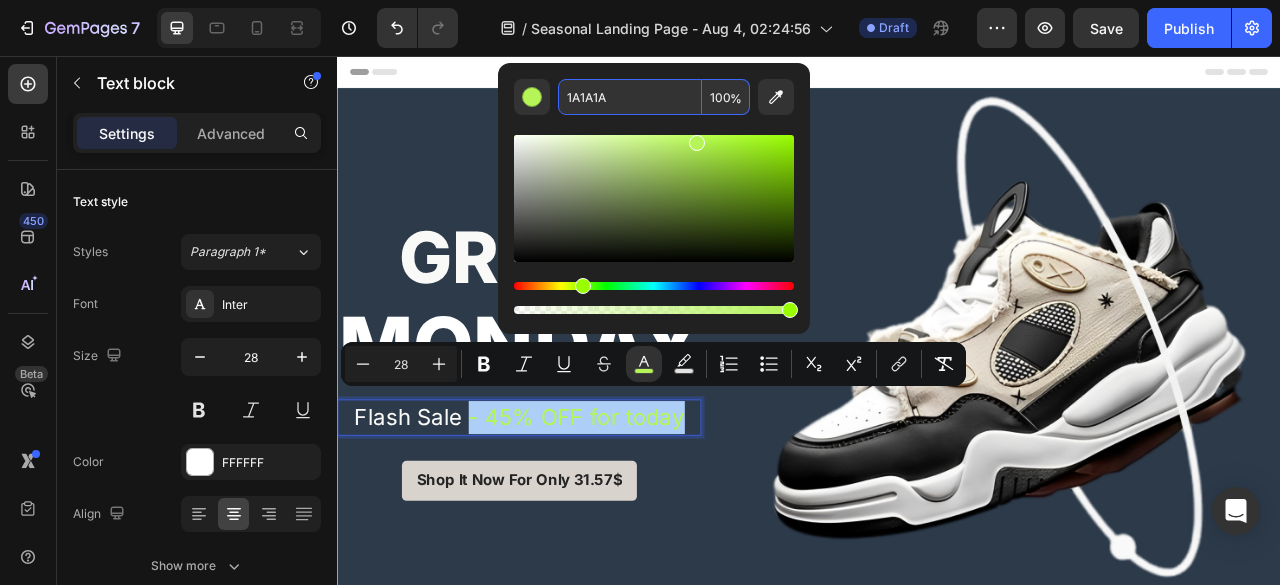 type on "1A1A1A" 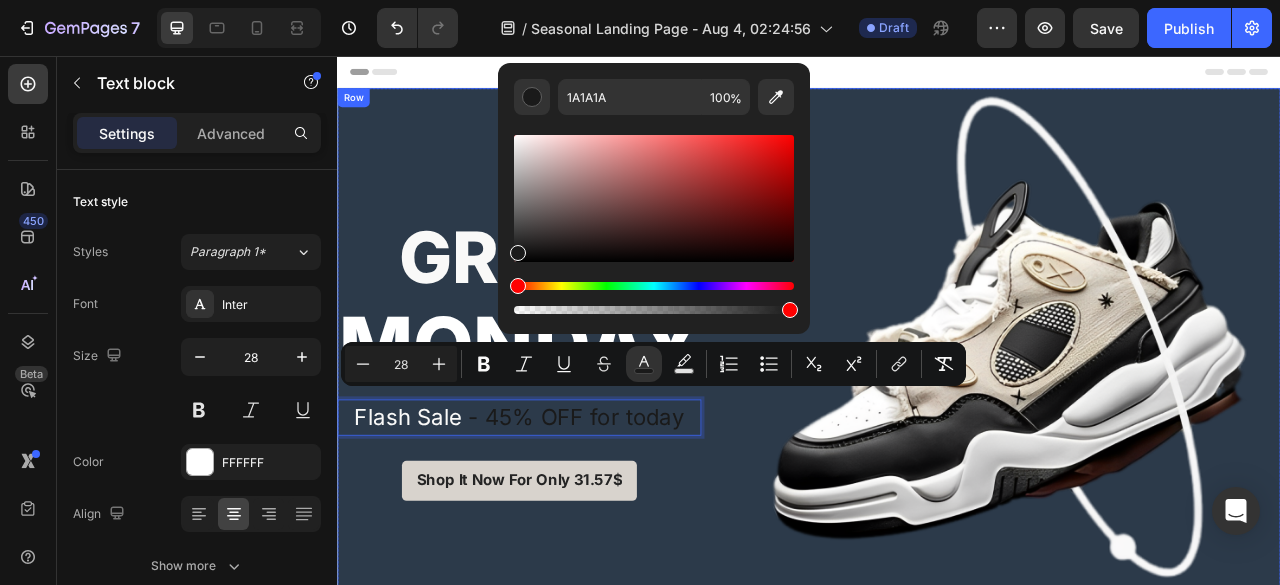 click on "Green Heading Monday Heading Flash Sale - 45% OFF for today Text block Shop It Now For Only 31.57$ Button Image Row" at bounding box center (568, 449) 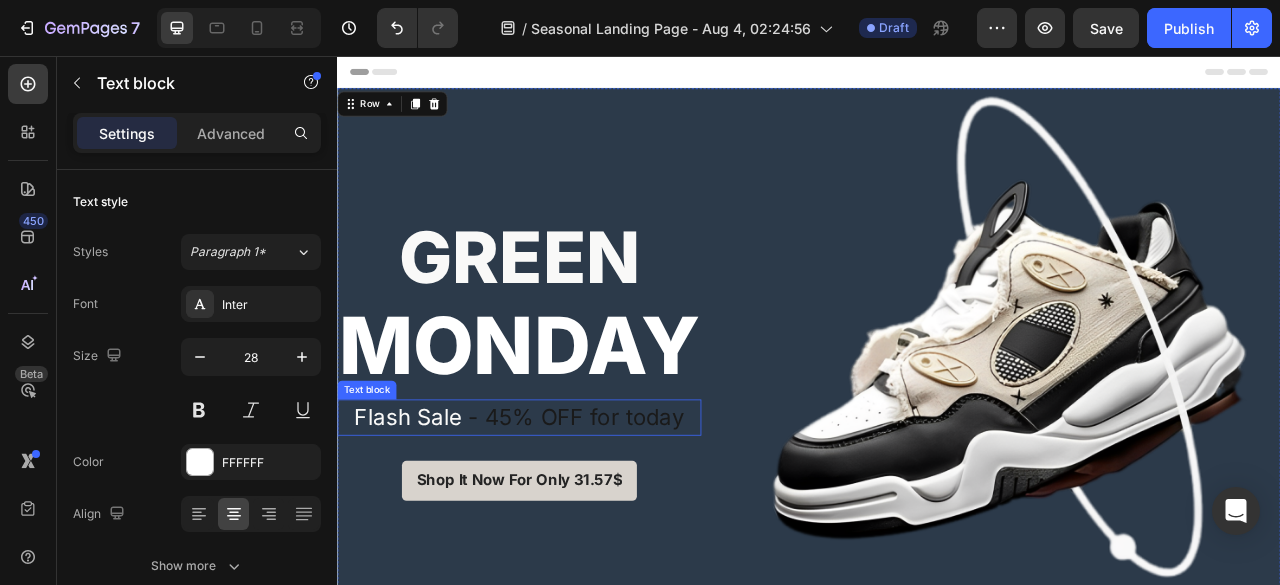 click on "- 45% OFF for today" at bounding box center [641, 516] 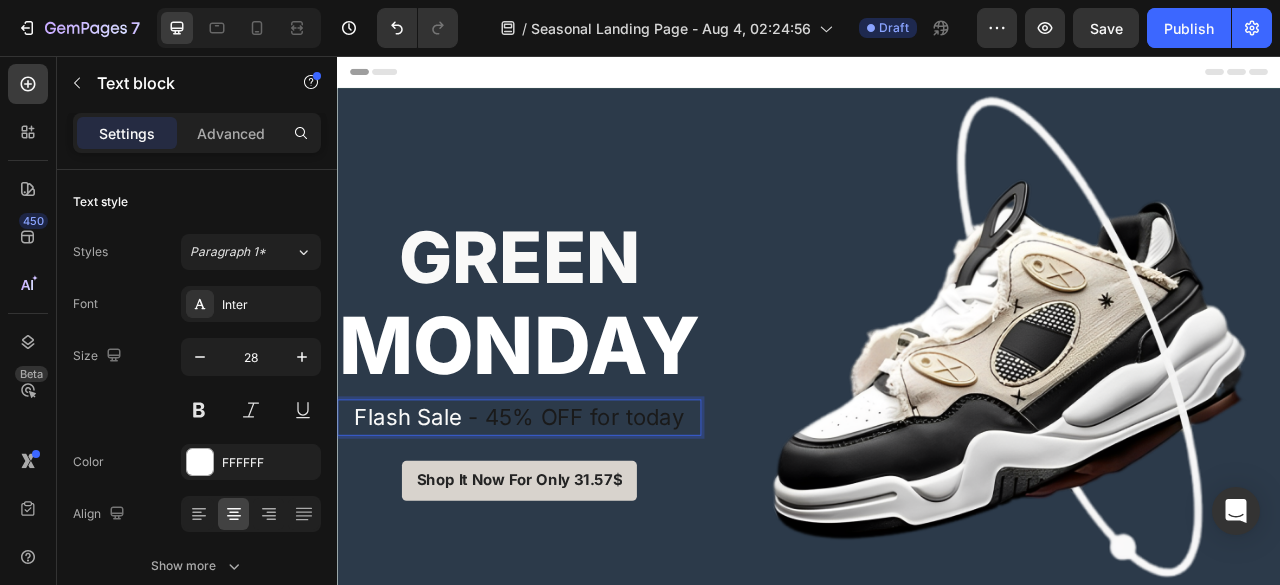 click on "- 45% OFF for today" at bounding box center [641, 516] 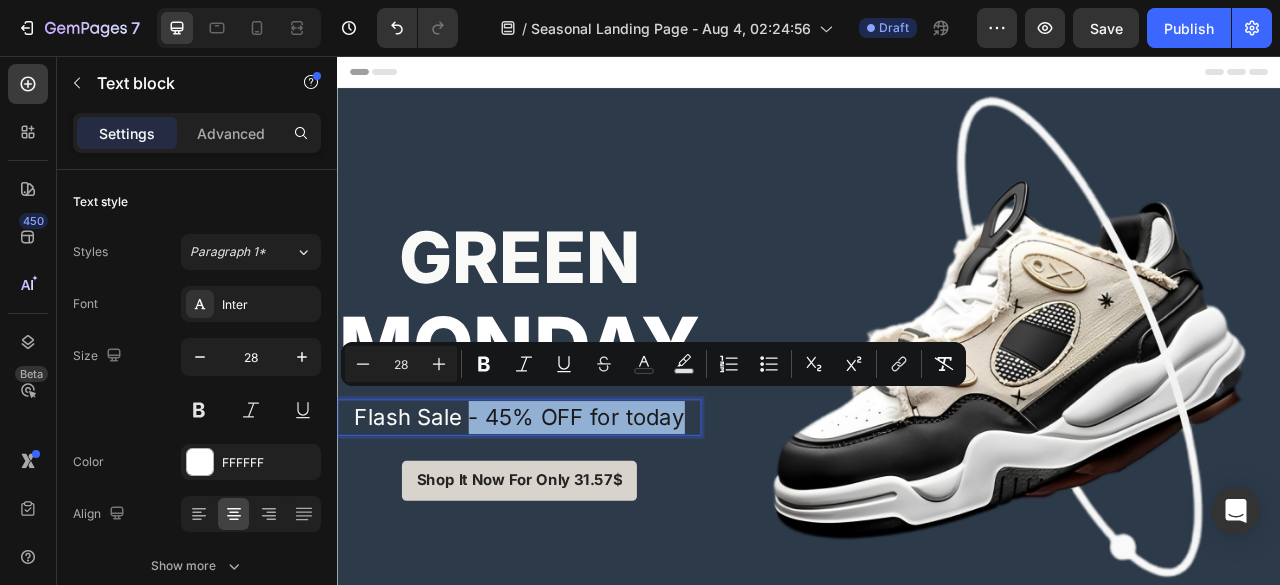drag, startPoint x: 519, startPoint y: 495, endPoint x: 789, endPoint y: 478, distance: 270.53467 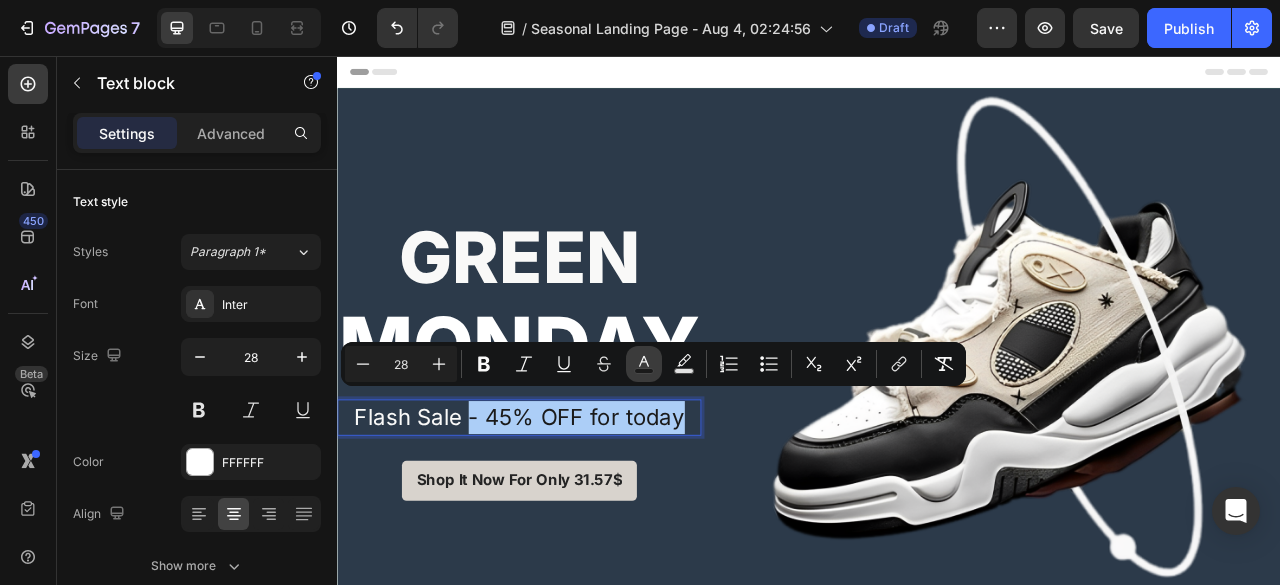 click 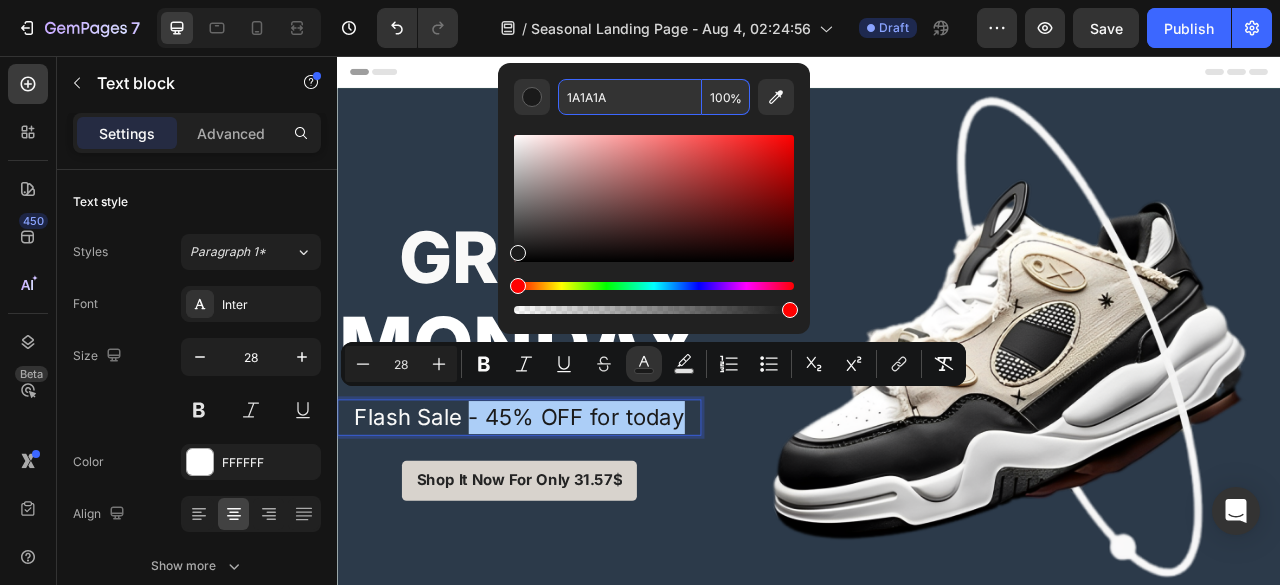 click on "1A1A1A" at bounding box center (630, 97) 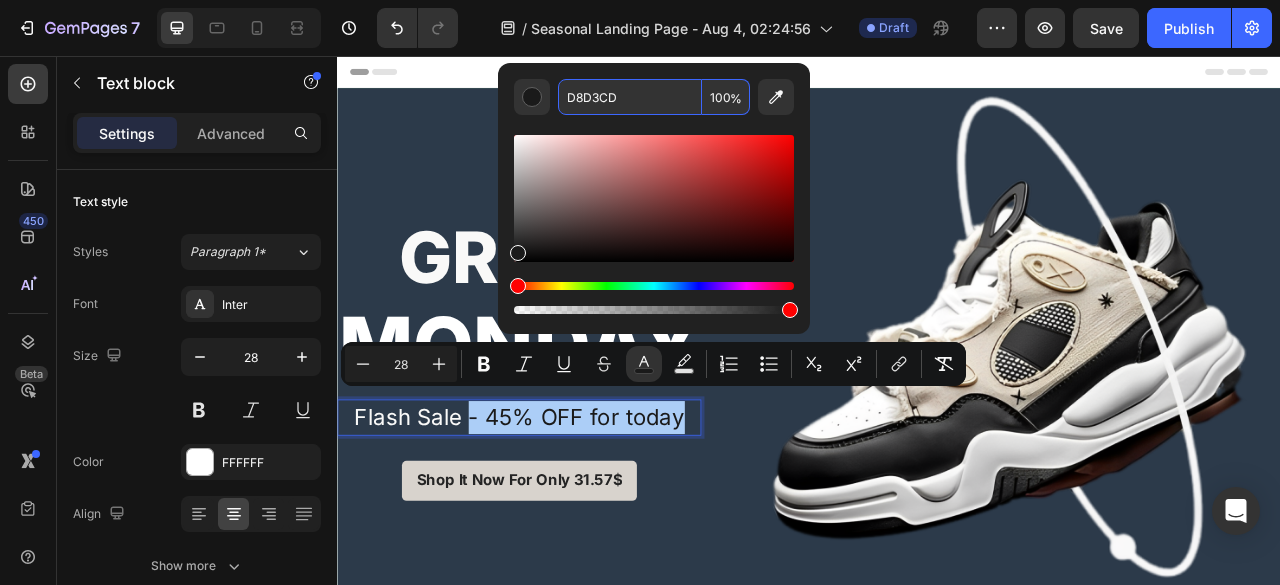 type on "D8D3CD" 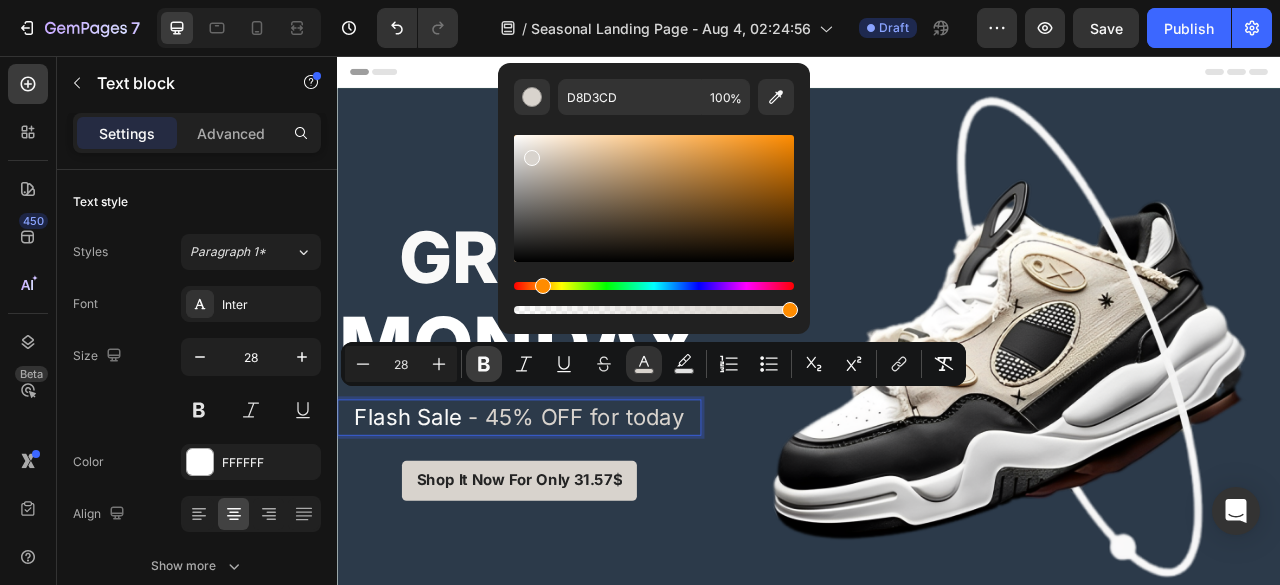 click 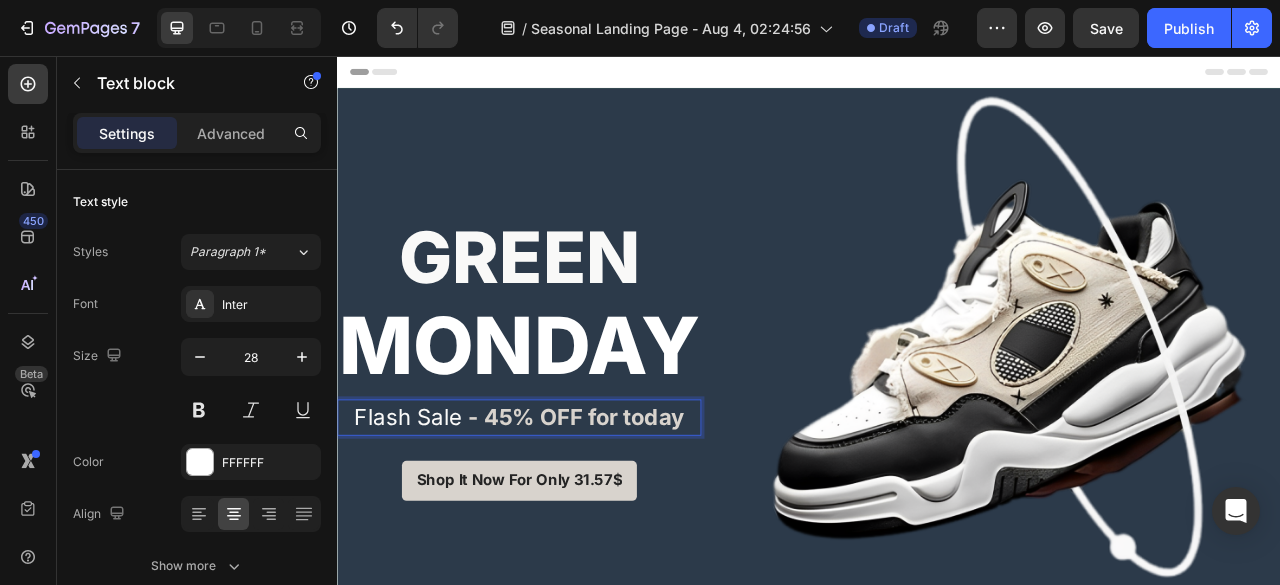 click on "- 45% OFF for today" at bounding box center (641, 516) 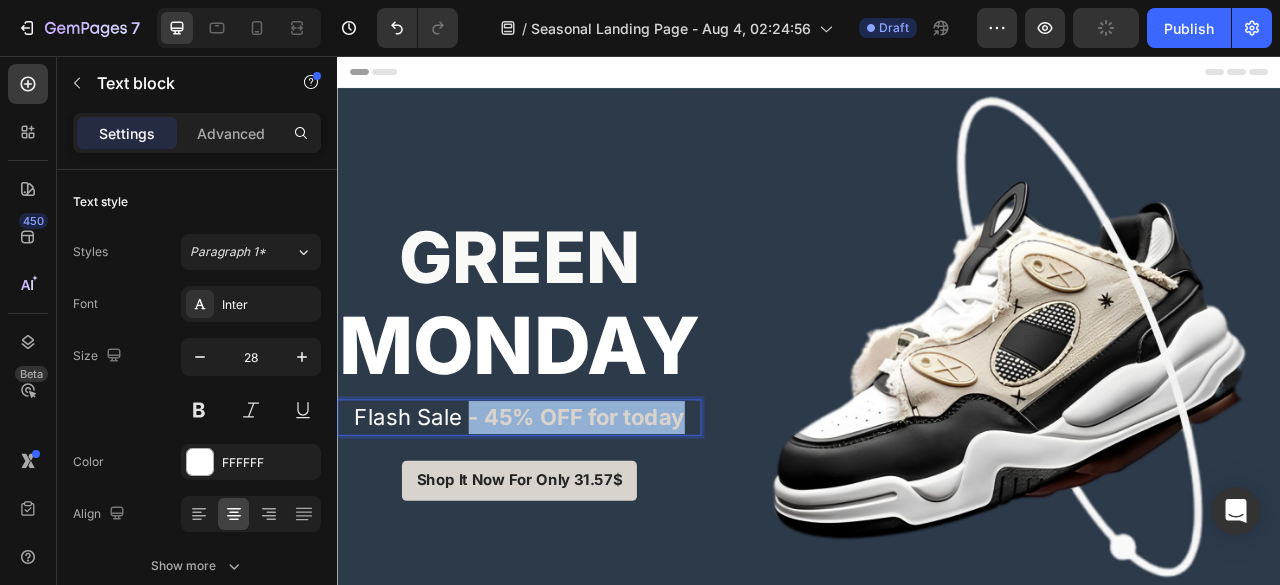 drag, startPoint x: 517, startPoint y: 493, endPoint x: 789, endPoint y: 484, distance: 272.14886 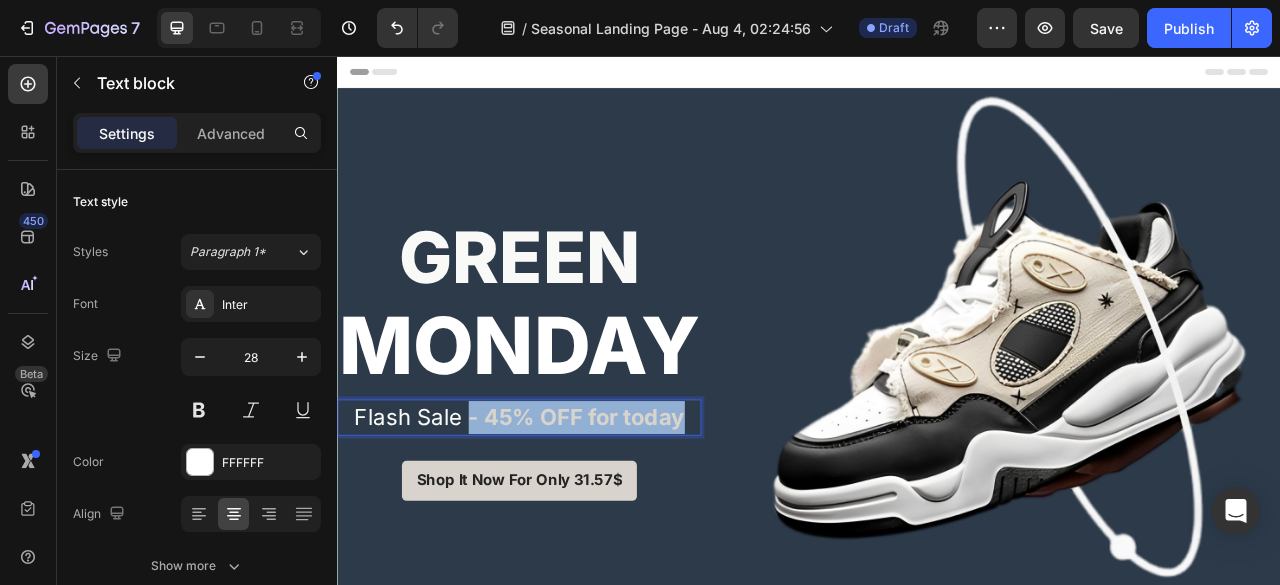 drag, startPoint x: 684, startPoint y: 507, endPoint x: 636, endPoint y: 501, distance: 48.373547 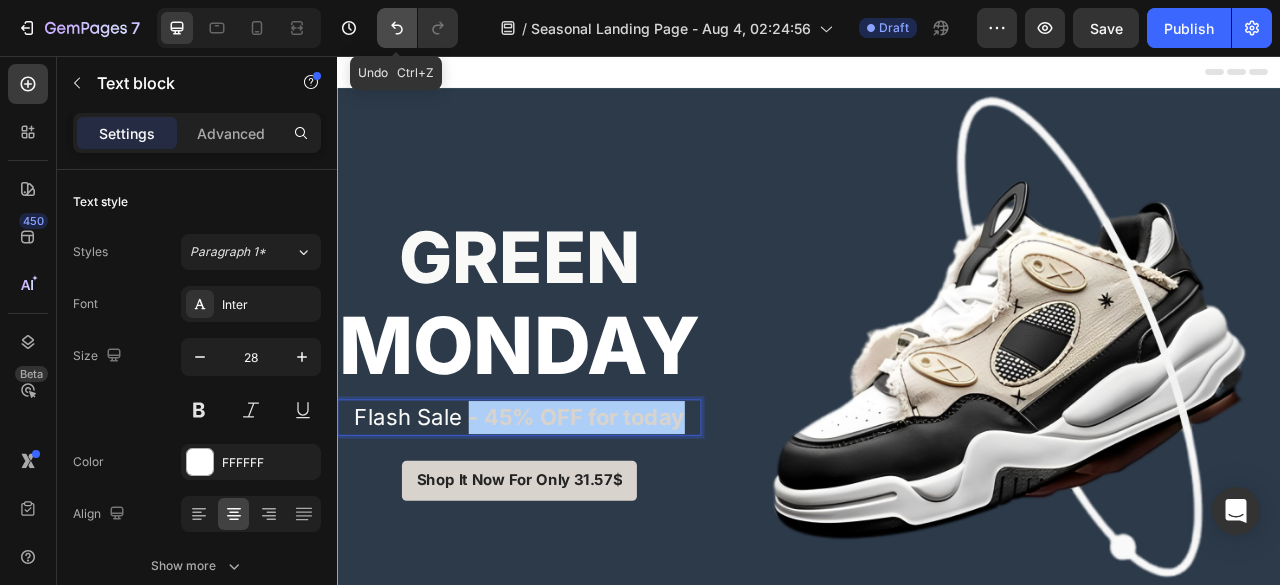 click 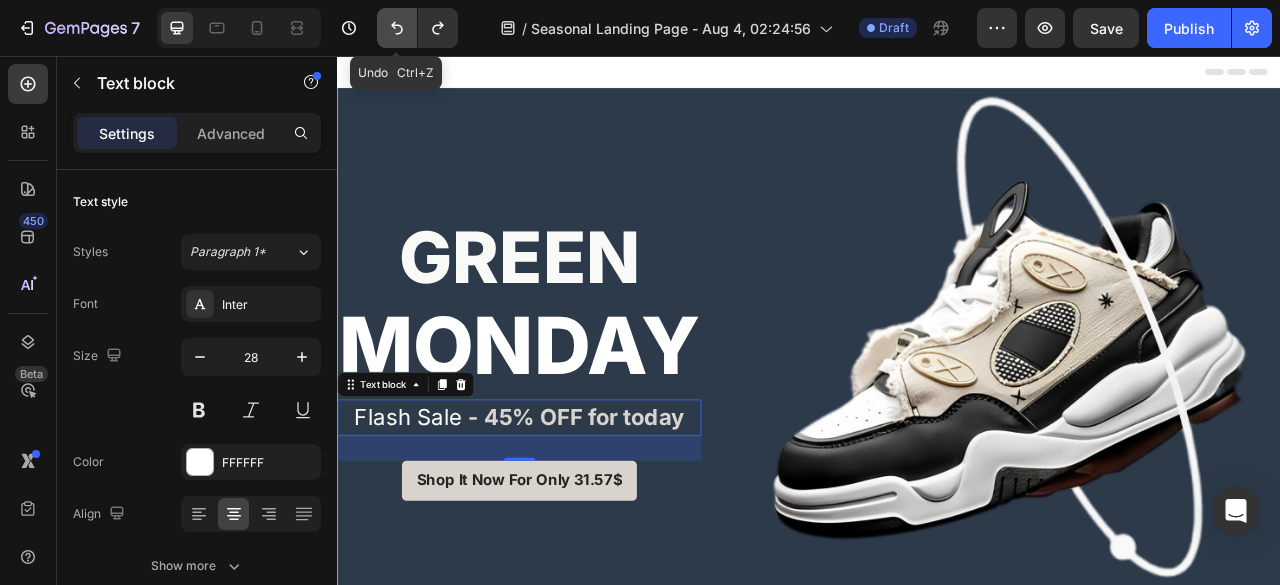 click 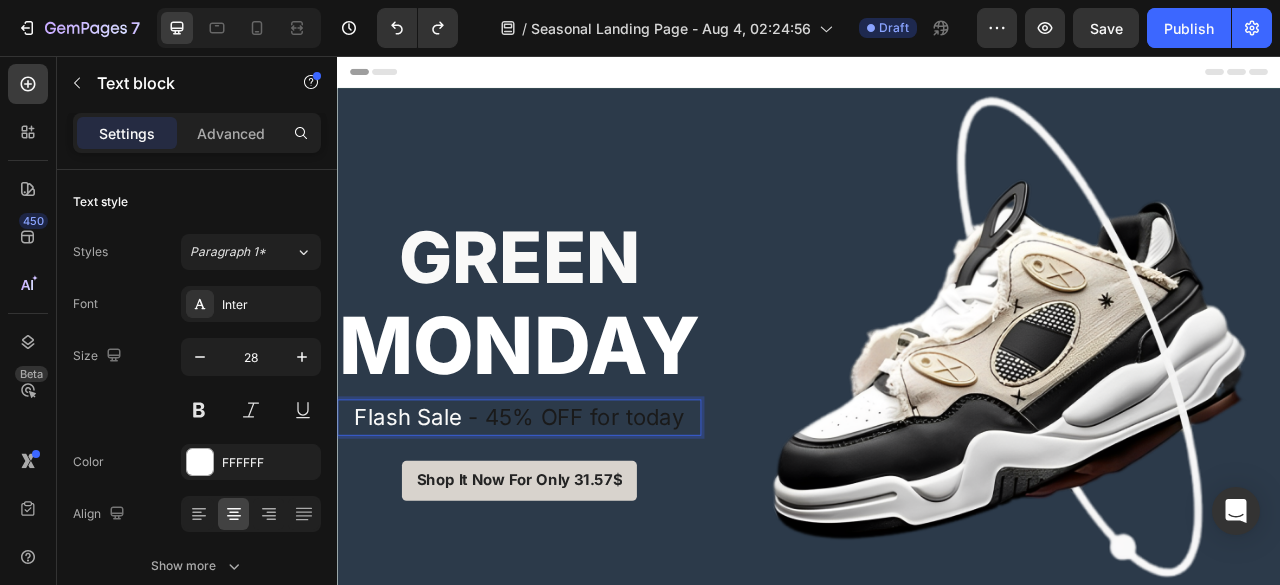 drag, startPoint x: 515, startPoint y: 491, endPoint x: 709, endPoint y: 498, distance: 194.12625 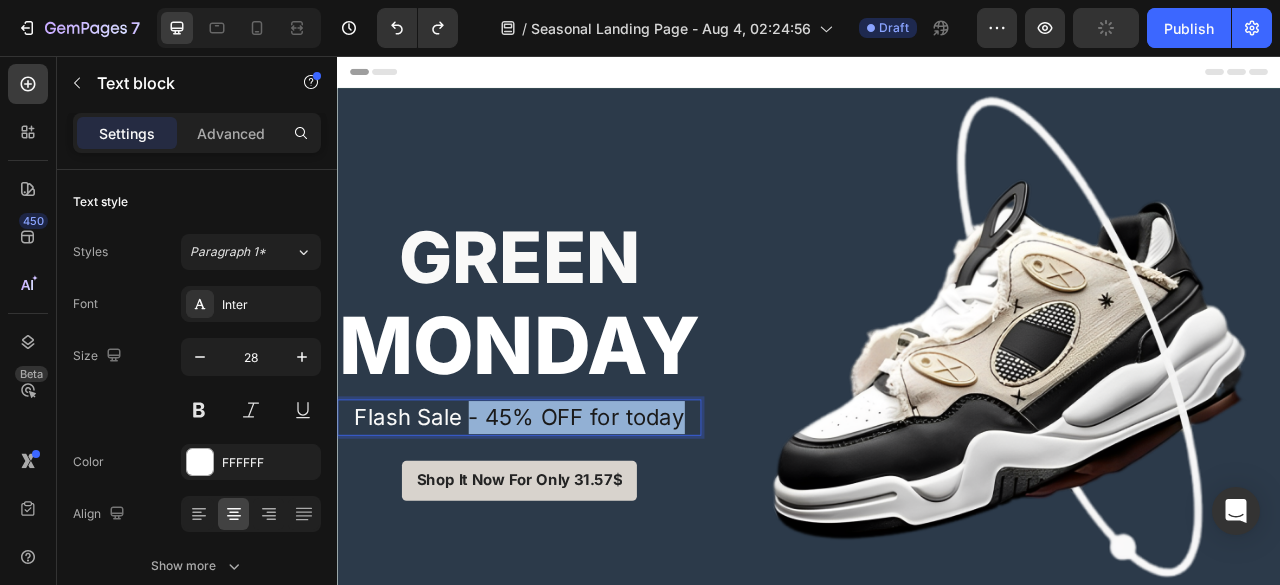 drag, startPoint x: 795, startPoint y: 499, endPoint x: 516, endPoint y: 500, distance: 279.0018 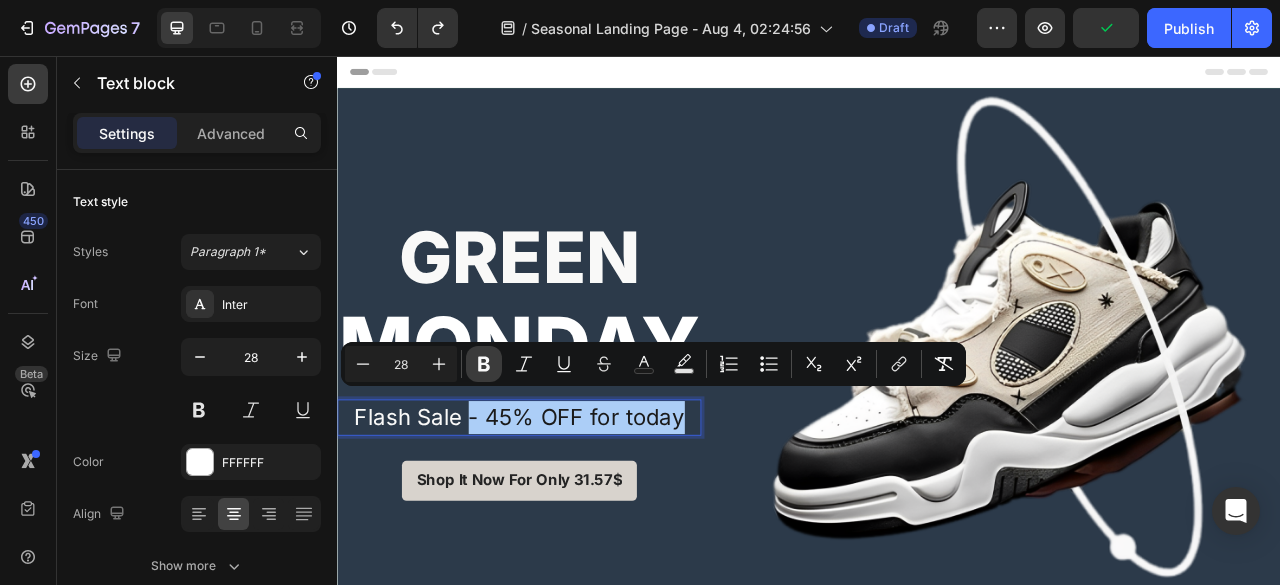 click 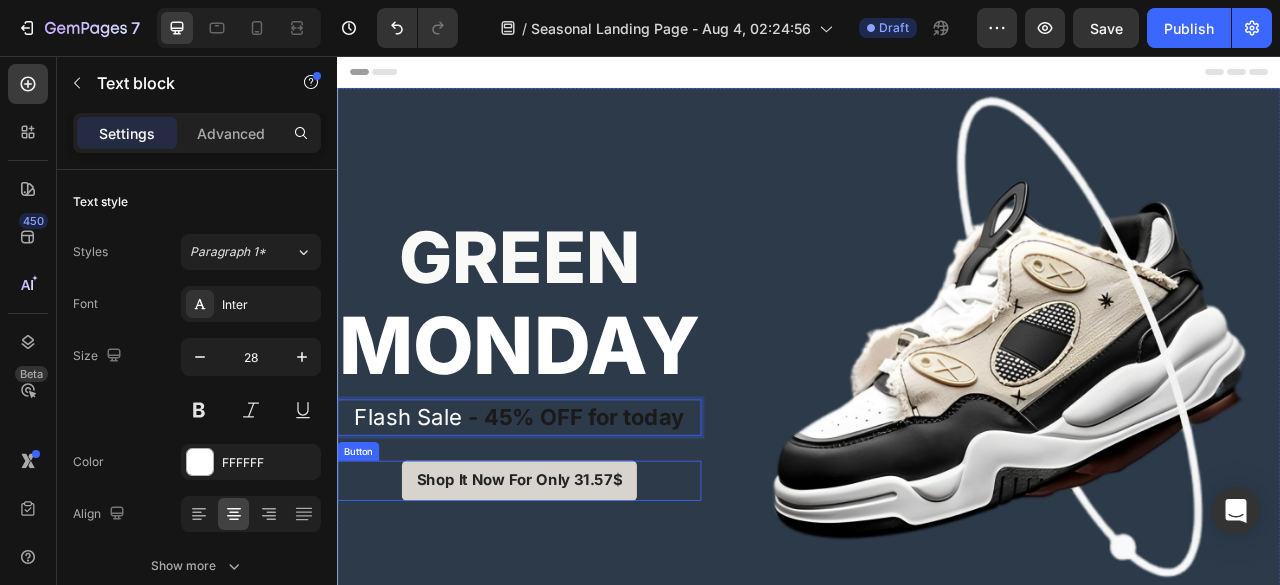 click on "Shop It Now For Only 31.57$ Button" at bounding box center (568, 596) 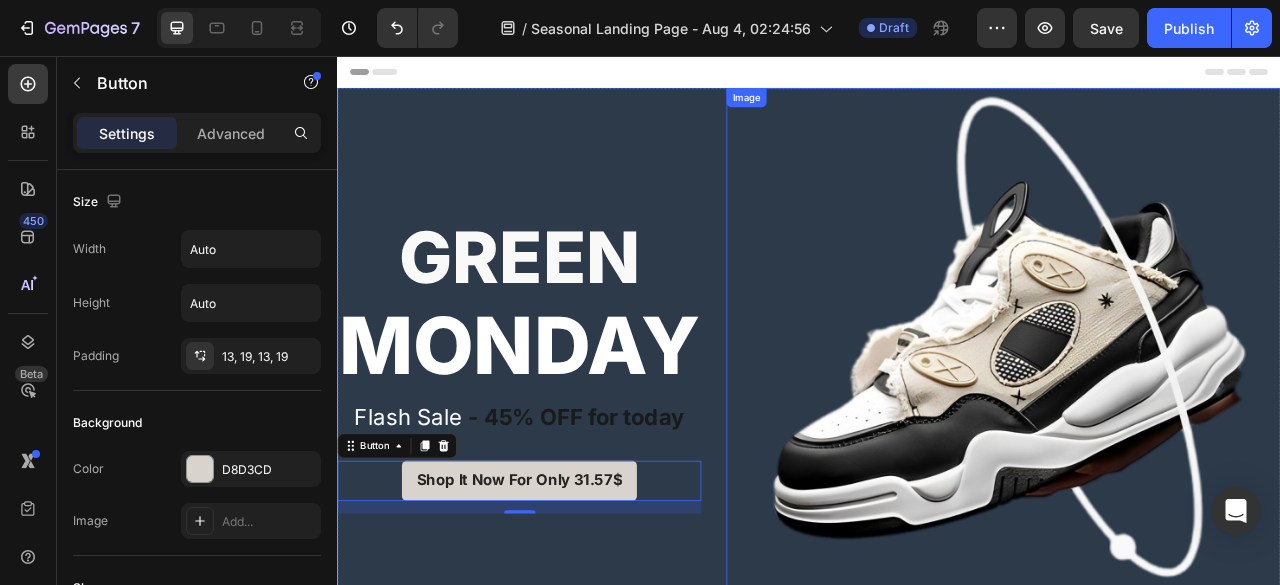 scroll, scrollTop: 166, scrollLeft: 0, axis: vertical 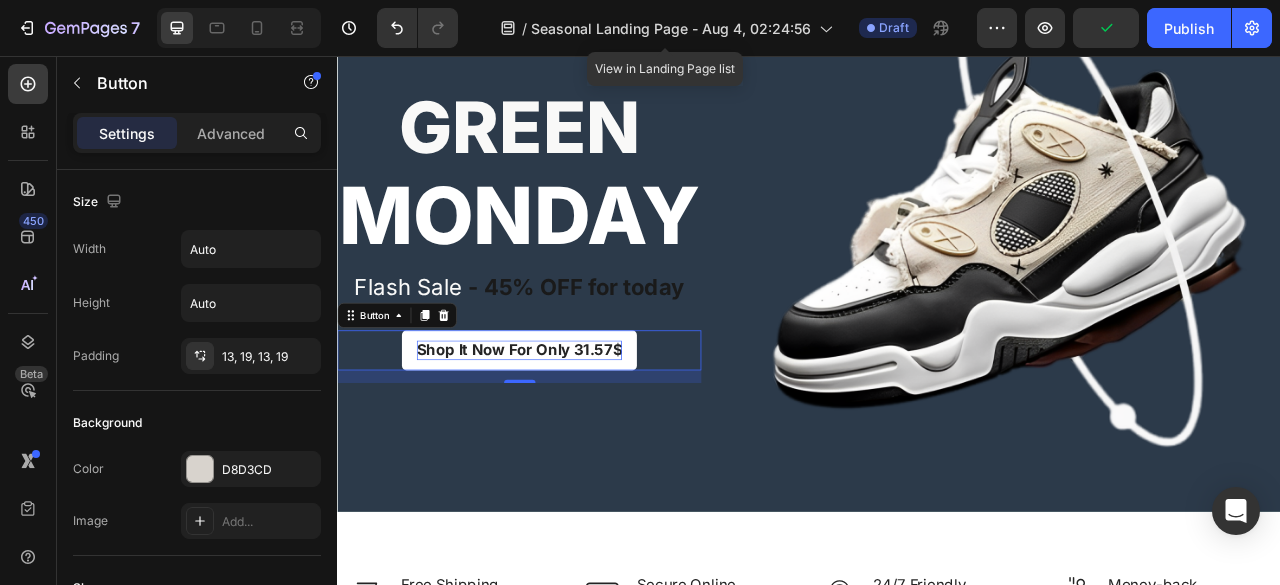 click on "Shop It Now For Only 31.57$" at bounding box center [568, 430] 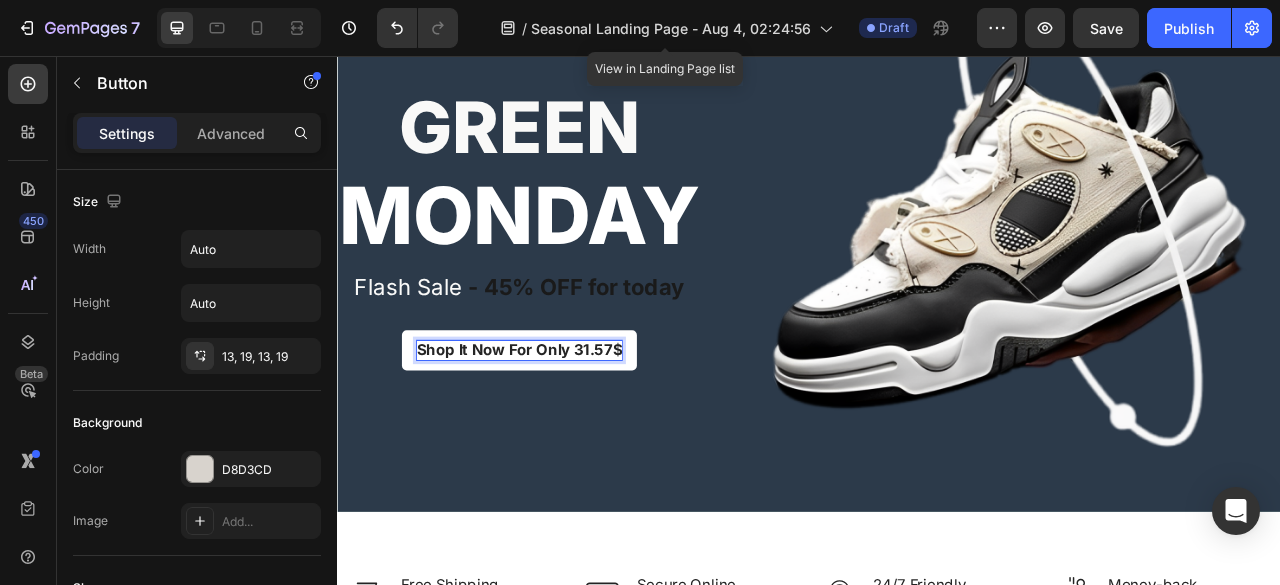 click on "Shop It Now For Only 31.57$" at bounding box center (568, 430) 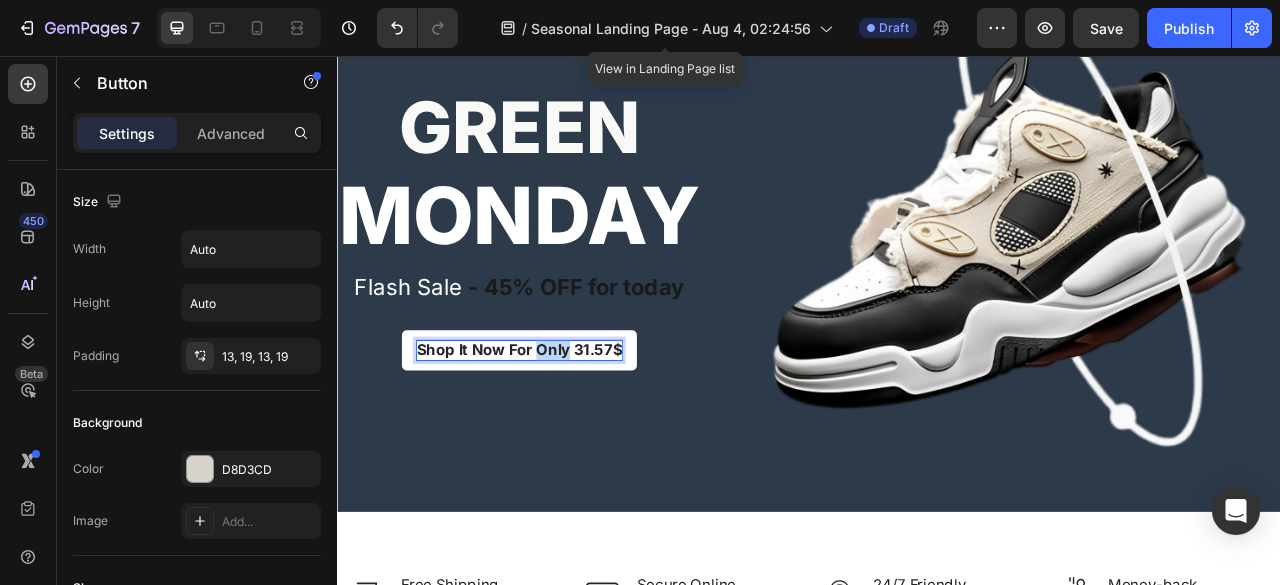 click on "Shop It Now For Only 31.57$" at bounding box center [568, 430] 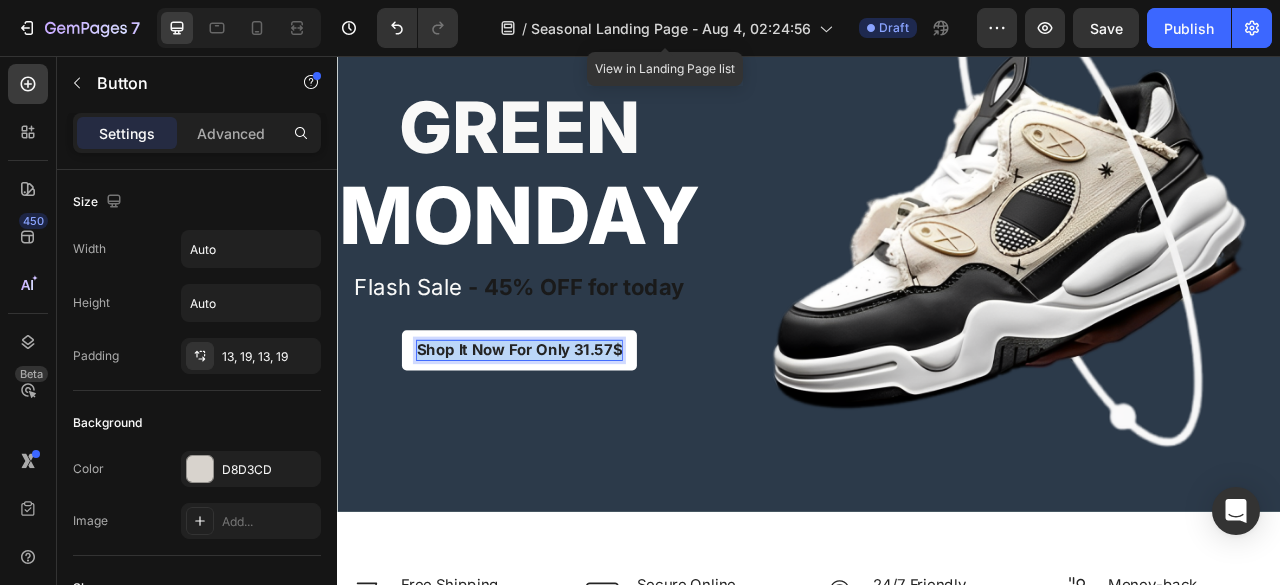 click on "Shop It Now For Only 31.57$" at bounding box center [568, 430] 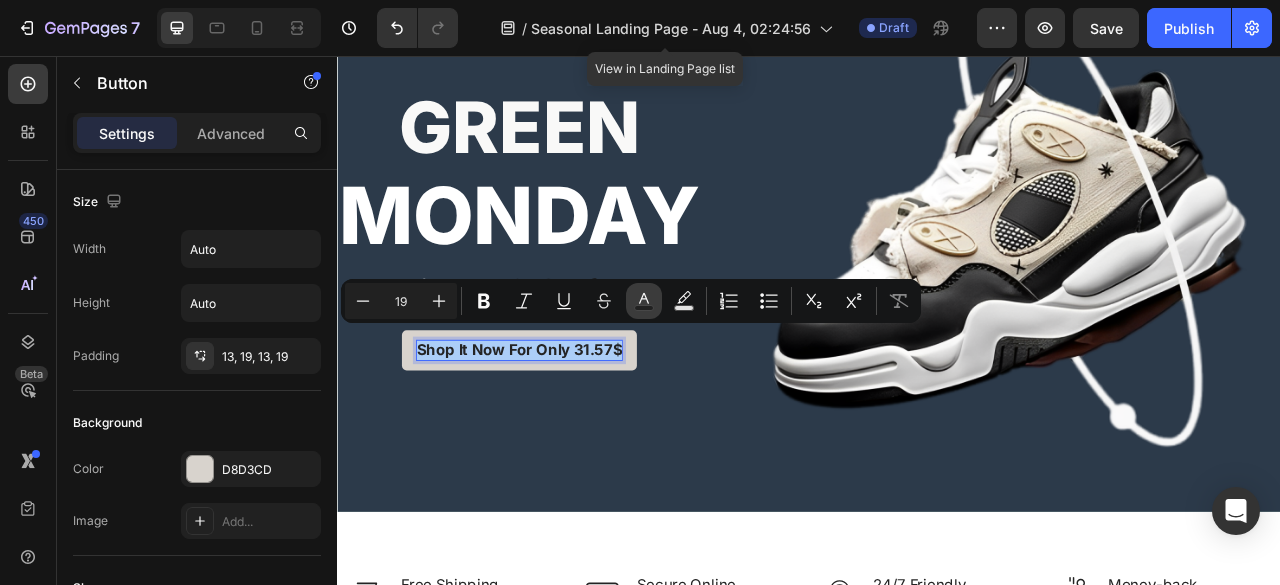click 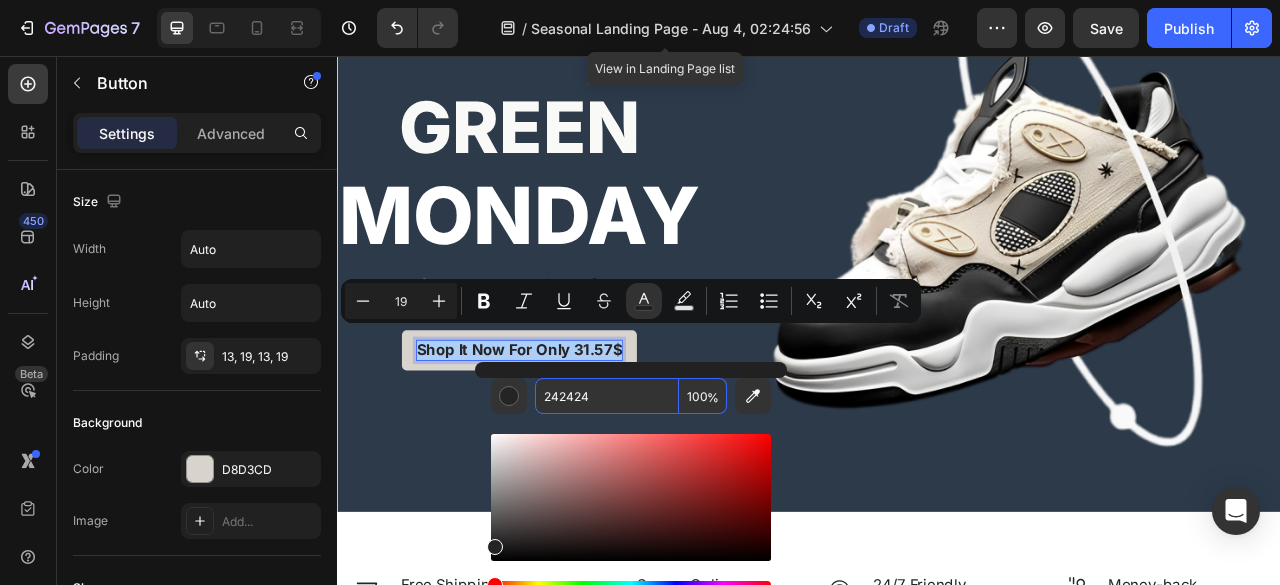 click on "242424" at bounding box center [607, 396] 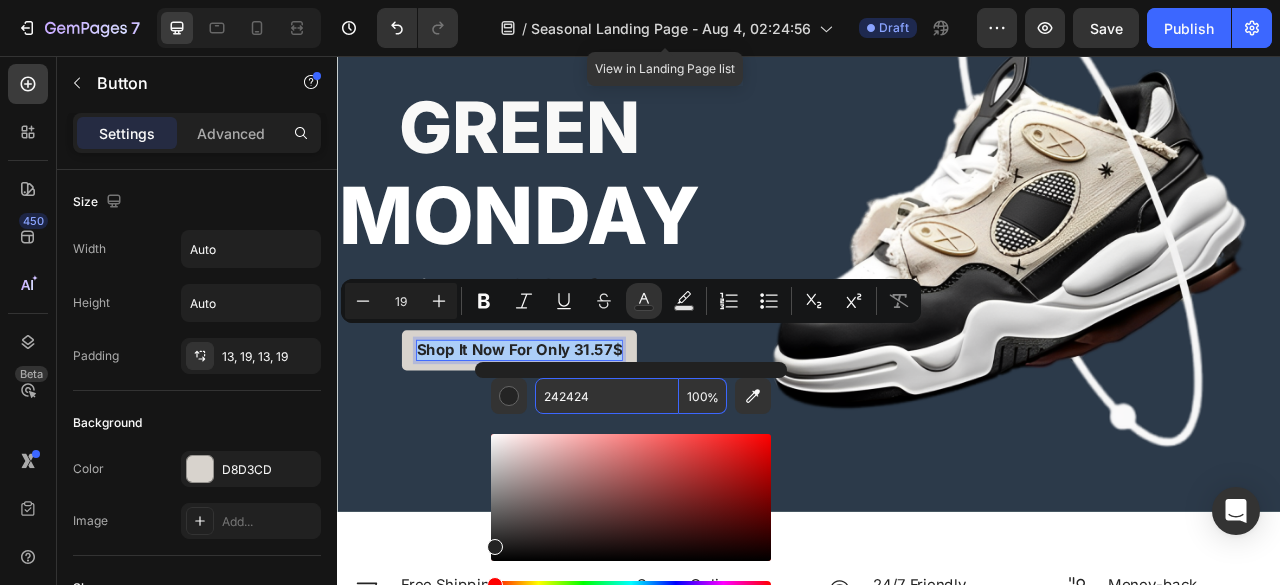 paste on "D8D3CD" 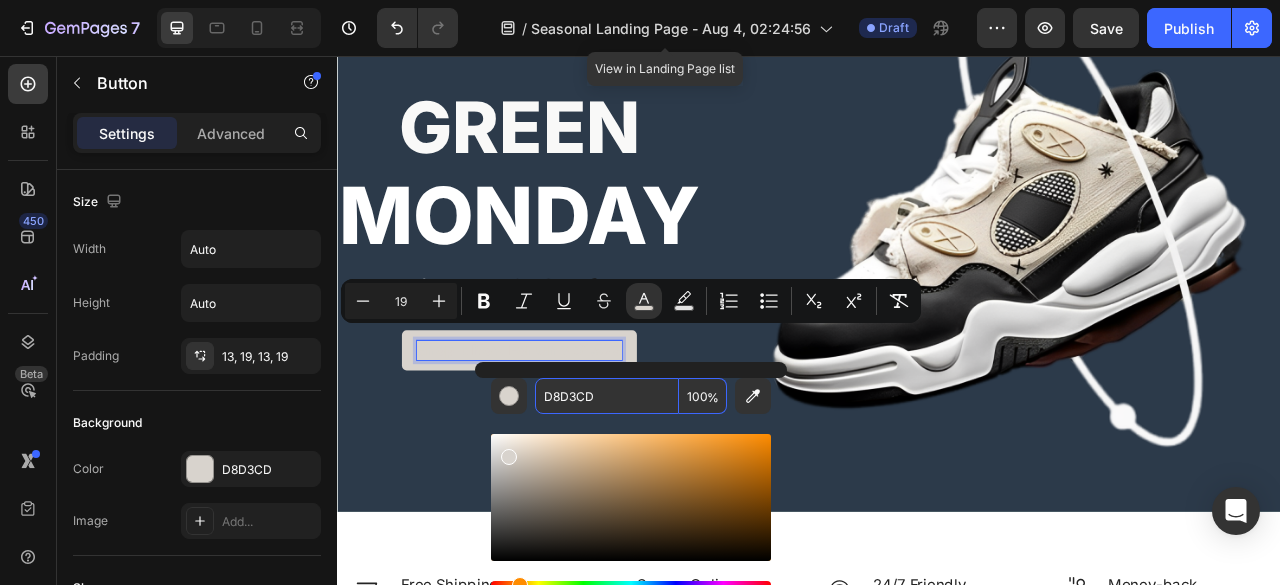 click on "D8D3CD" at bounding box center [607, 396] 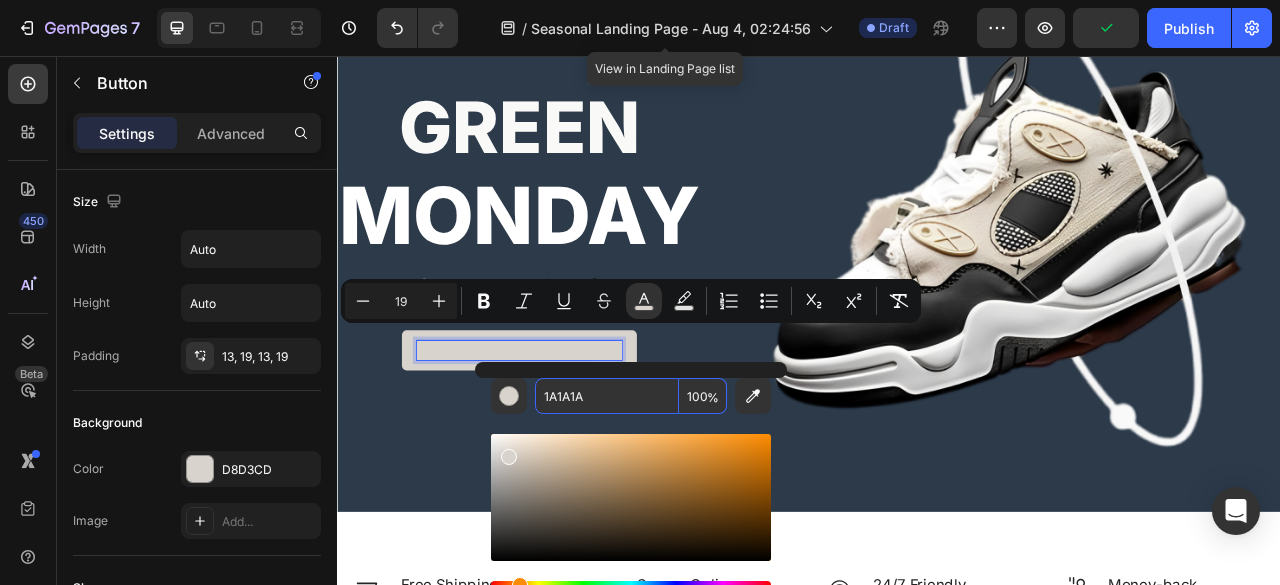 type on "1A1A1A" 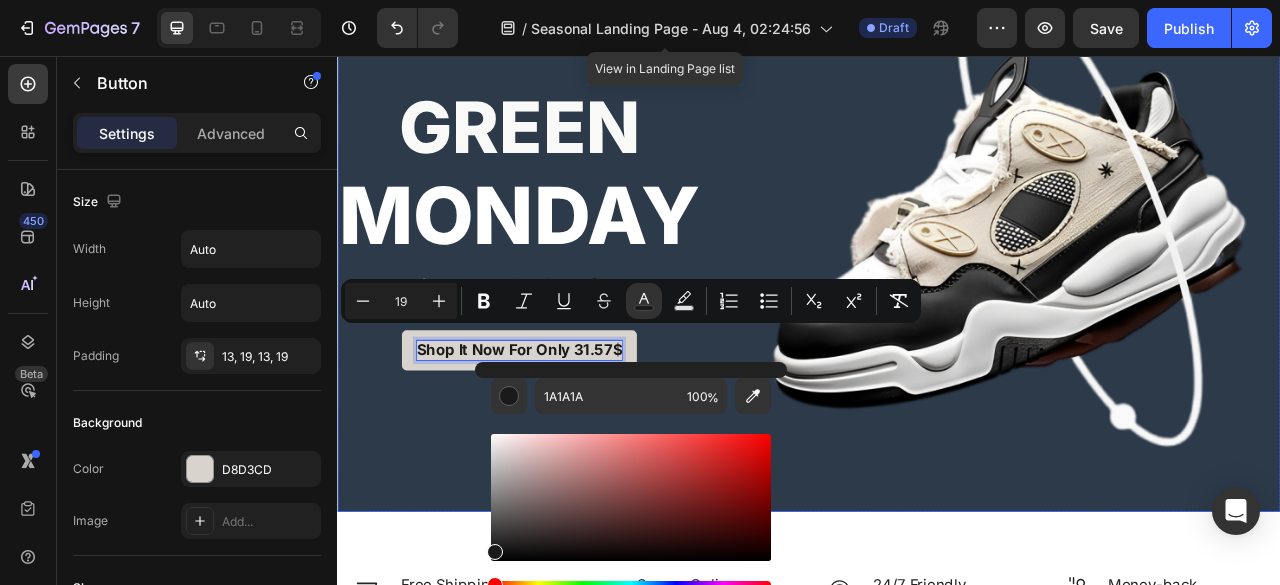 click on "Green Heading Monday Heading Flash Sale - 45% OFF for today Text block Shop It Now For Only 31.57$ Button 16" at bounding box center [568, 283] 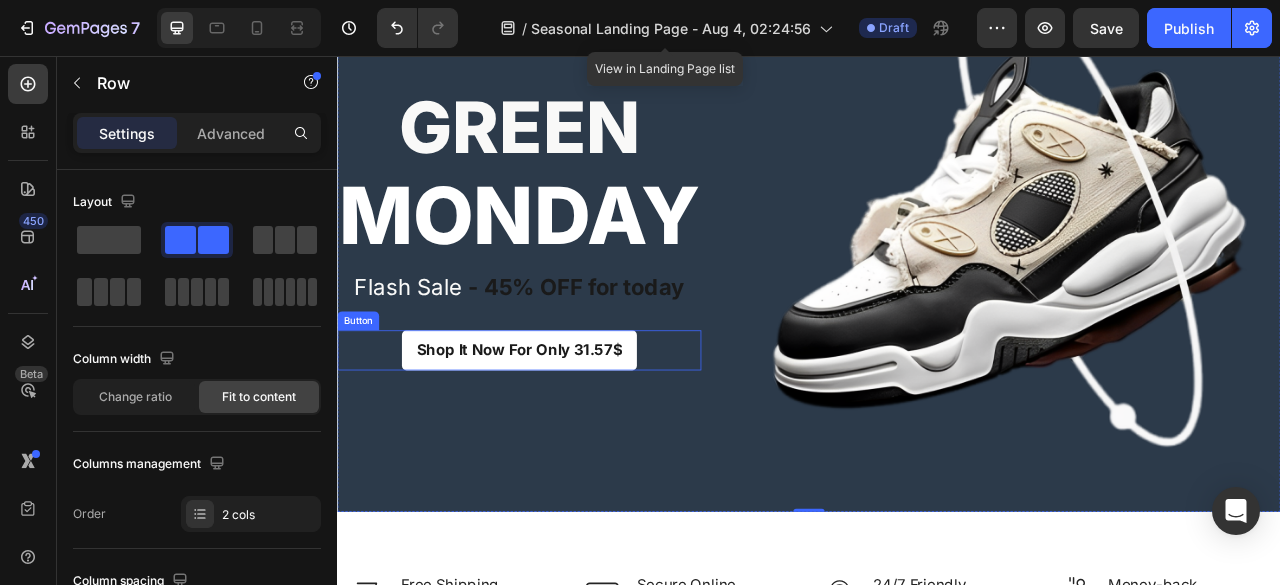 click on "Shop It Now For Only 31.57$" at bounding box center (568, 430) 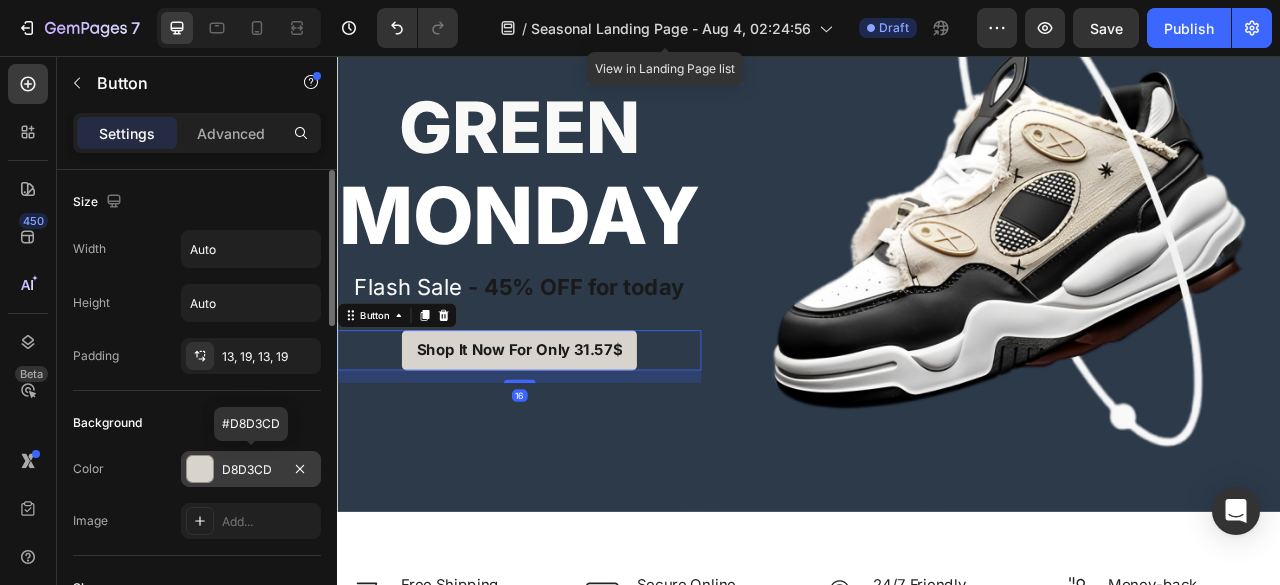 click on "D8D3CD" at bounding box center (251, 469) 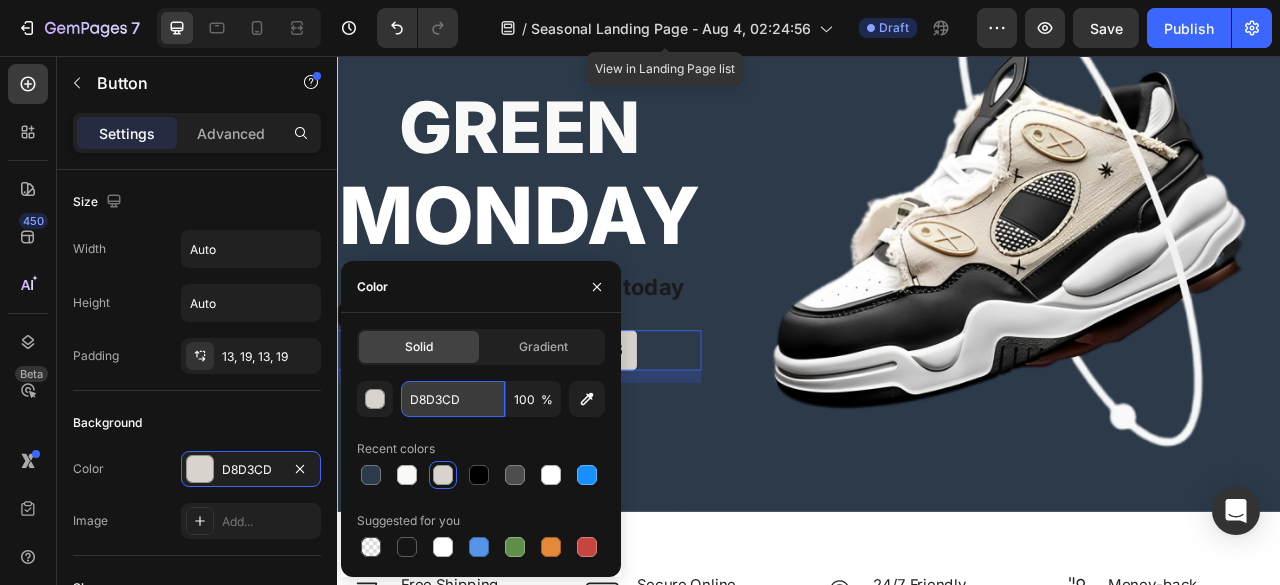click on "D8D3CD" at bounding box center [453, 399] 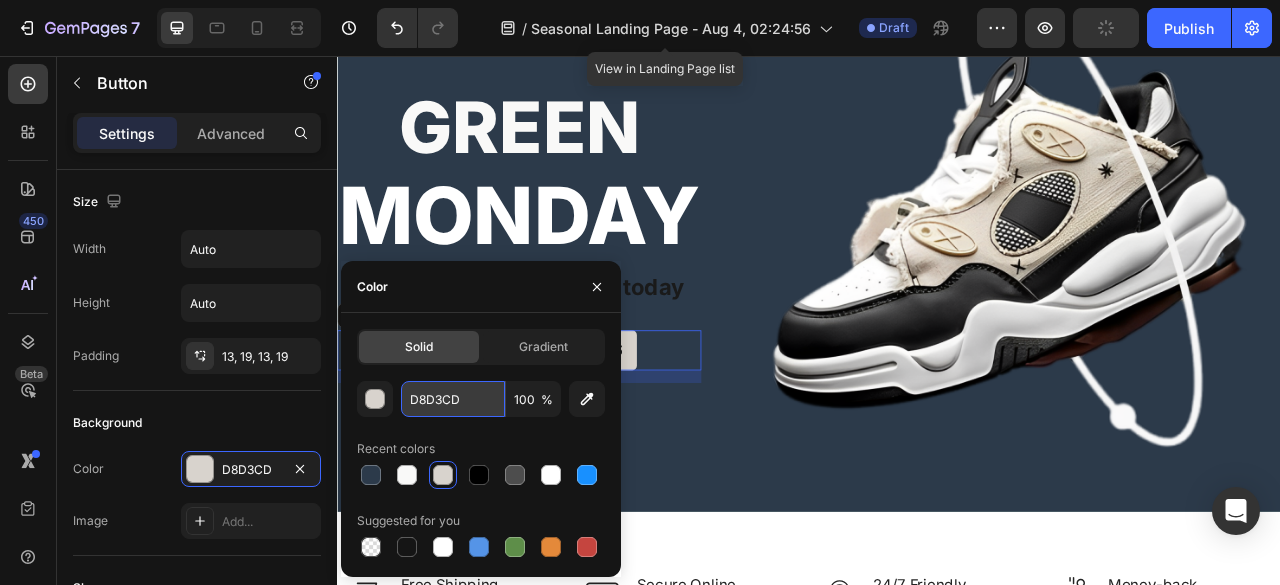 click on "D8D3CD" at bounding box center (453, 399) 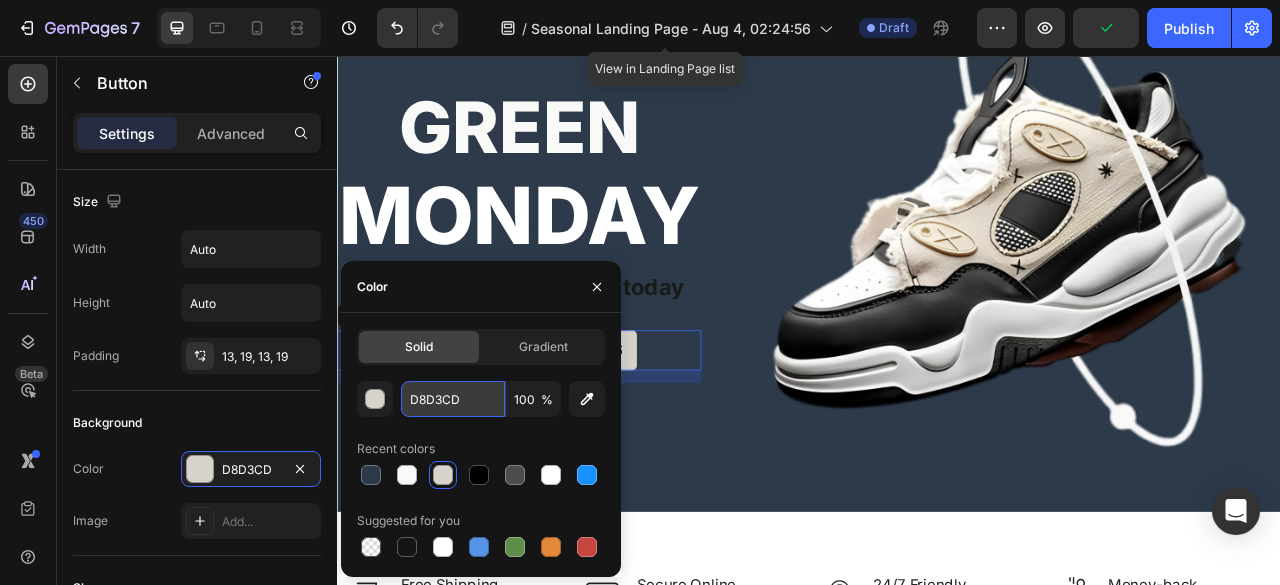 click on "D8D3CD" at bounding box center (453, 399) 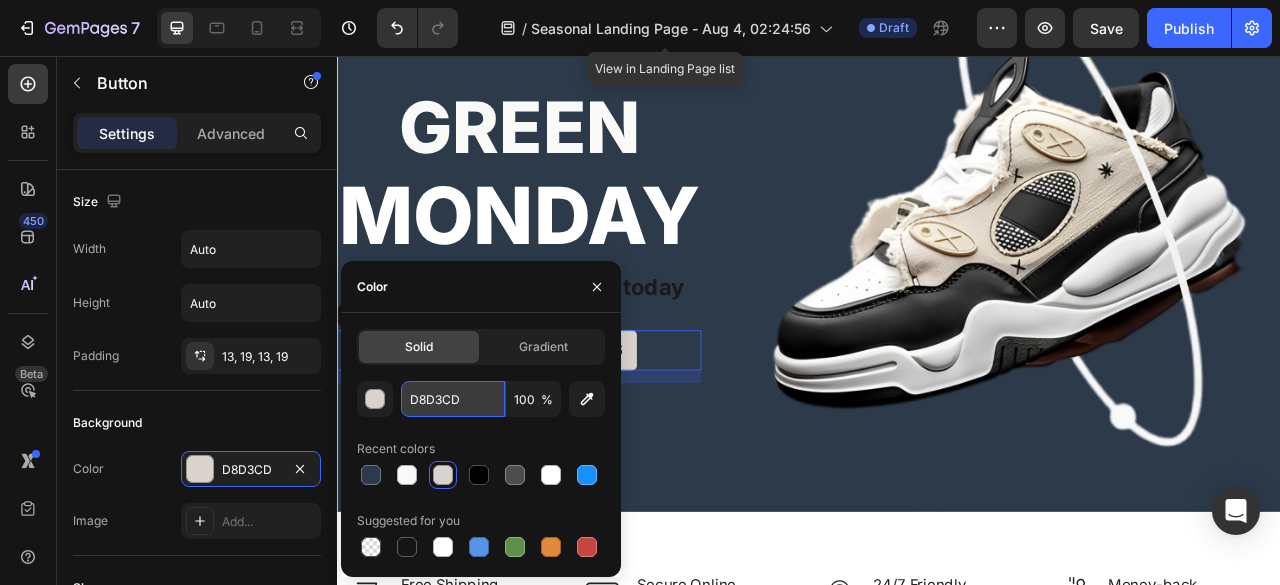paste on "F9F9F8" 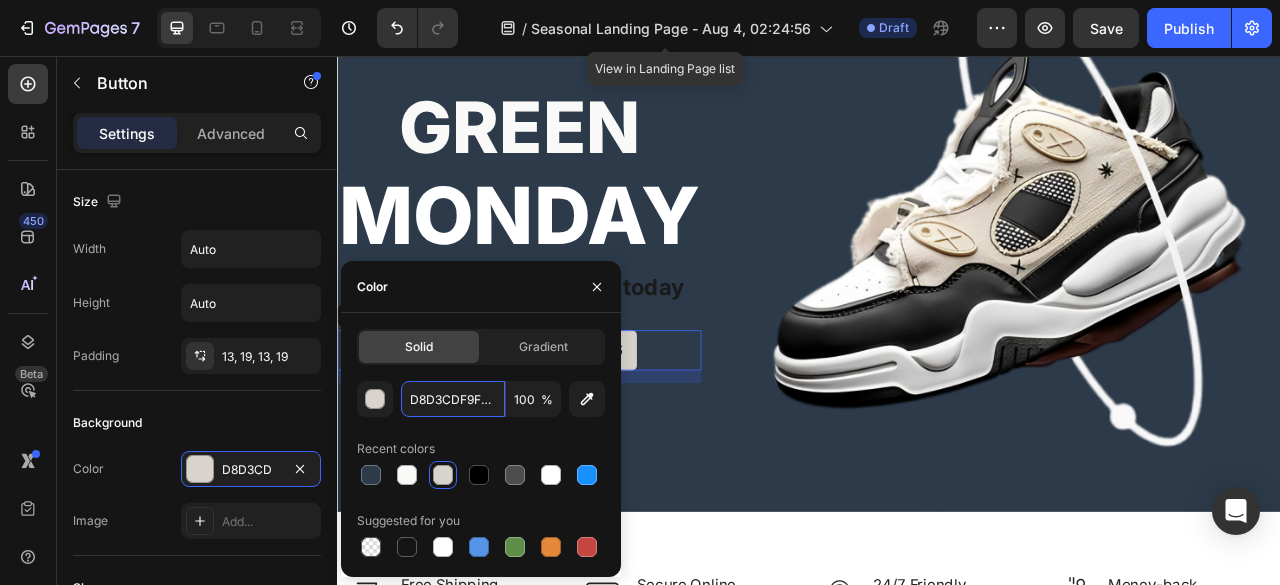 scroll, scrollTop: 0, scrollLeft: 6, axis: horizontal 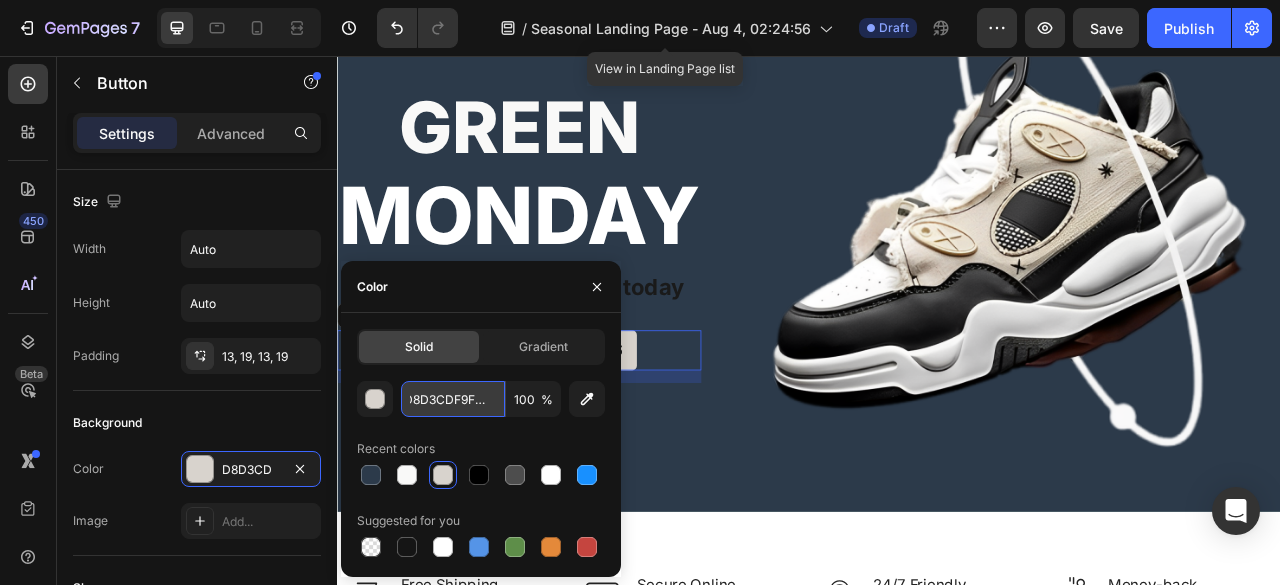 click on "D8D3CDF9F9F8" at bounding box center [453, 399] 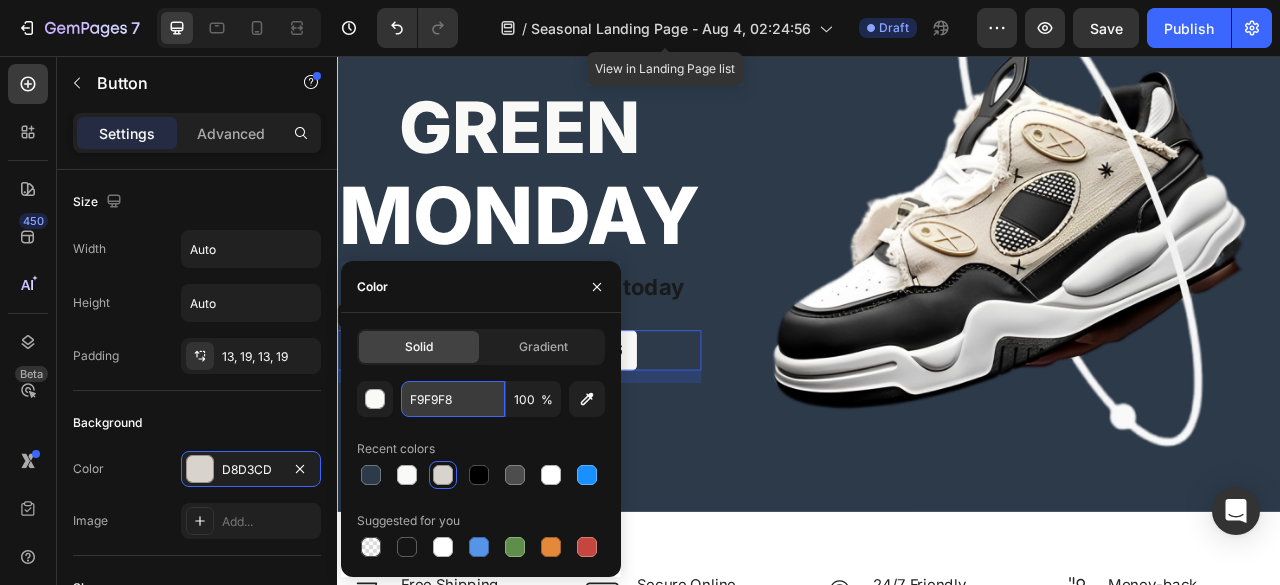 scroll, scrollTop: 0, scrollLeft: 0, axis: both 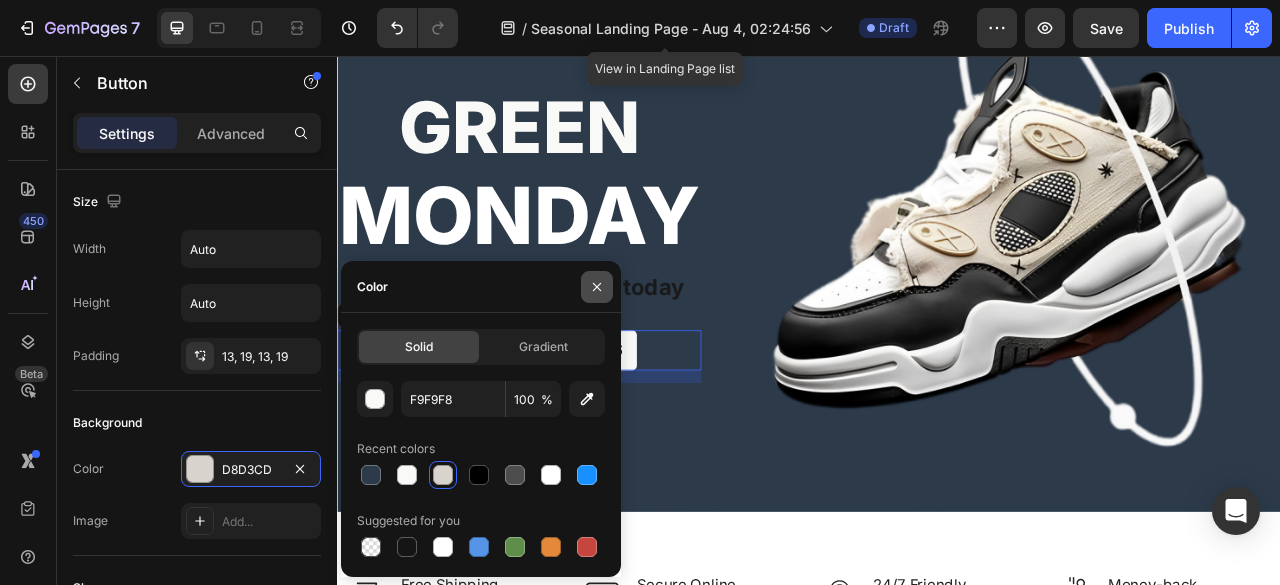 click at bounding box center [597, 287] 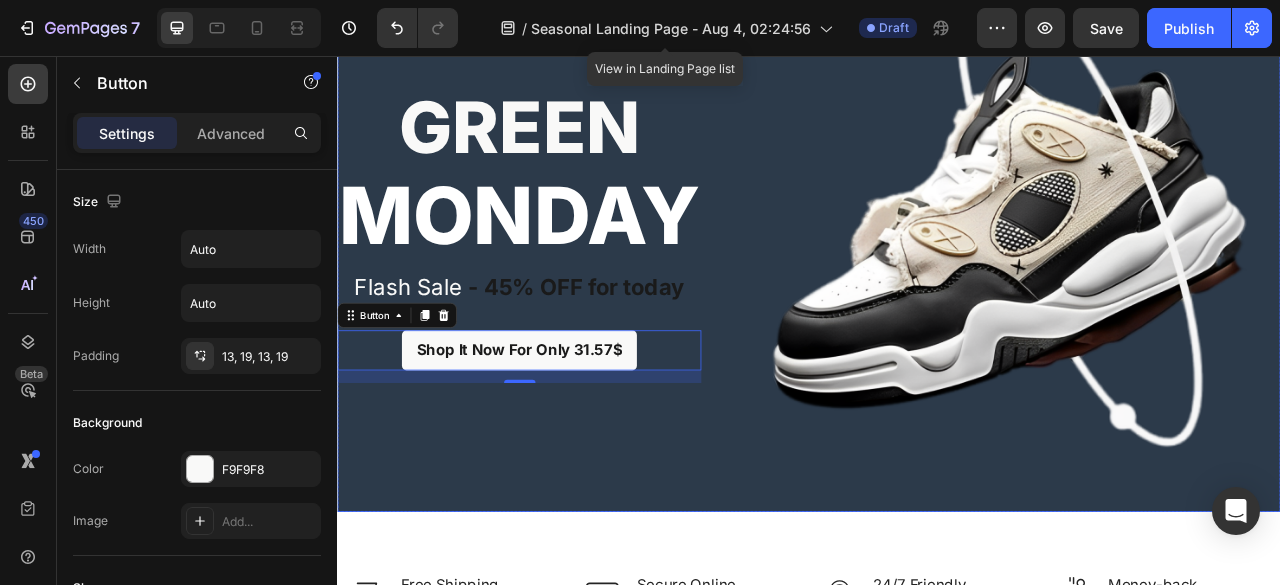 click on "Green Heading Monday Heading Flash Sale - 45% OFF for today Text block Shop It Now For Only 31.57$ Button 16" at bounding box center (568, 283) 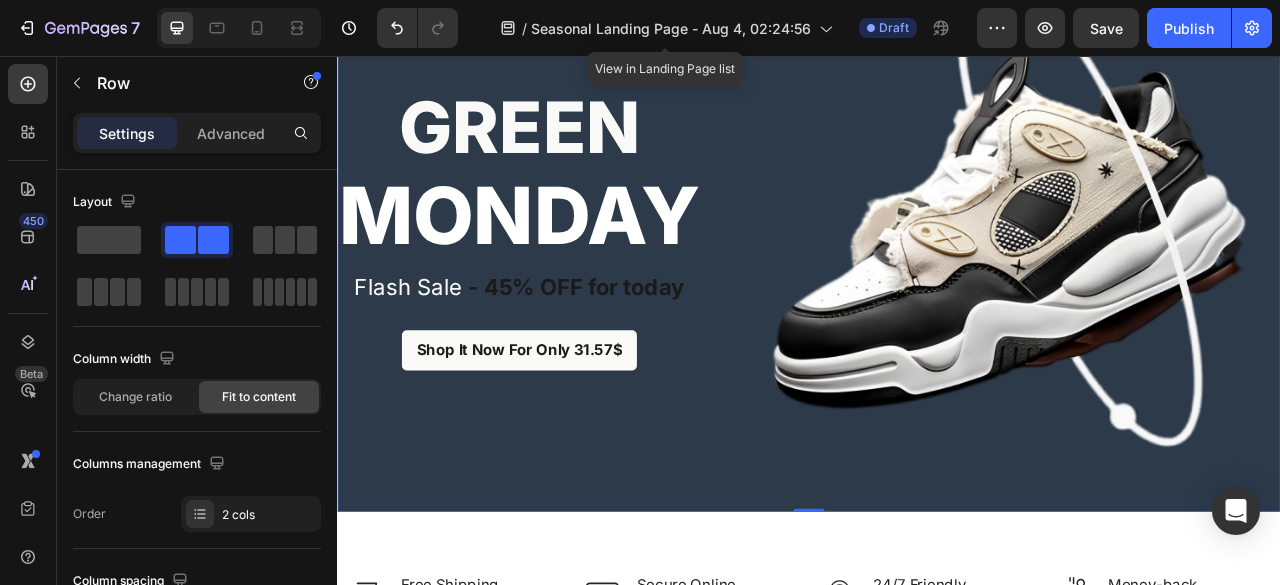 click on "Green" at bounding box center (568, 147) 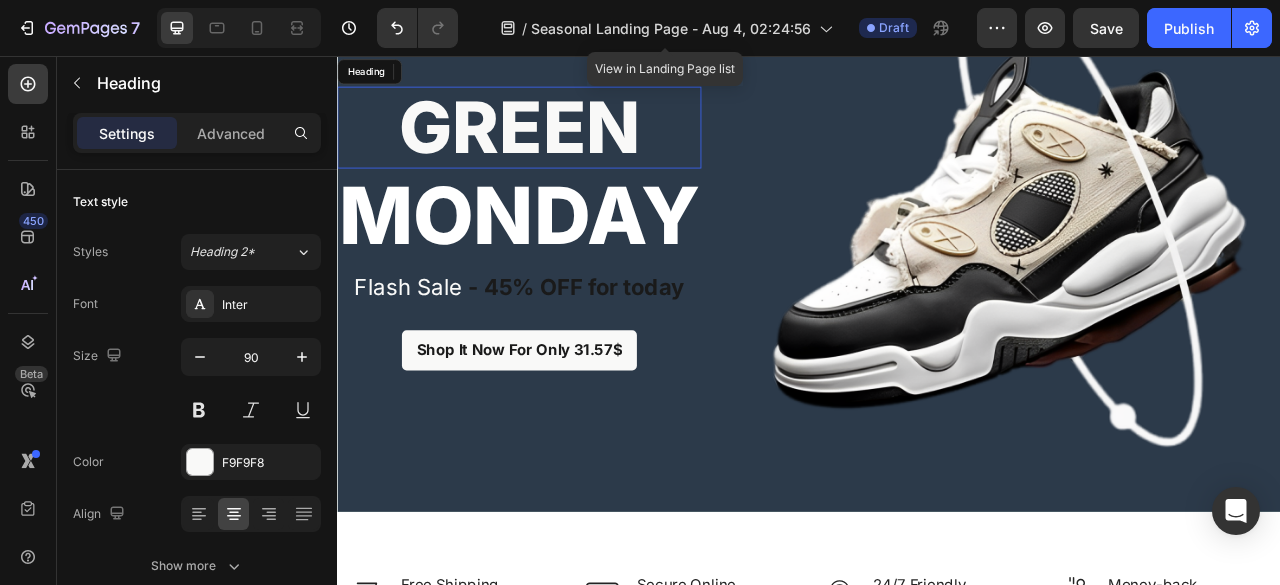click on "Green" at bounding box center [568, 147] 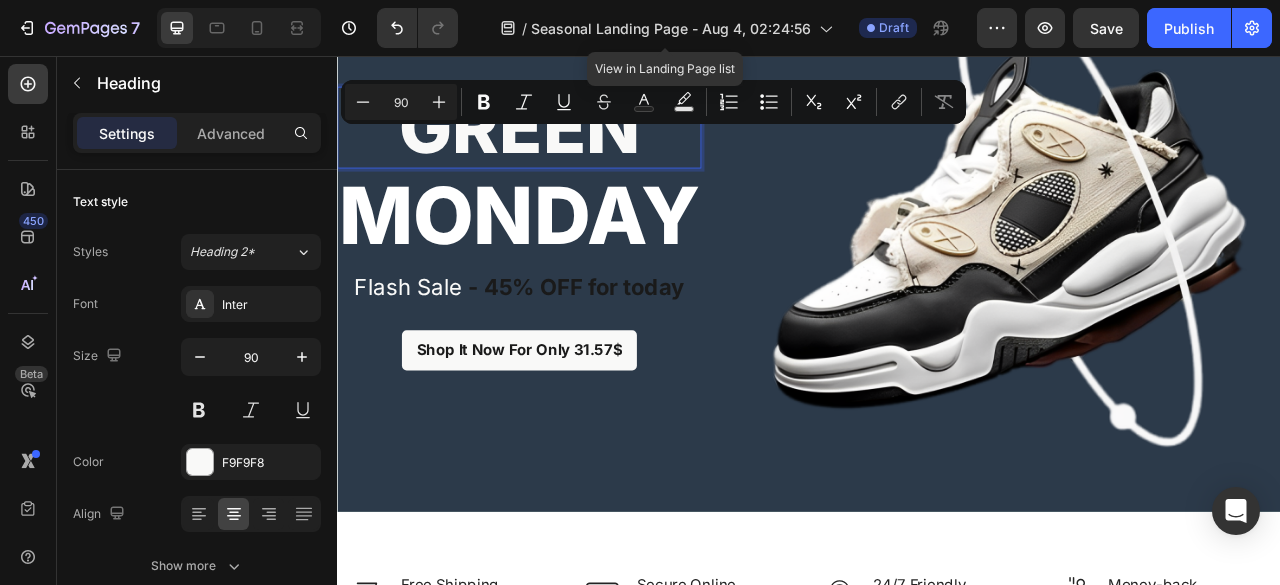 scroll, scrollTop: 92, scrollLeft: 0, axis: vertical 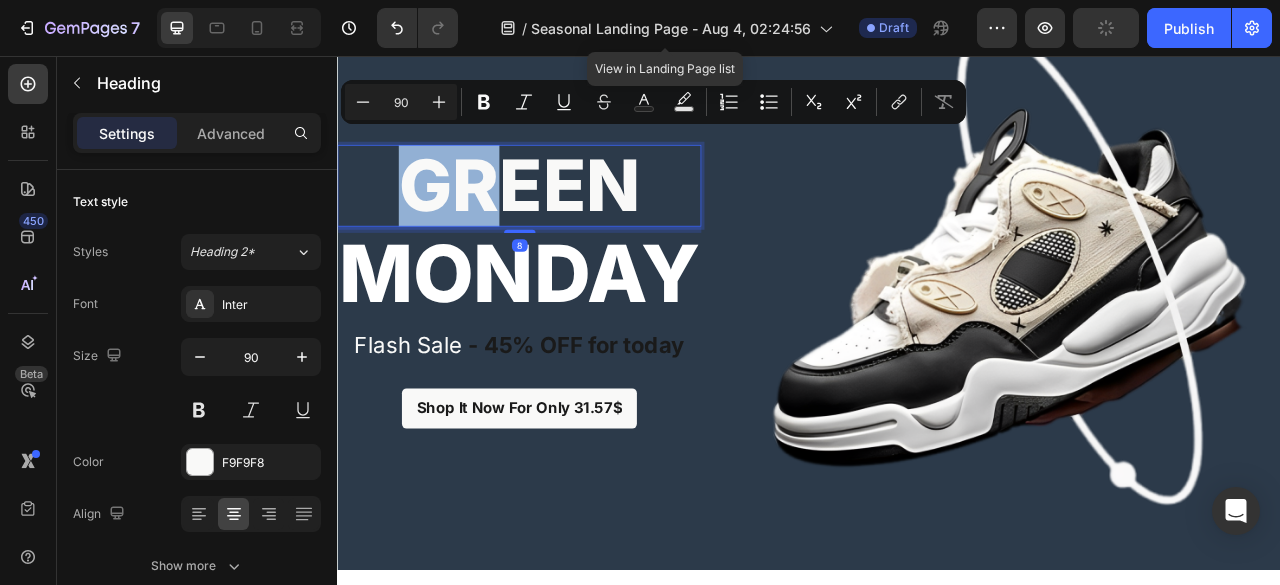 click on "Green" at bounding box center [568, 221] 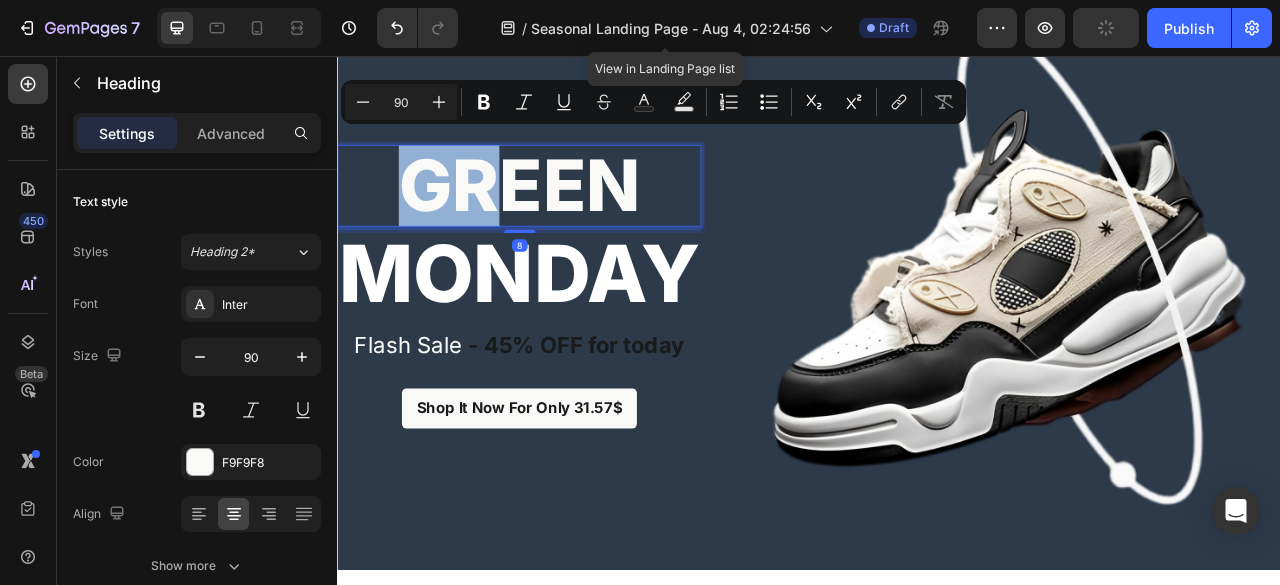 click on "Green" at bounding box center [568, 221] 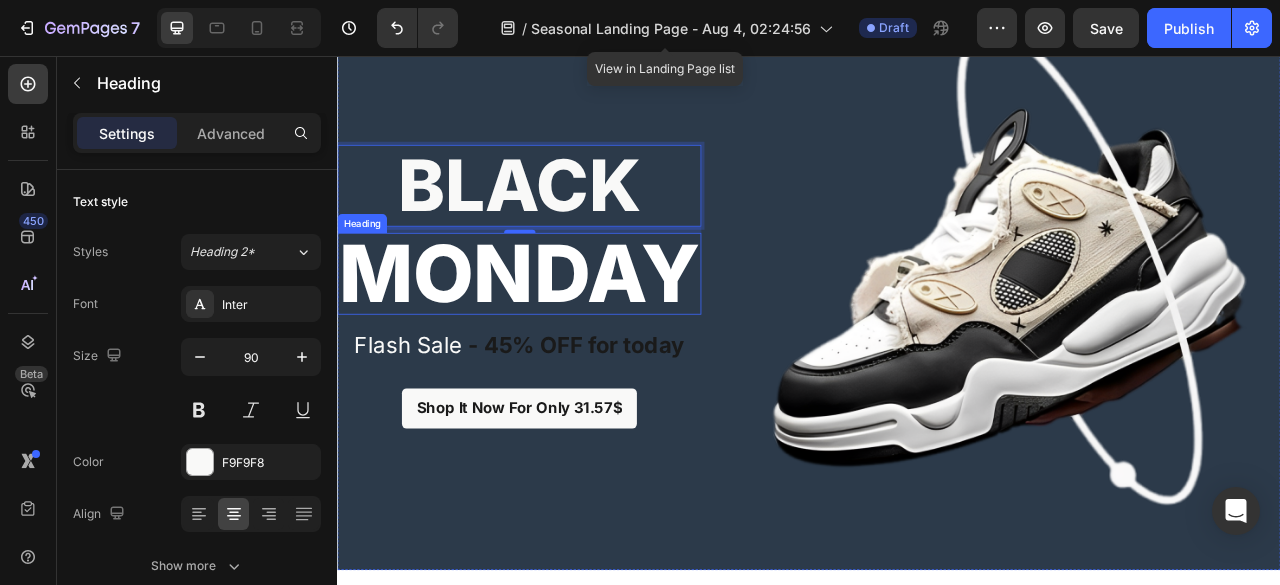 click on "Monday" at bounding box center (568, 333) 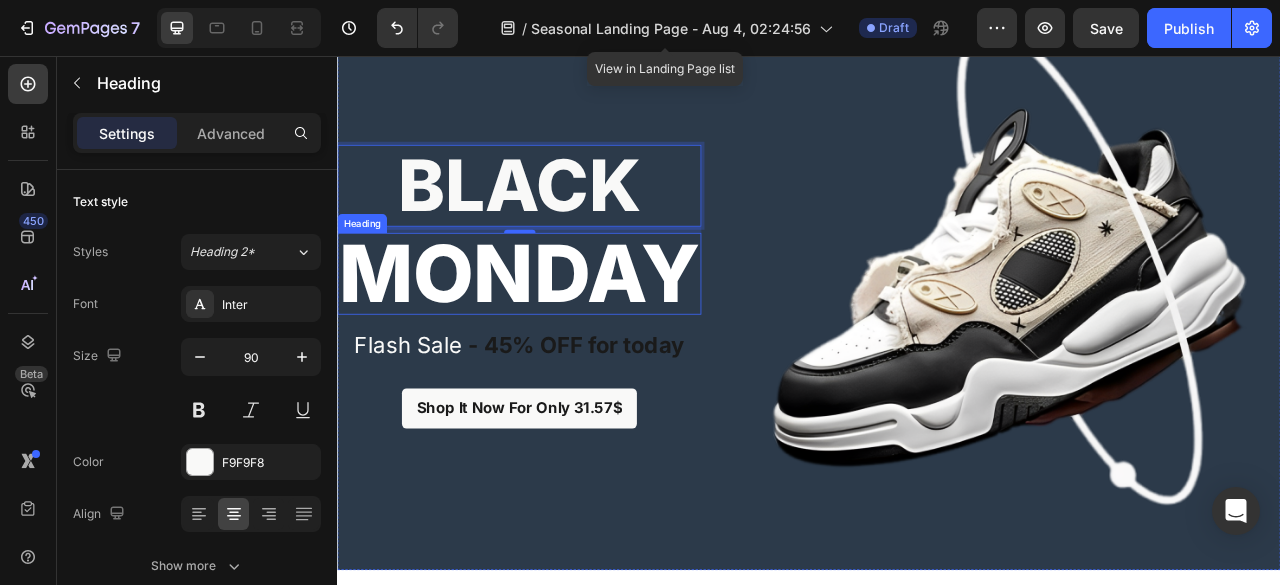 click on "Monday" at bounding box center [568, 333] 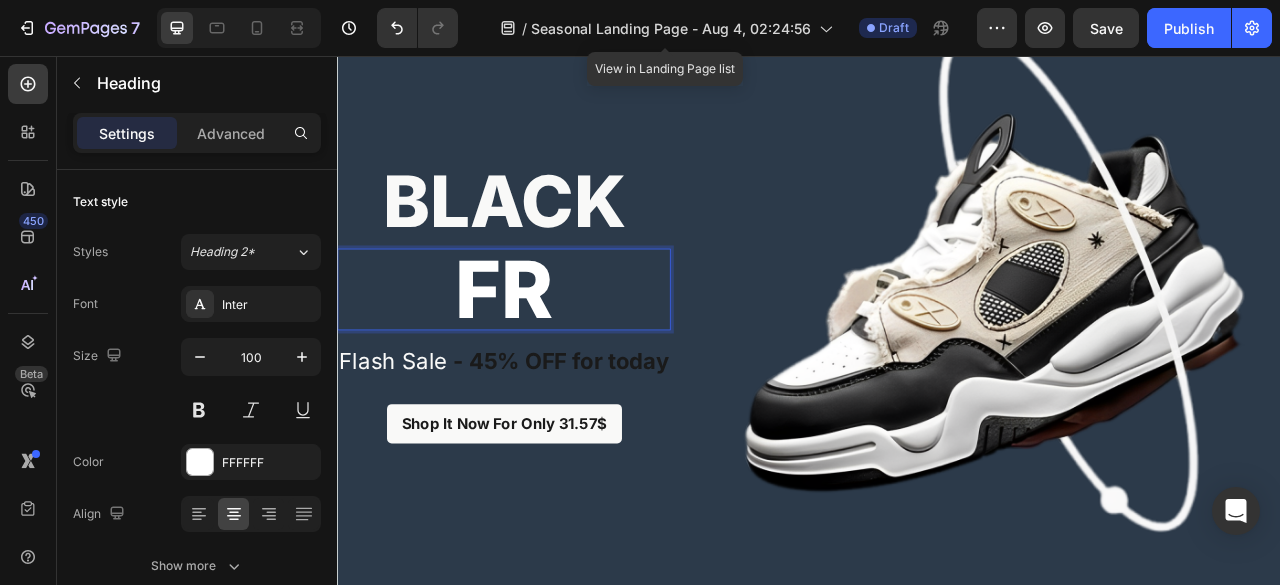 scroll, scrollTop: 124, scrollLeft: 0, axis: vertical 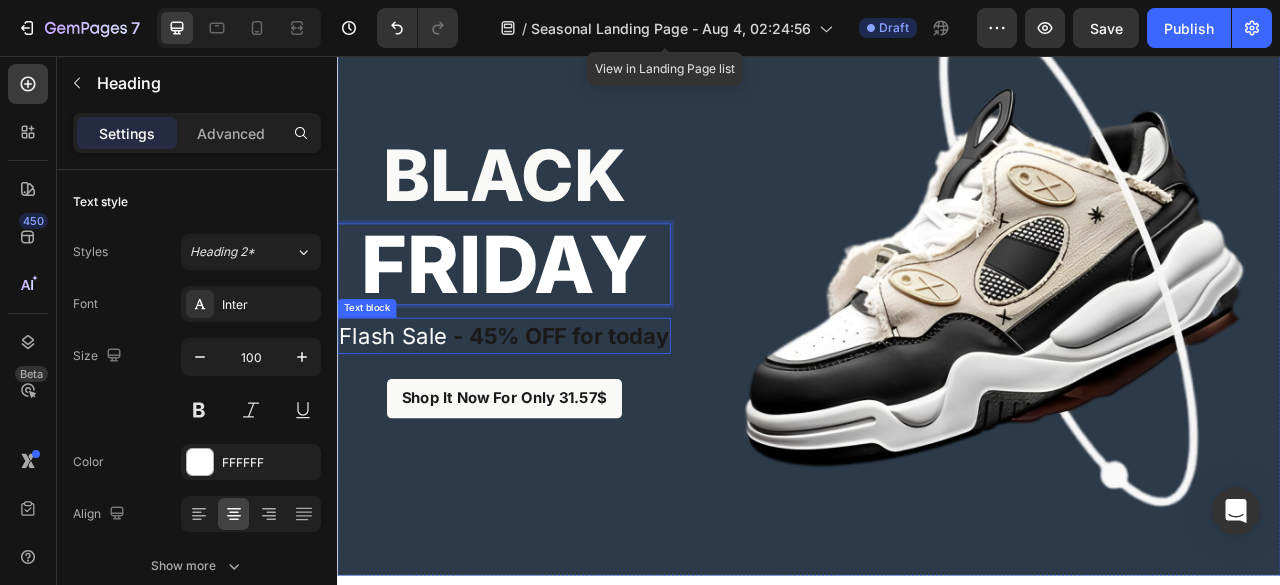 click on "- 45% OFF for today" at bounding box center (621, 412) 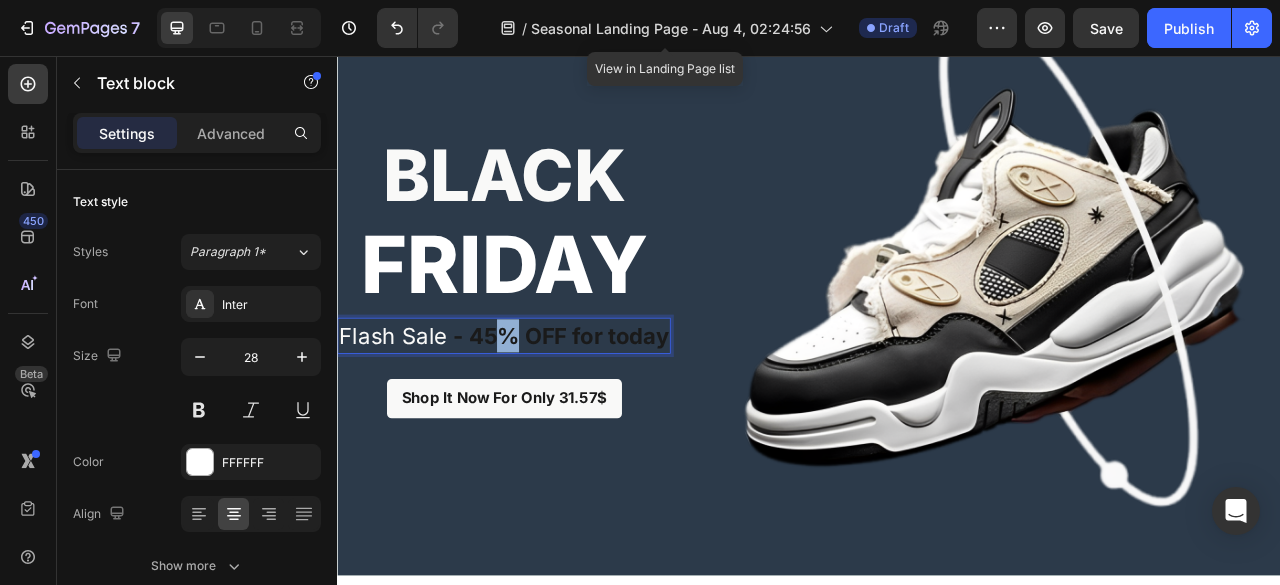 click on "- 45% OFF for today" at bounding box center [621, 412] 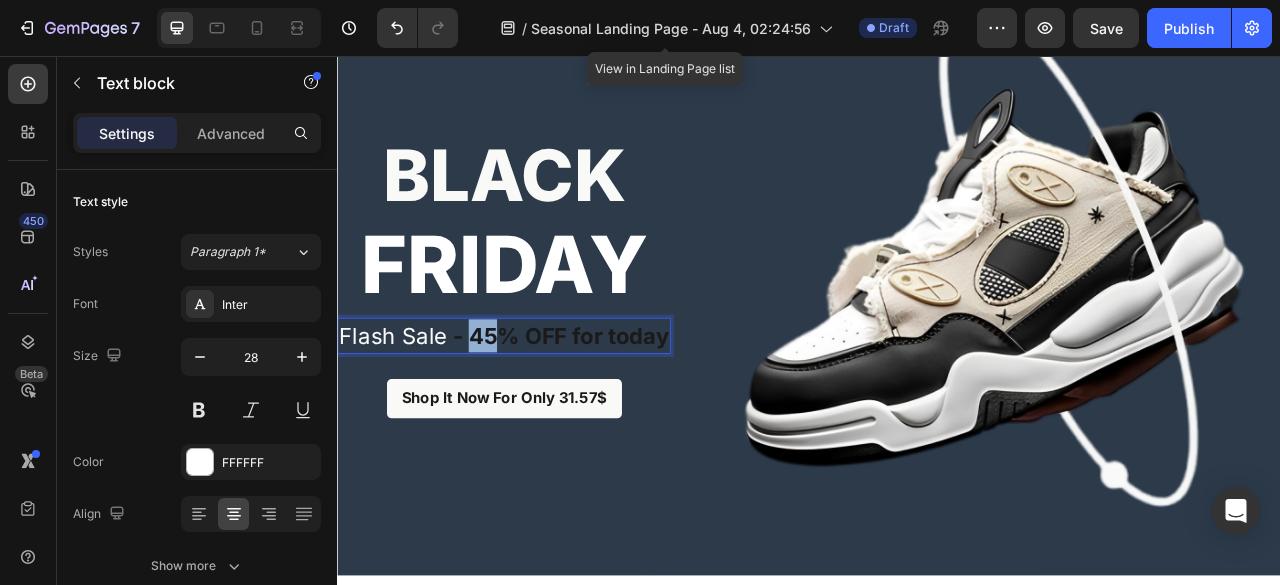 click on "- 45% OFF for today" at bounding box center [621, 412] 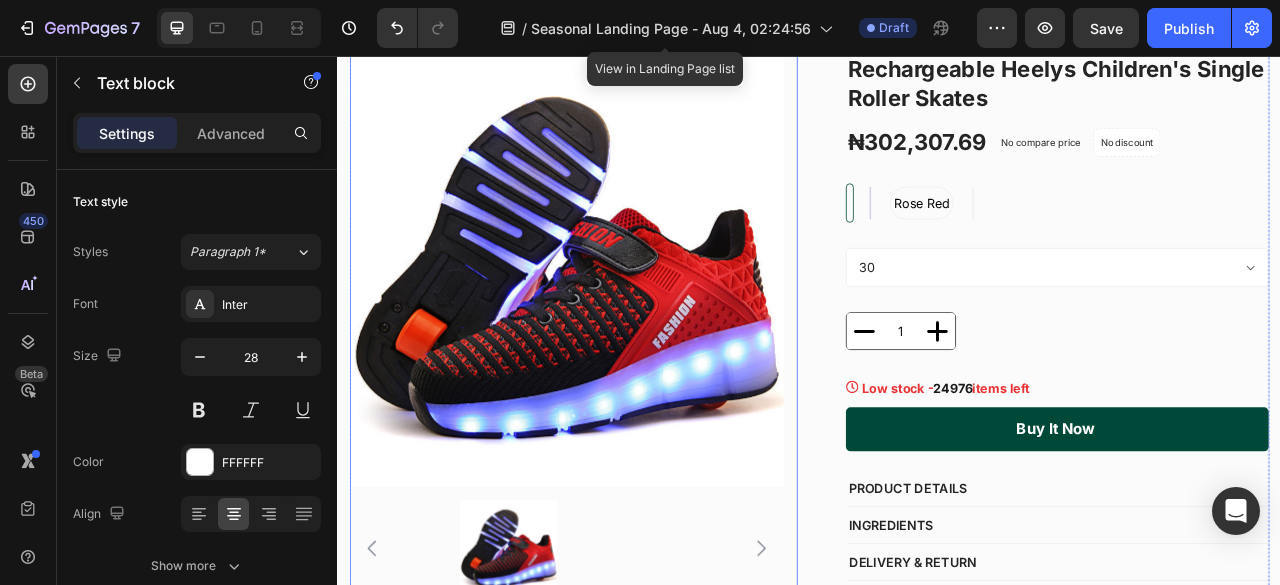 scroll, scrollTop: 838, scrollLeft: 0, axis: vertical 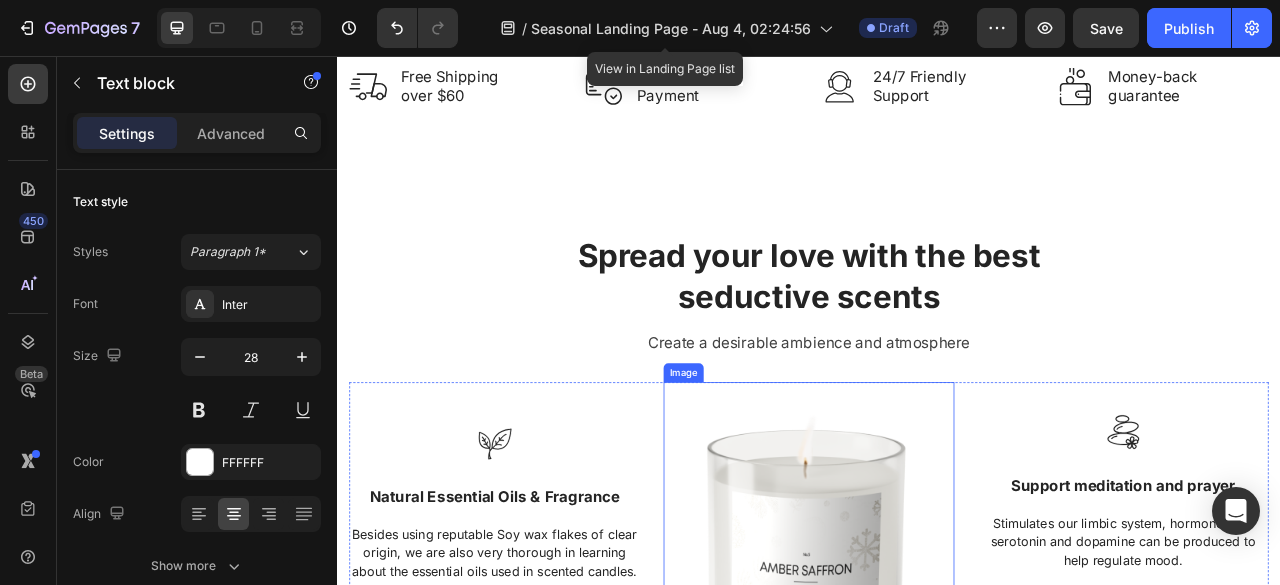 click at bounding box center [937, 714] 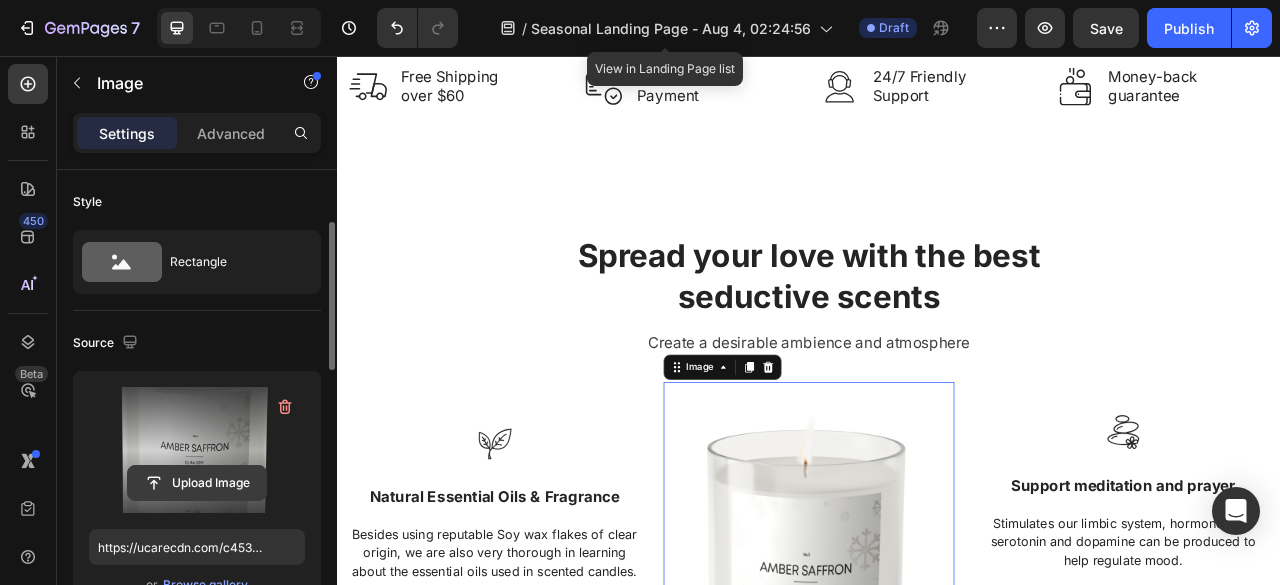 scroll, scrollTop: 40, scrollLeft: 0, axis: vertical 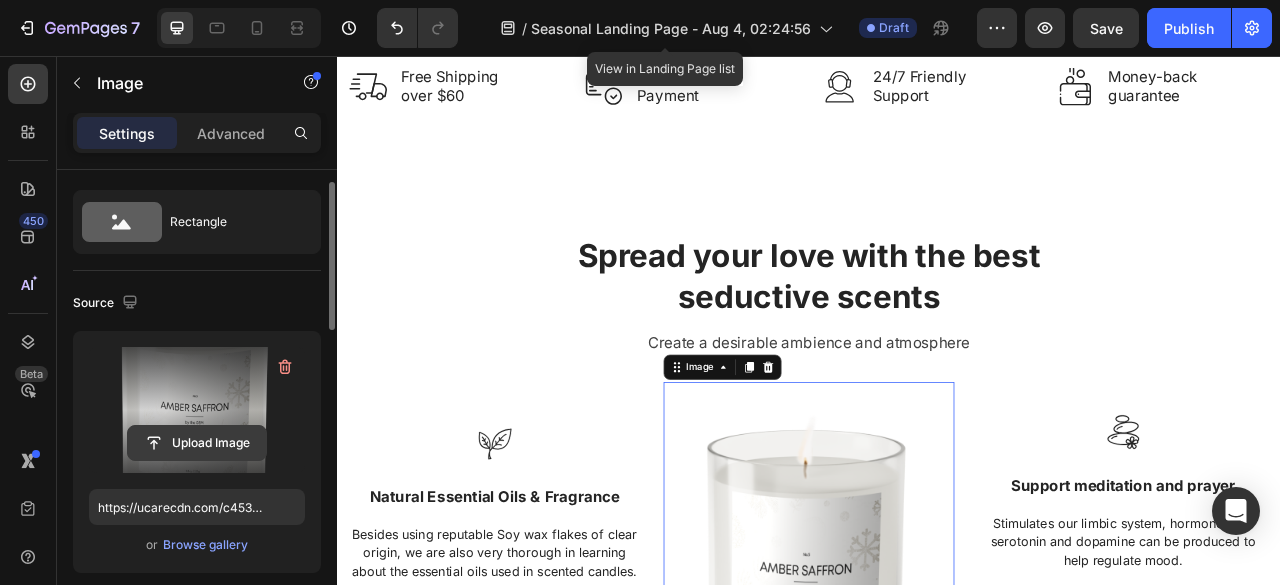 click 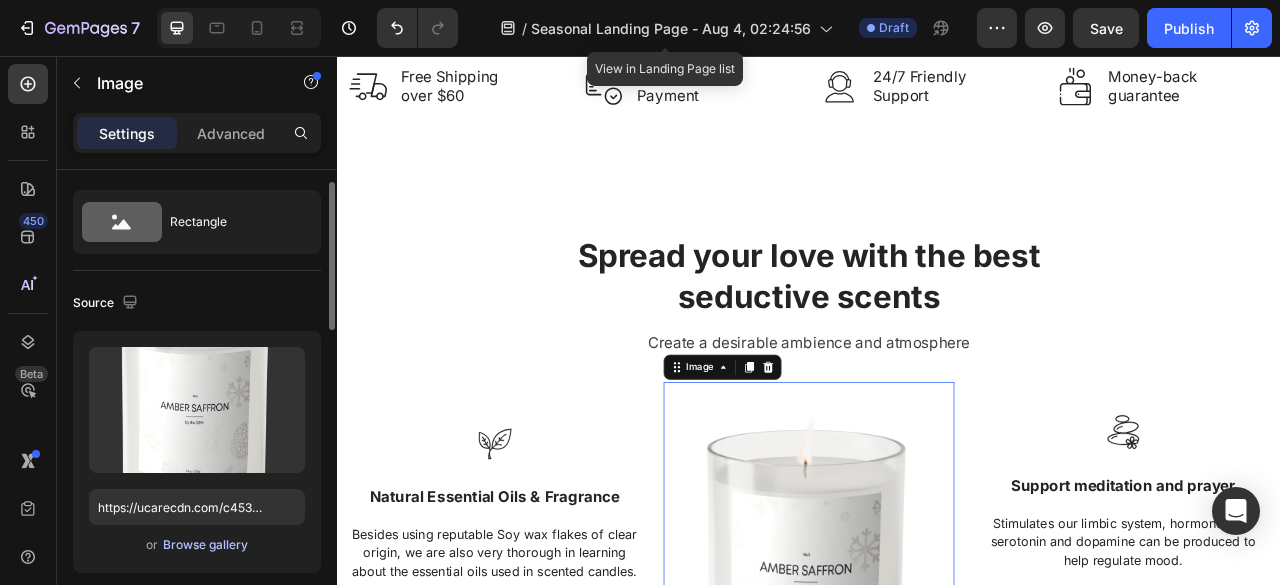 click on "Browse gallery" at bounding box center [205, 545] 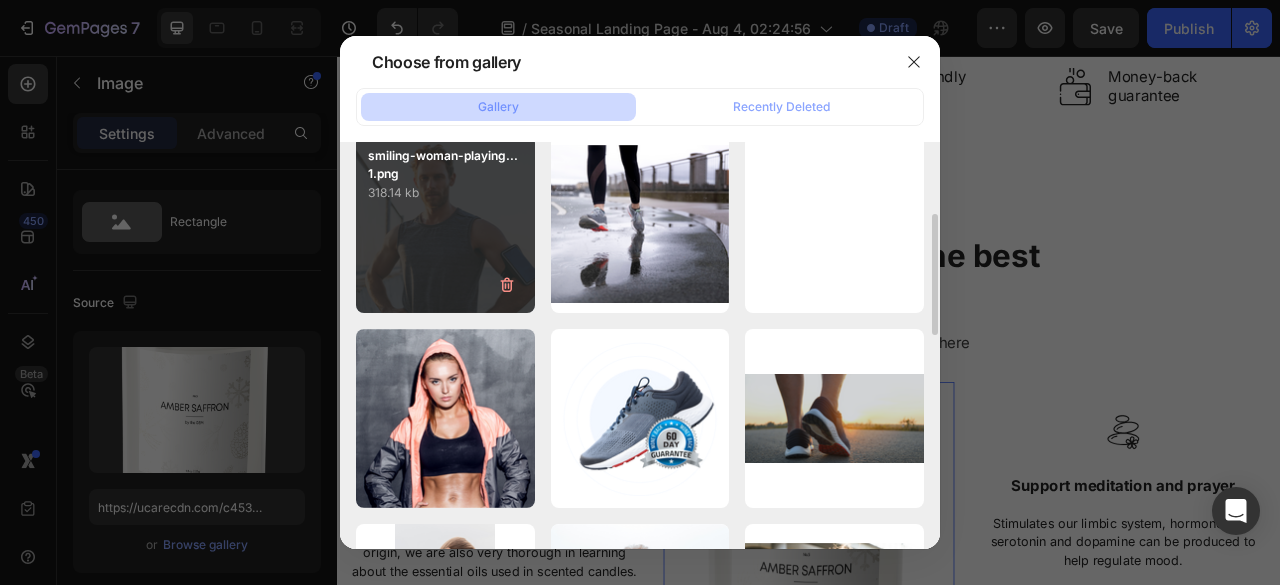 scroll, scrollTop: 224, scrollLeft: 0, axis: vertical 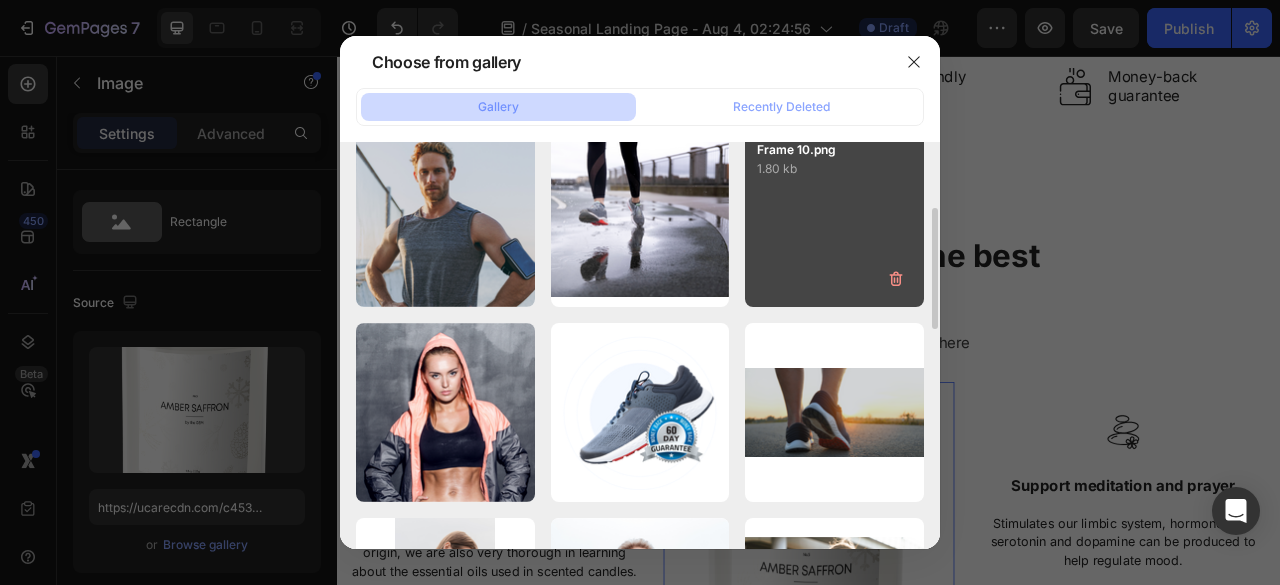 click on "Frame 10.png" at bounding box center (834, 150) 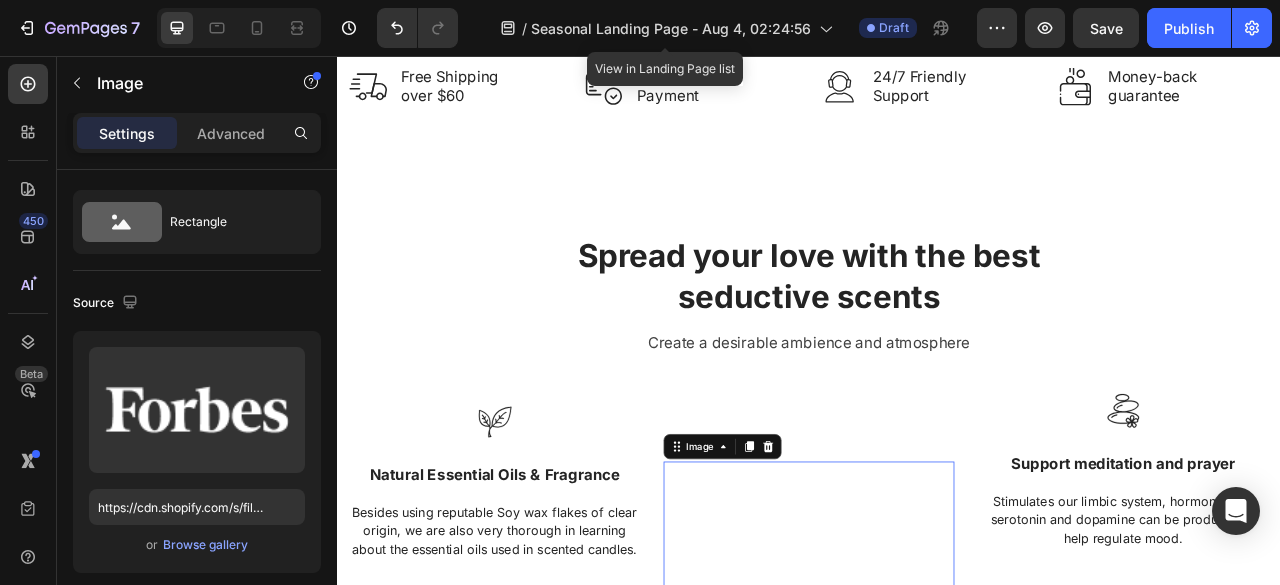 click on "Spread your love with the best seductive scents Heading Create a desirable ambience and atmosphere Text block Row Image Natural Essential Oils & Fragrance Text block Besides using reputable Soy wax flakes of clear origin, we are also very thorough in learning about the essential oils used in scented candles. Text block Image Long-Lasting Performance Text block Depending on the type of wick, with each cup of 9.3 oz candles will be equivalent to 60 hours of continuous burning. Text block Image 0 Image Support meditation and prayer Text block Stimulates our limbic system, hormones like serotonin and dopamine can be produced to help regulate mood. Text block Image Liven up decor & fragrance of your space Text block An excellent way to subtly add a wonderful fragrance to your space while masking unpleasant odours. Text block Row Section 3" at bounding box center (937, 591) 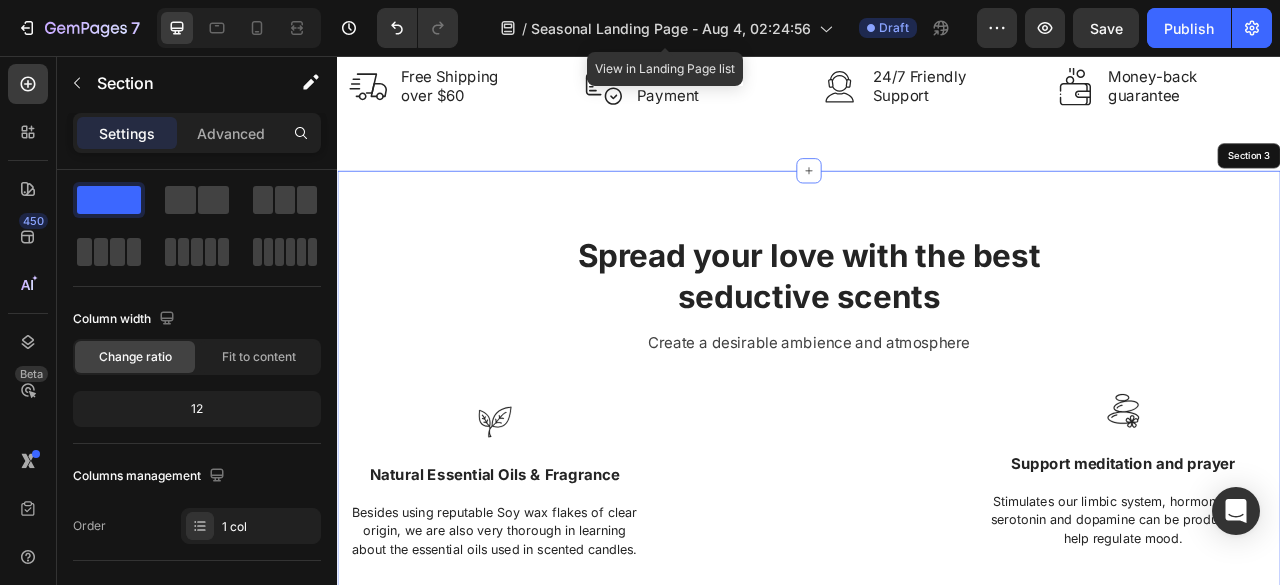scroll, scrollTop: 1010, scrollLeft: 0, axis: vertical 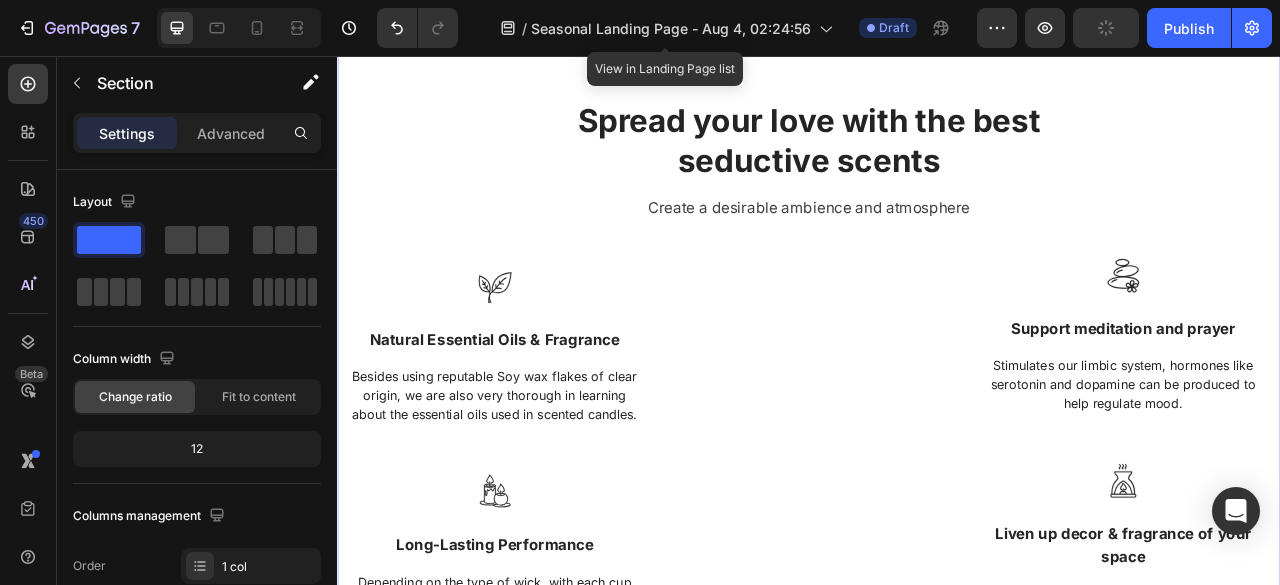 click on "Spread your love with the best seductive scents Heading Create a desirable ambience and atmosphere Text block Row Image Natural Essential Oils & Fragrance Text block Besides using reputable Soy wax flakes of clear origin, we are also very thorough in learning about the essential oils used in scented candles. Text block Image Long-Lasting Performance Text block Depending on the type of wick, with each cup of 9.3 oz candles will be equivalent to 60 hours of continuous burning. Text block Image Image Support meditation and prayer Text block Stimulates our limbic system, hormones like serotonin and dopamine can be produced to help regulate mood. Text block Image Liven up decor & fragrance of your space Text block An excellent way to subtly add a wonderful fragrance to your space while masking unpleasant odours. Text block Row" at bounding box center (937, 456) 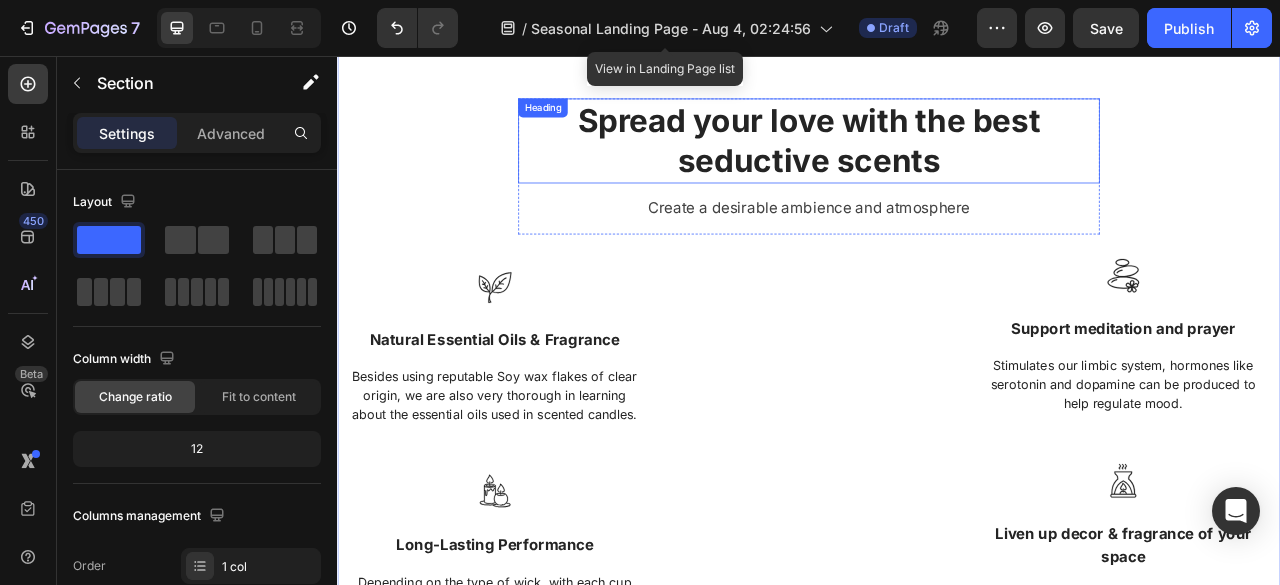 click on "Spread your love with the best seductive scents" at bounding box center (937, 164) 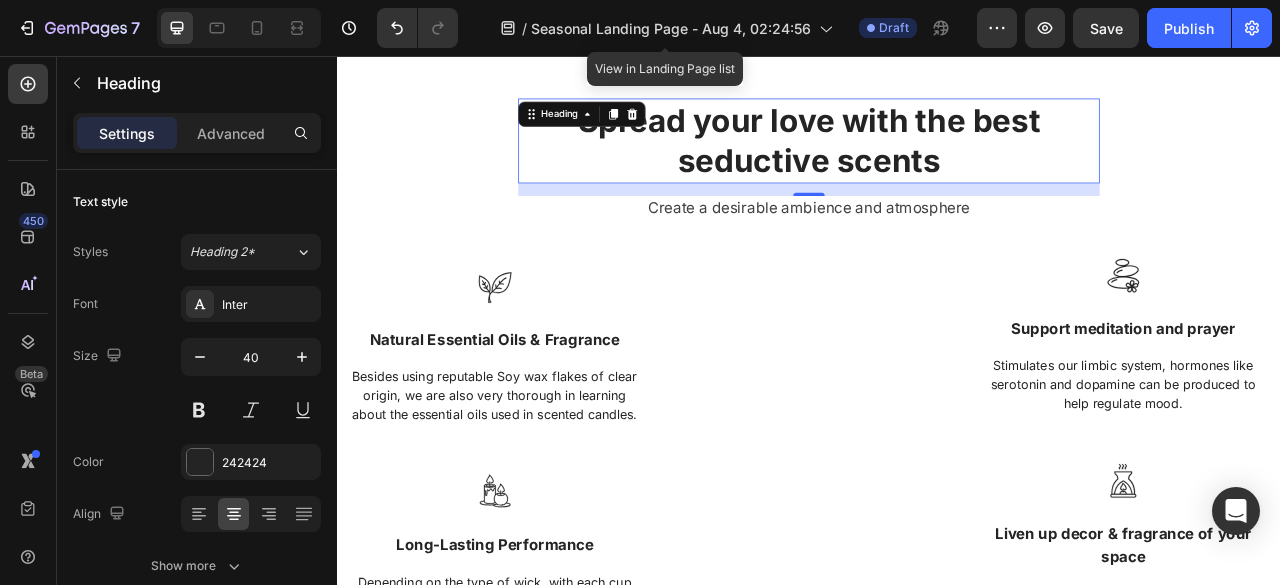 click on "Create a desirable ambience and atmosphere" at bounding box center (937, 250) 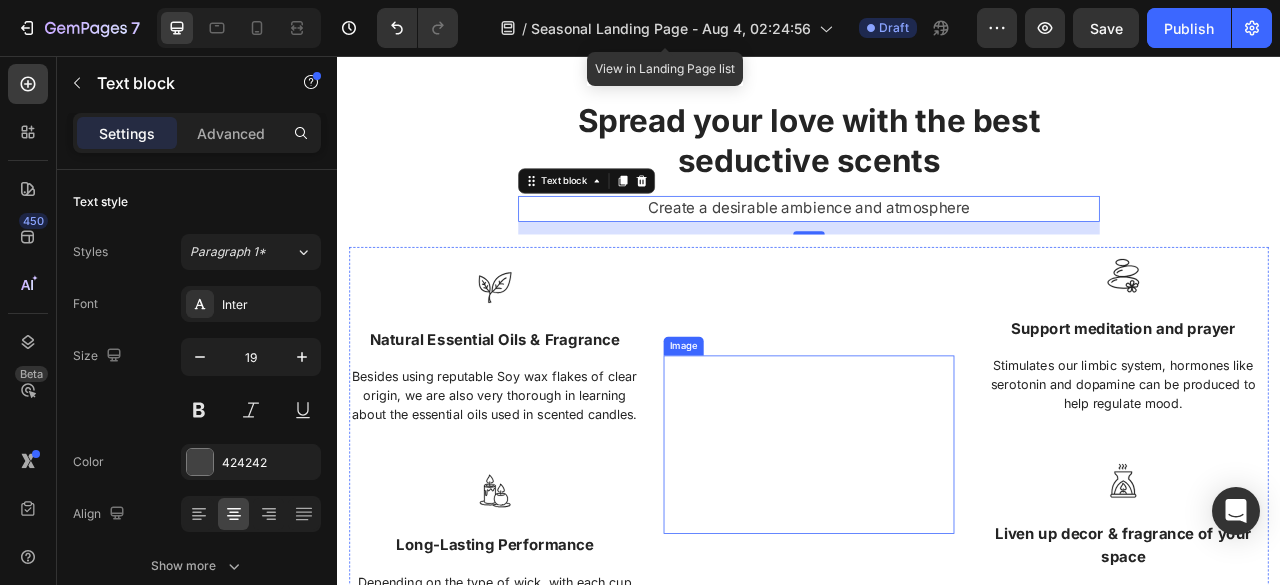 scroll, scrollTop: 1136, scrollLeft: 0, axis: vertical 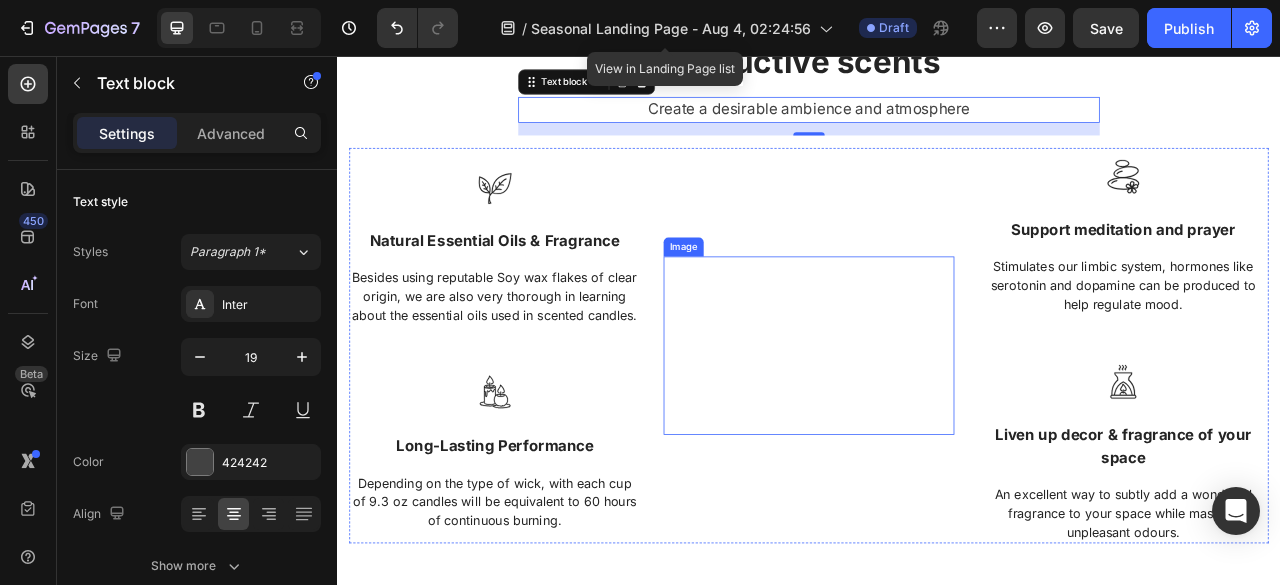 click at bounding box center [937, 424] 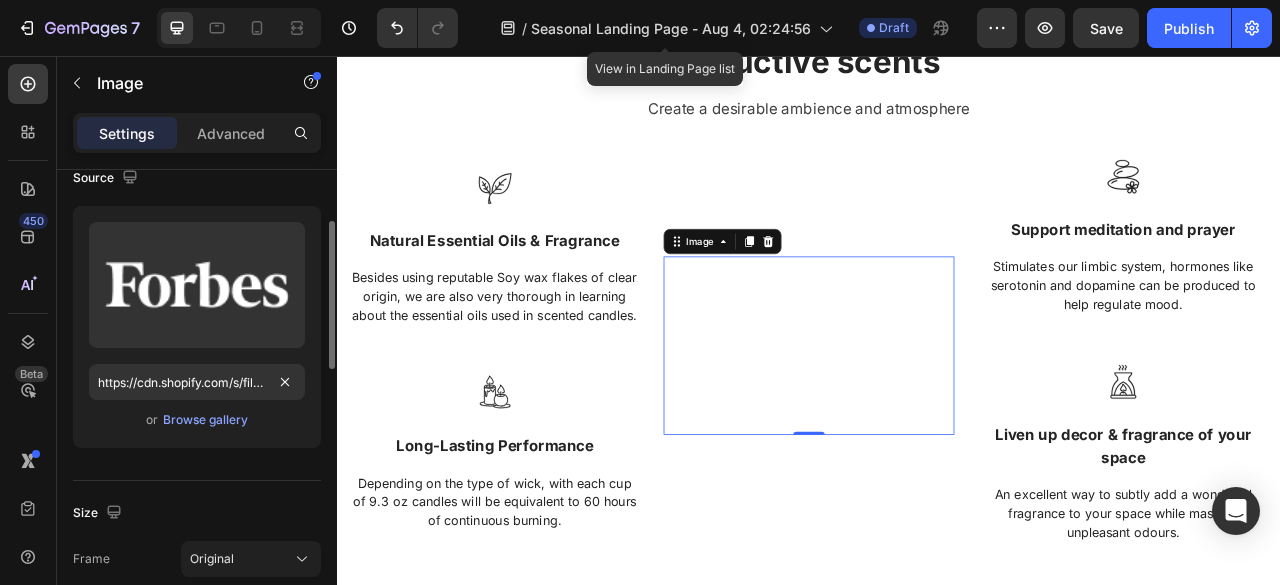 scroll, scrollTop: 166, scrollLeft: 0, axis: vertical 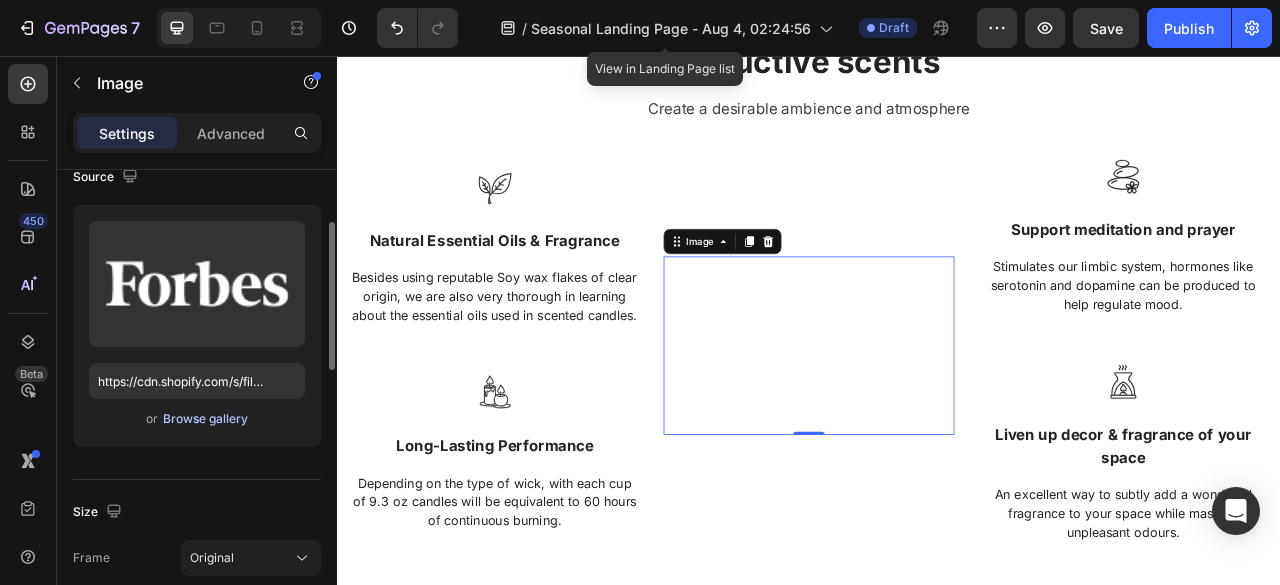 click on "Browse gallery" at bounding box center (205, 419) 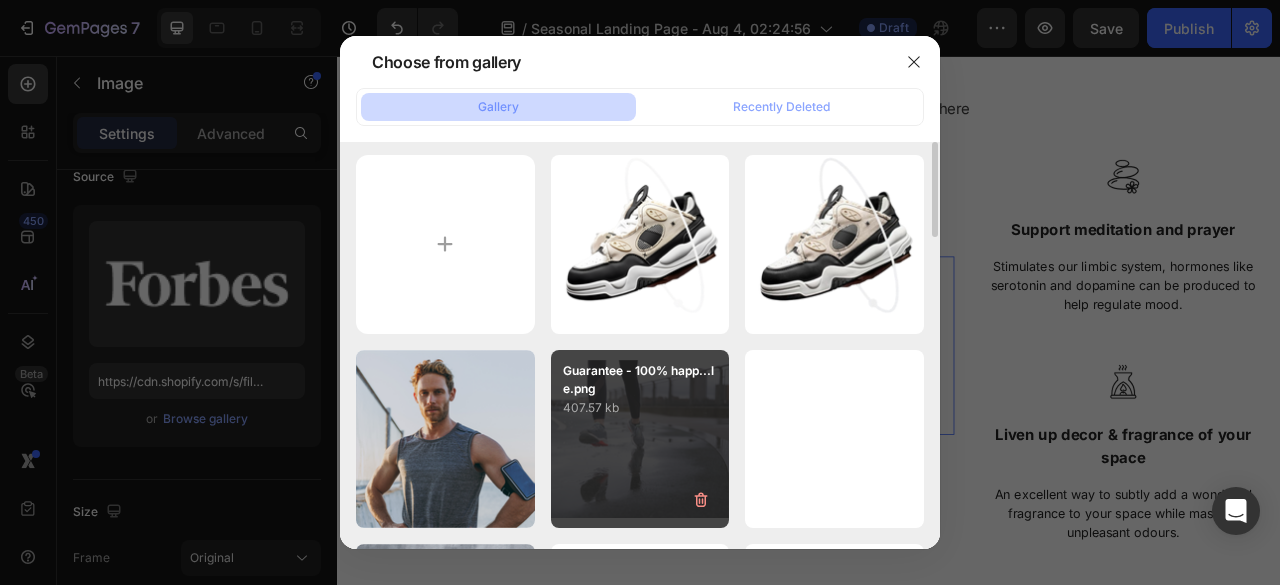 scroll, scrollTop: 0, scrollLeft: 0, axis: both 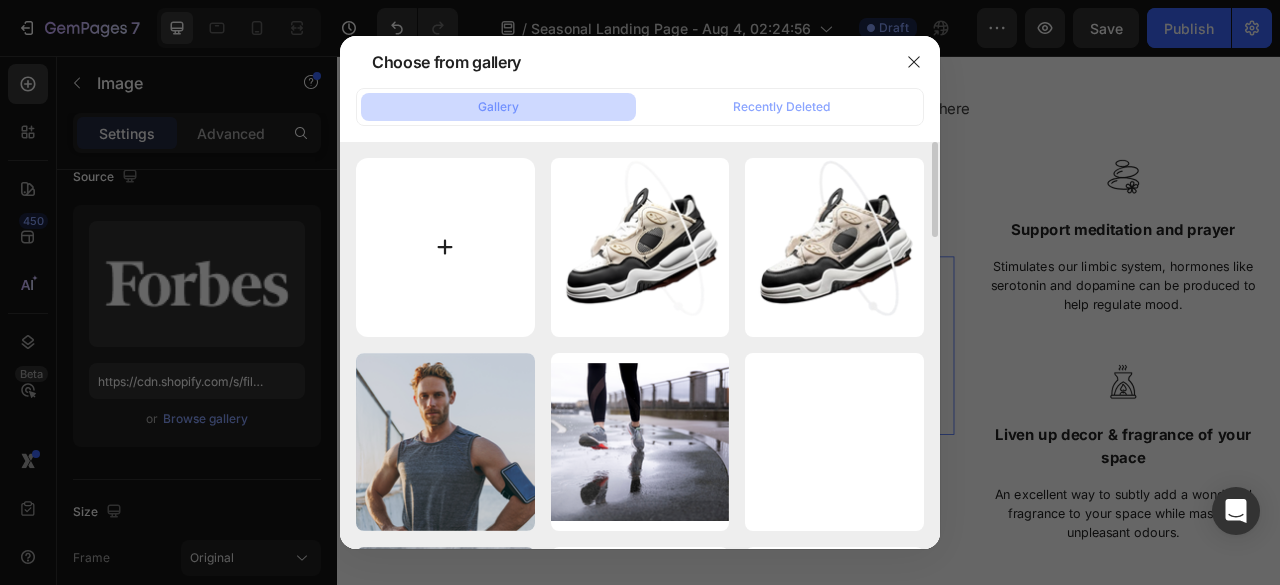 click at bounding box center [445, 247] 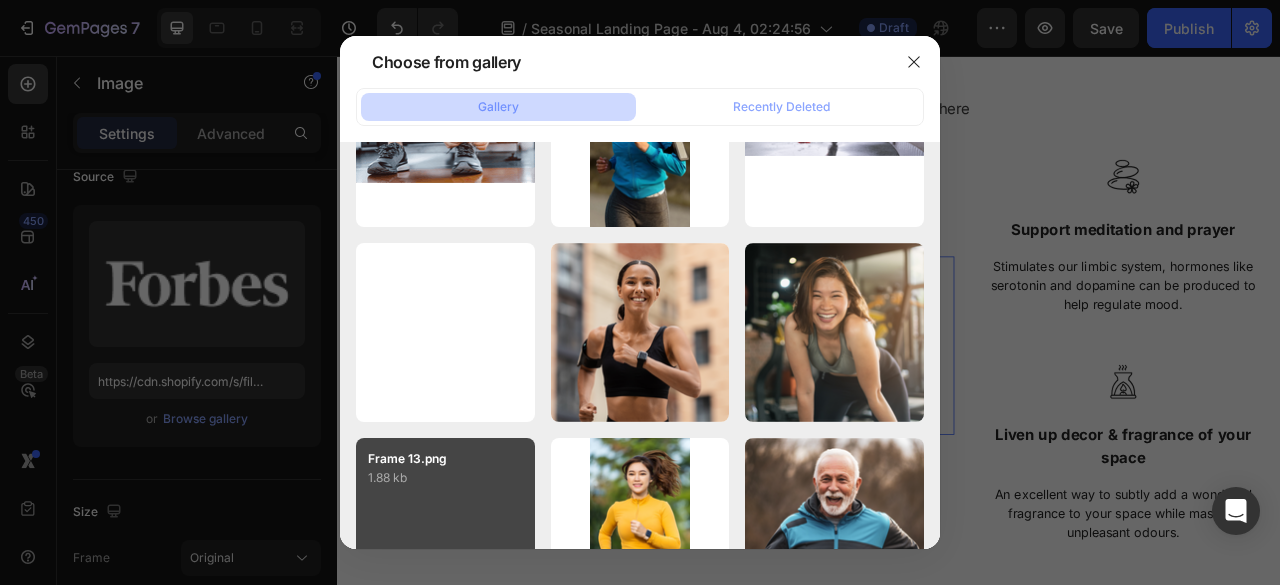 scroll, scrollTop: 1088, scrollLeft: 0, axis: vertical 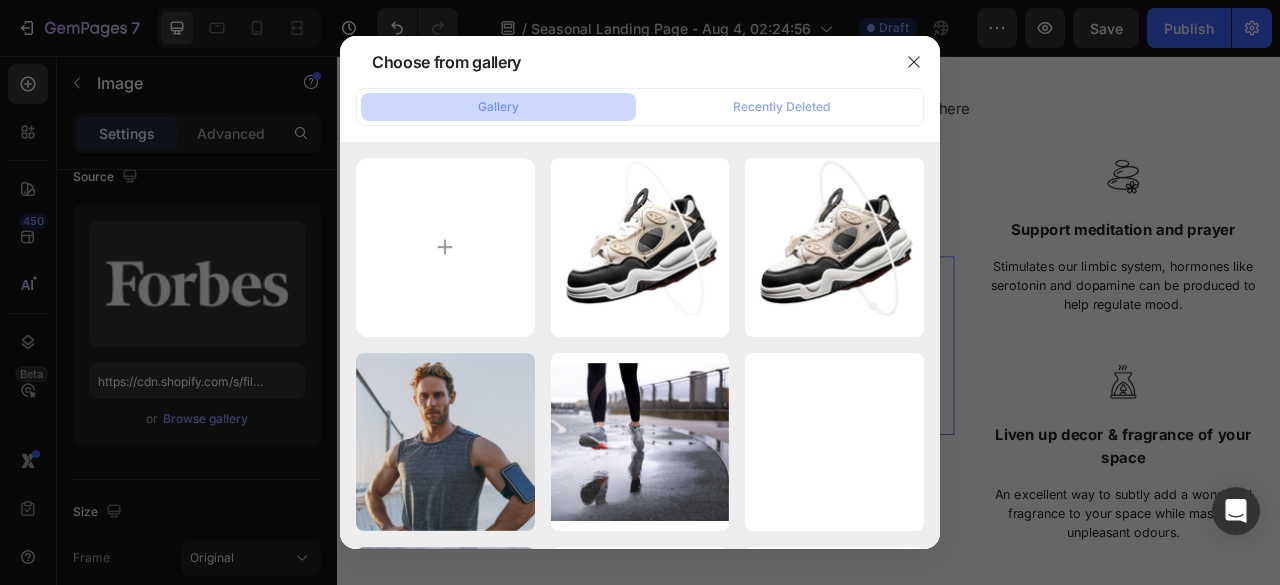 type on "C:\fakepath\images (1).jpg" 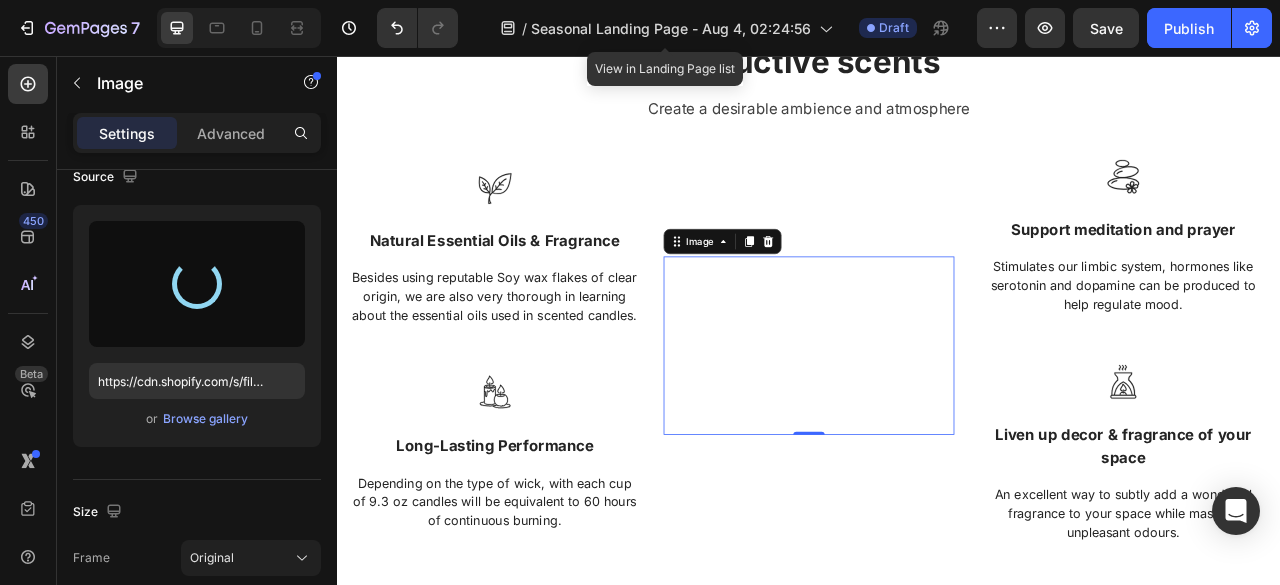 type on "https://cdn.shopify.com/s/files/1/0659/3580/2419/files/gempages_578384593917313724-a9dab2a5-b109-4d87-8945-44f5c4ef6978.jpg" 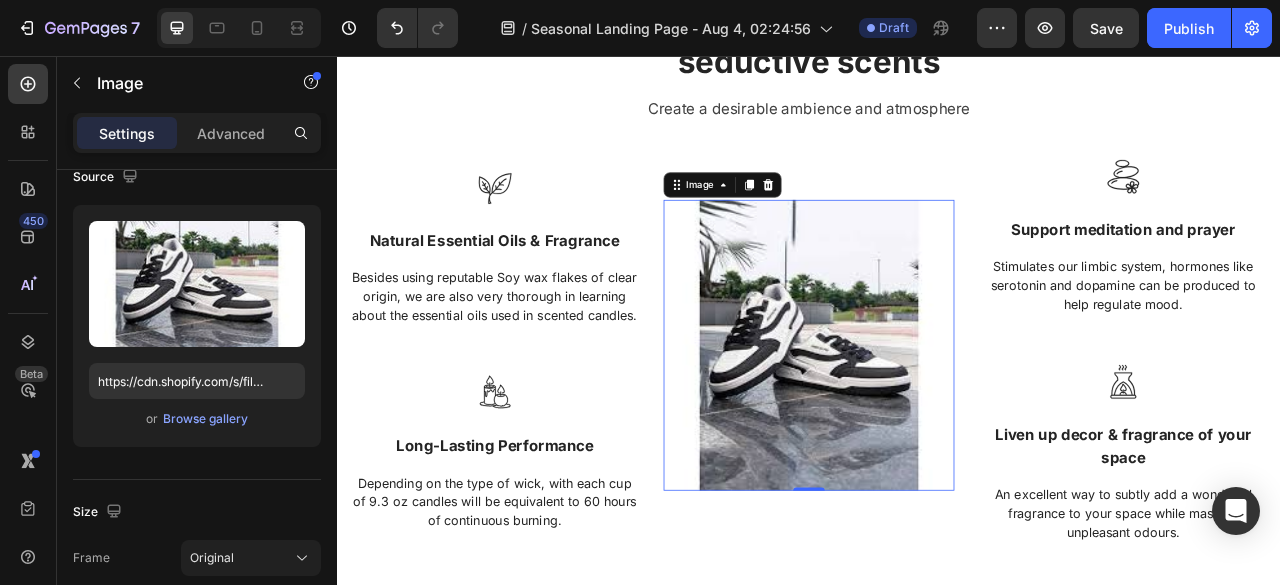 scroll, scrollTop: 1131, scrollLeft: 0, axis: vertical 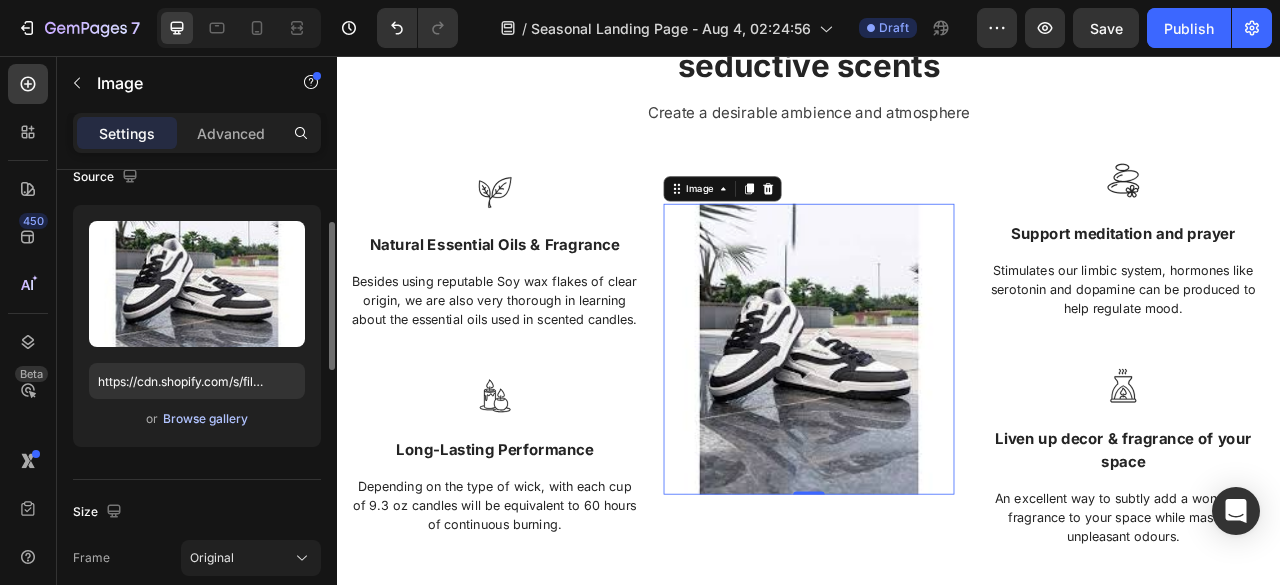 click on "Browse gallery" at bounding box center [205, 419] 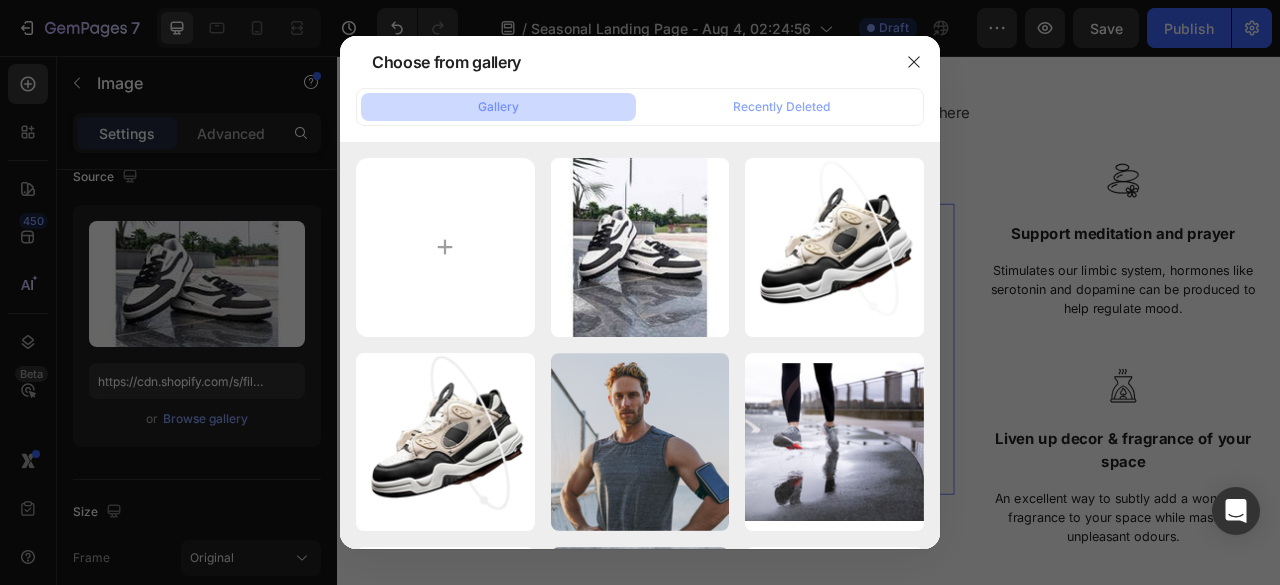 type on "C:\fakepath\pexels-photo-4075506.jpeg" 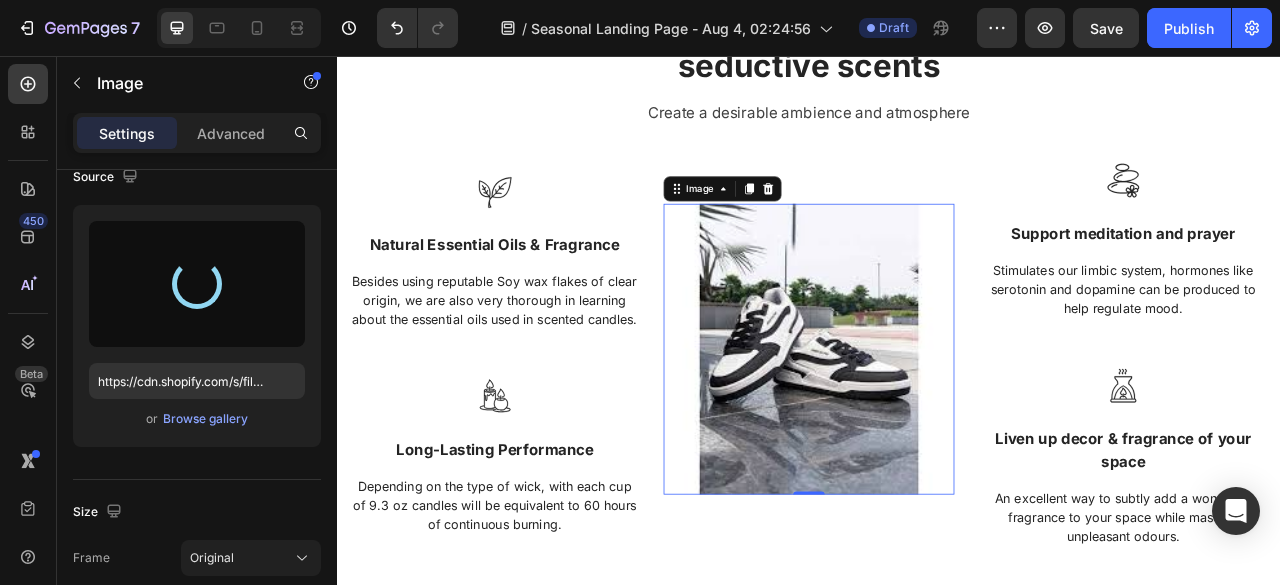 type on "https://cdn.shopify.com/s/files/1/0659/3580/2419/files/gempages_578384593917313724-e8e71587-0407-4142-8632-87e5dcf91db5.jpg" 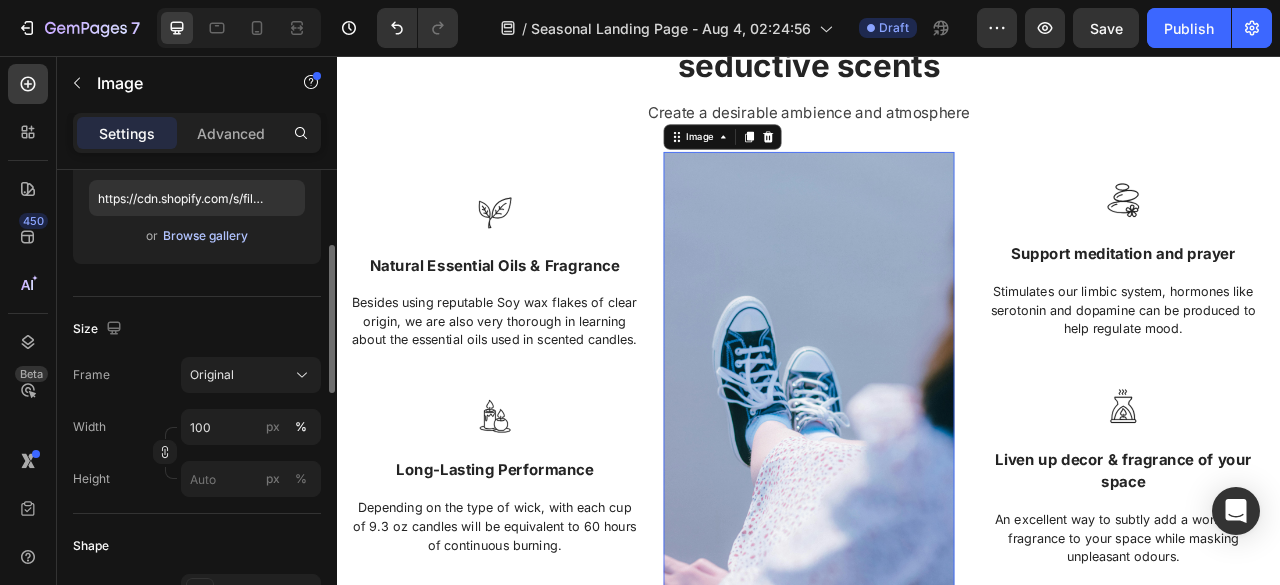 scroll, scrollTop: 0, scrollLeft: 0, axis: both 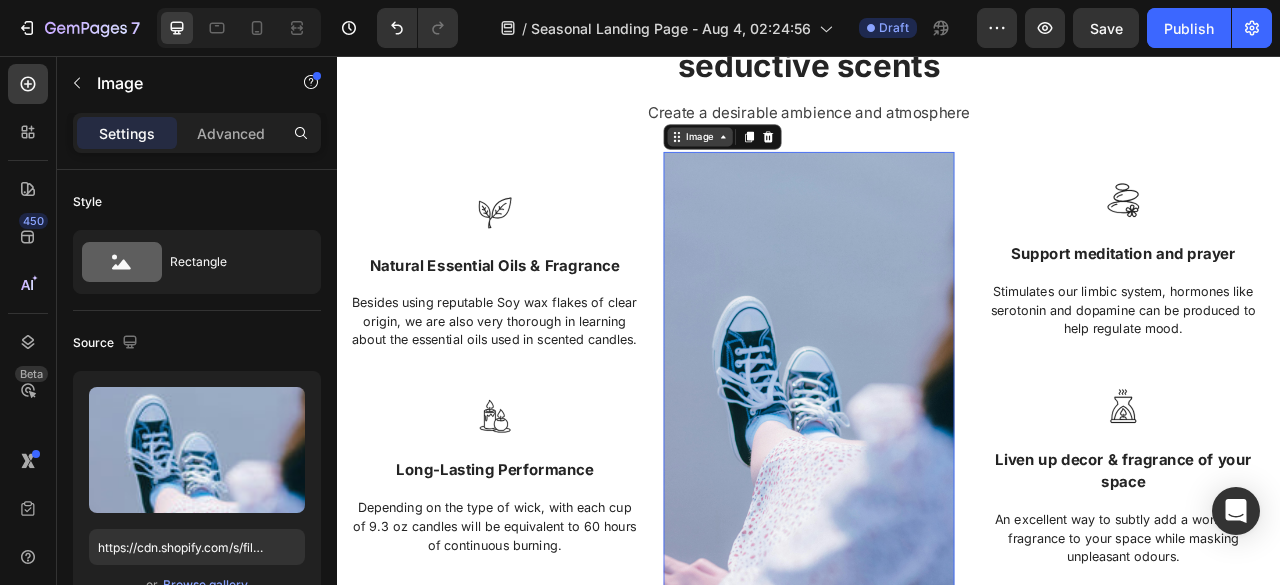 click 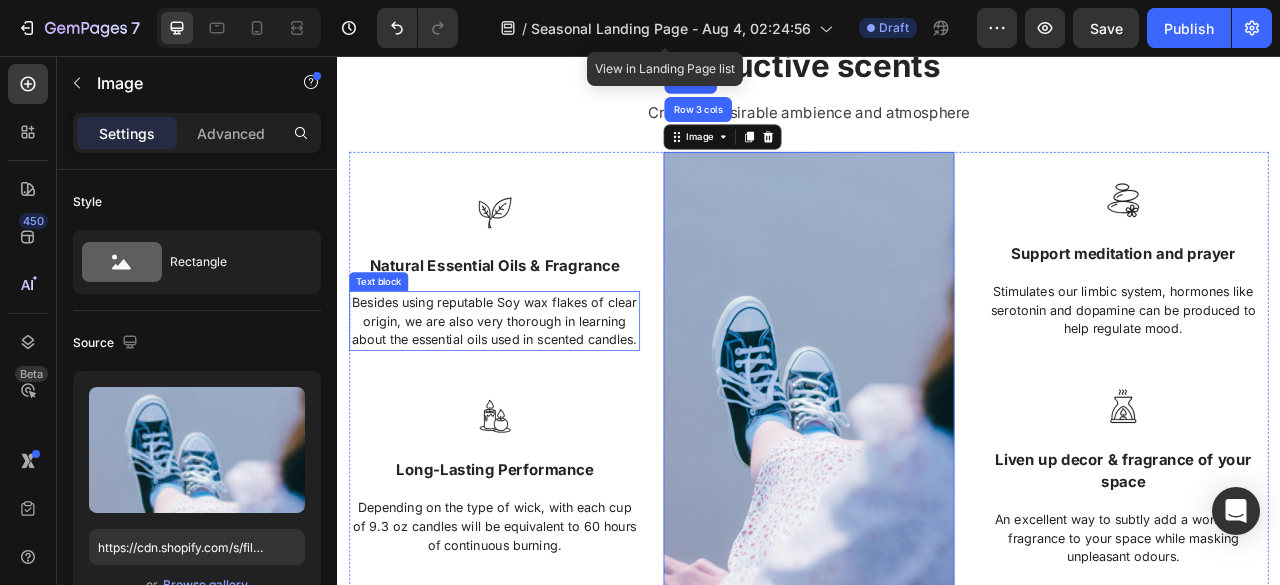 click on "Besides using reputable Soy wax flakes of clear origin, we are also very thorough in learning about the essential oils used in scented candles." at bounding box center (537, 393) 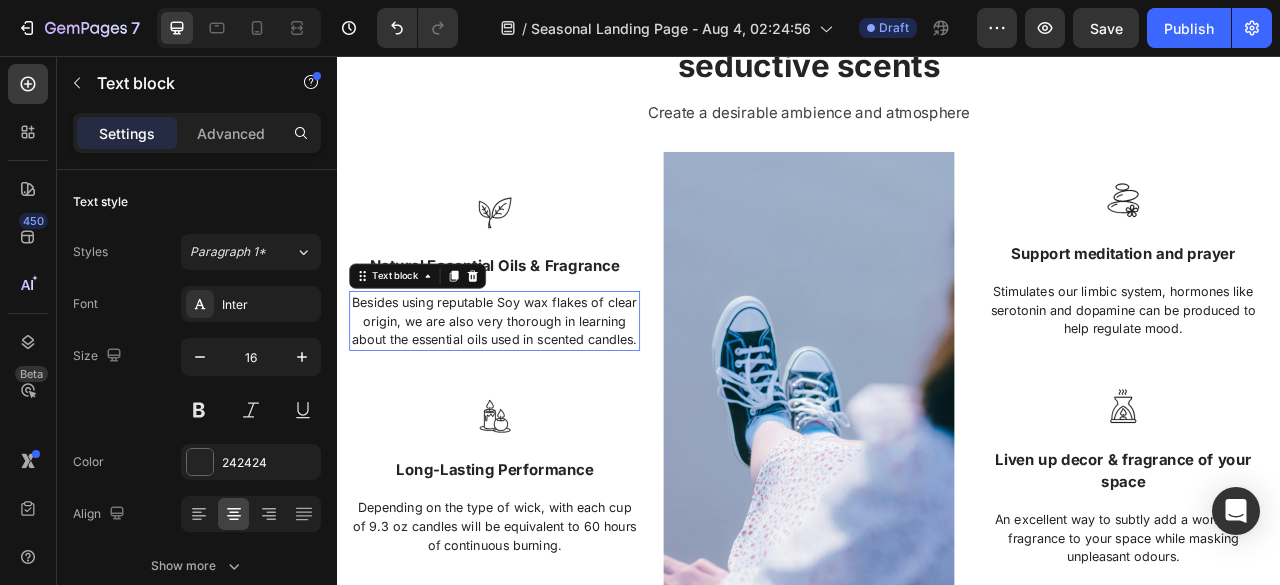 click on "Besides using reputable Soy wax flakes of clear origin, we are also very thorough in learning about the essential oils used in scented candles." at bounding box center (537, 393) 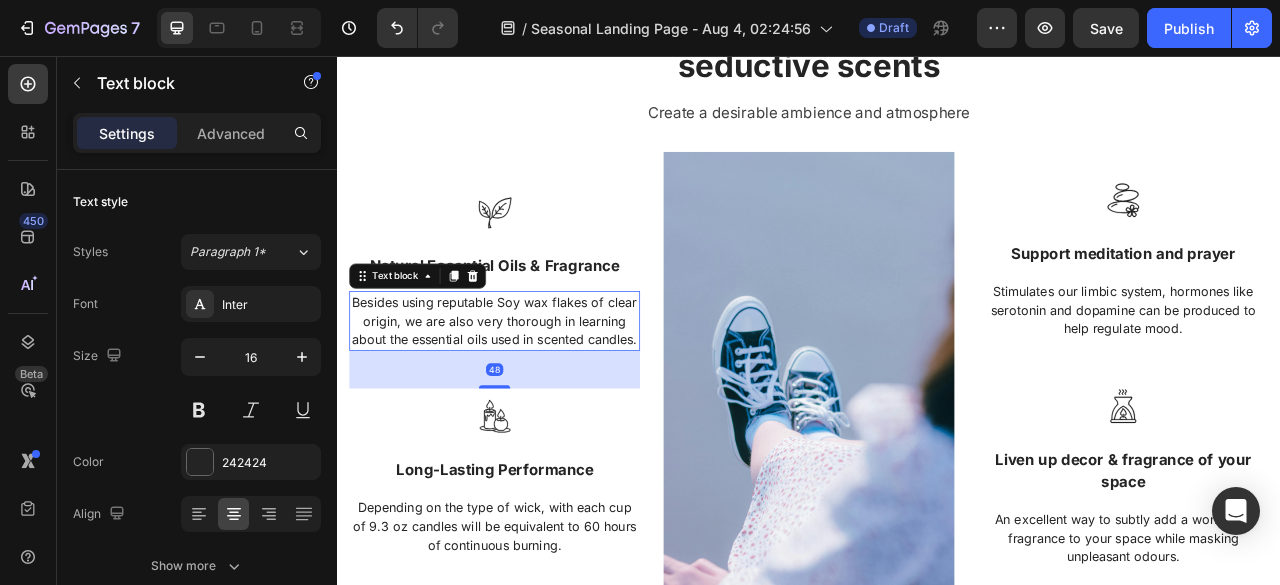 scroll, scrollTop: 1165, scrollLeft: 0, axis: vertical 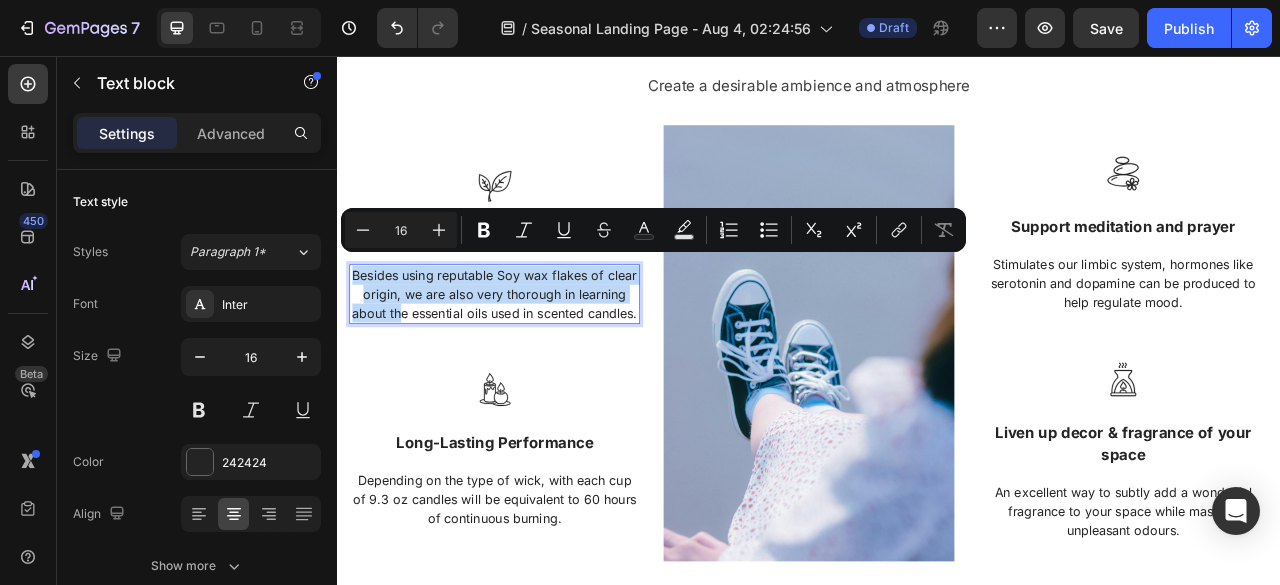 click on "Besides using reputable Soy wax flakes of clear origin, we are also very thorough in learning about the essential oils used in scented candles." at bounding box center (537, 359) 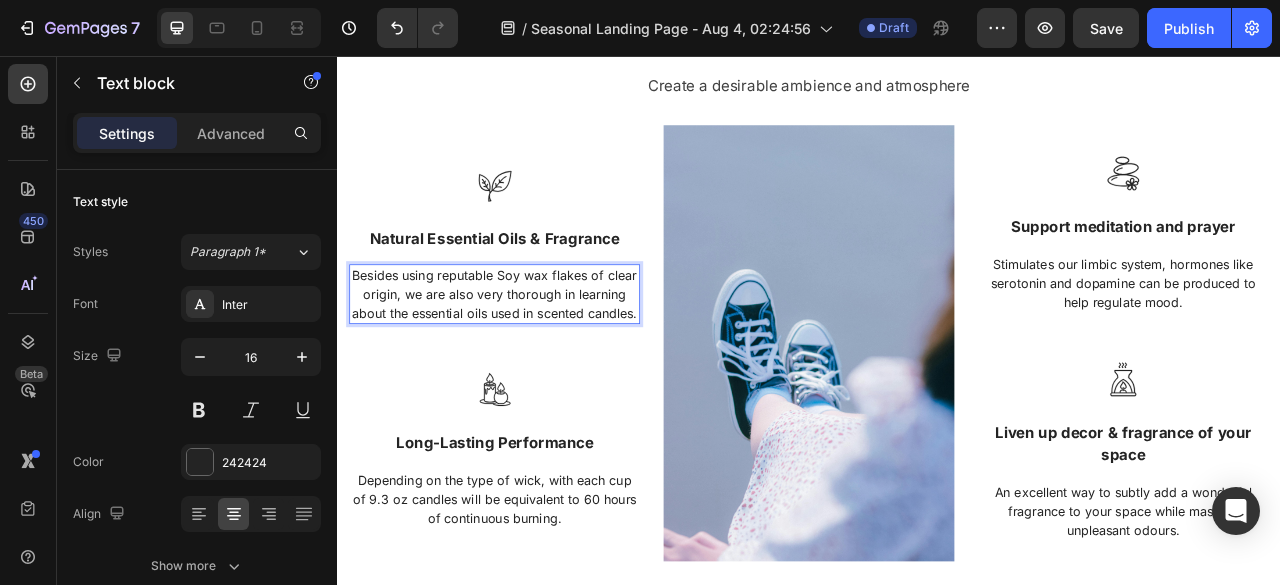 click on "Besides using reputable Soy wax flakes of clear origin, we are also very thorough in learning about the essential oils used in scented candles." at bounding box center [537, 359] 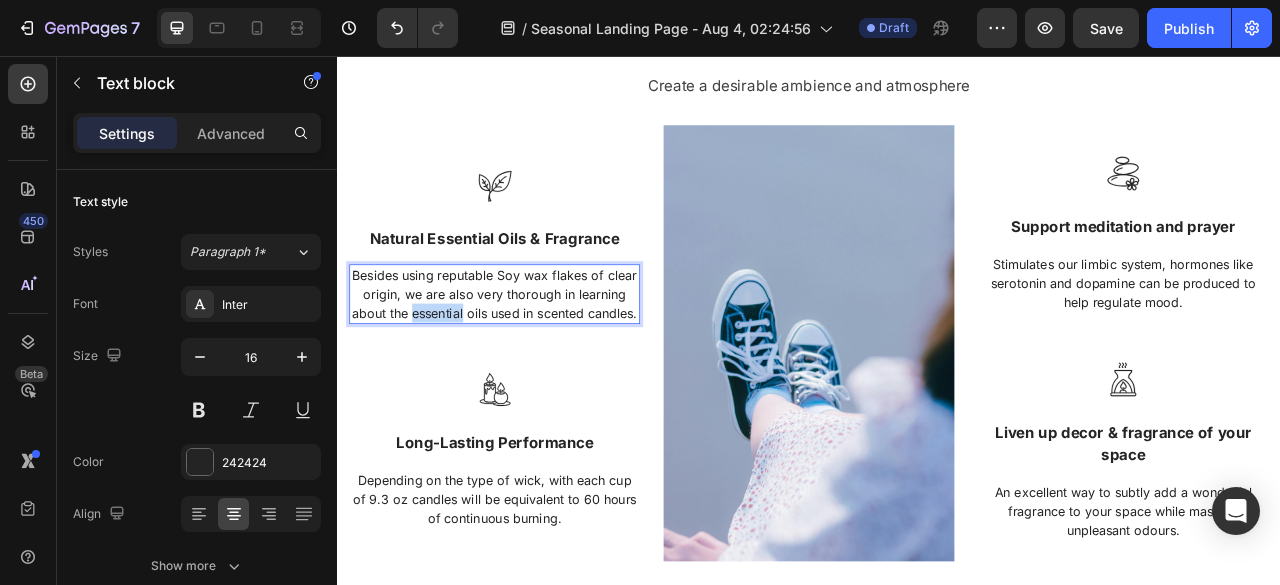 click on "Besides using reputable Soy wax flakes of clear origin, we are also very thorough in learning about the essential oils used in scented candles." at bounding box center (537, 359) 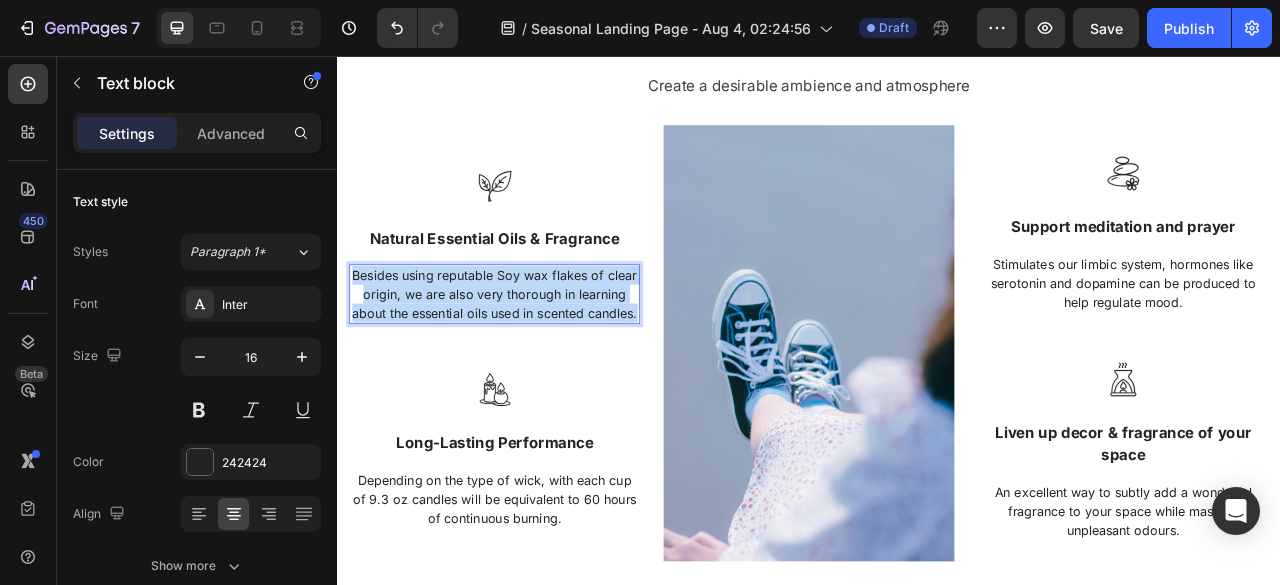 click on "Besides using reputable Soy wax flakes of clear origin, we are also very thorough in learning about the essential oils used in scented candles." at bounding box center [537, 359] 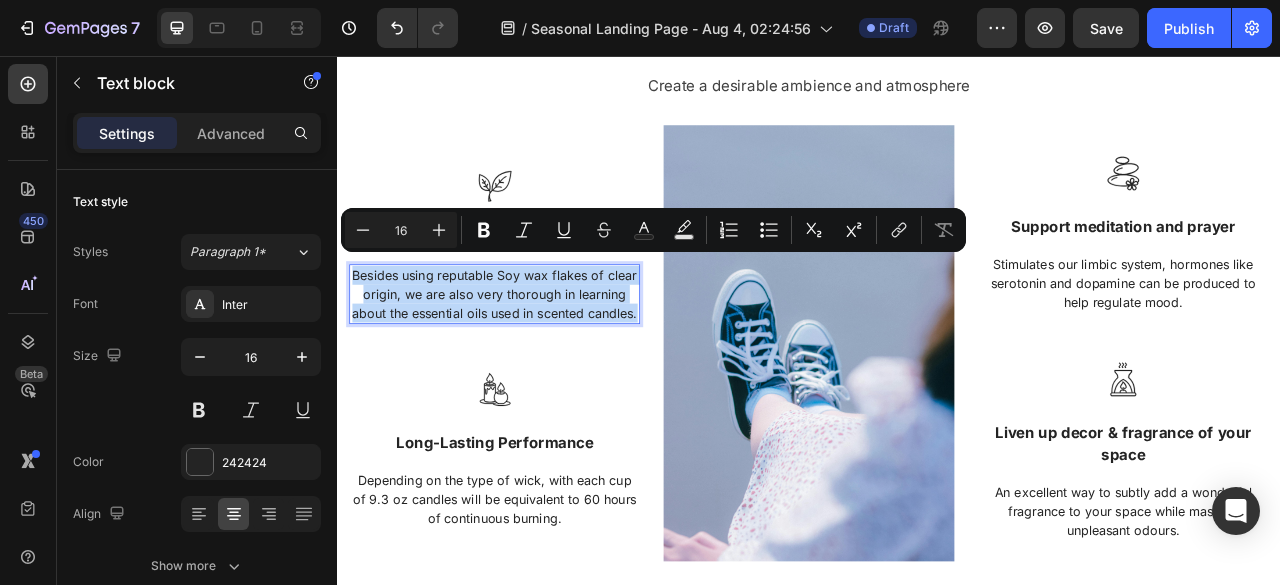 scroll, scrollTop: 1153, scrollLeft: 0, axis: vertical 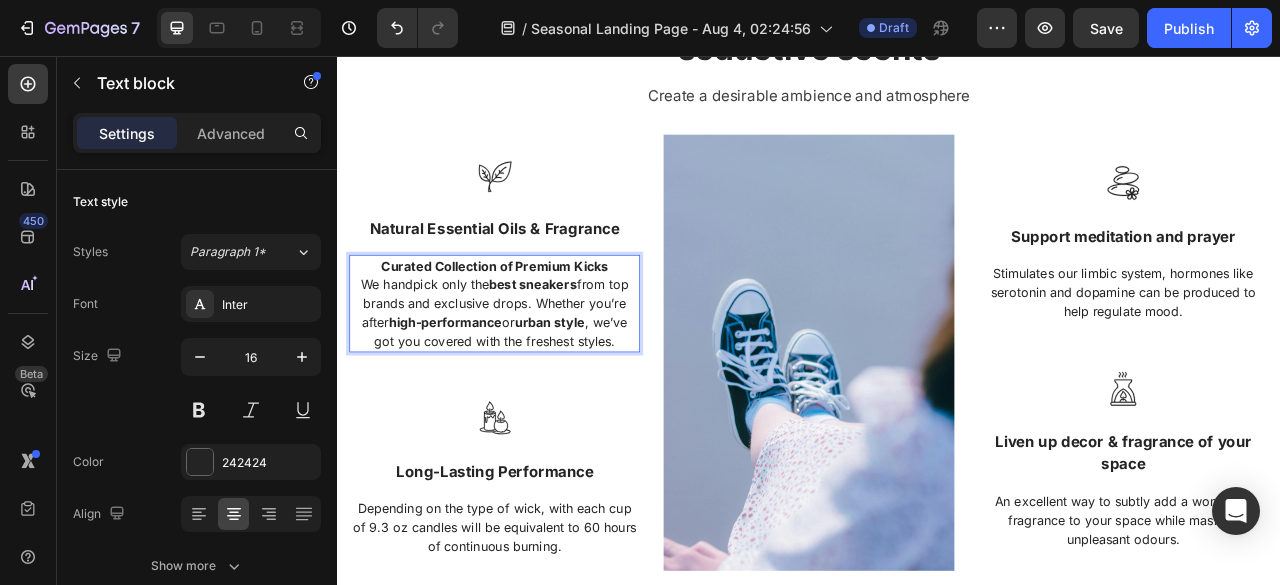 click on "Curated Collection of Premium Kicks" at bounding box center (537, 323) 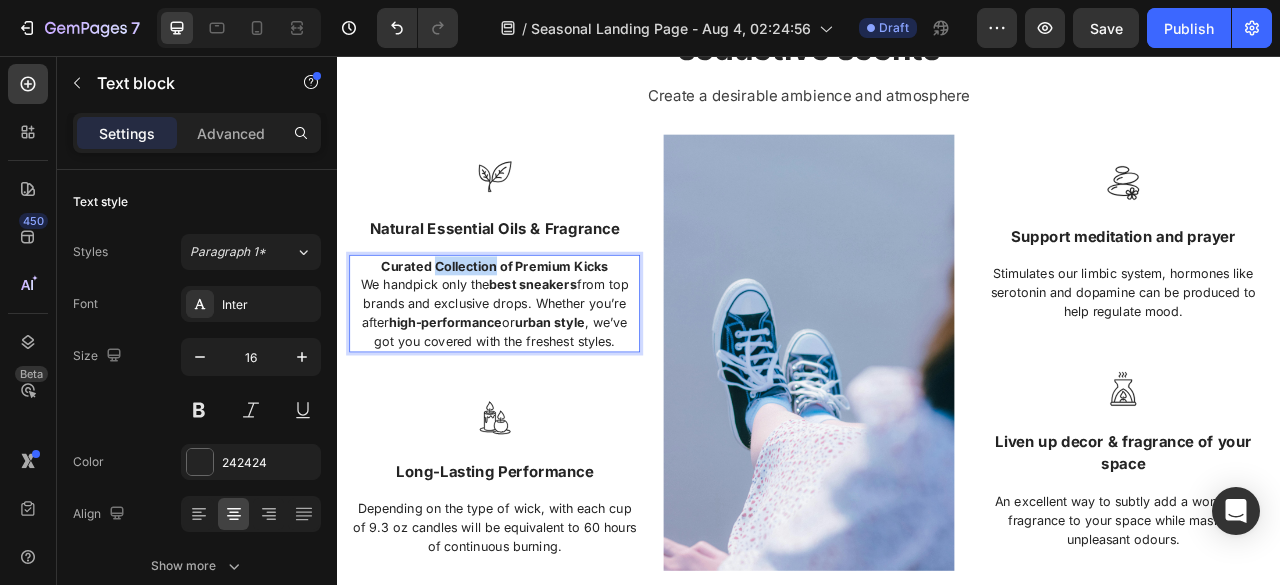 click on "Curated Collection of Premium Kicks" at bounding box center (537, 323) 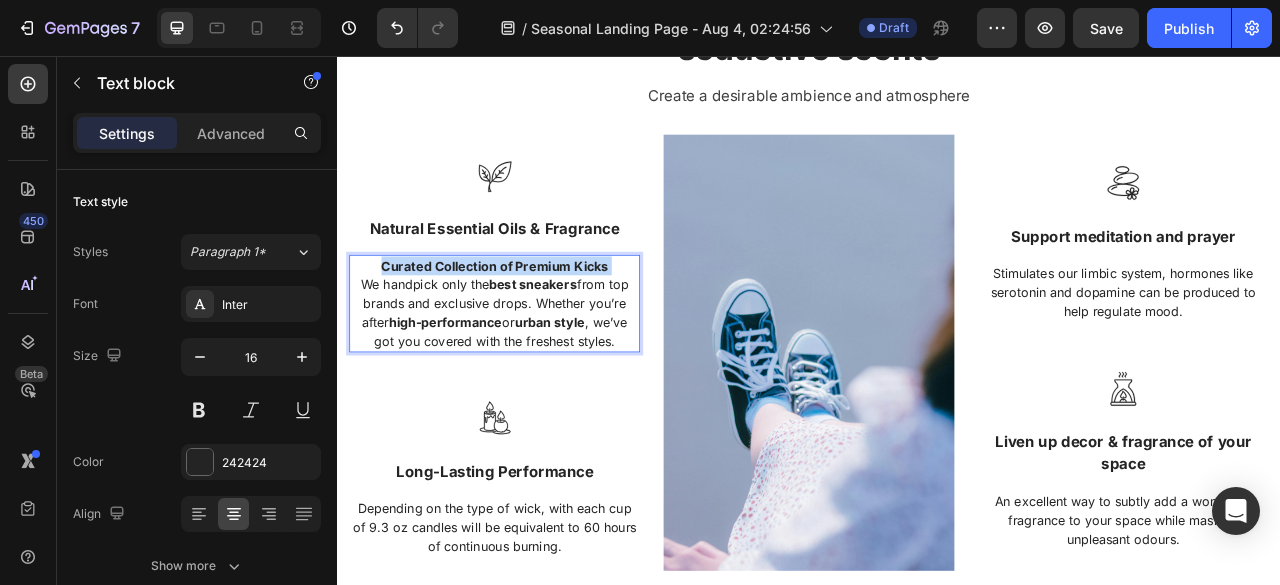 click on "Curated Collection of Premium Kicks" at bounding box center (537, 323) 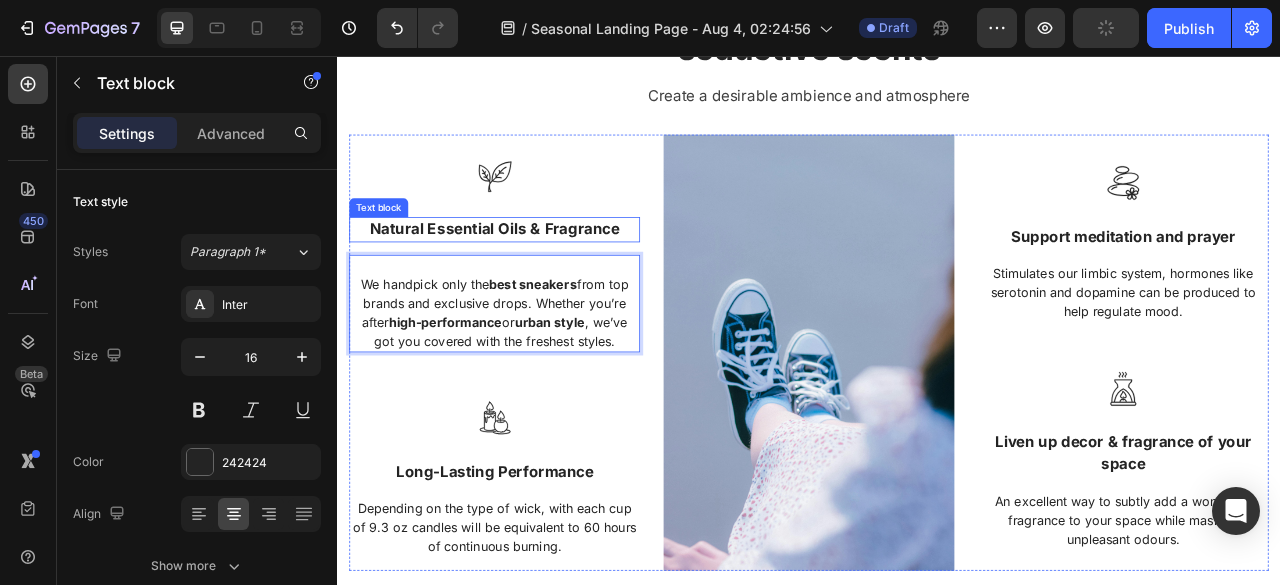 click on "Natural Essential Oils & Fragrance" at bounding box center (537, 277) 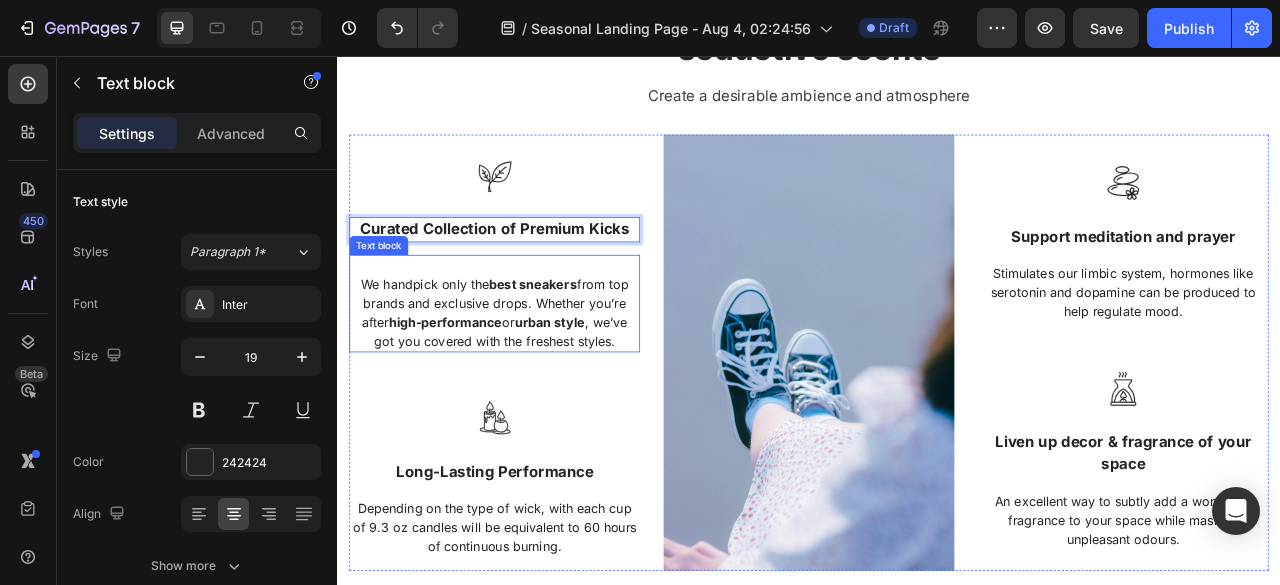 click on "We handpick only the  best sneakers  from top brands and exclusive drops. Whether you’re after  high-performance  or  urban style , we’ve got you covered with the freshest styles." at bounding box center [537, 383] 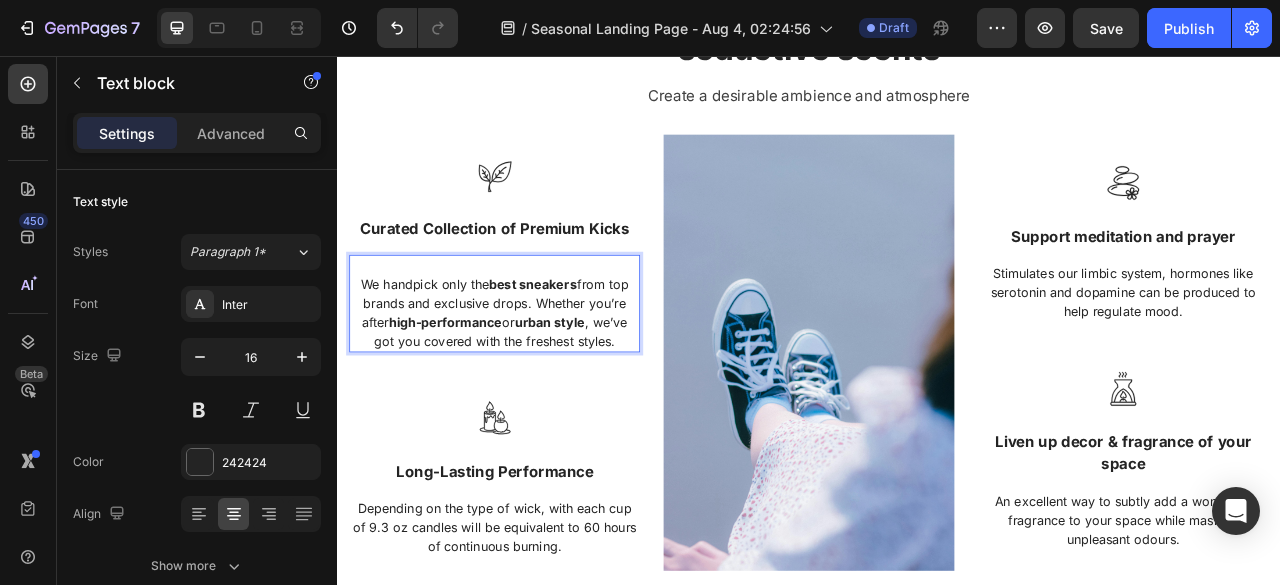 click on "We handpick only the  best sneakers  from top brands and exclusive drops. Whether you’re after  high-performance  or  urban style , we’ve got you covered with the freshest styles." at bounding box center (537, 383) 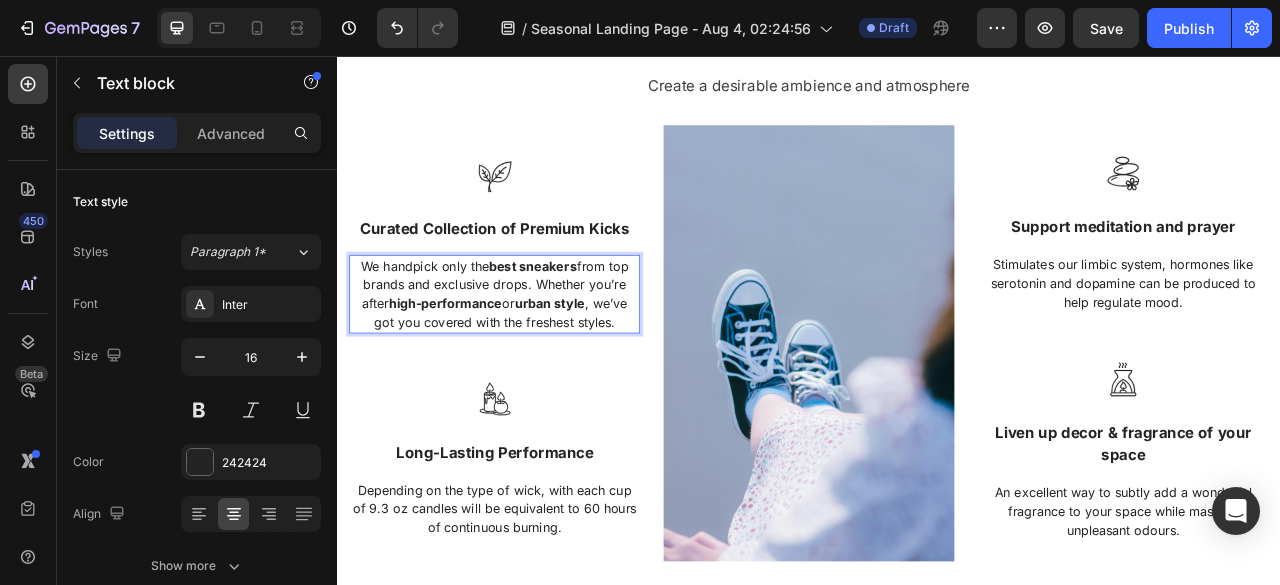 click on "Stimulates our limbic system, hormones like serotonin and dopamine can be produced to help regulate mood." at bounding box center (1337, 345) 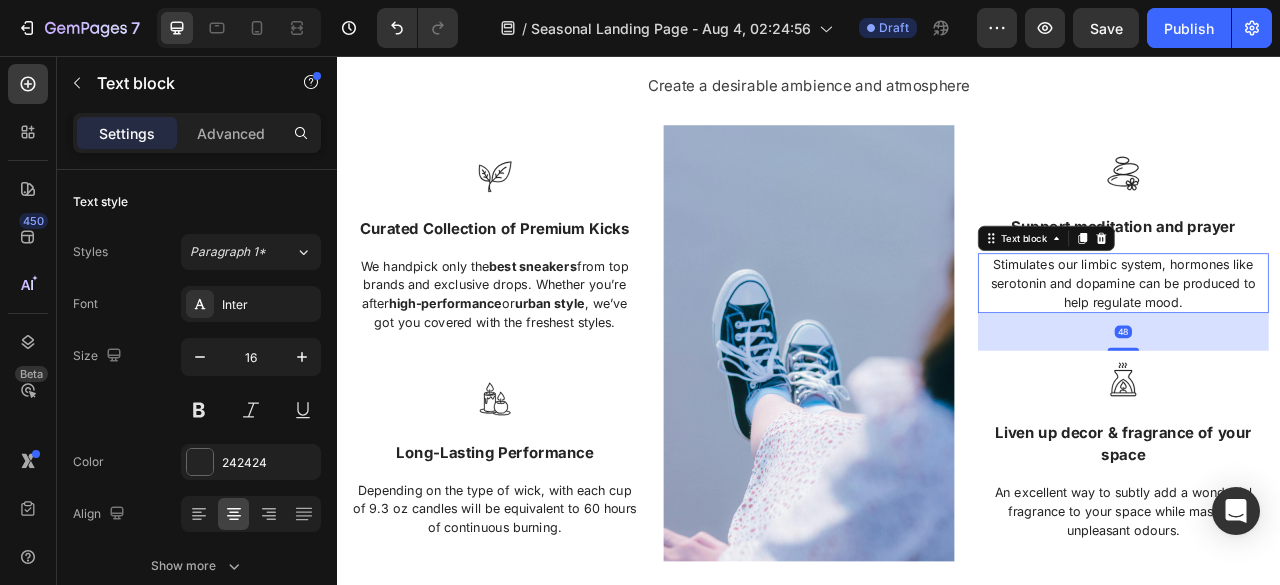 click on "Stimulates our limbic system, hormones like serotonin and dopamine can be produced to help regulate mood." at bounding box center [1337, 345] 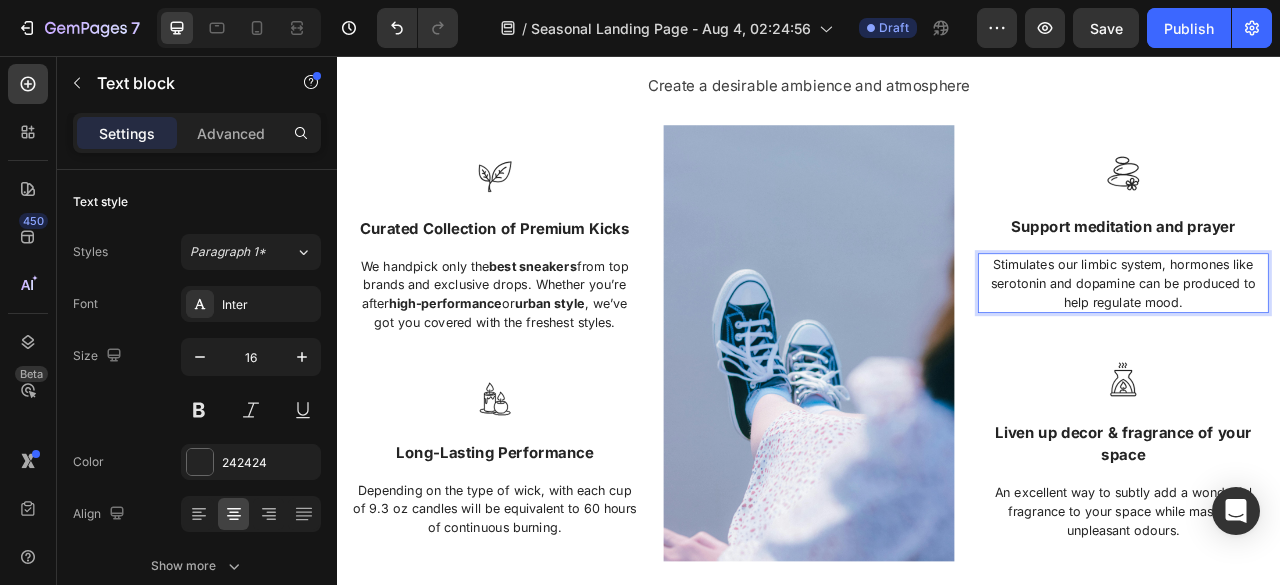click on "Stimulates our limbic system, hormones like serotonin and dopamine can be produced to help regulate mood." at bounding box center [1337, 345] 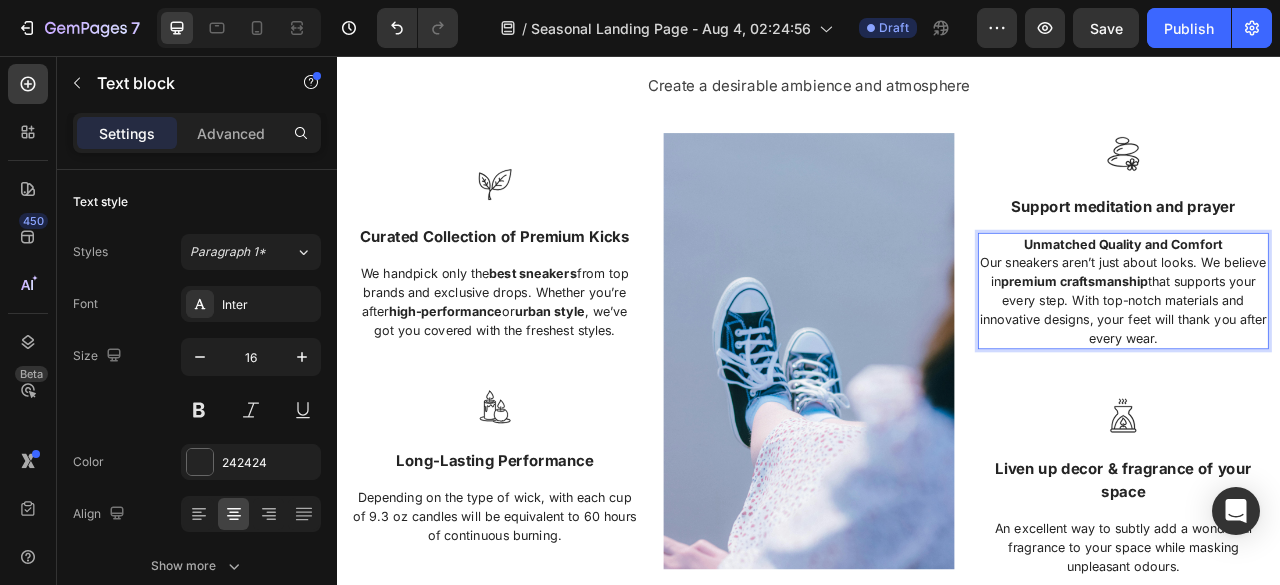 scroll, scrollTop: 1143, scrollLeft: 0, axis: vertical 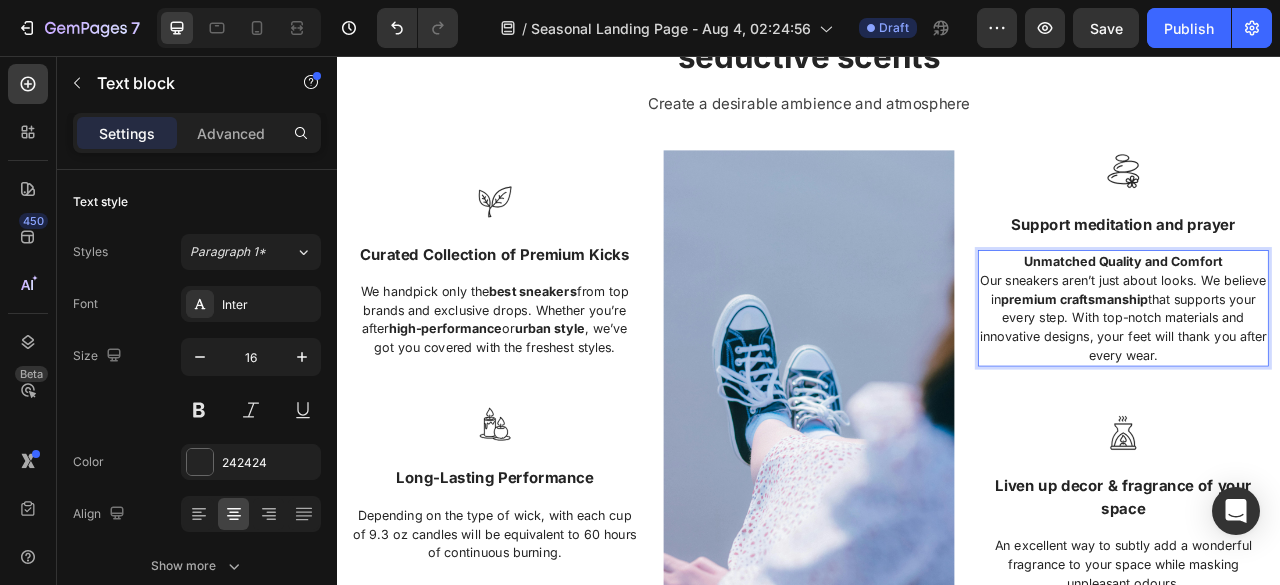click on "Unmatched Quality and Comfort" at bounding box center [1337, 317] 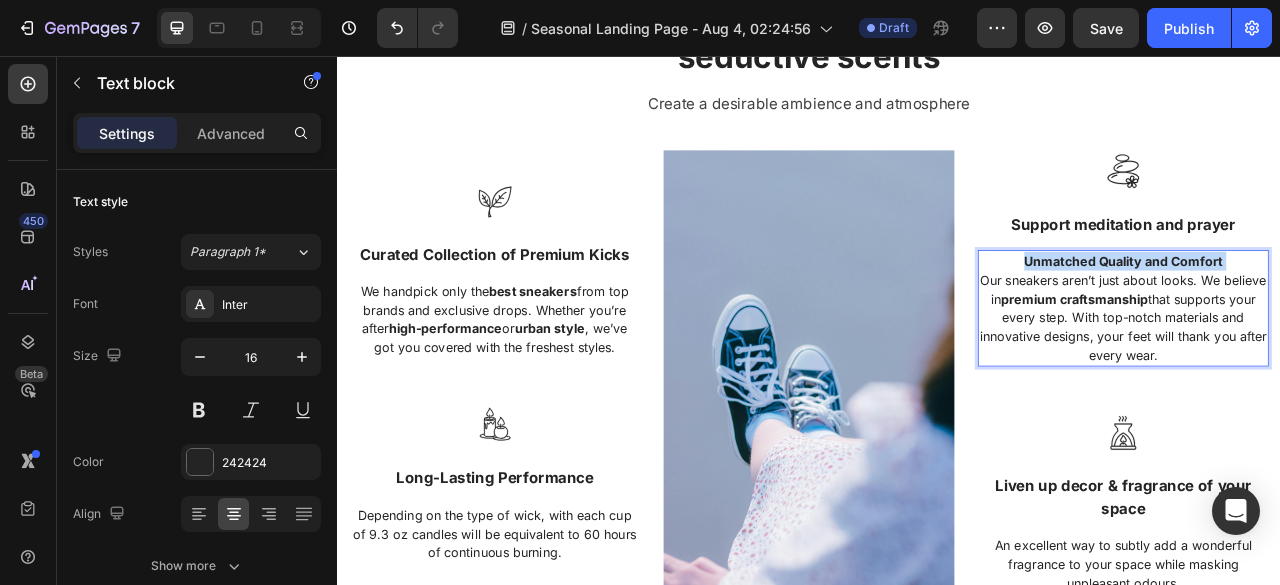 click on "Unmatched Quality and Comfort" at bounding box center [1337, 317] 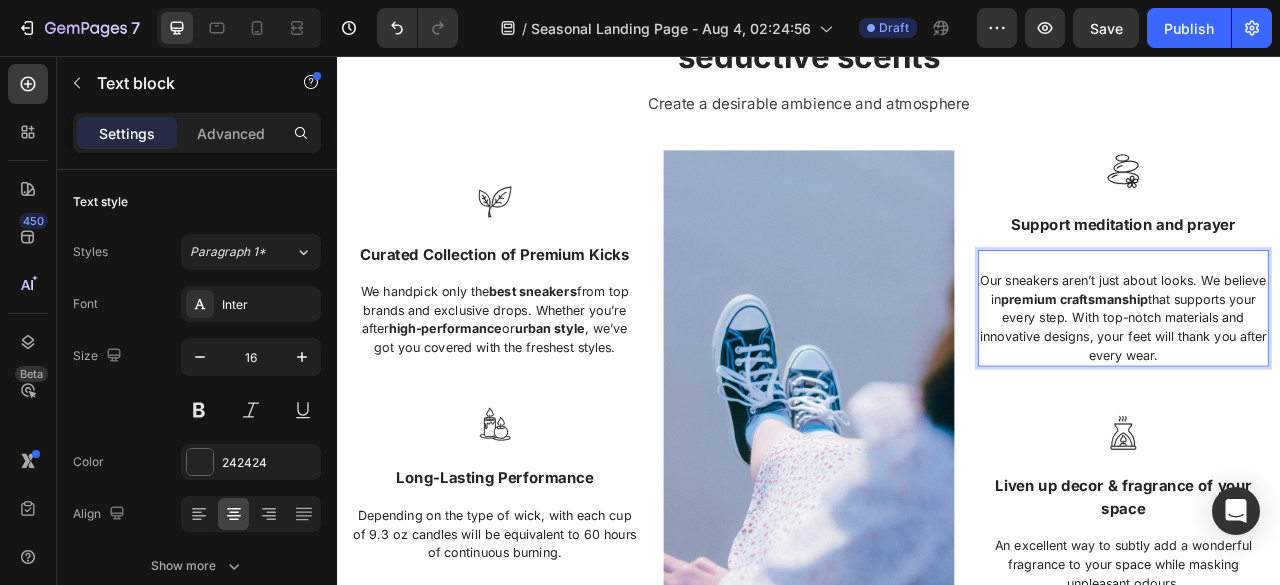 click on "Our sneakers aren’t just about looks. We believe in  premium craftsmanship  that supports your every step. With top-notch materials and innovative designs, your feet will thank you after every wear." at bounding box center (1337, 389) 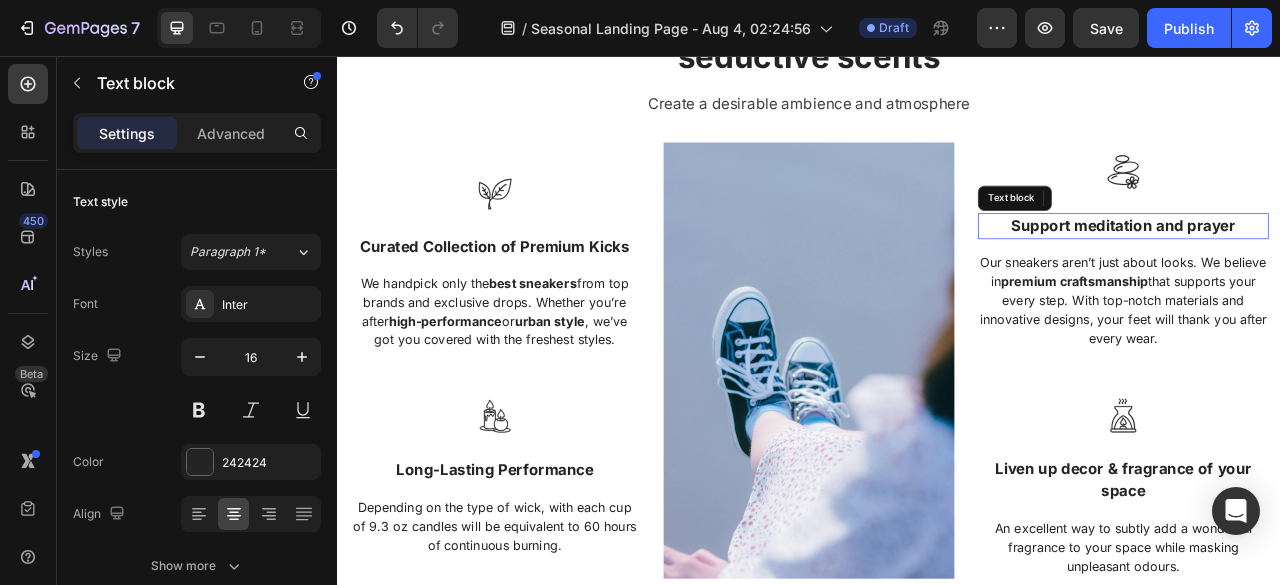 click on "Support meditation and prayer" at bounding box center (1337, 272) 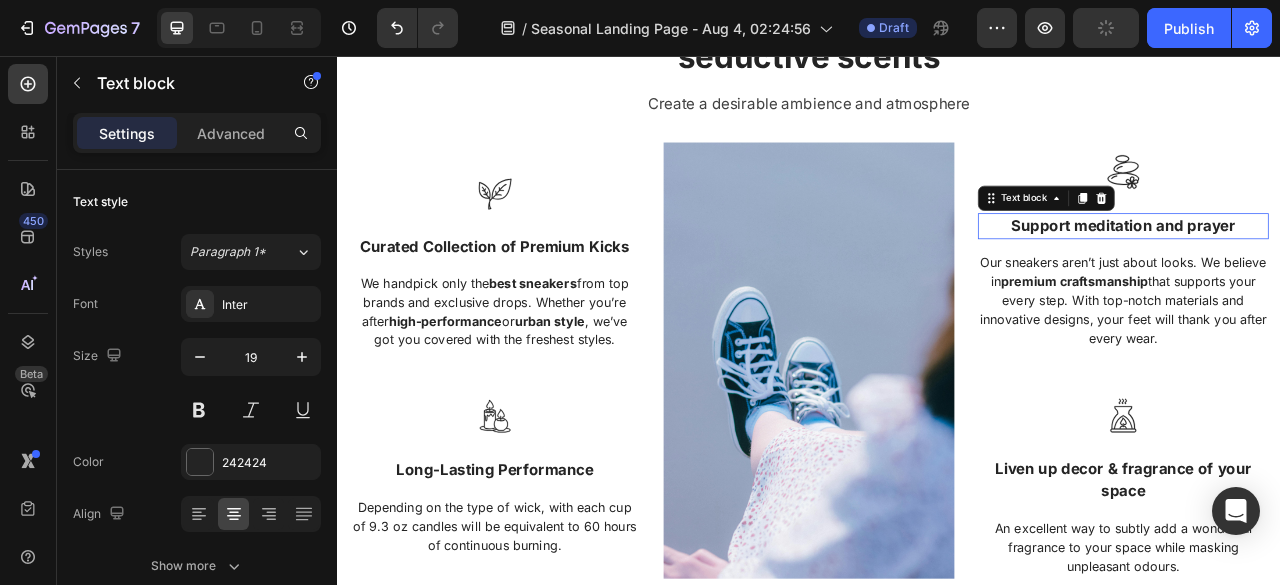 click on "Support meditation and prayer" at bounding box center (1337, 272) 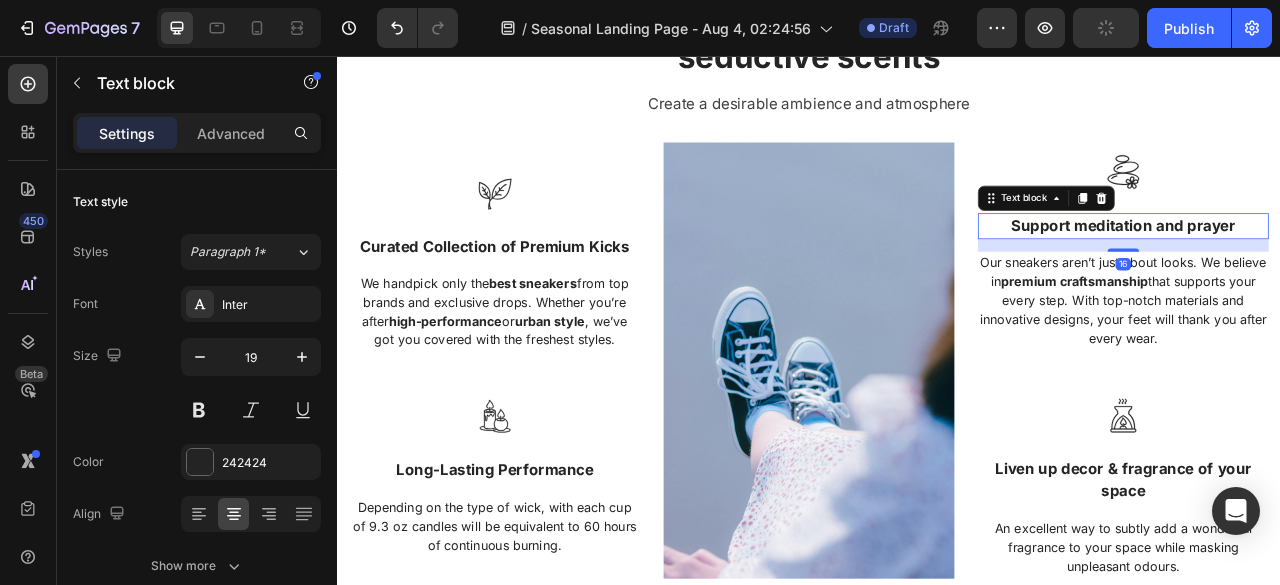 click on "Support meditation and prayer" at bounding box center [1337, 272] 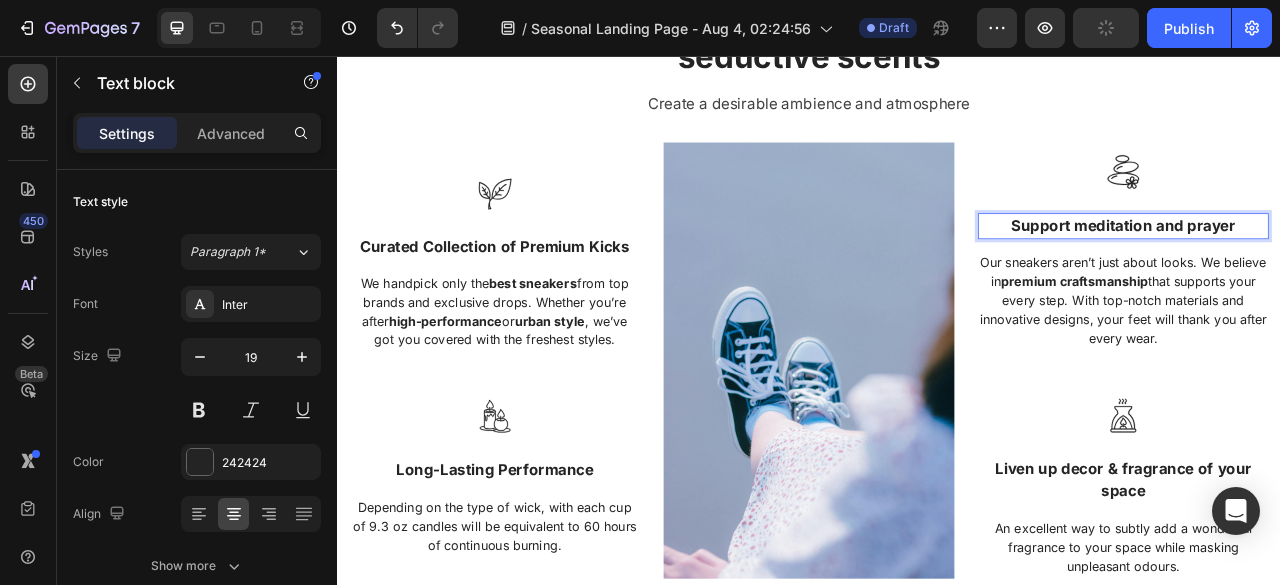 click on "Support meditation and prayer" at bounding box center [1337, 272] 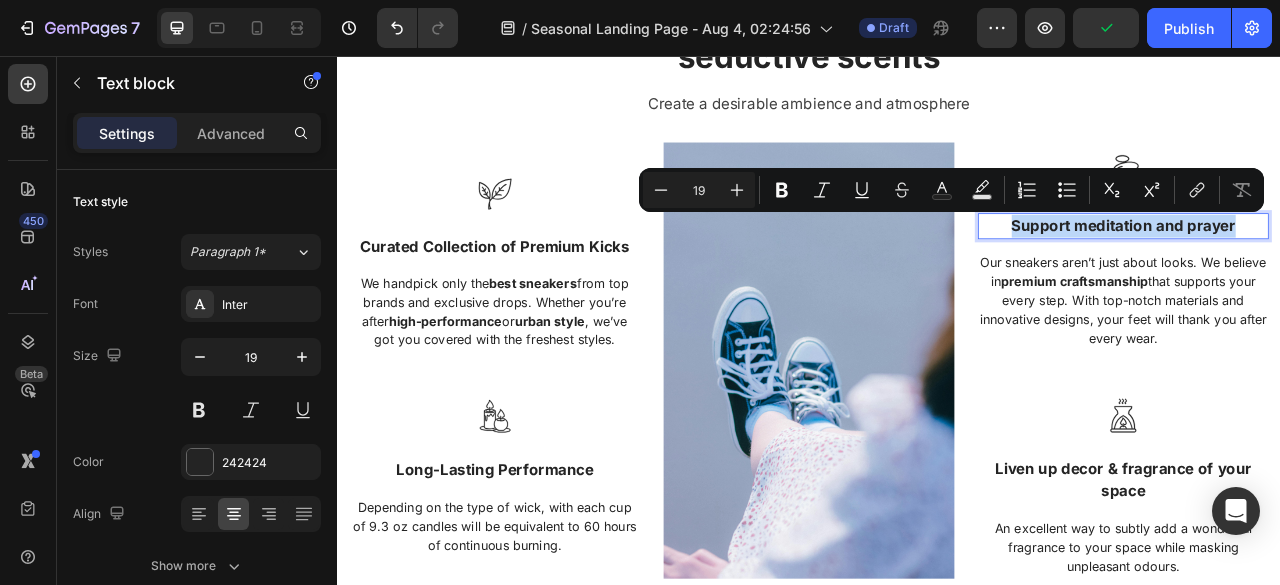 click on "Support meditation and prayer" at bounding box center [1337, 272] 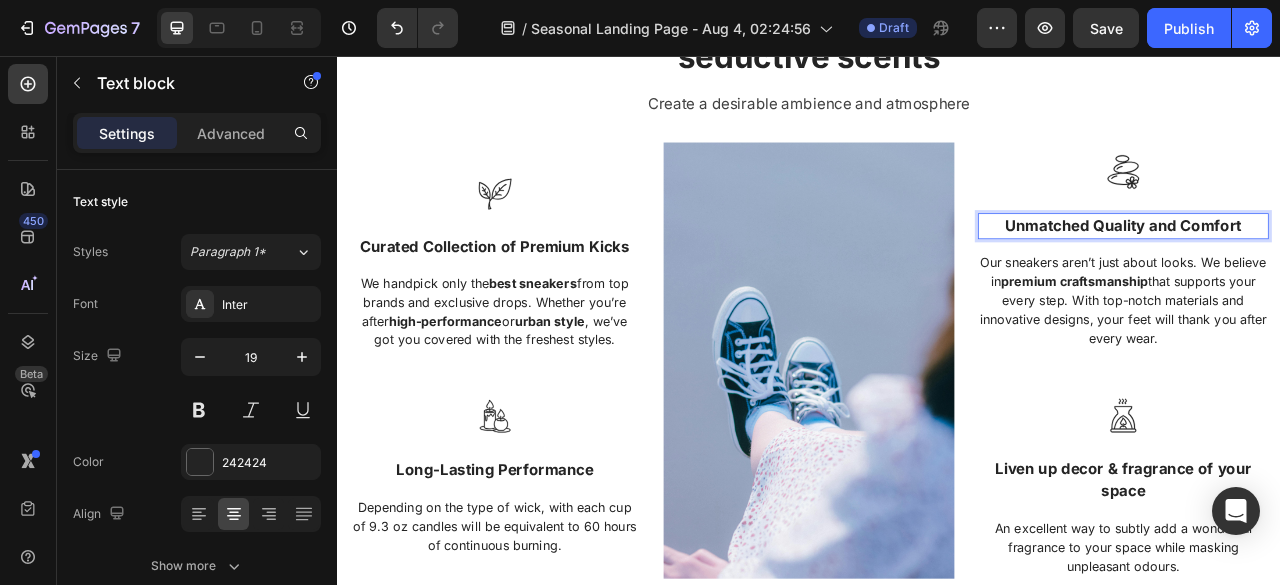 click on "Depending on the type of wick, with each cup of 9.3 oz candles will be equivalent to 60 hours of continuous burning." at bounding box center [537, 654] 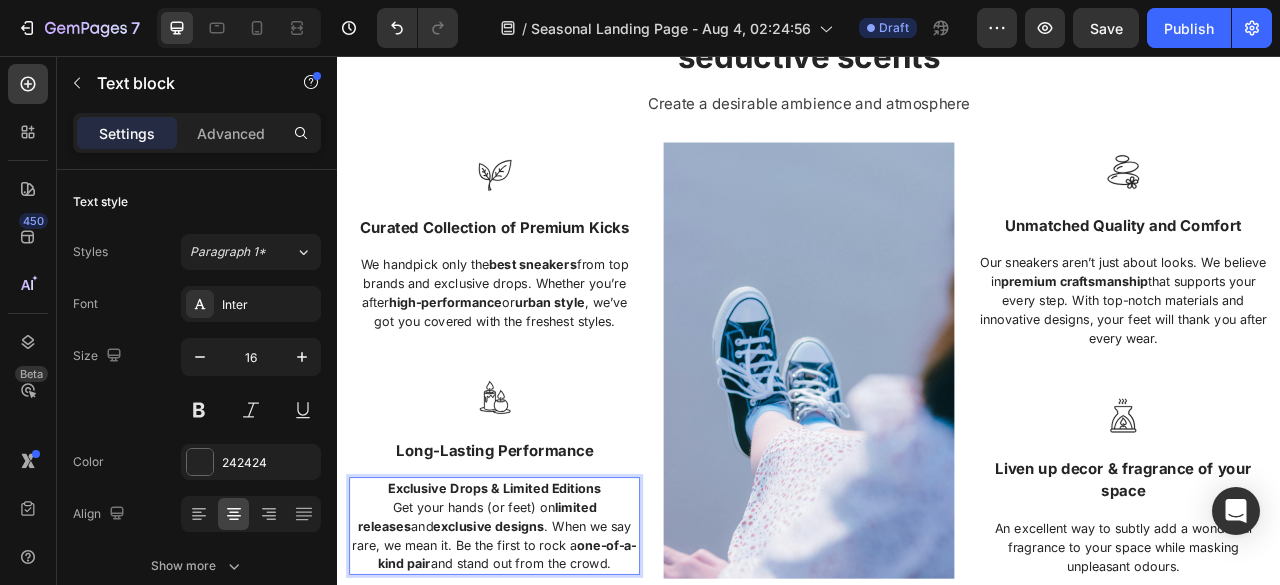 scroll, scrollTop: 1142, scrollLeft: 0, axis: vertical 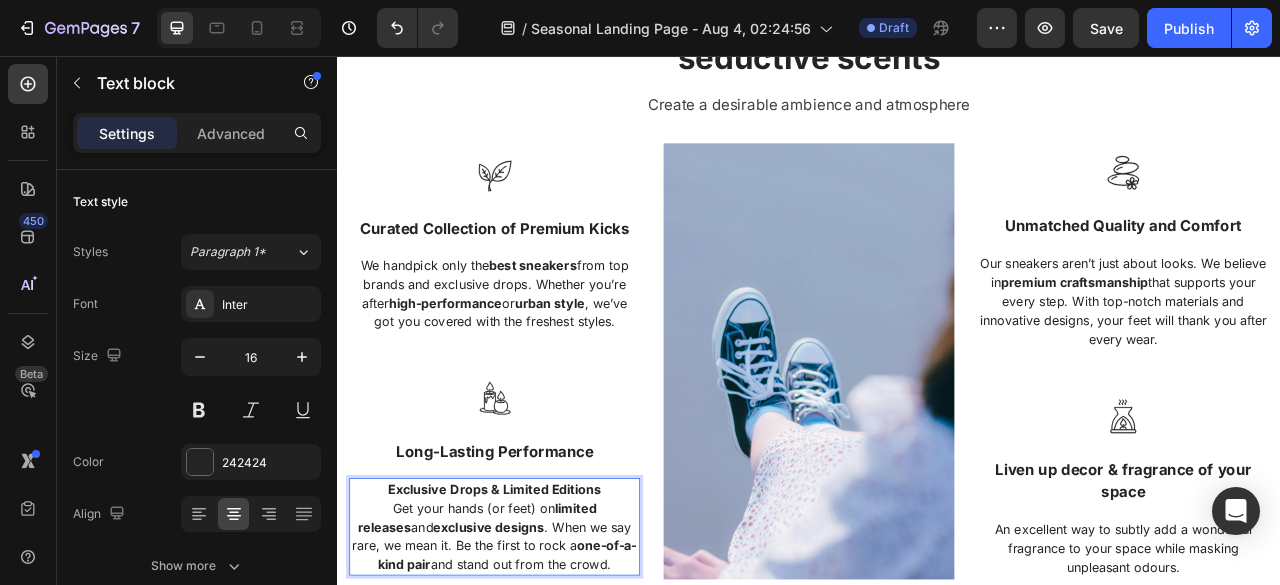 click on "Exclusive Drops & Limited Editions" at bounding box center [537, 607] 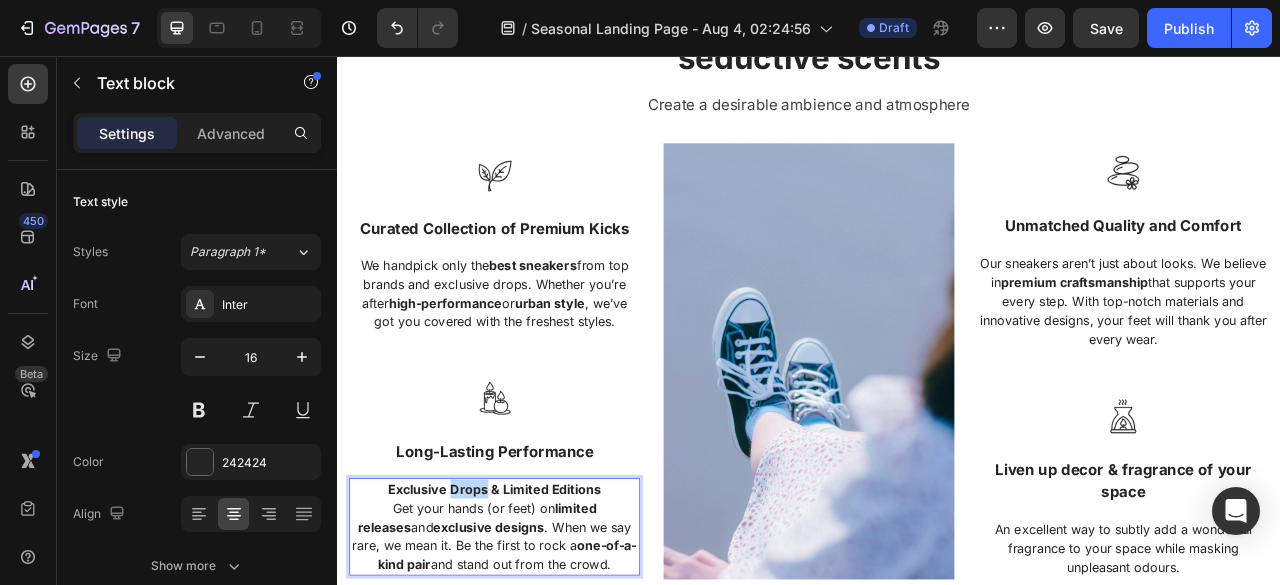 click on "Exclusive Drops & Limited Editions" at bounding box center [537, 607] 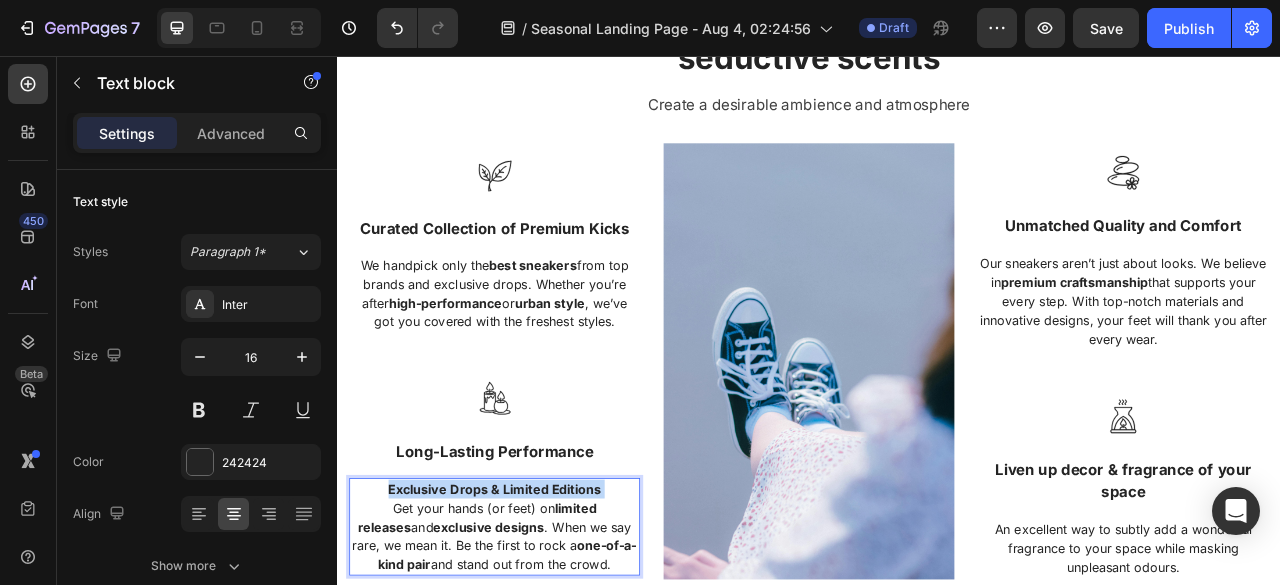 click on "Exclusive Drops & Limited Editions" at bounding box center [537, 607] 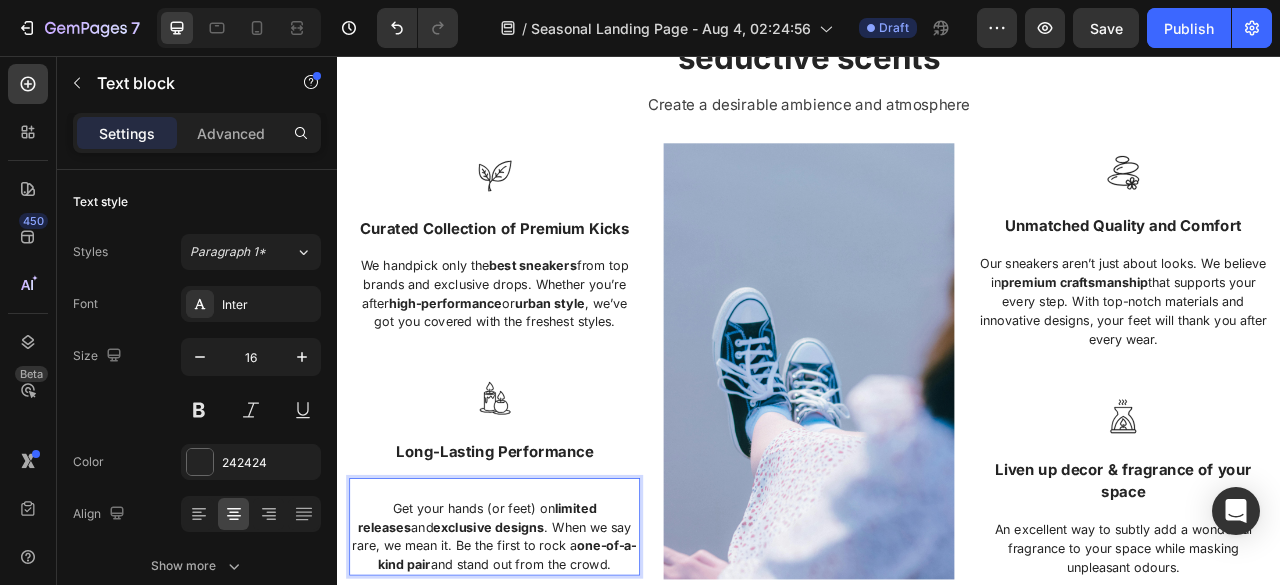 click on "Get your hands (or feet) on  limited releases  and  exclusive designs . When we say rare, we mean it. Be the first to rock a  one-of-a-kind pair  and stand out from the crowd." at bounding box center [537, 667] 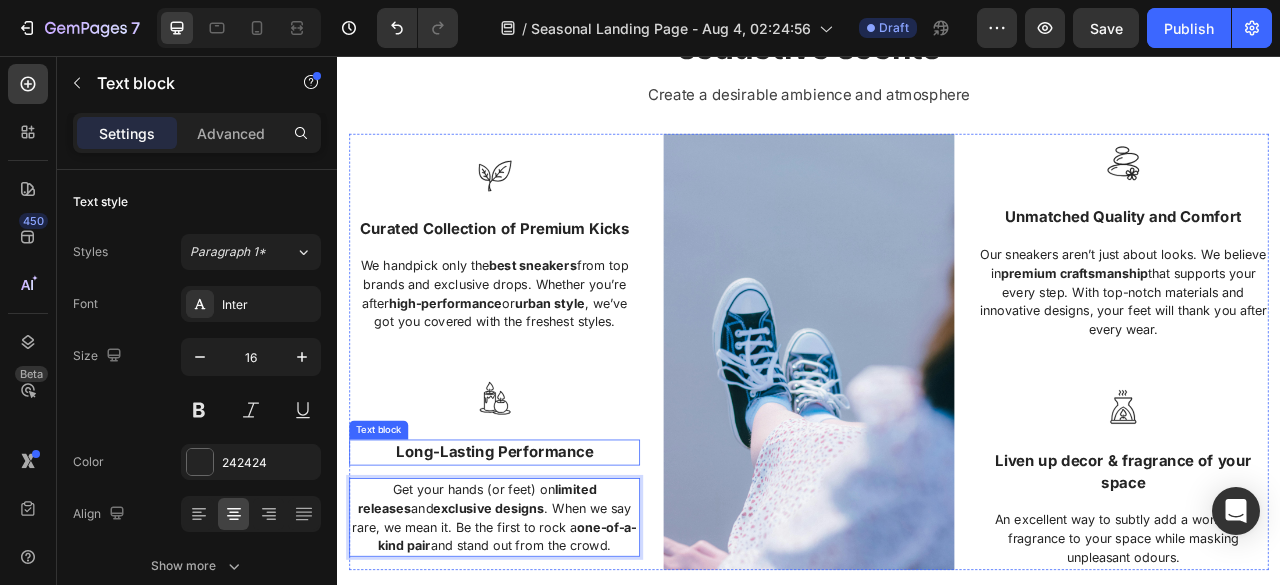 click on "Long-Lasting Performance" at bounding box center [537, 560] 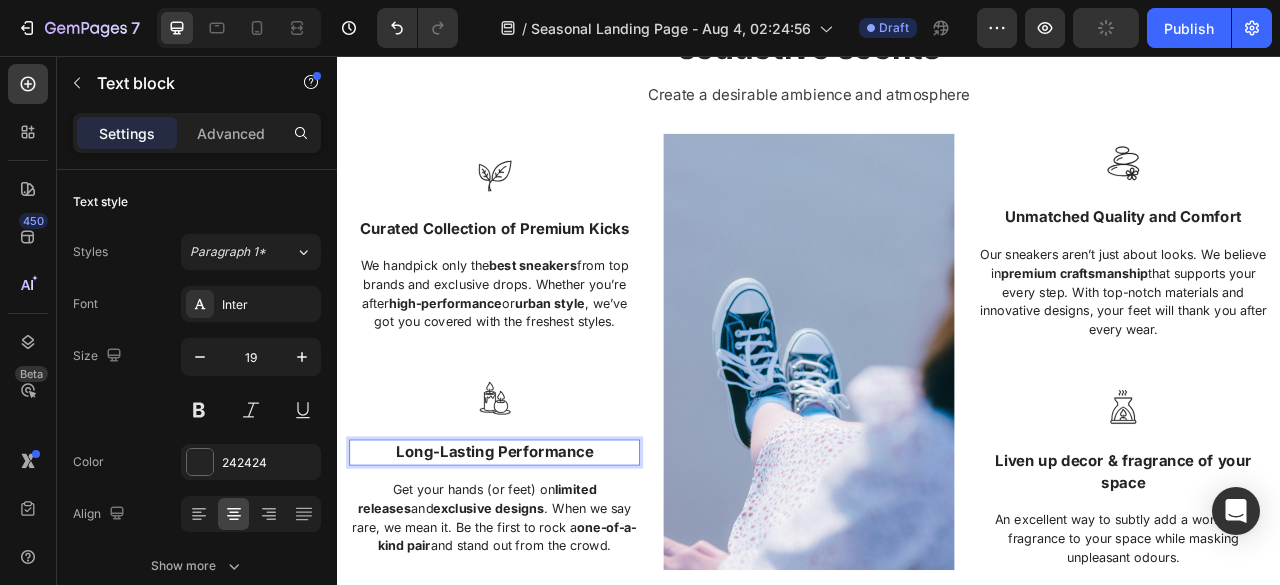 click on "Long-Lasting Performance" at bounding box center [537, 560] 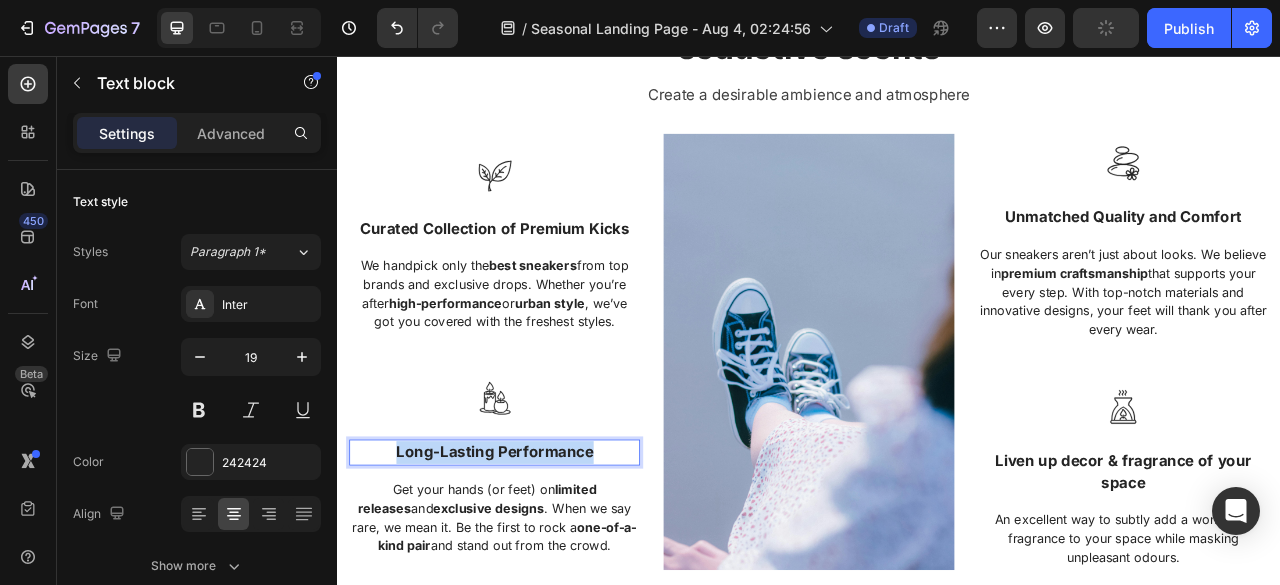 click on "Long-Lasting Performance" at bounding box center (537, 560) 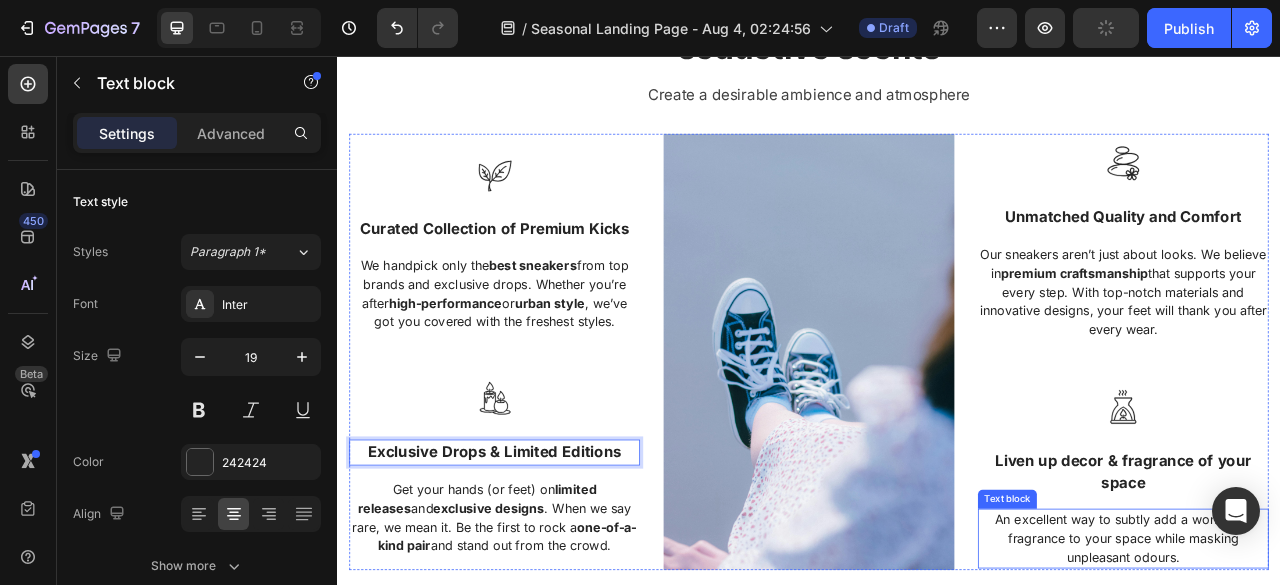 click on "An excellent way to subtly add a wonderful fragrance to your space while masking unpleasant odours." at bounding box center (1337, 670) 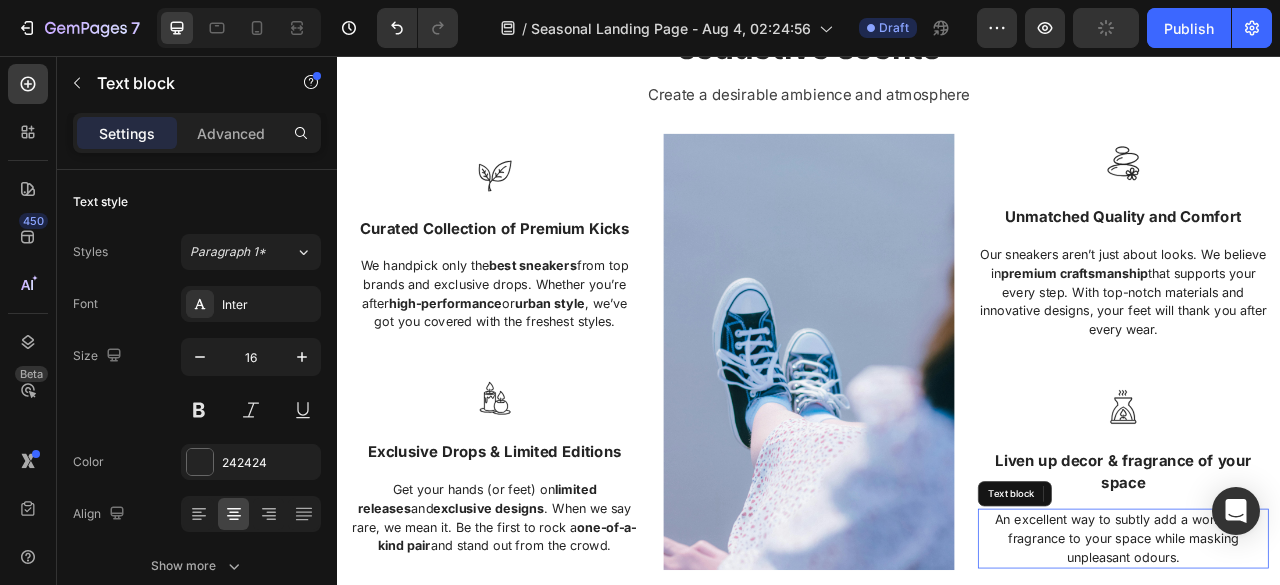 scroll, scrollTop: 1294, scrollLeft: 0, axis: vertical 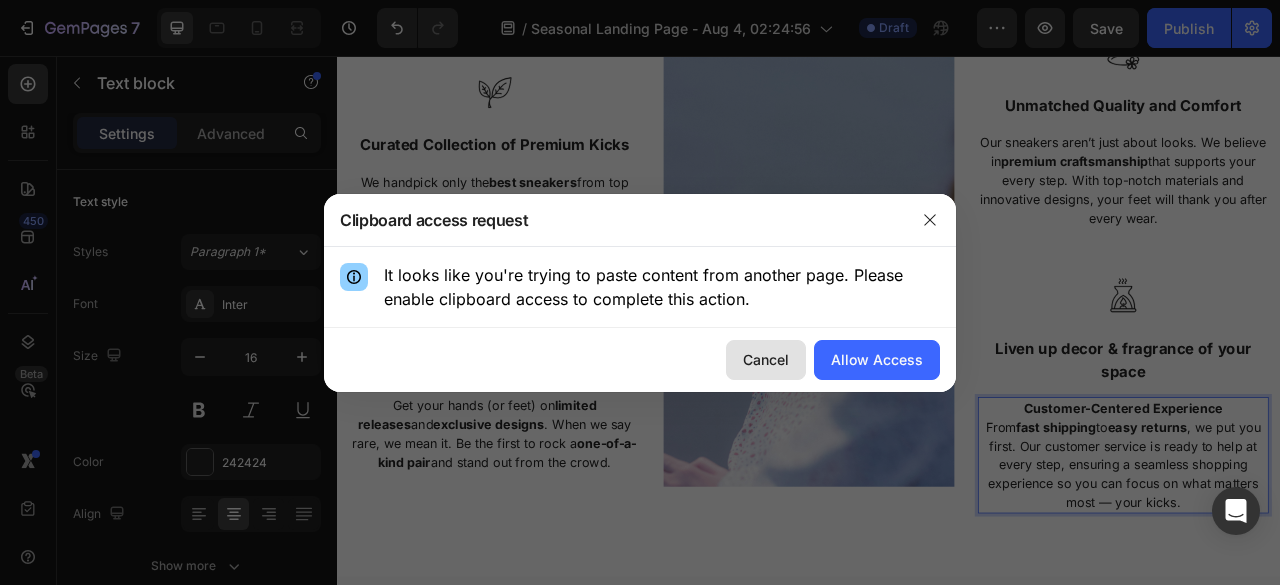 click on "Cancel" at bounding box center [766, 359] 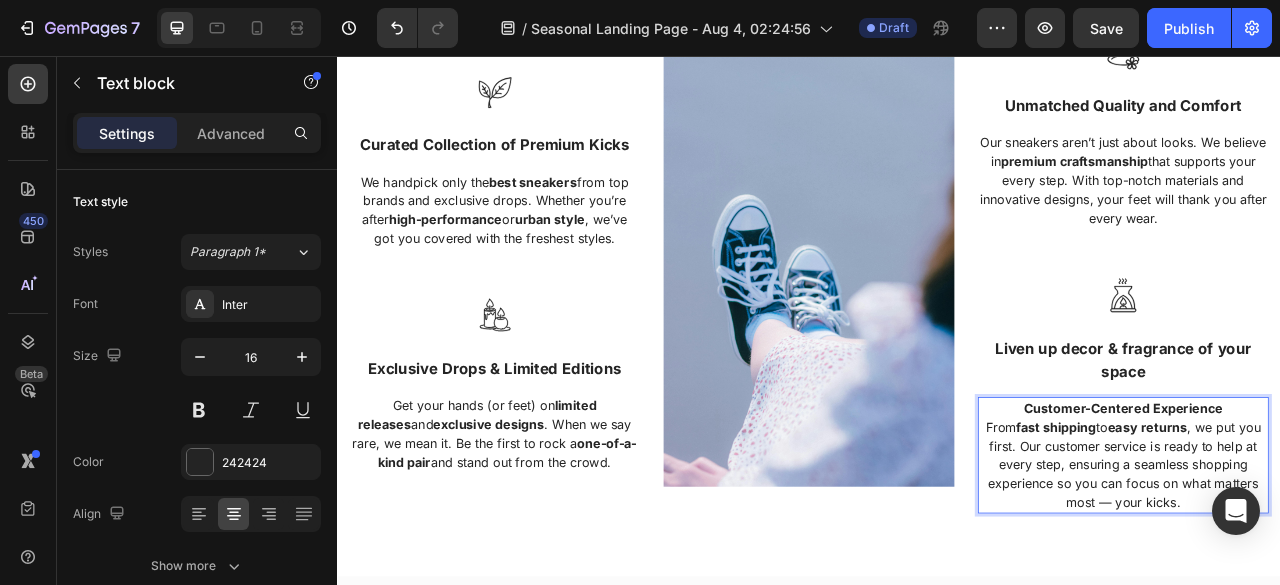 click on "Customer-Centered Experience" at bounding box center [1337, 504] 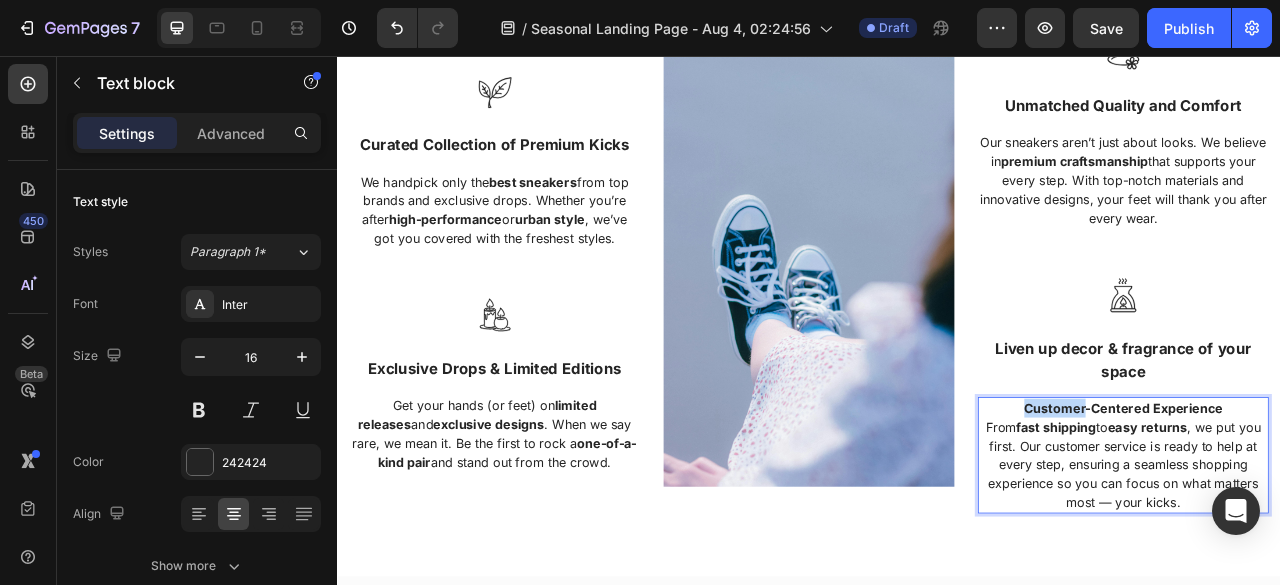 click on "Customer-Centered Experience" at bounding box center [1337, 504] 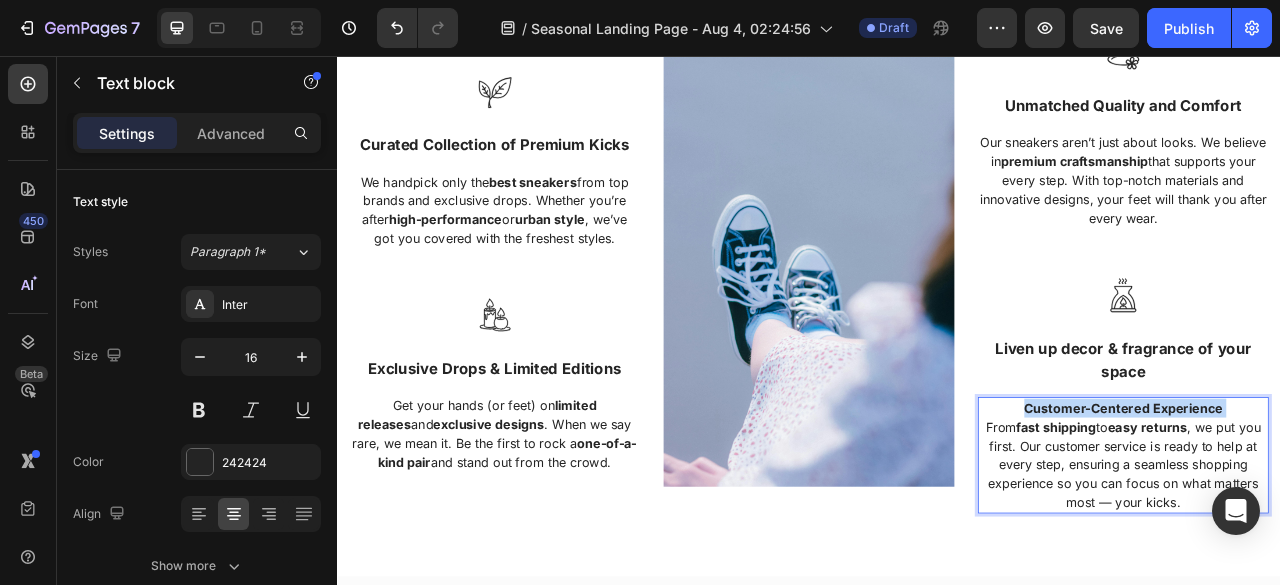 click on "Customer-Centered Experience" at bounding box center [1337, 504] 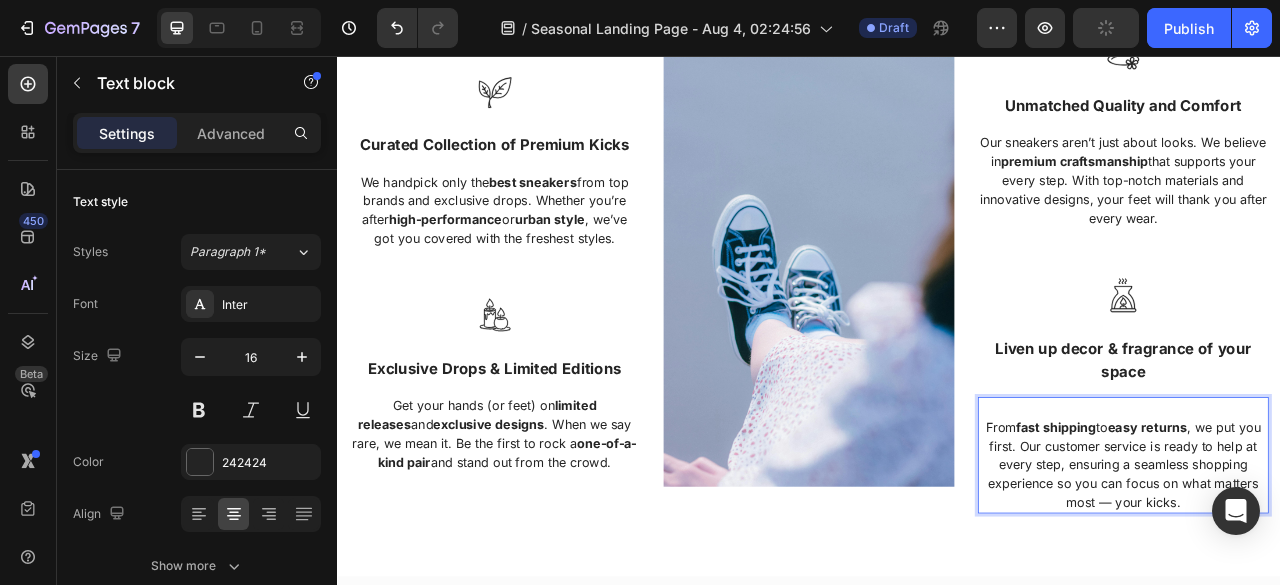 click on "From  fast shipping  to  easy returns , we put you first. Our customer service is ready to help at every step, ensuring a seamless shopping experience so you can focus on what matters most — your kicks." at bounding box center [1337, 576] 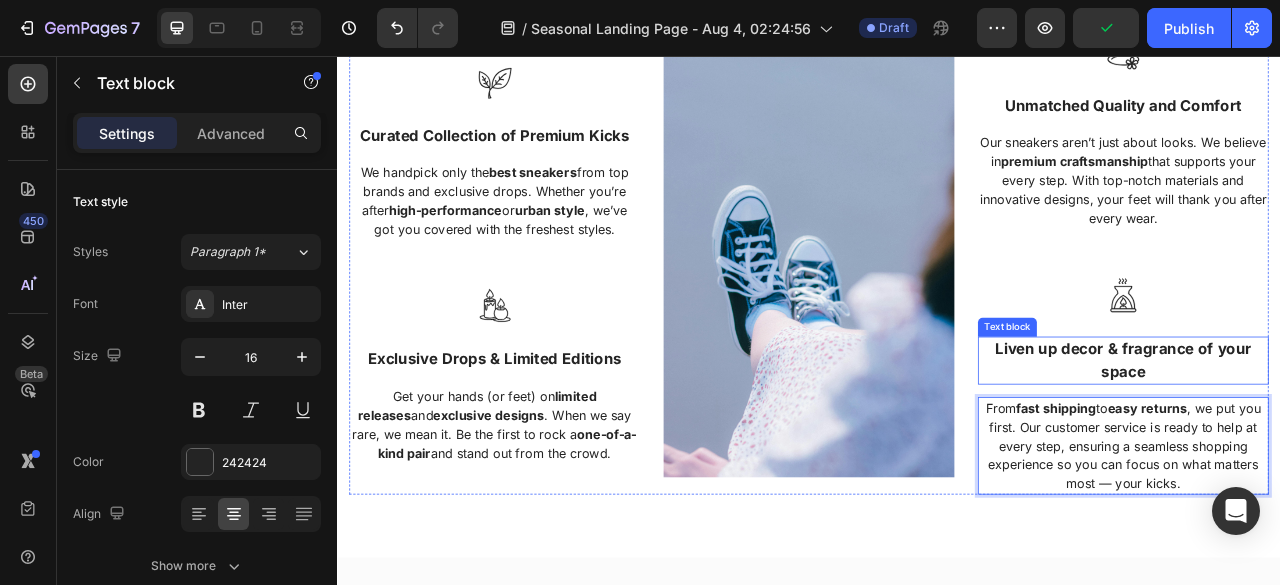click on "Liven up decor & fragrance of your space" at bounding box center [1337, 443] 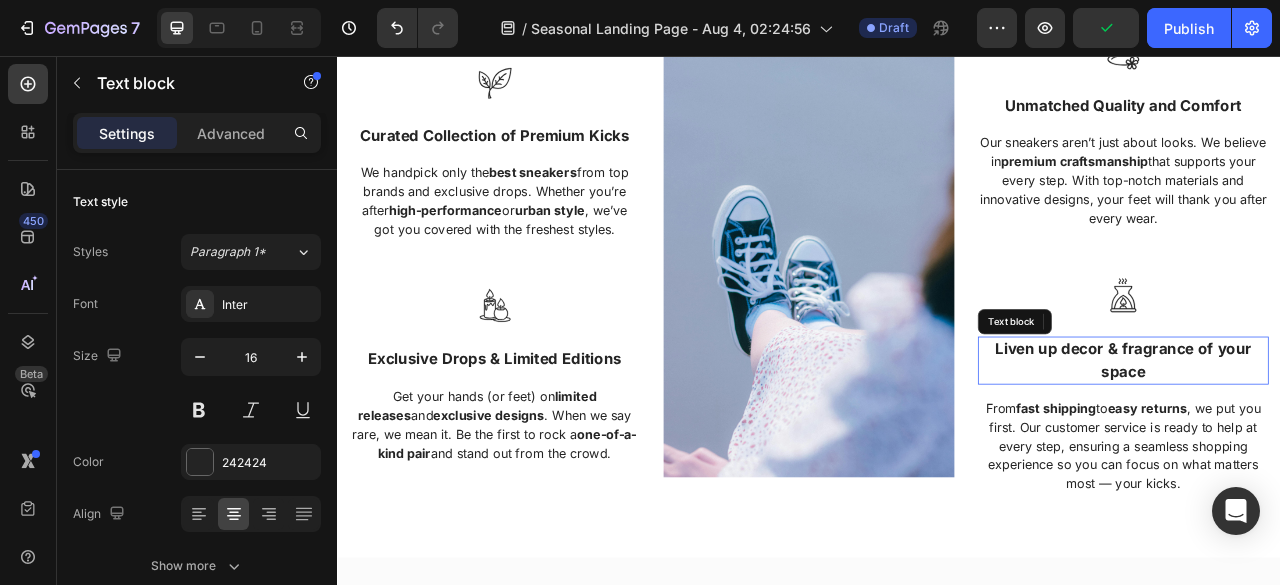 click on "Liven up decor & fragrance of your space" at bounding box center (1337, 443) 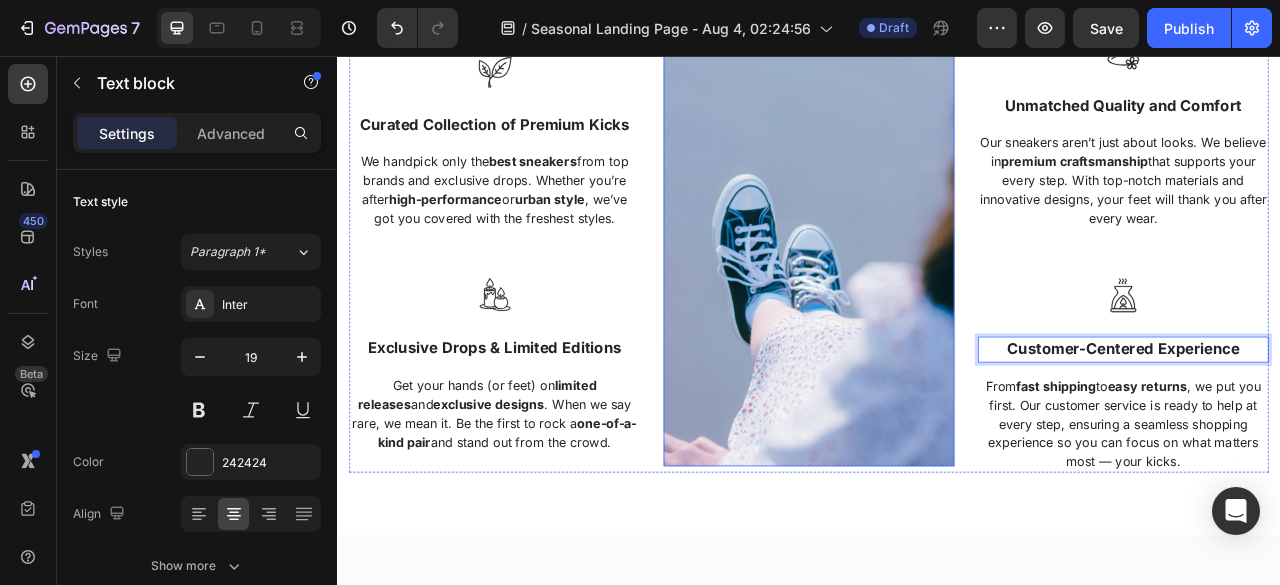 scroll, scrollTop: 1242, scrollLeft: 0, axis: vertical 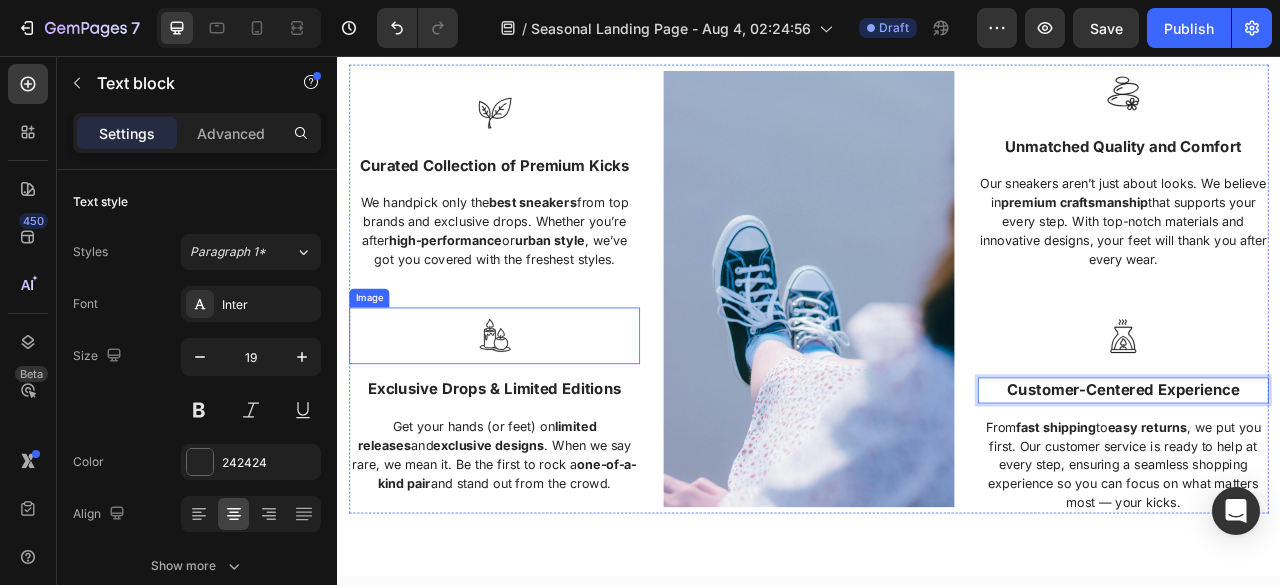 click at bounding box center (537, 412) 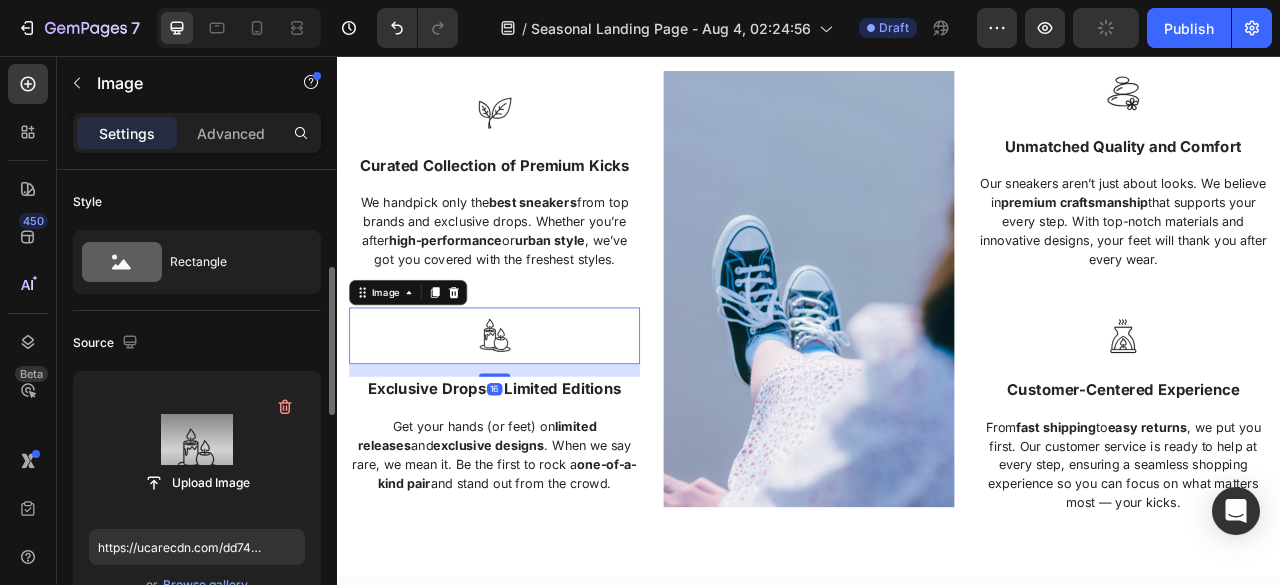 scroll, scrollTop: 85, scrollLeft: 0, axis: vertical 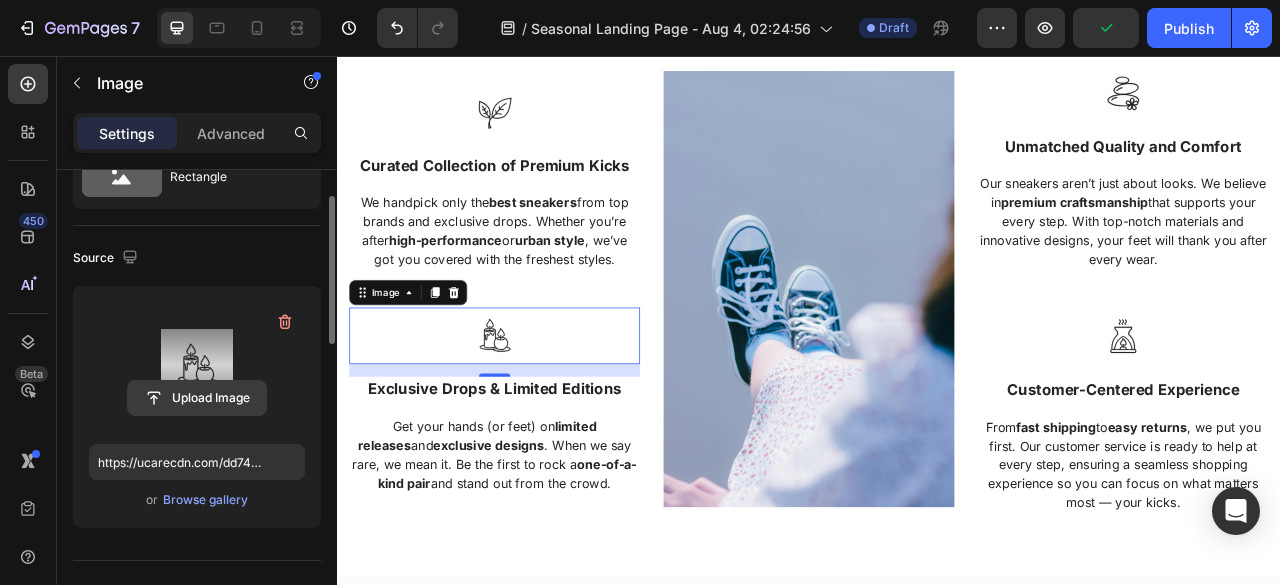 click 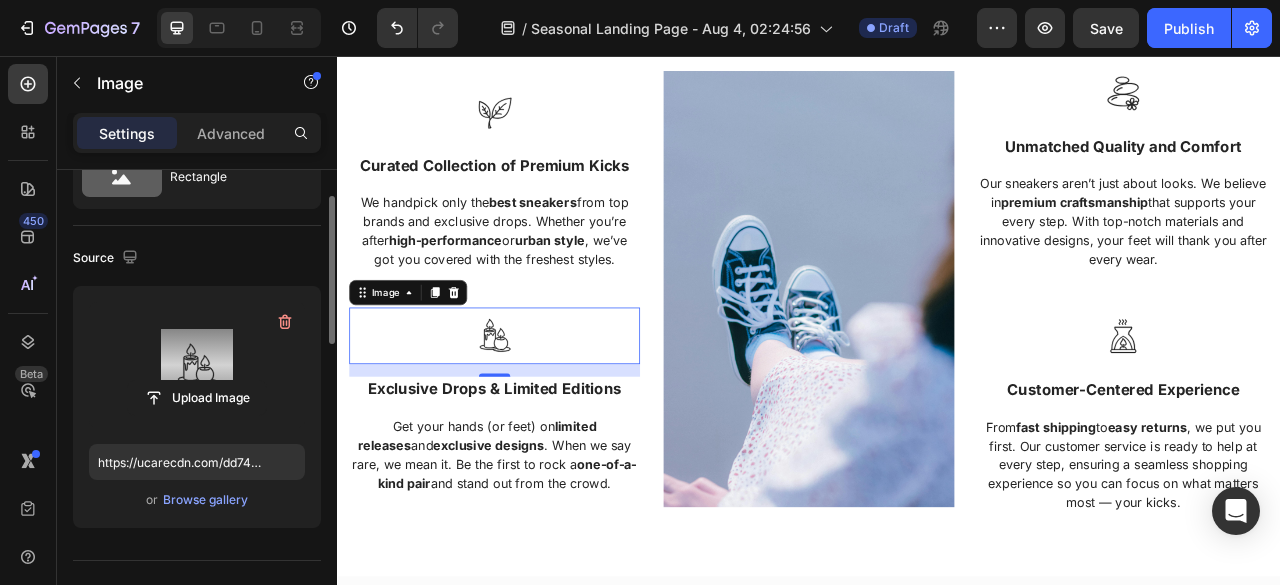 click at bounding box center (197, 365) 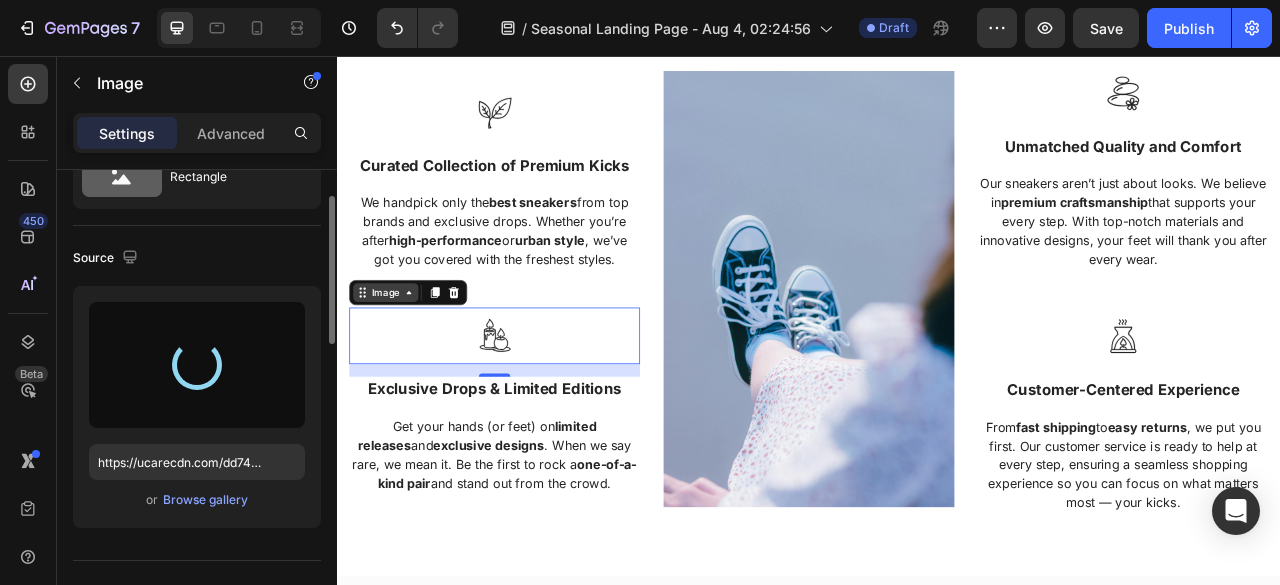 type on "https://cdn.shopify.com/s/files/1/0659/3580/2419/files/gempages_578384593917313724-75904f15-cab2-4285-b69c-eb994ffe388d.png" 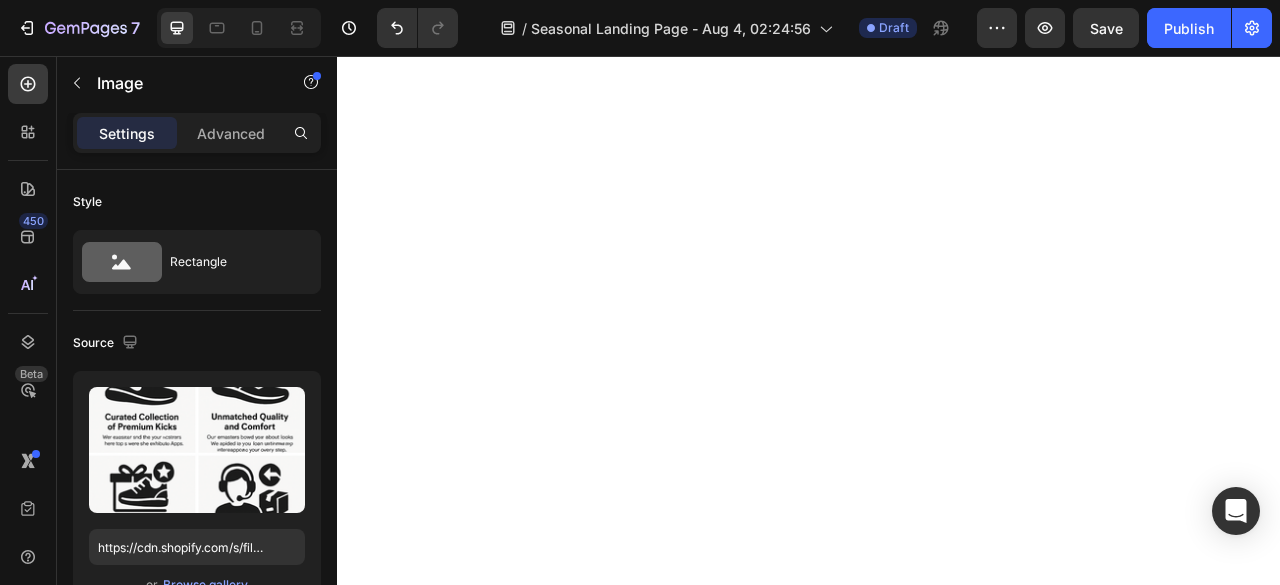 scroll, scrollTop: 0, scrollLeft: 0, axis: both 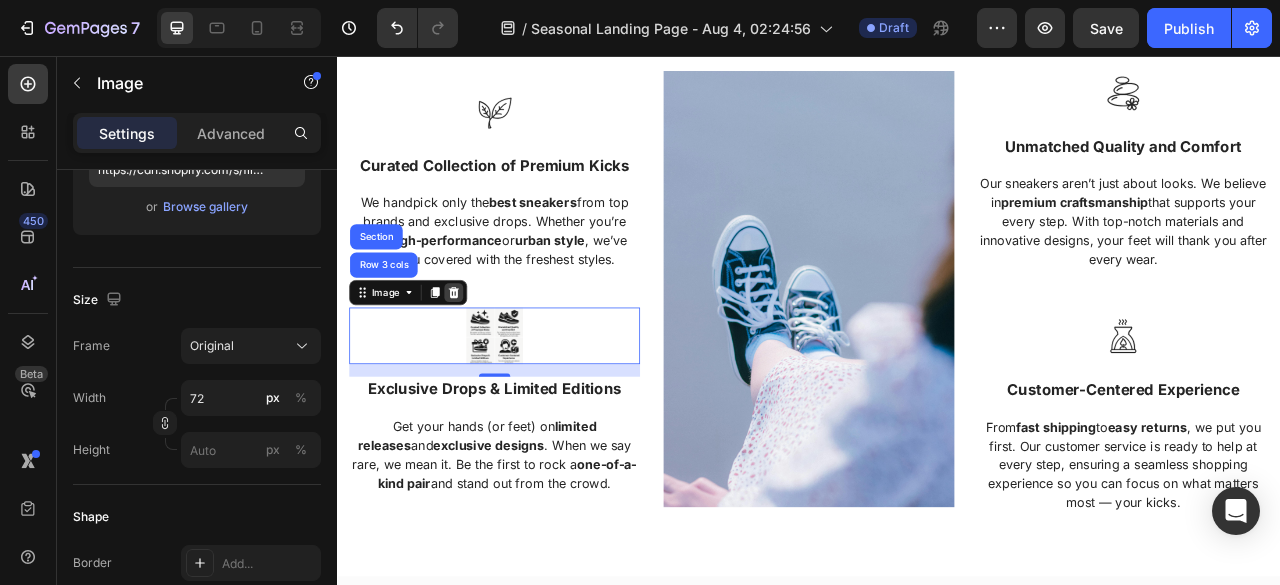 click 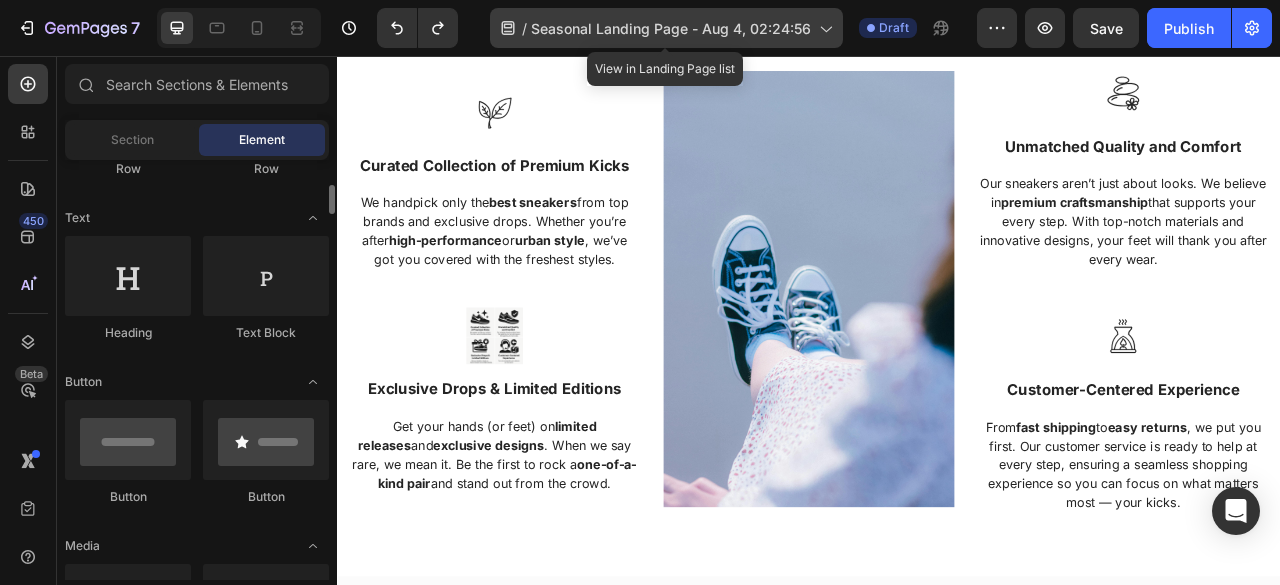 scroll, scrollTop: 265, scrollLeft: 0, axis: vertical 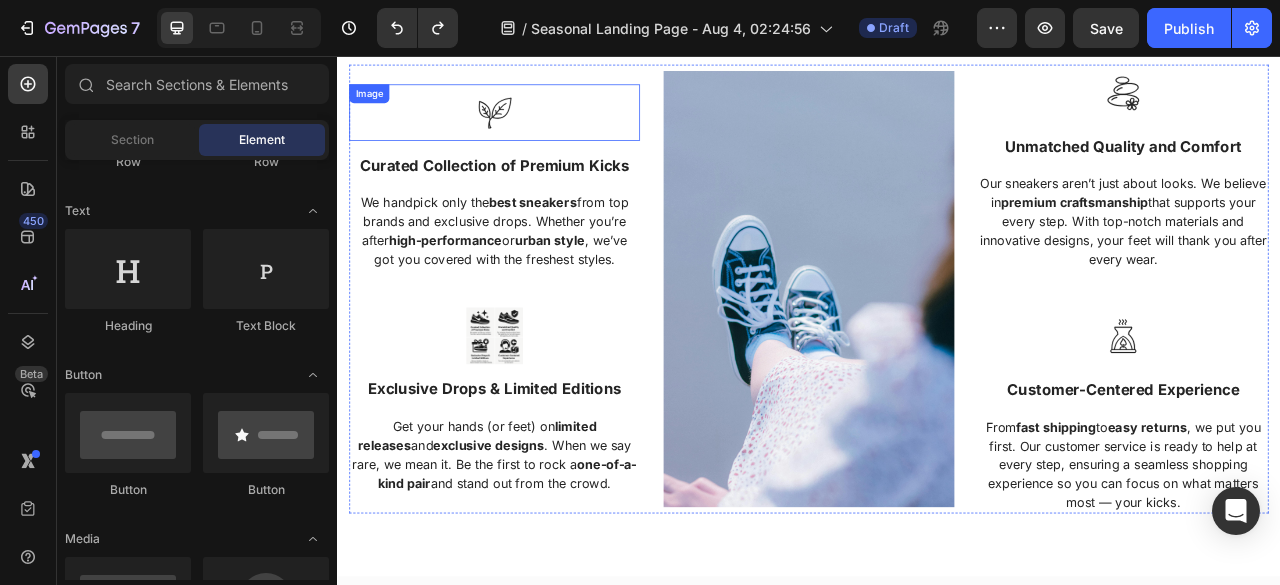 click at bounding box center (537, 128) 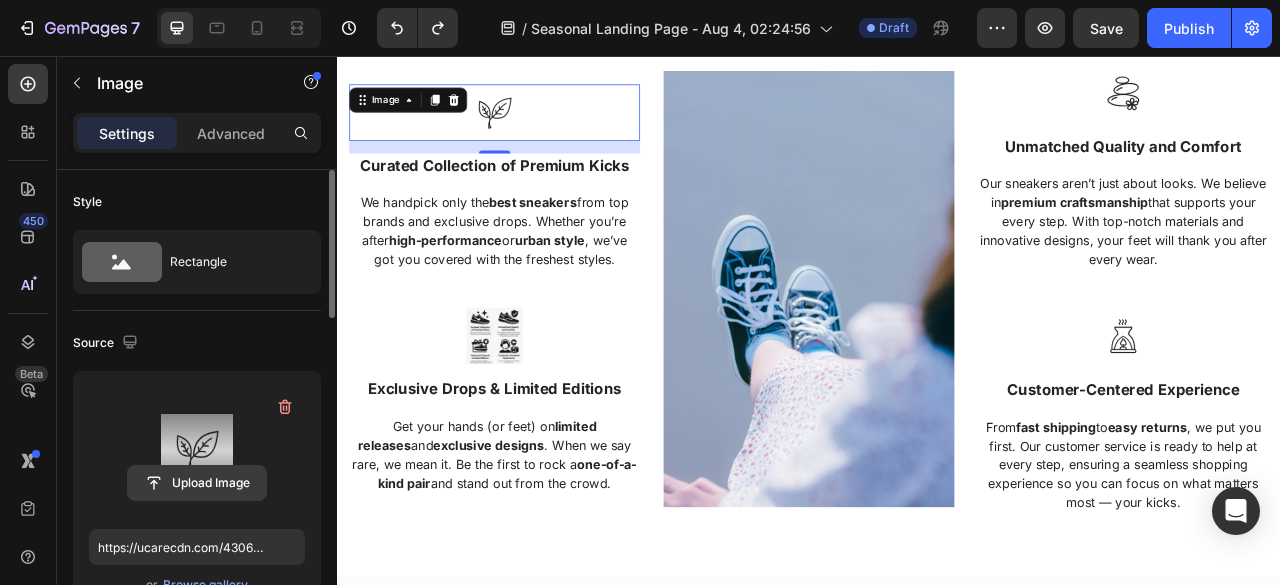 click 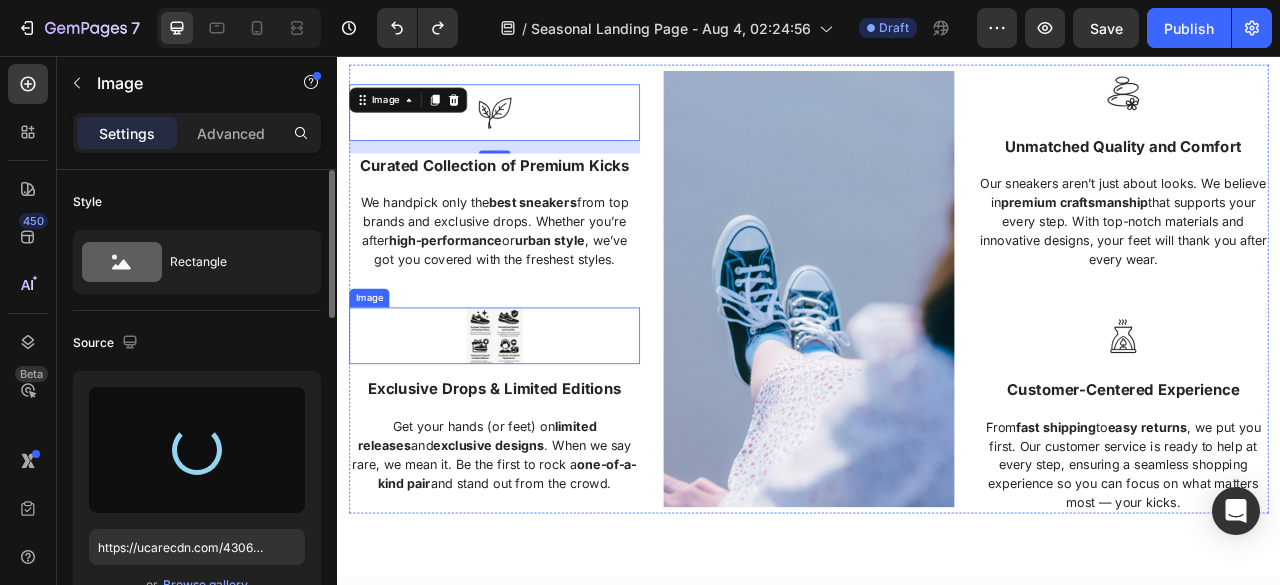 type on "https://cdn.shopify.com/s/files/1/0659/3580/2419/files/gempages_578384593917313724-c209da70-4bbb-40d5-b32e-eb1a81ed05b6.png" 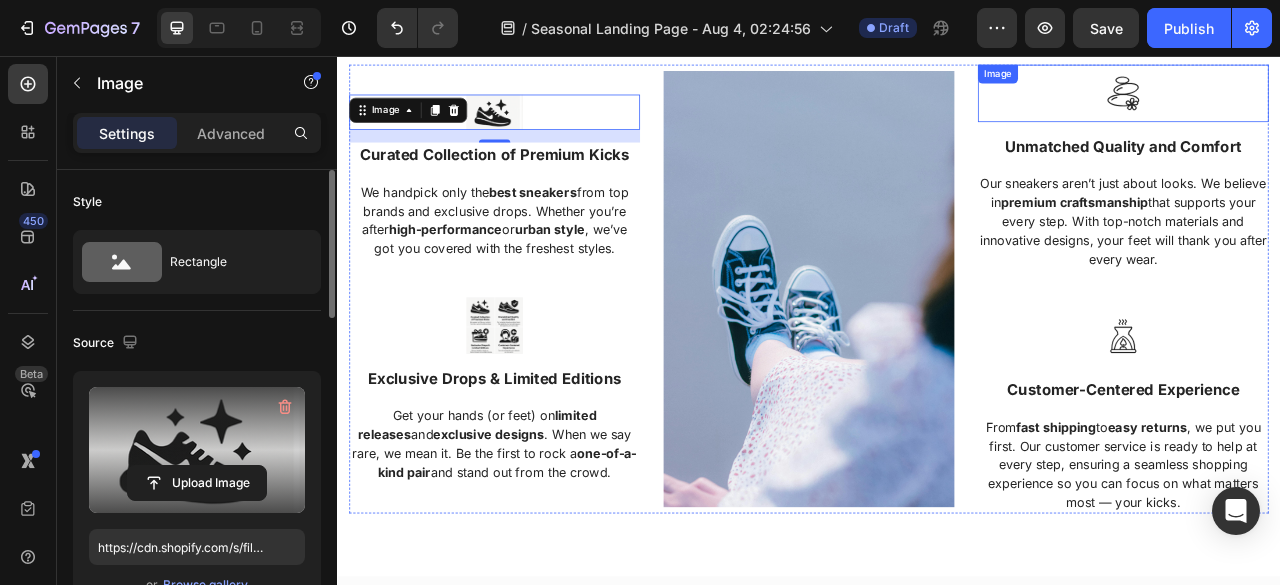 click at bounding box center (1337, 103) 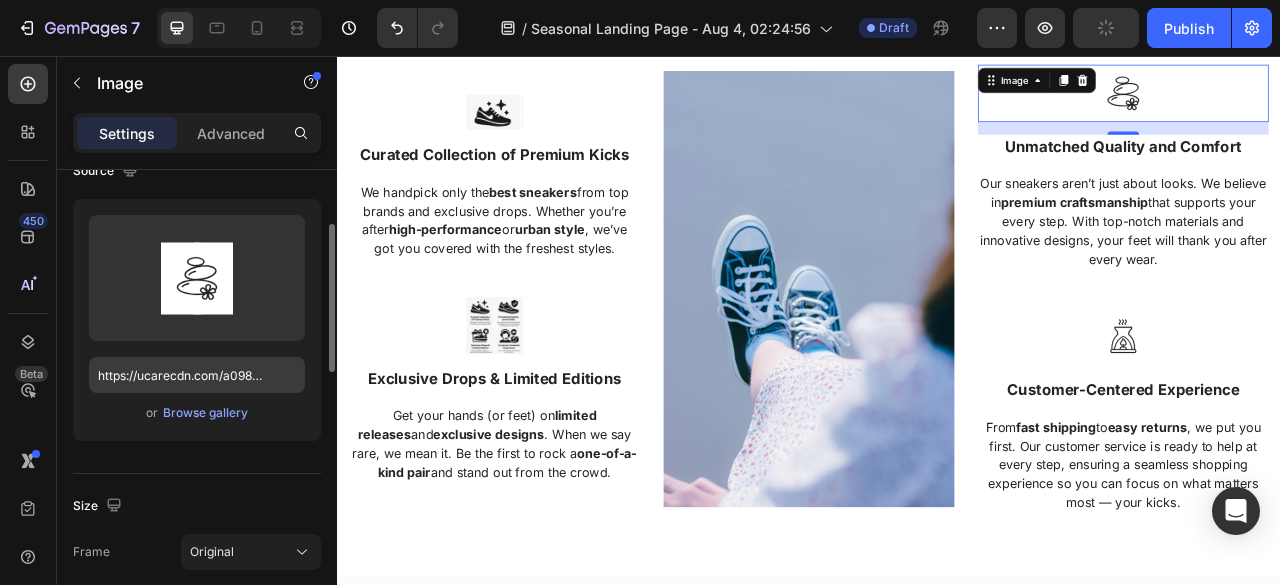 scroll, scrollTop: 172, scrollLeft: 0, axis: vertical 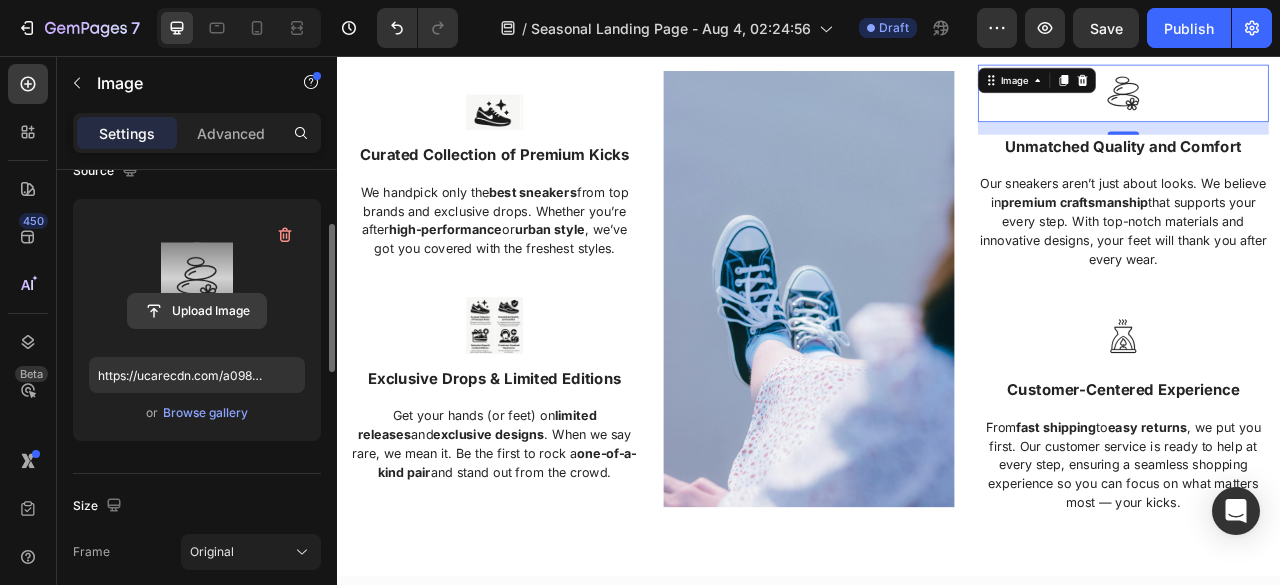 click 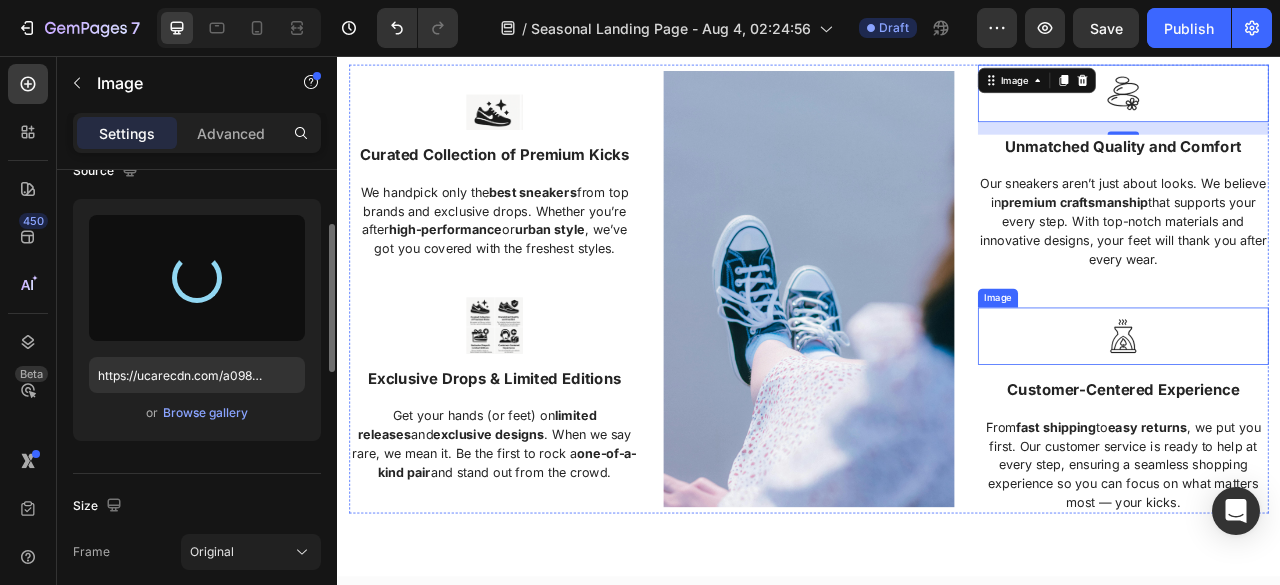 click at bounding box center [1337, 412] 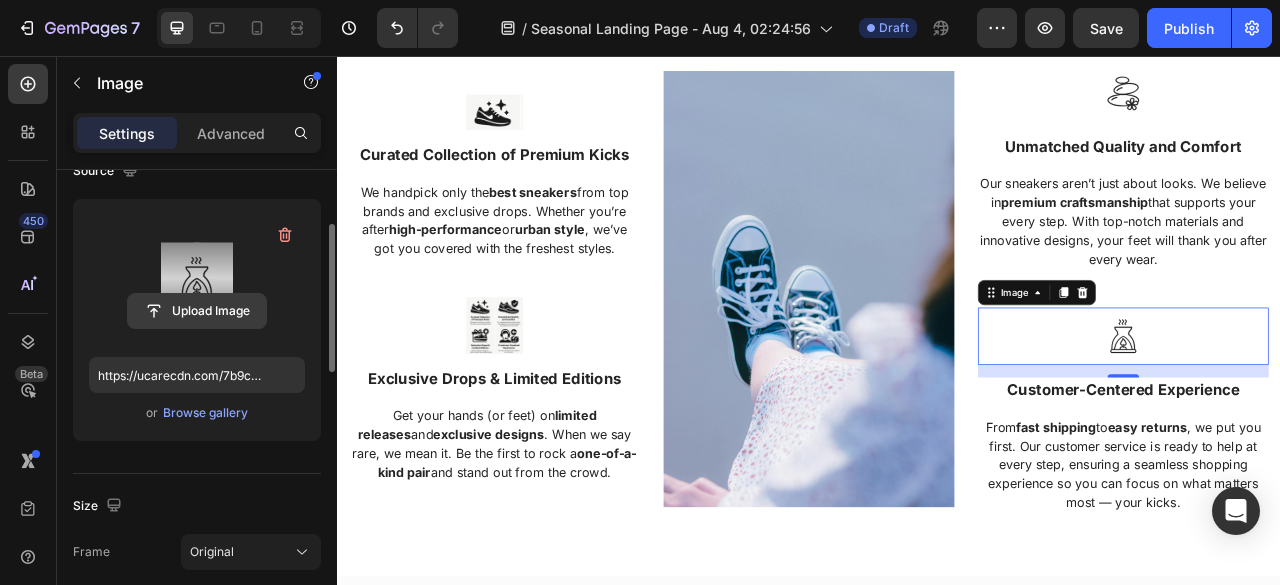 click 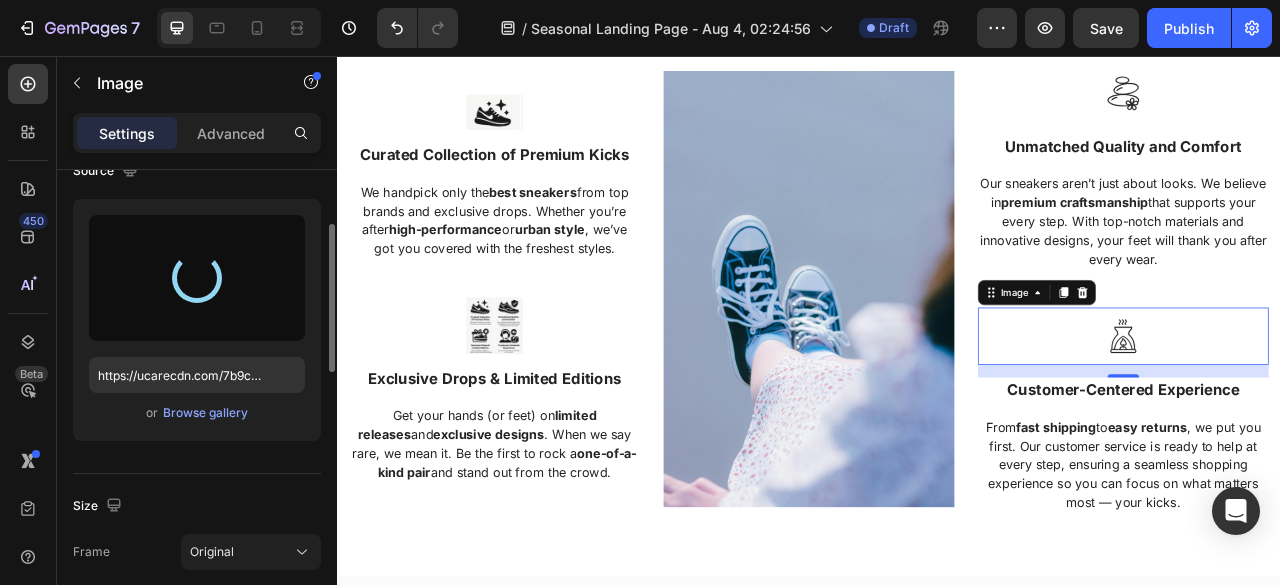 type on "https://cdn.shopify.com/s/files/1/0659/3580/2419/files/gempages_578384593917313724-c0636a04-b4e1-4b6a-8bc8-6f44874a987d.png" 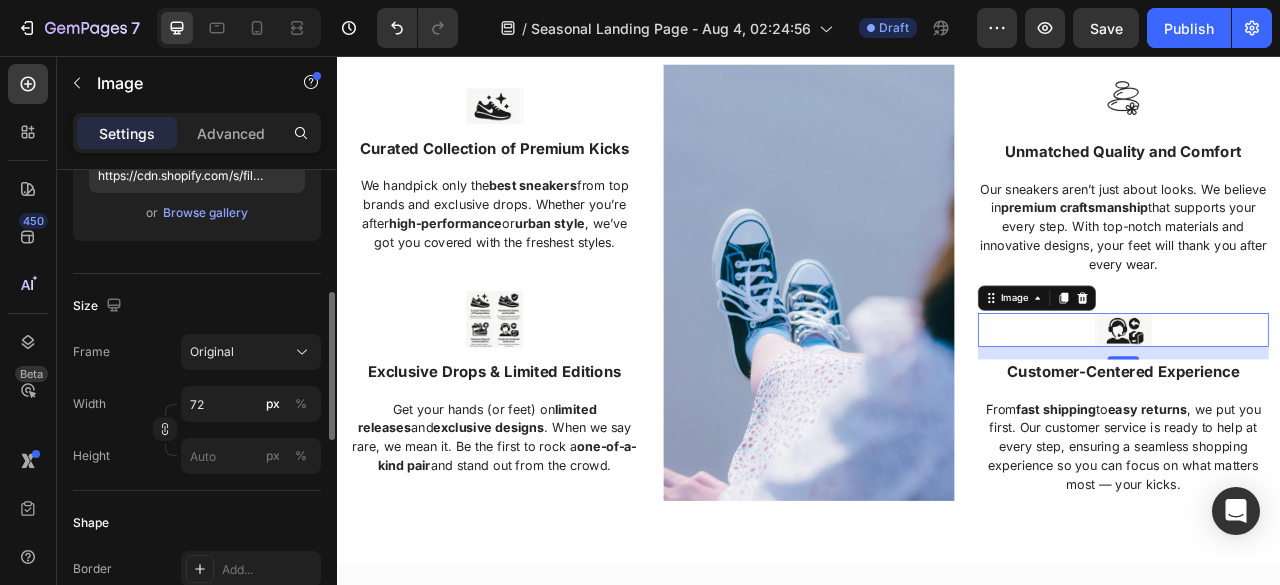 scroll, scrollTop: 376, scrollLeft: 0, axis: vertical 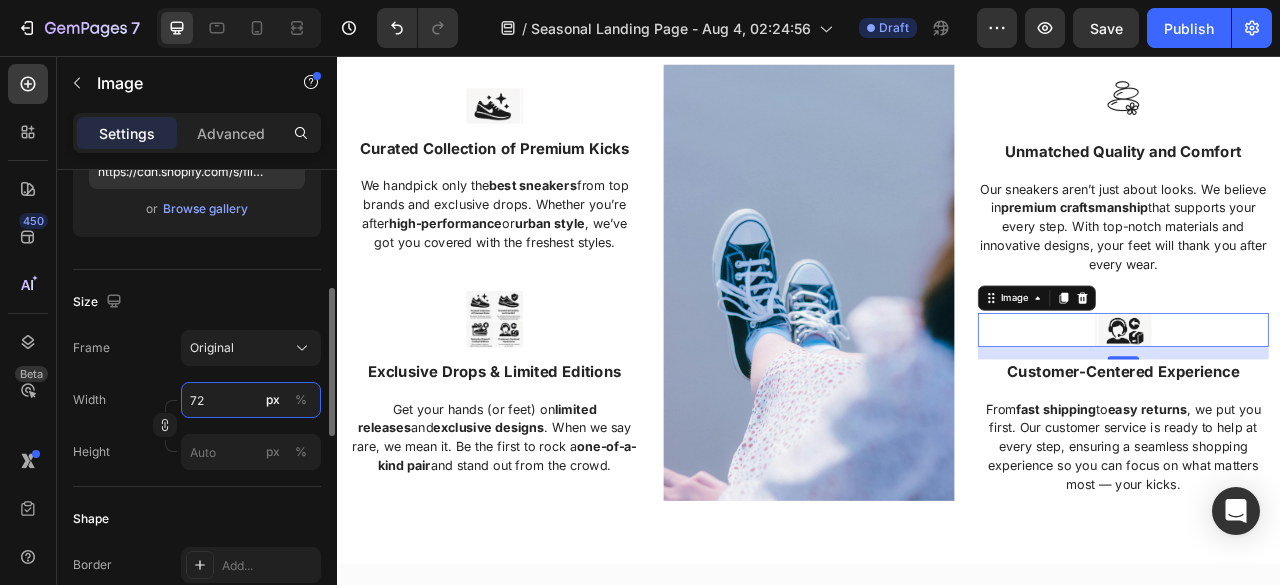 click on "72" at bounding box center (251, 400) 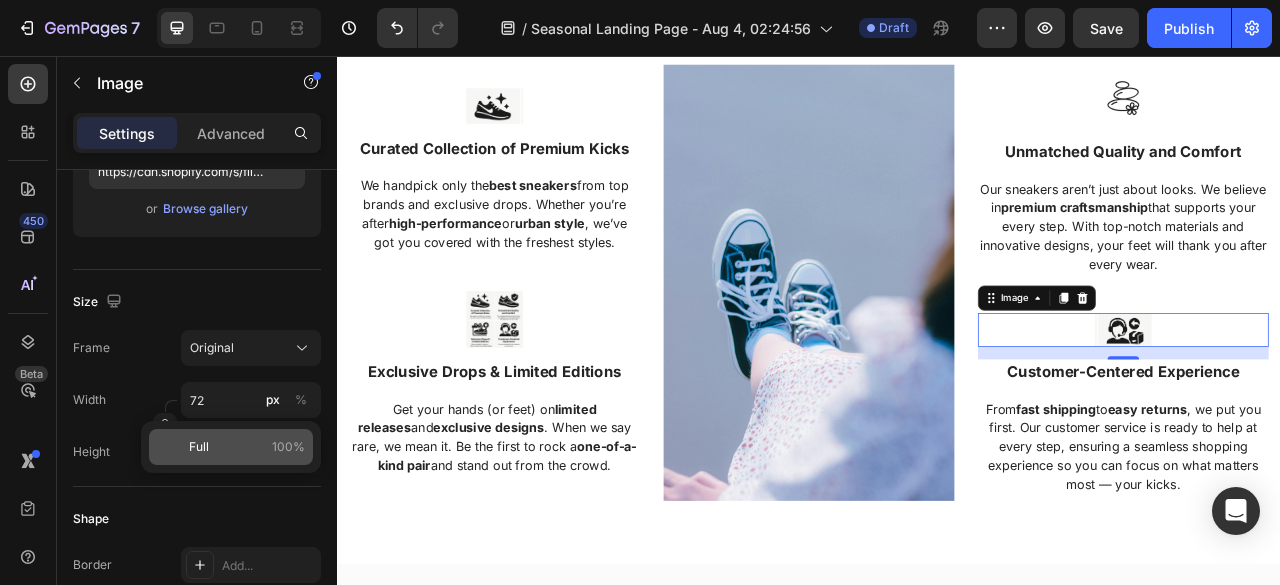 click on "Full 100%" 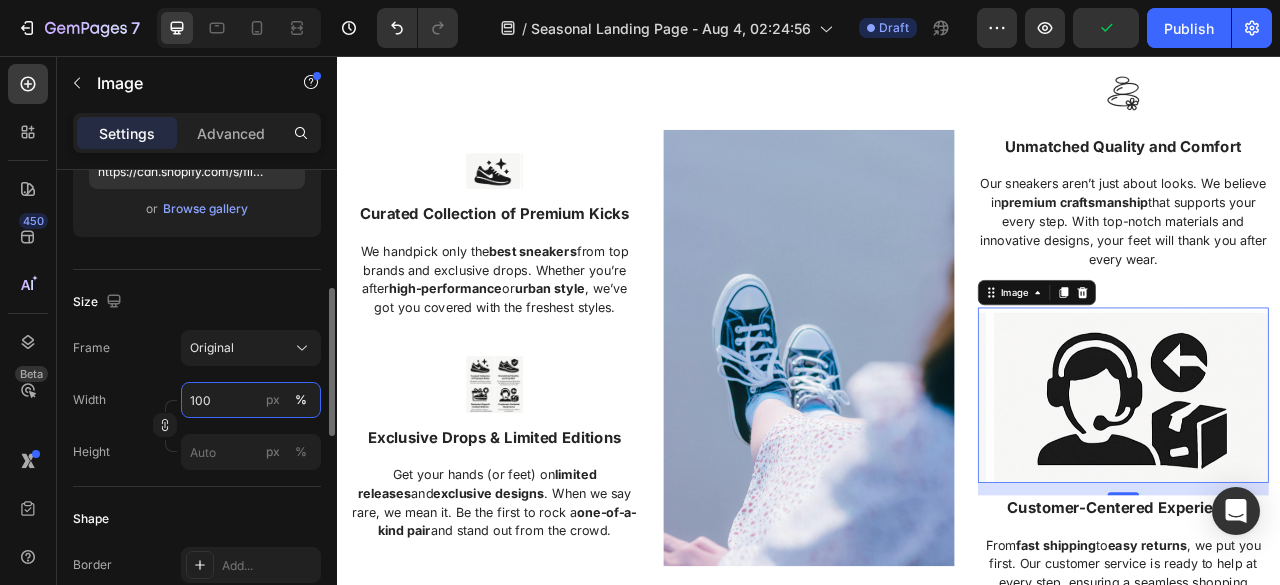 click on "100" at bounding box center (251, 400) 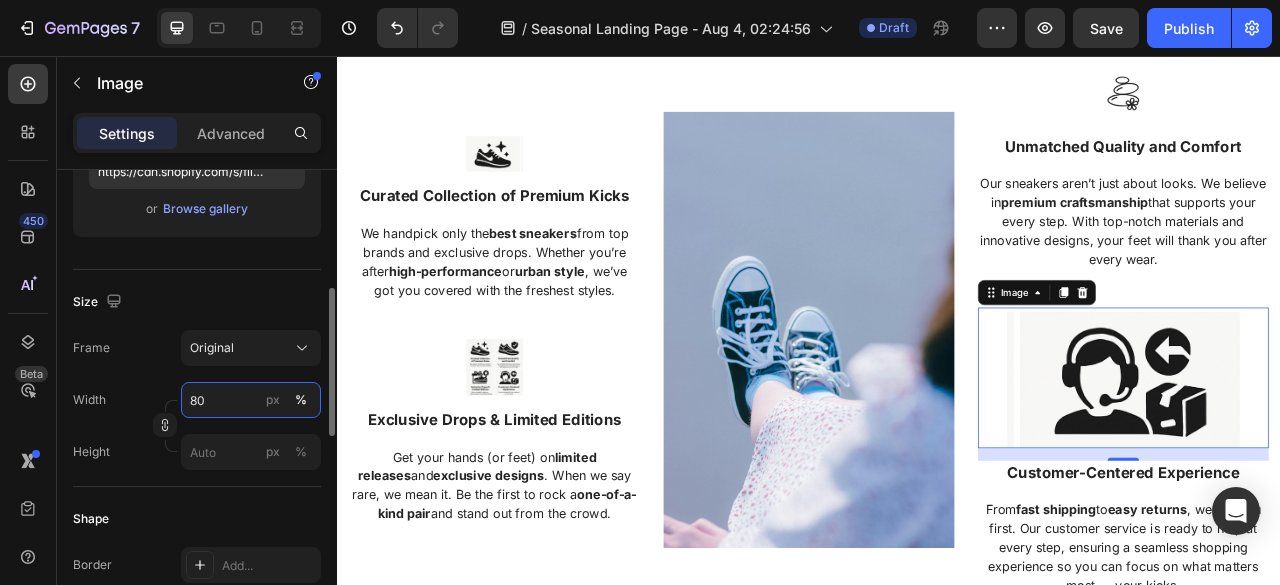 click on "80" at bounding box center [251, 400] 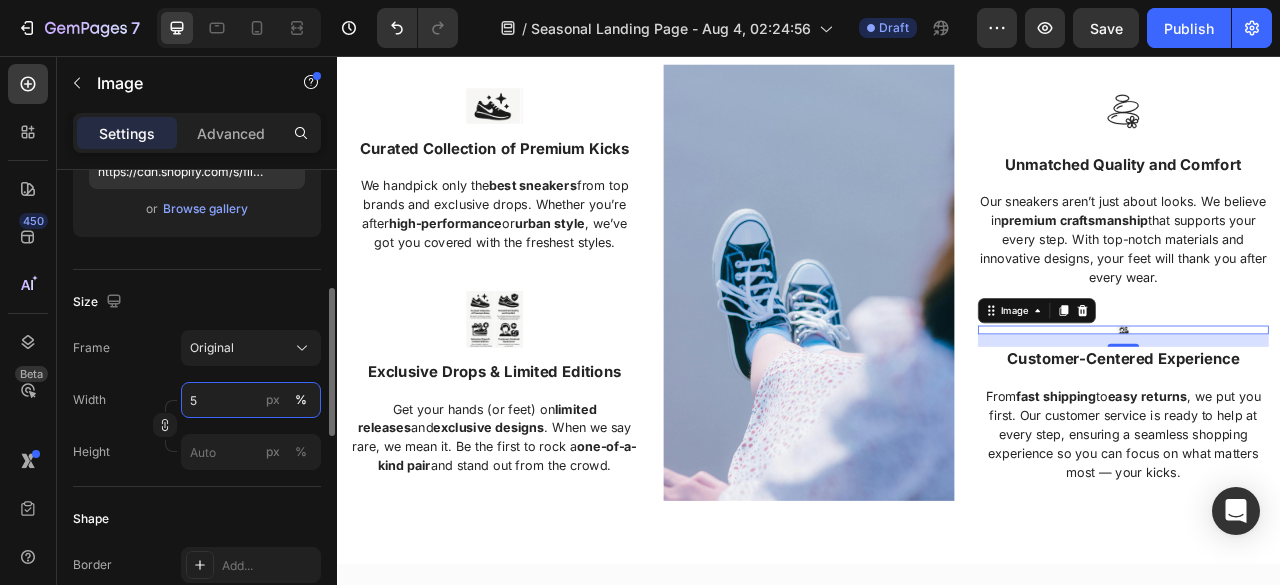 type on "50" 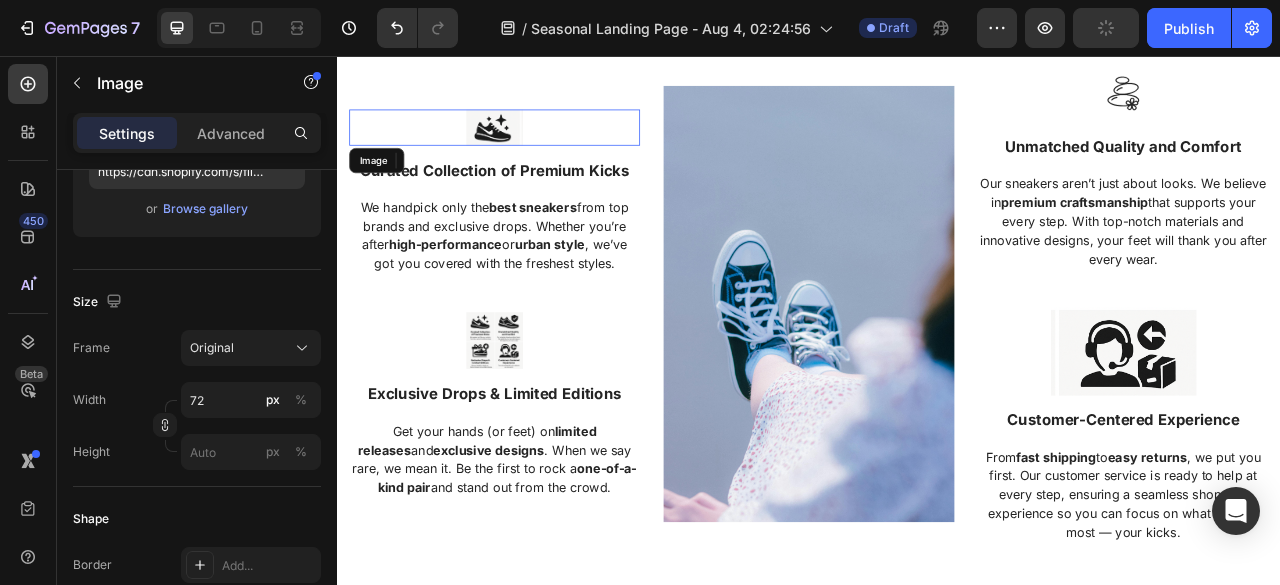 click at bounding box center (537, 146) 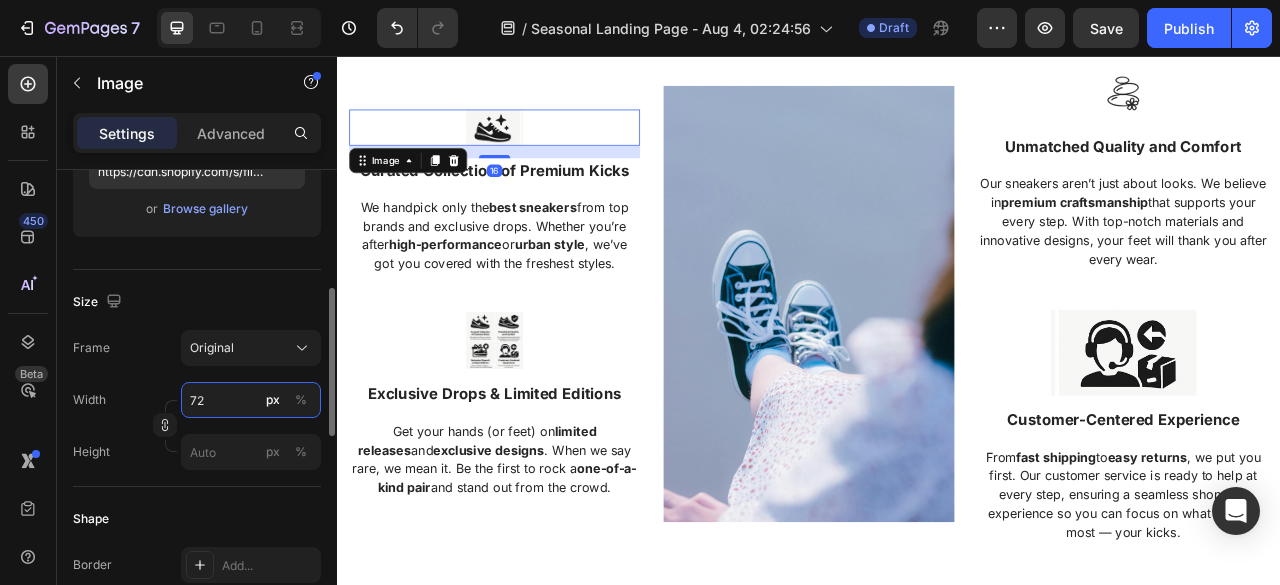 click on "72" at bounding box center [251, 400] 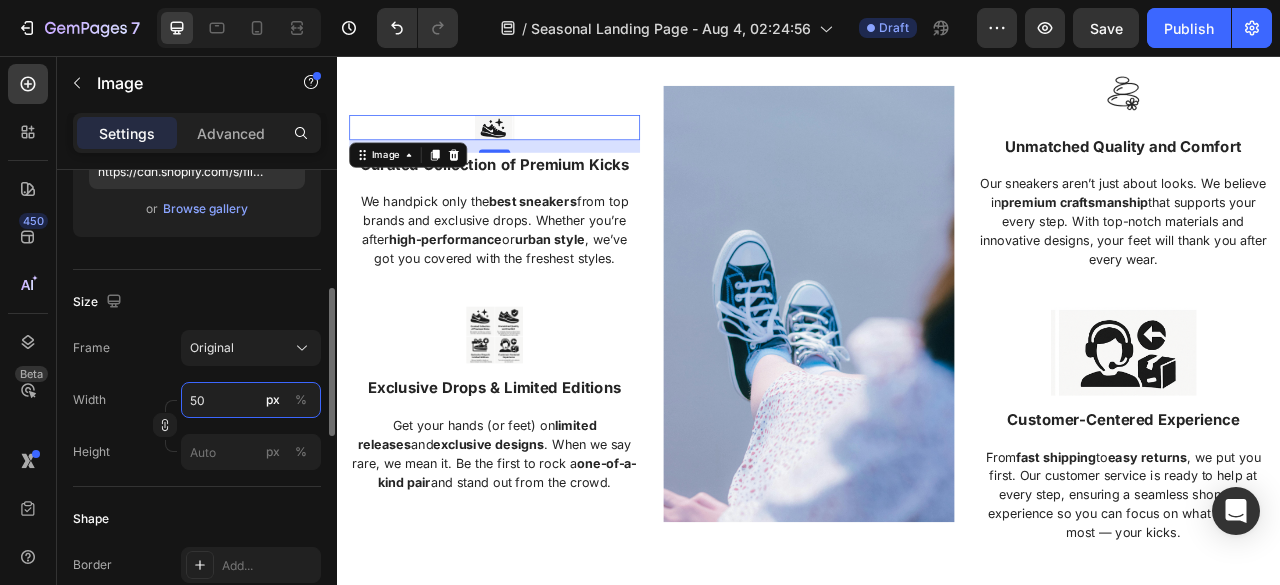 type on "50" 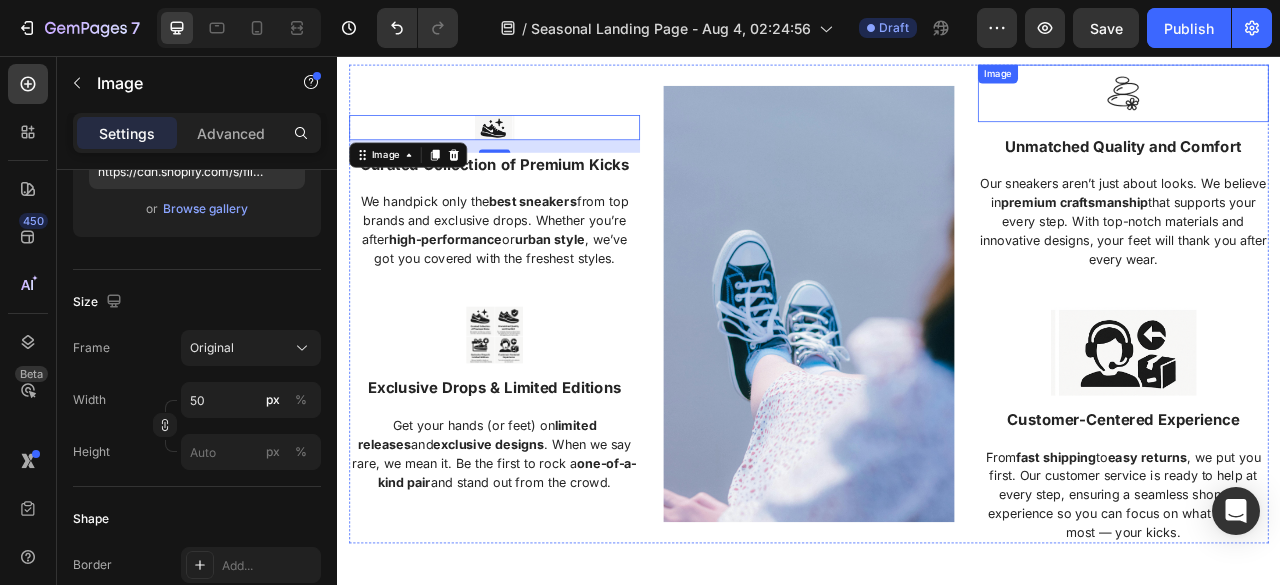 click at bounding box center (1337, 103) 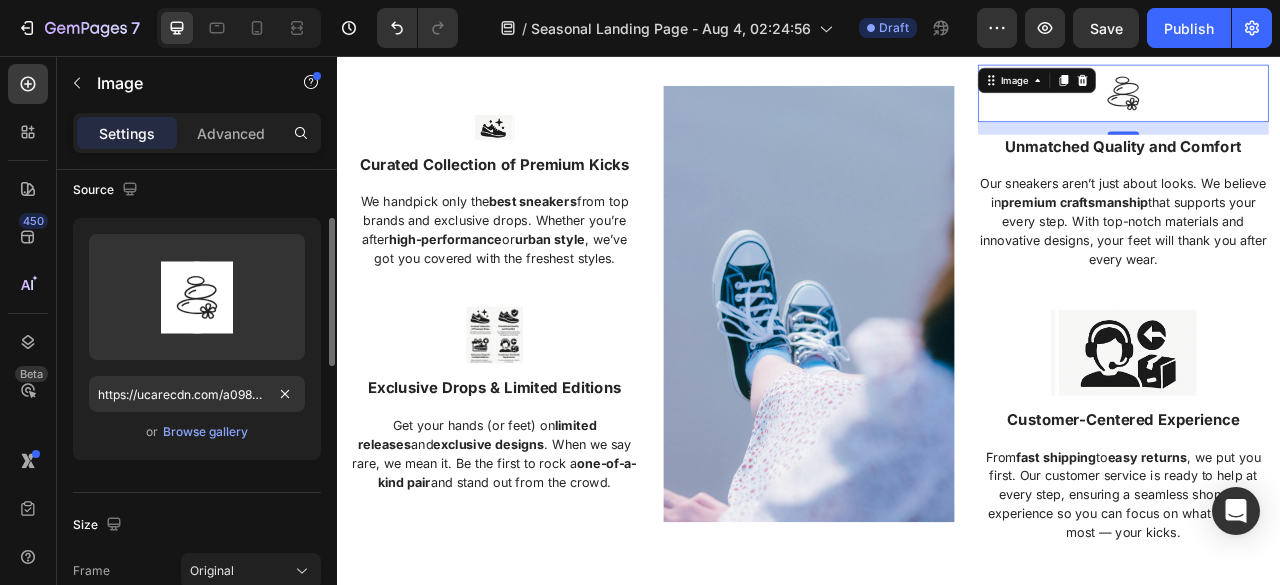 scroll, scrollTop: 152, scrollLeft: 0, axis: vertical 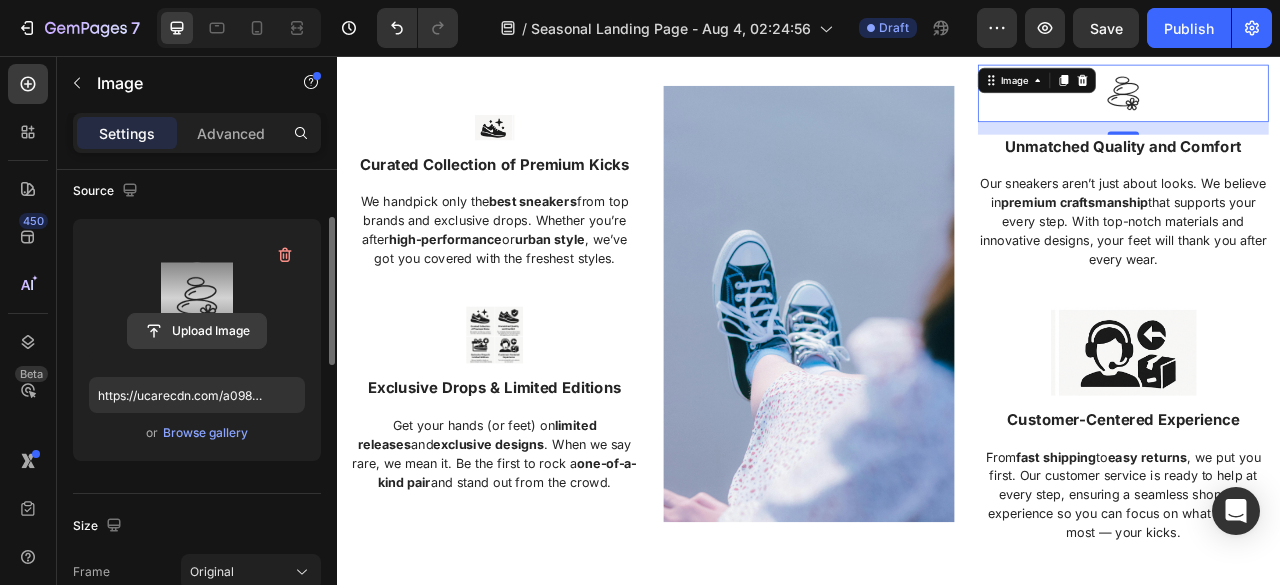 click 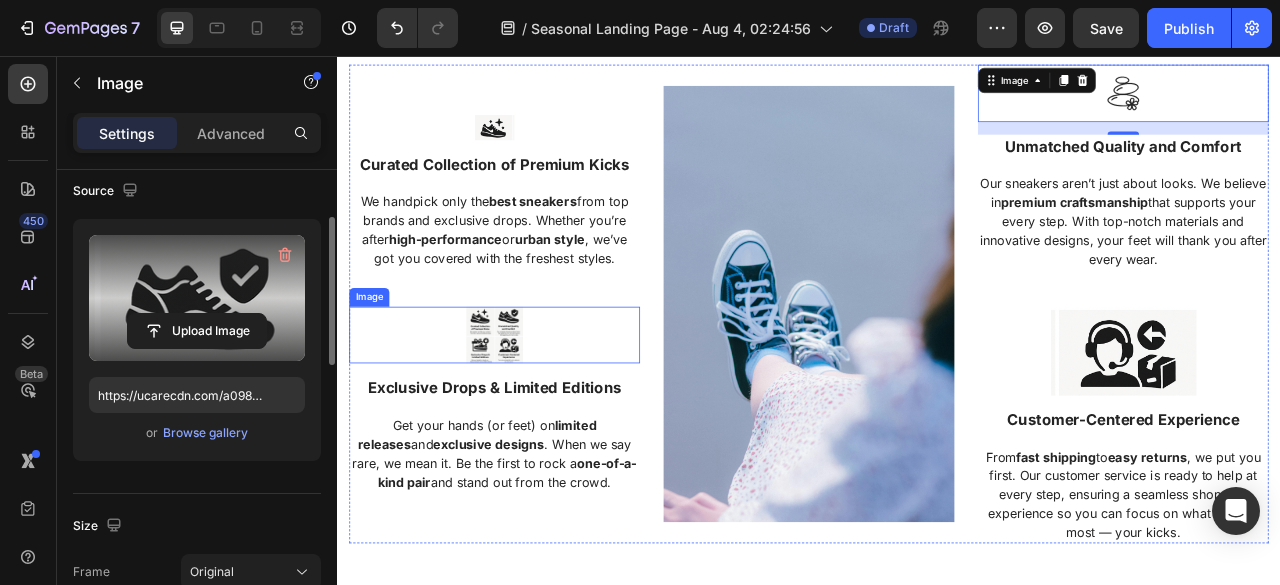 type on "https://cdn.shopify.com/s/files/1/0659/3580/2419/files/gempages_578384593917313724-8a50cde0-9cb0-4699-bf27-fc8b2ad671c2.png" 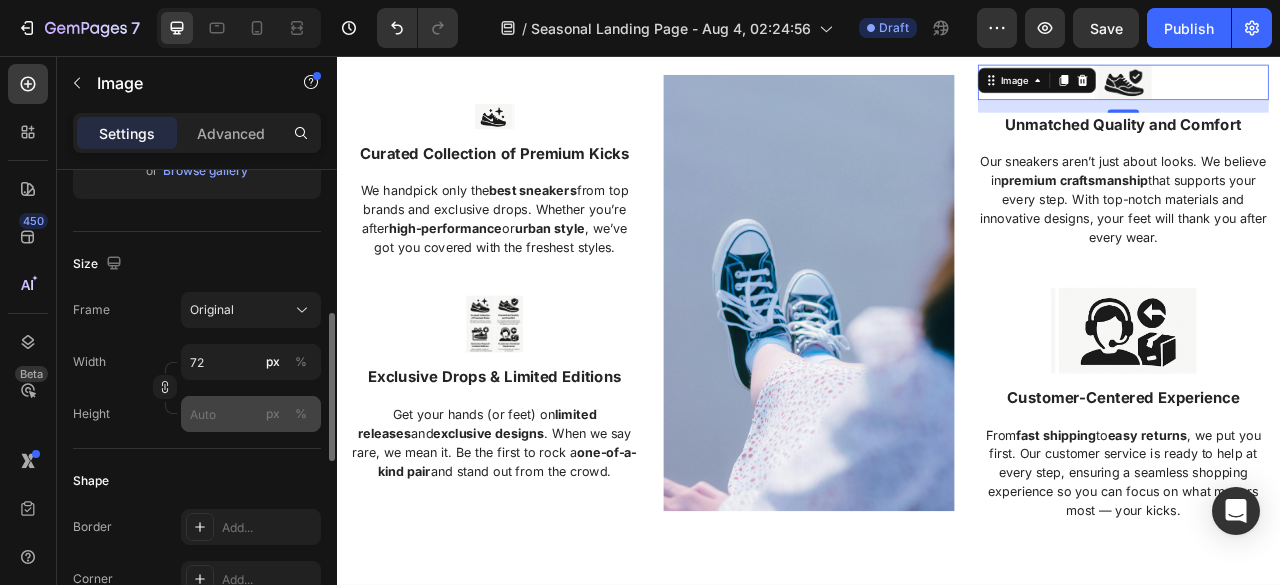 scroll, scrollTop: 426, scrollLeft: 0, axis: vertical 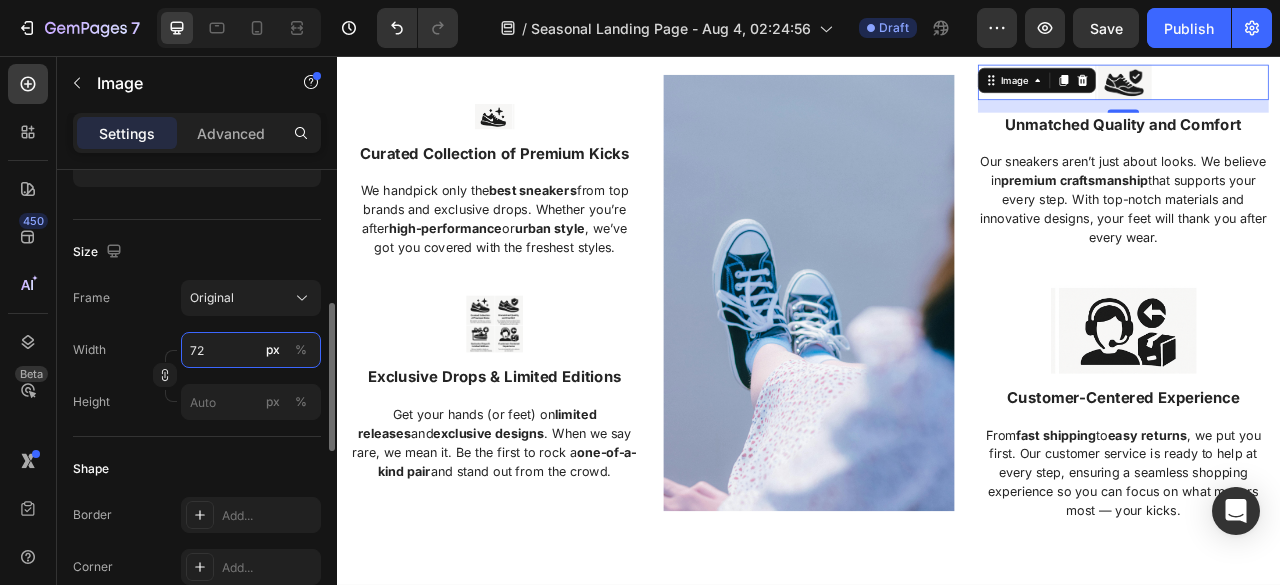 click on "72" at bounding box center [251, 350] 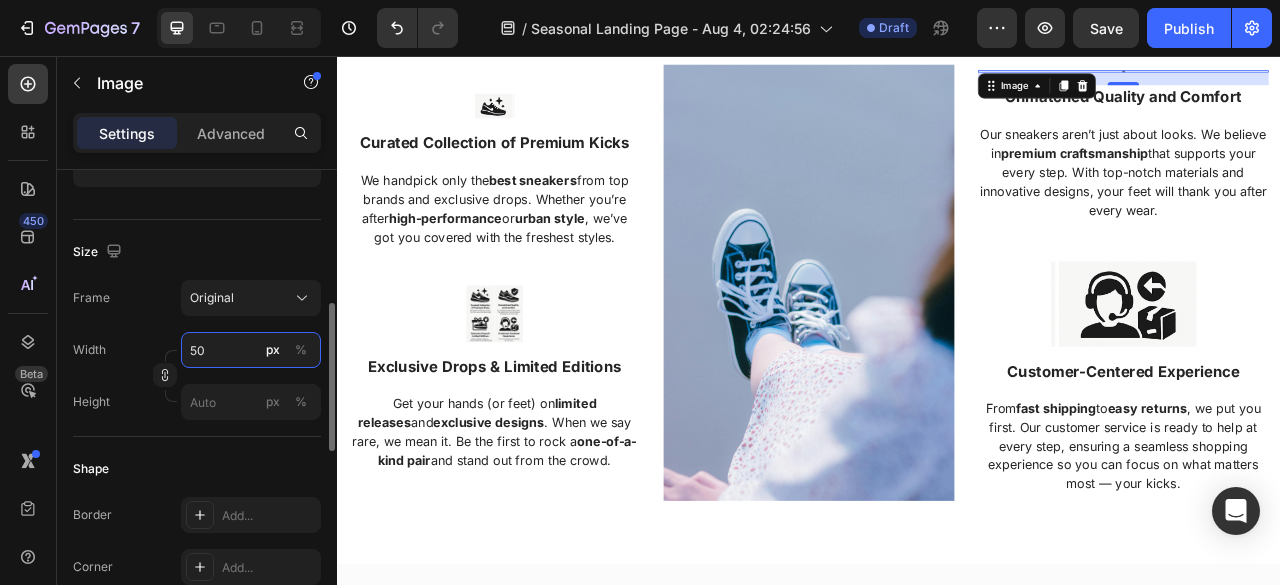 type on "5" 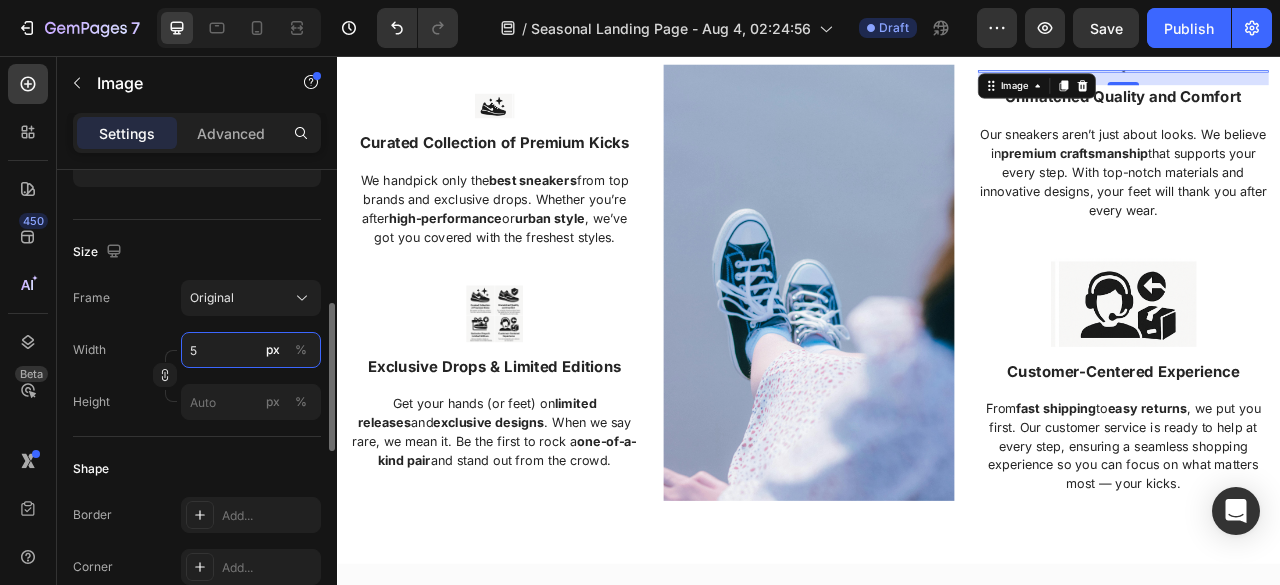 click on "5" at bounding box center [251, 350] 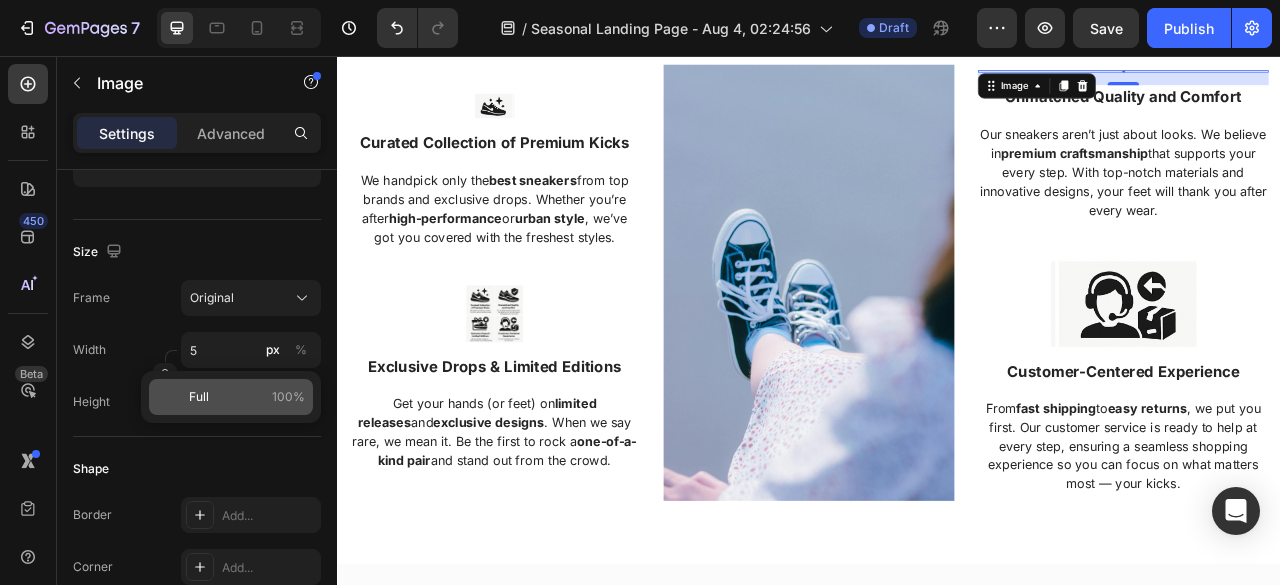 click on "Full 100%" at bounding box center (247, 397) 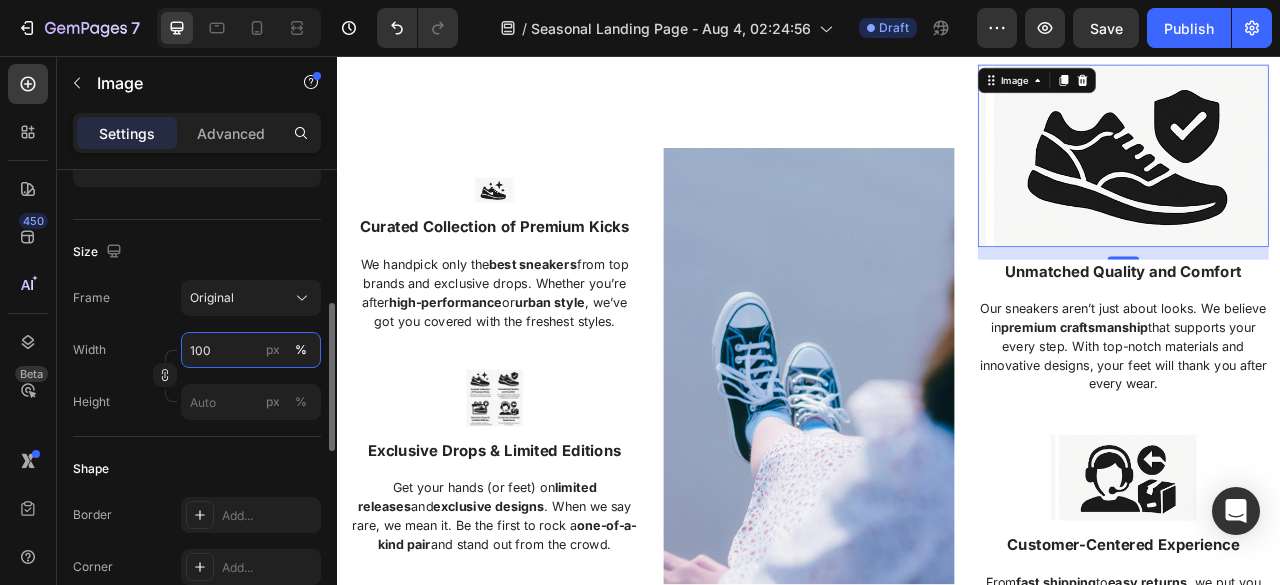 click on "100" at bounding box center (251, 350) 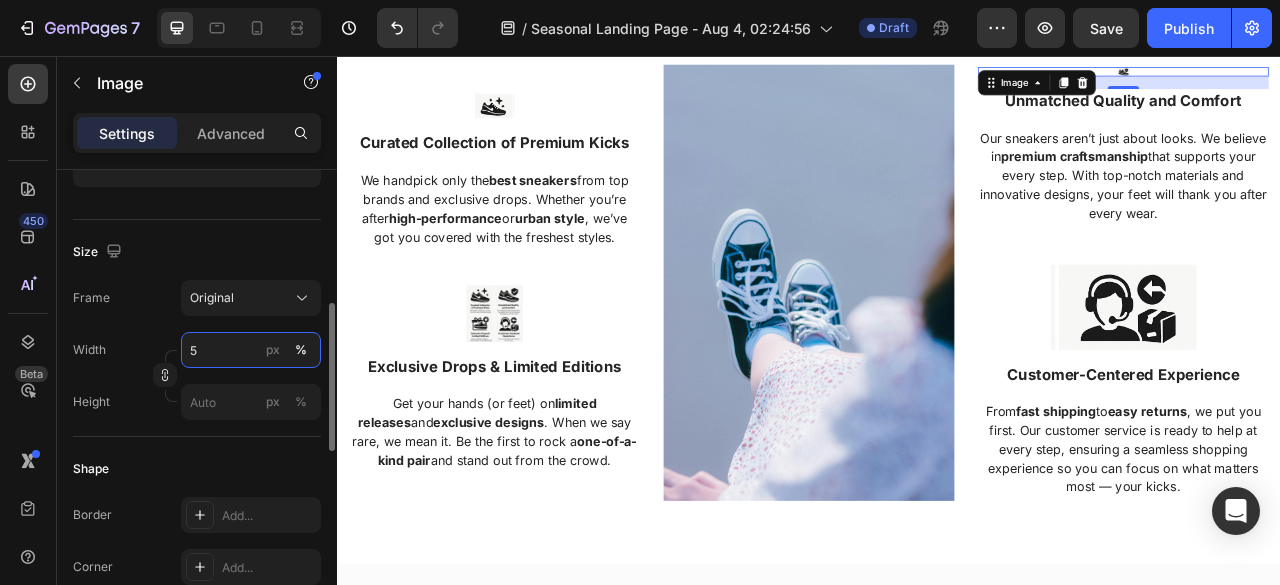type on "50" 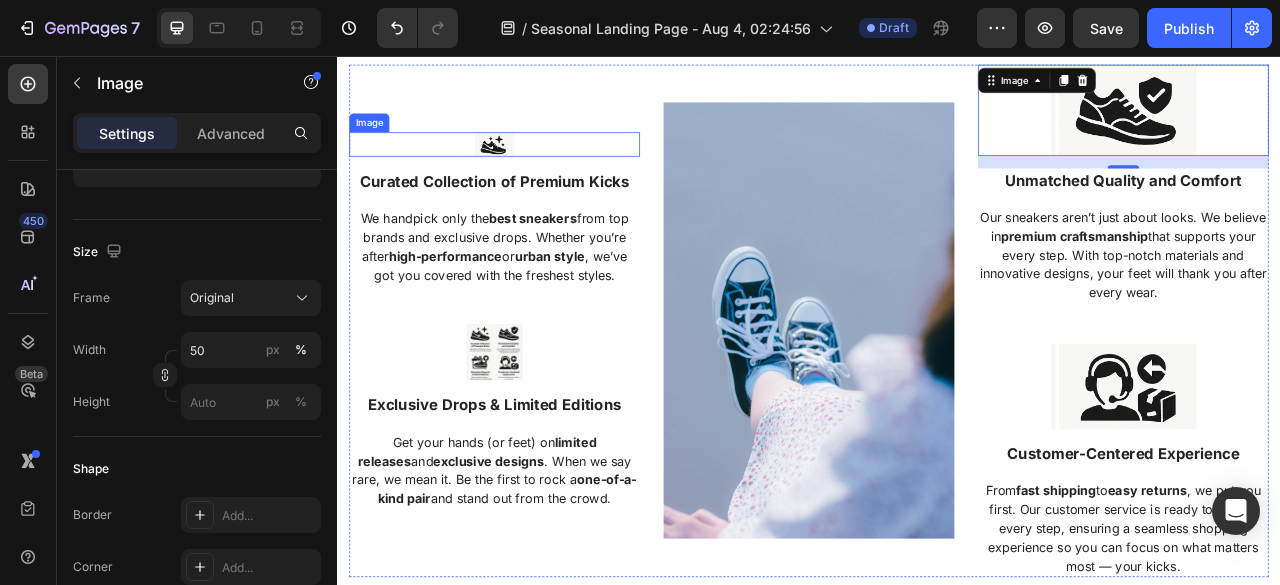 click at bounding box center (537, 168) 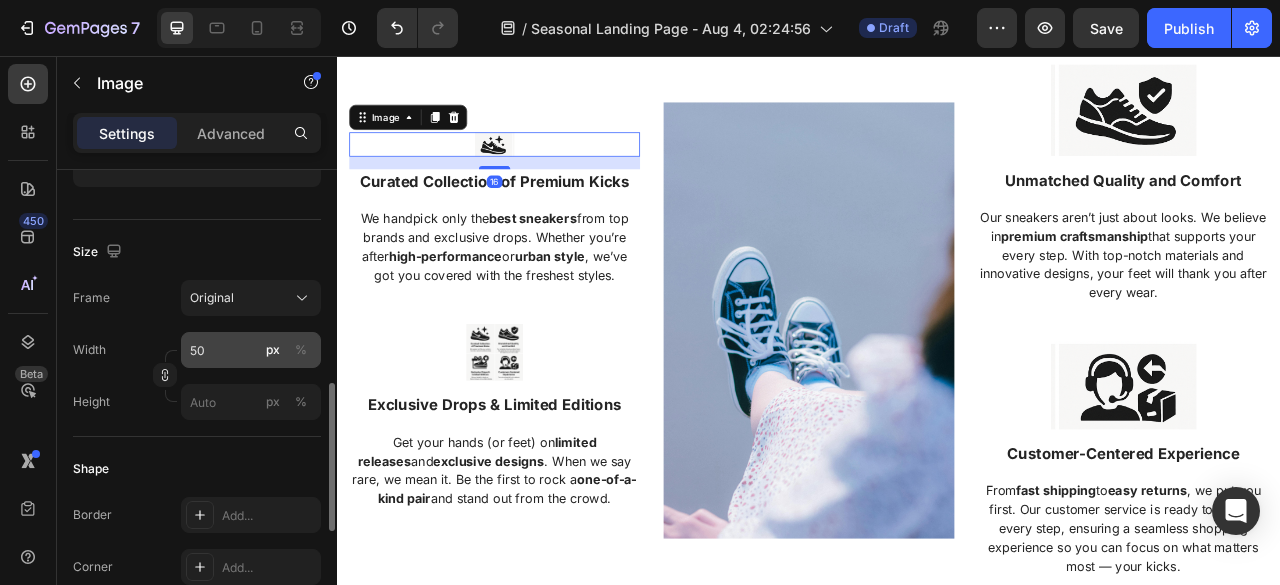 scroll, scrollTop: 487, scrollLeft: 0, axis: vertical 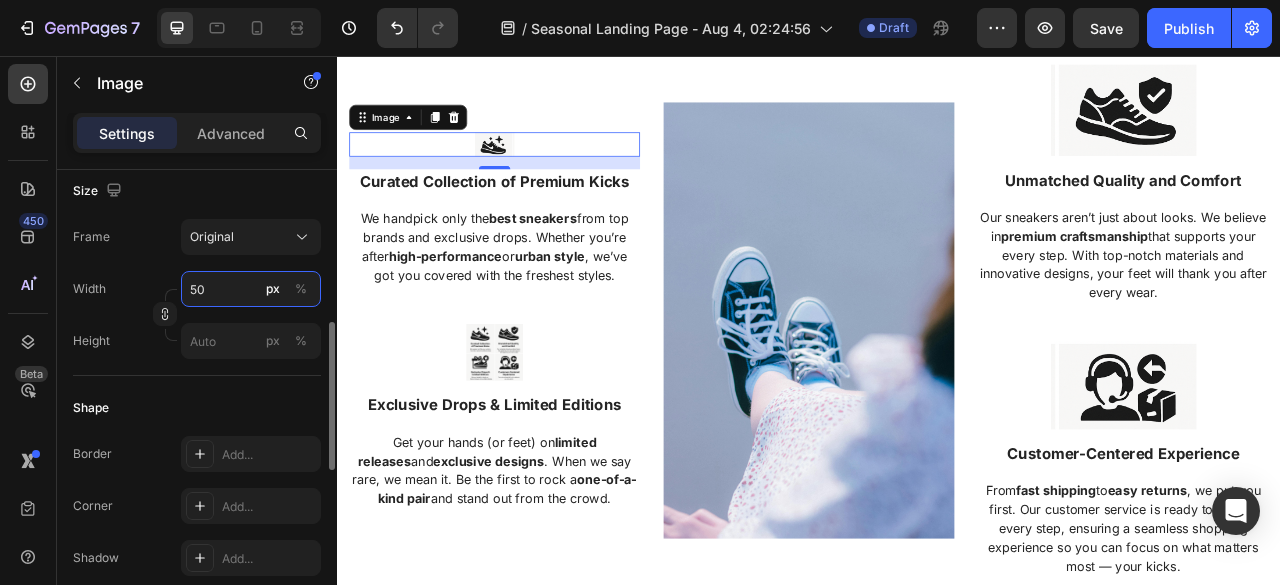 click on "50" at bounding box center (251, 289) 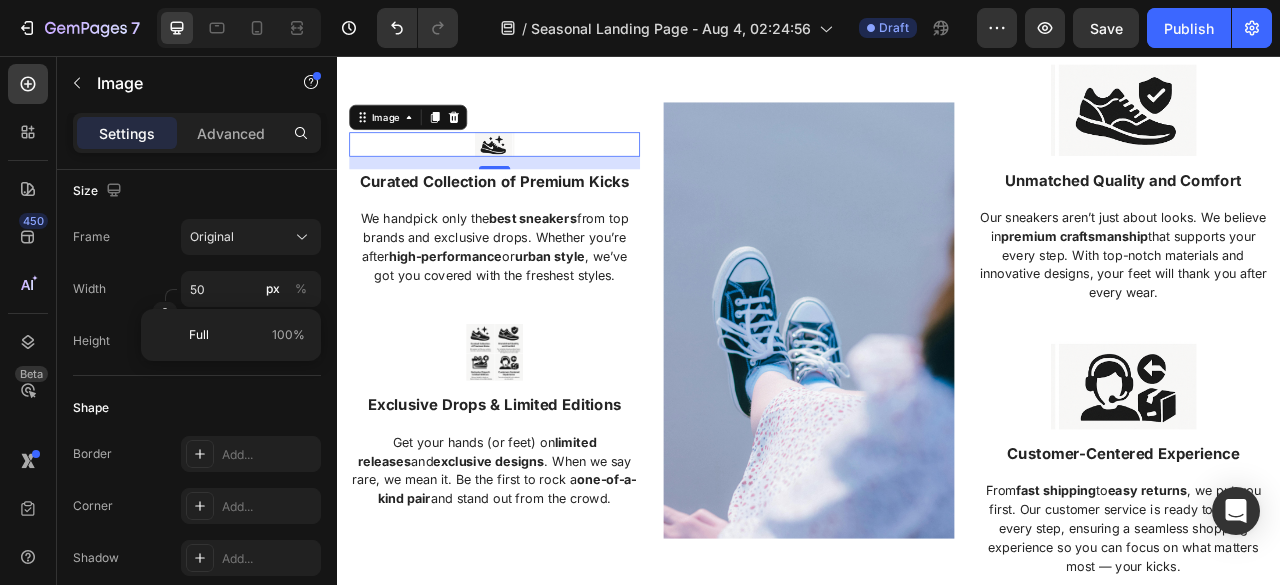 click on "Full 100%" 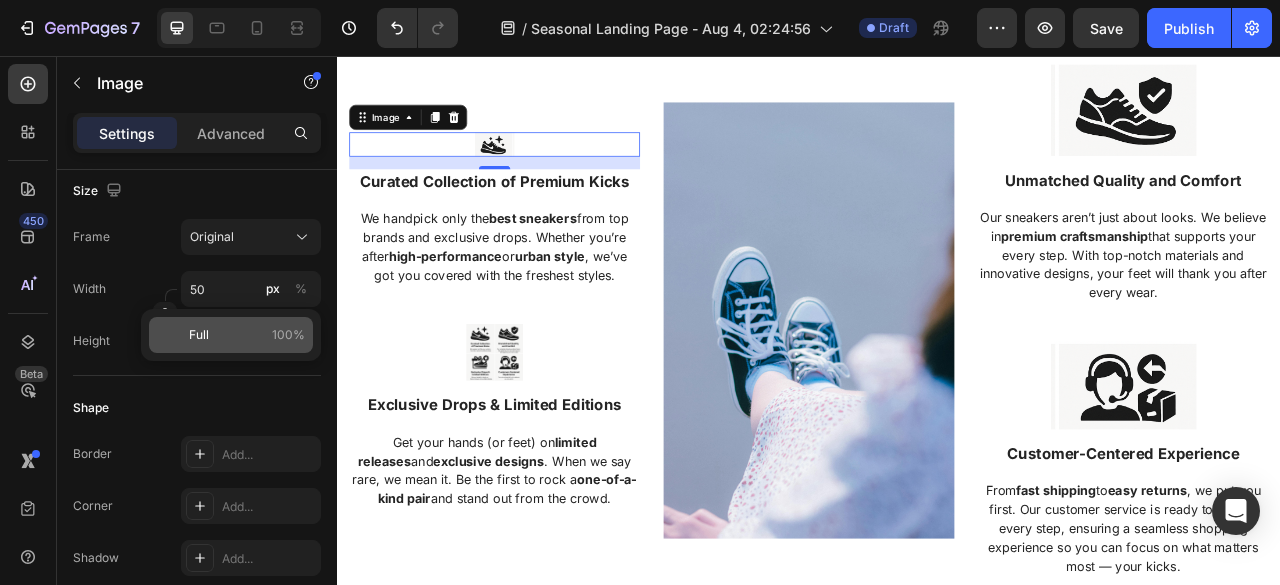 click on "Full" at bounding box center [199, 335] 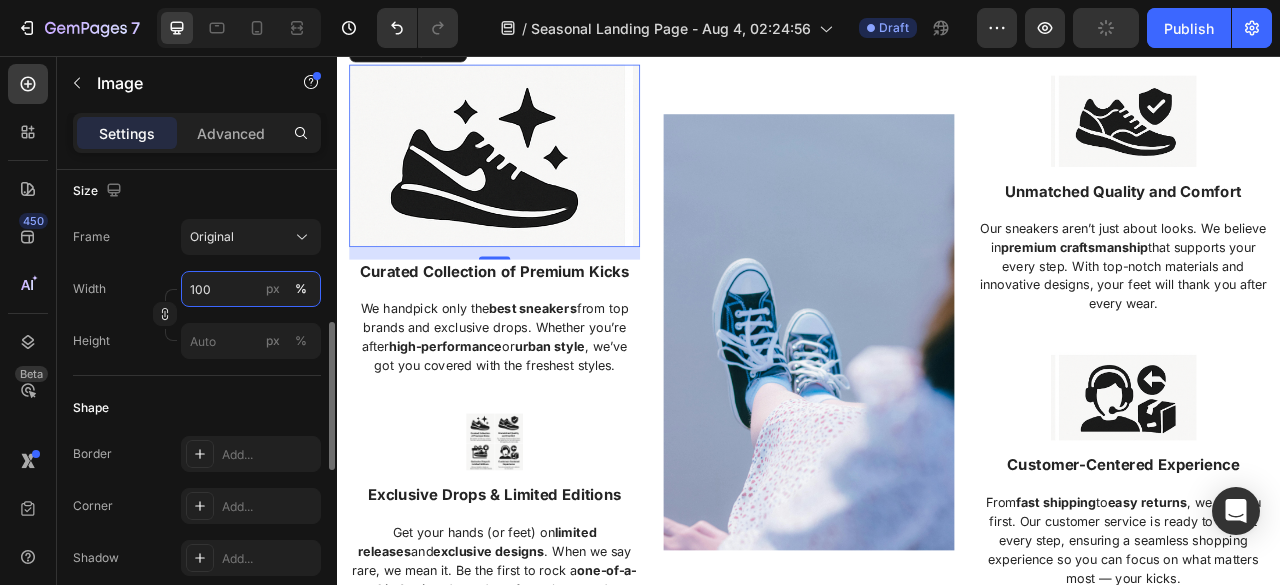 click on "100" at bounding box center (251, 289) 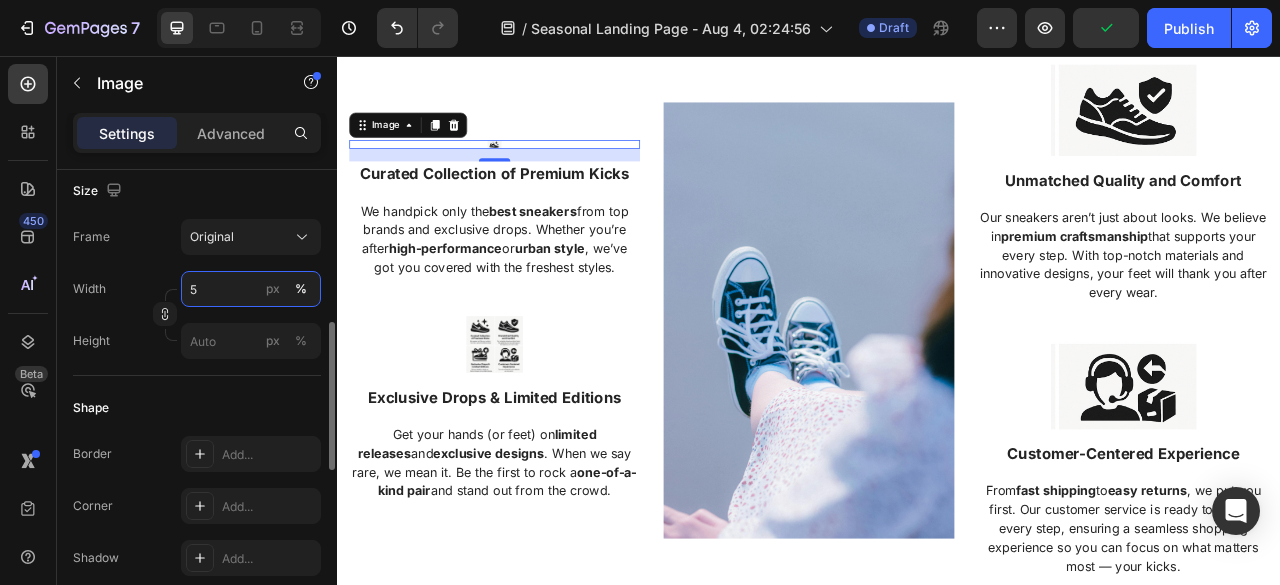 type on "50" 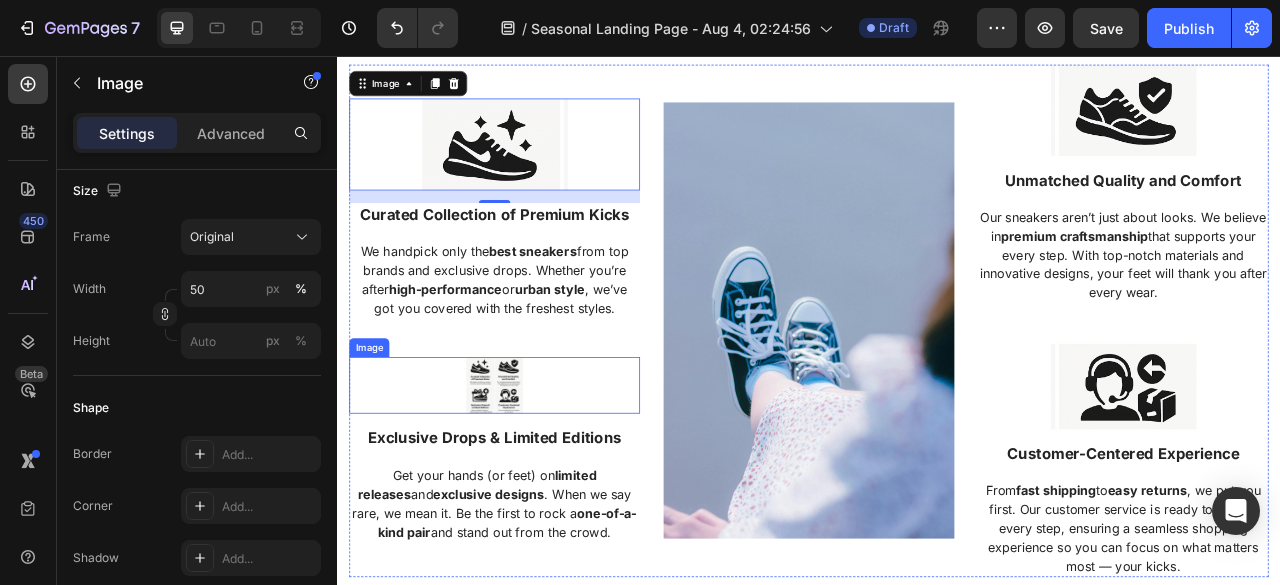 click at bounding box center (537, 475) 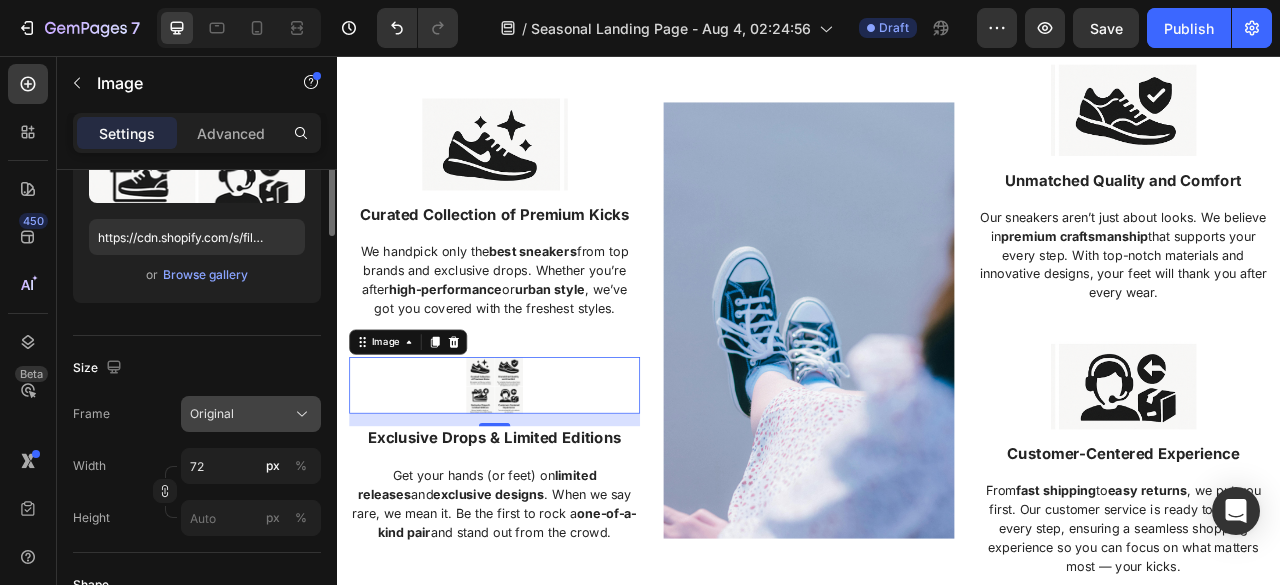 scroll, scrollTop: 174, scrollLeft: 0, axis: vertical 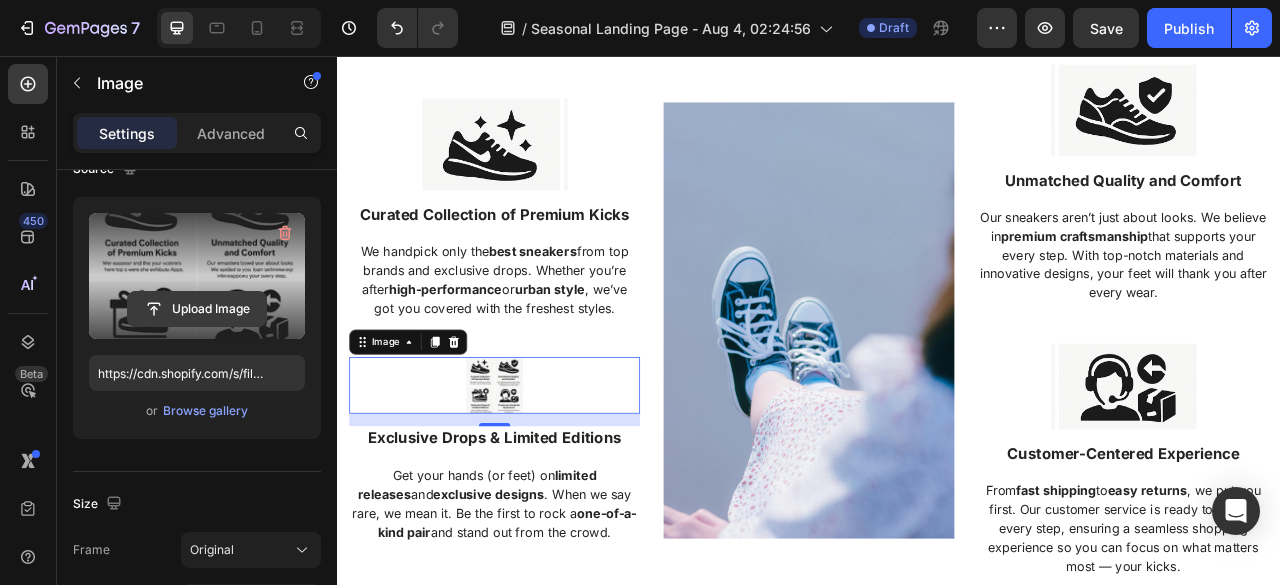 click 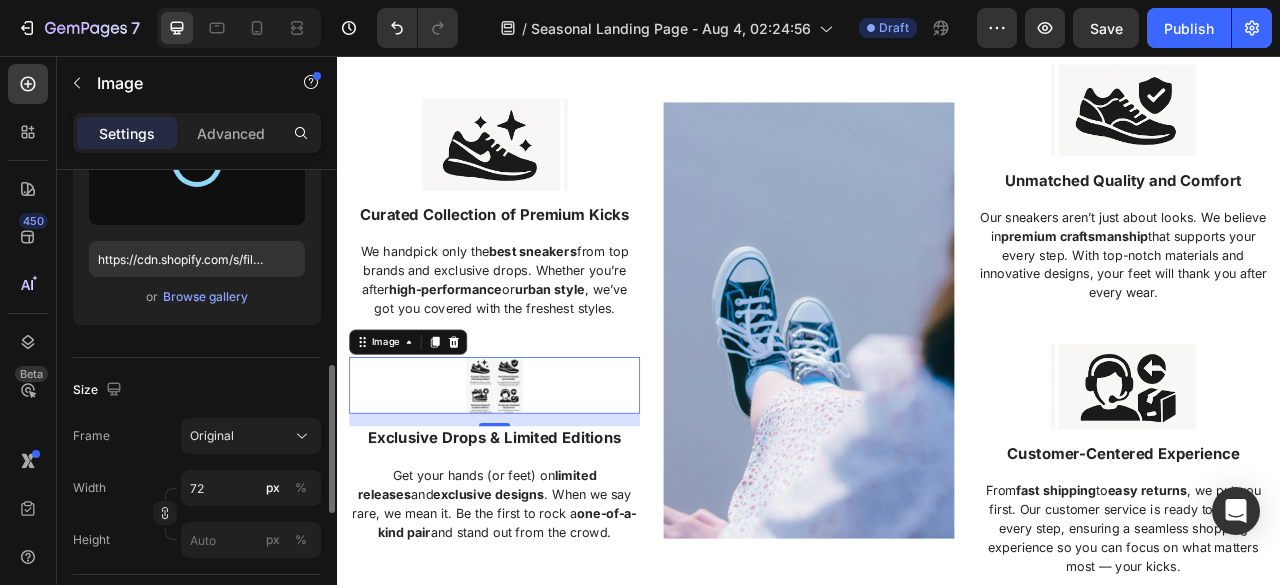 scroll, scrollTop: 374, scrollLeft: 0, axis: vertical 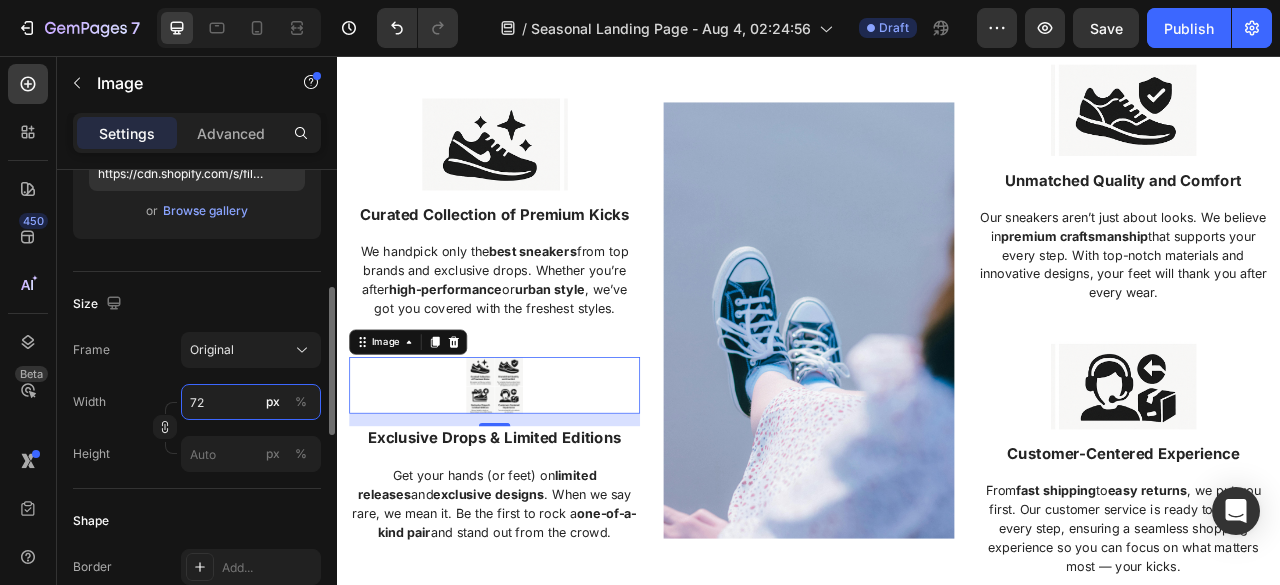 click on "72" at bounding box center [251, 402] 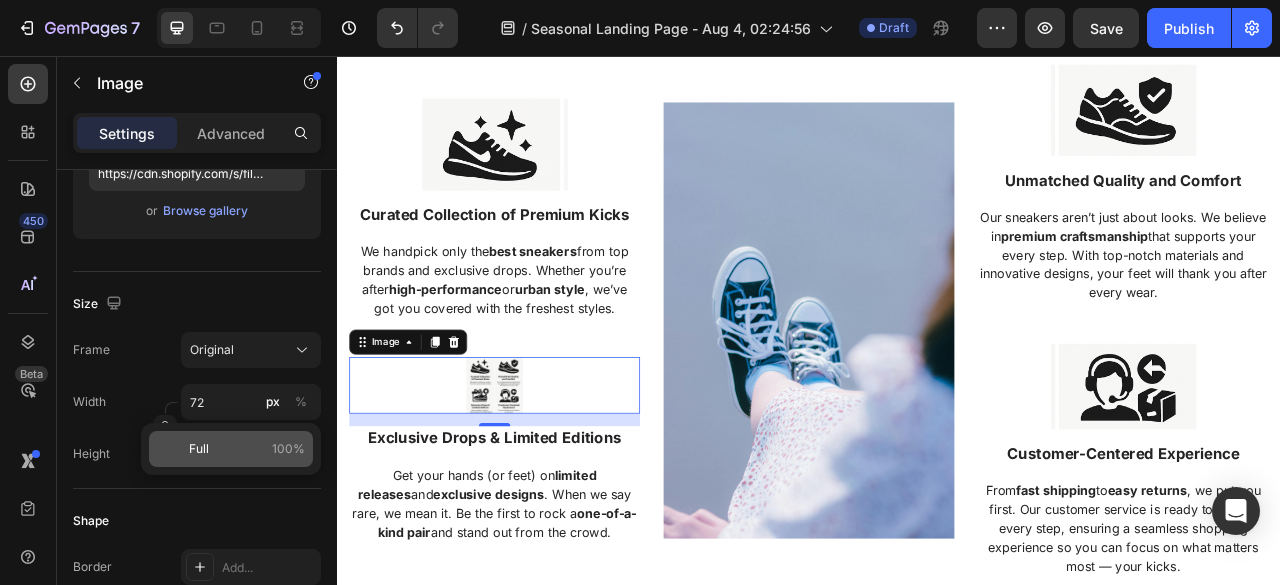 click on "Full 100%" 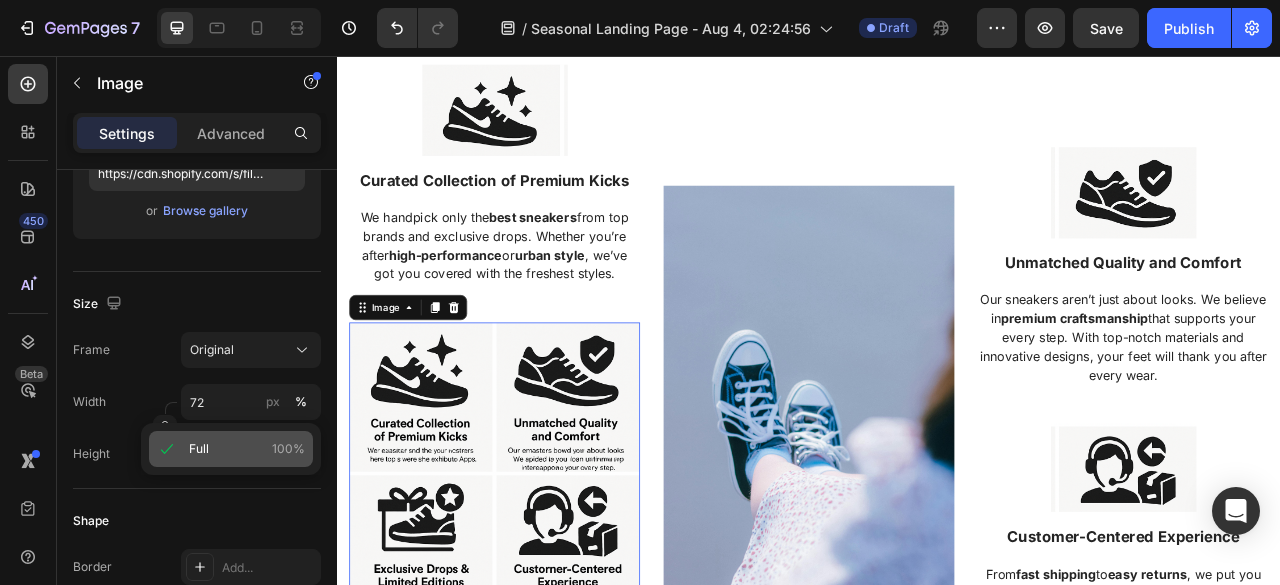 type on "100" 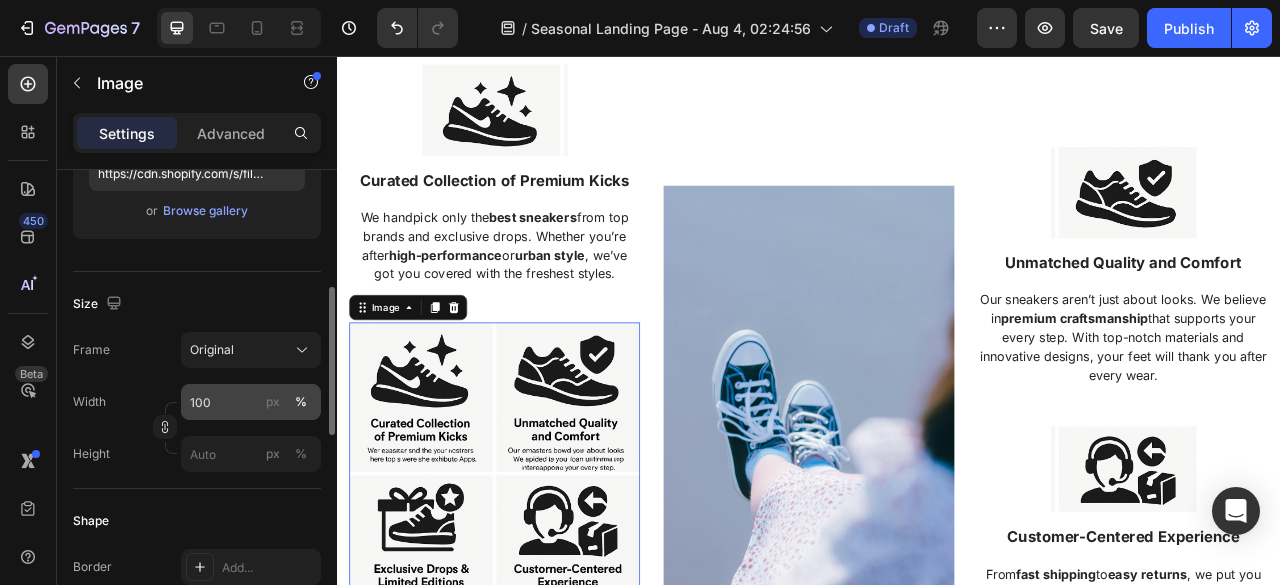 type on "https://cdn.shopify.com/s/files/1/0659/3580/2419/files/gempages_578384593917313724-2cba4ba4-6081-4c6c-bfb7-3abfae18baa0.png" 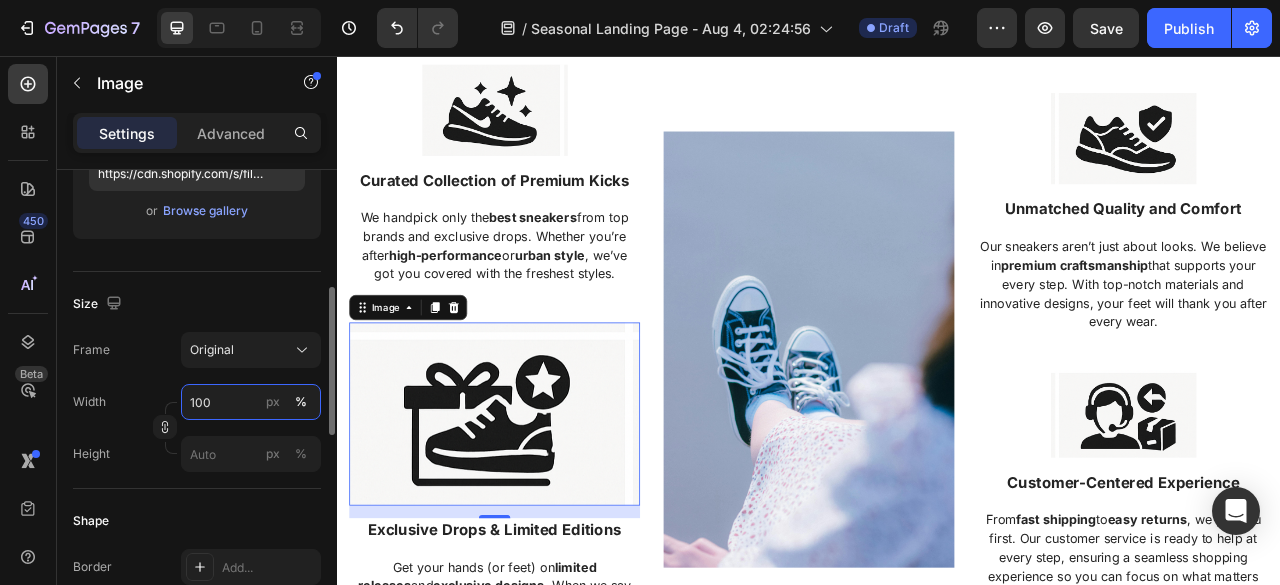 click on "100" at bounding box center (251, 402) 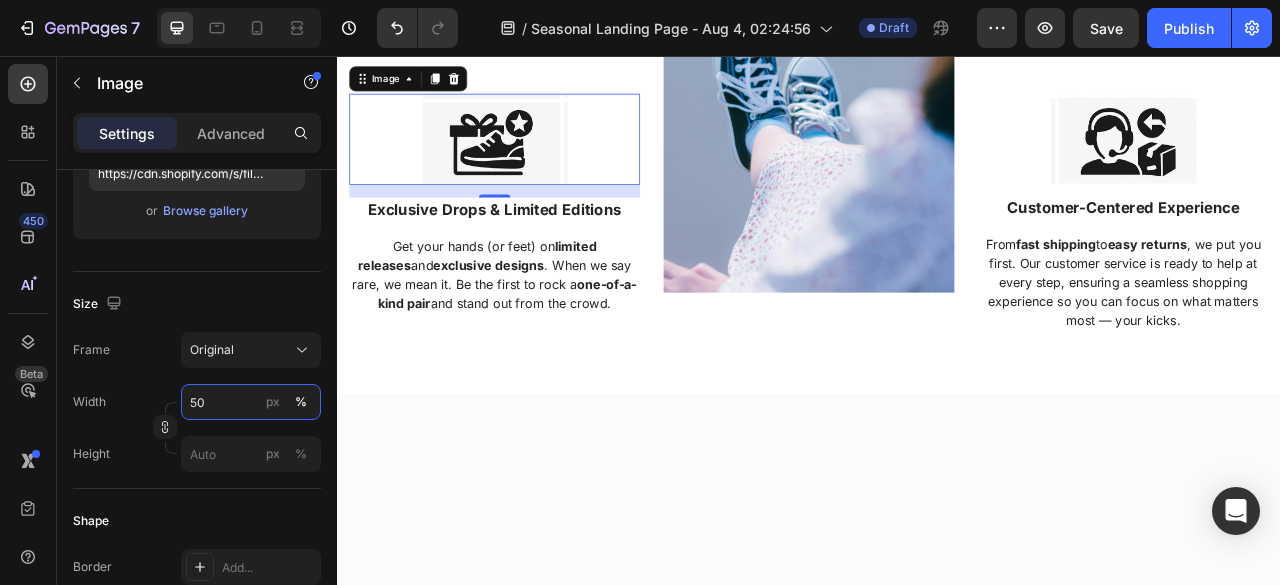scroll, scrollTop: 784, scrollLeft: 0, axis: vertical 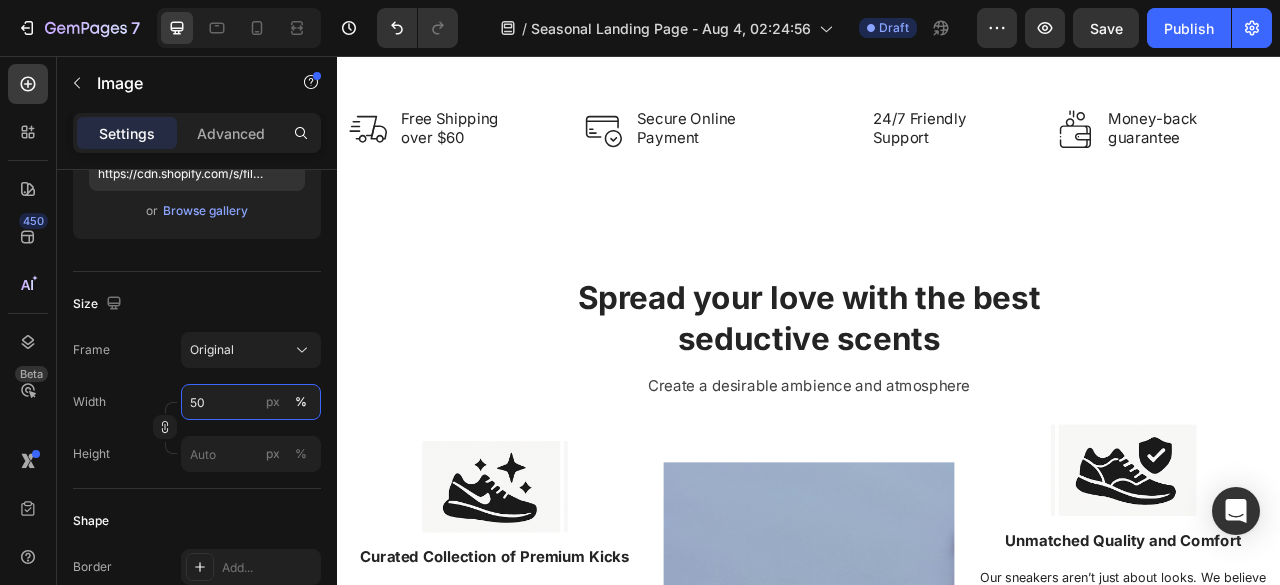 type on "50" 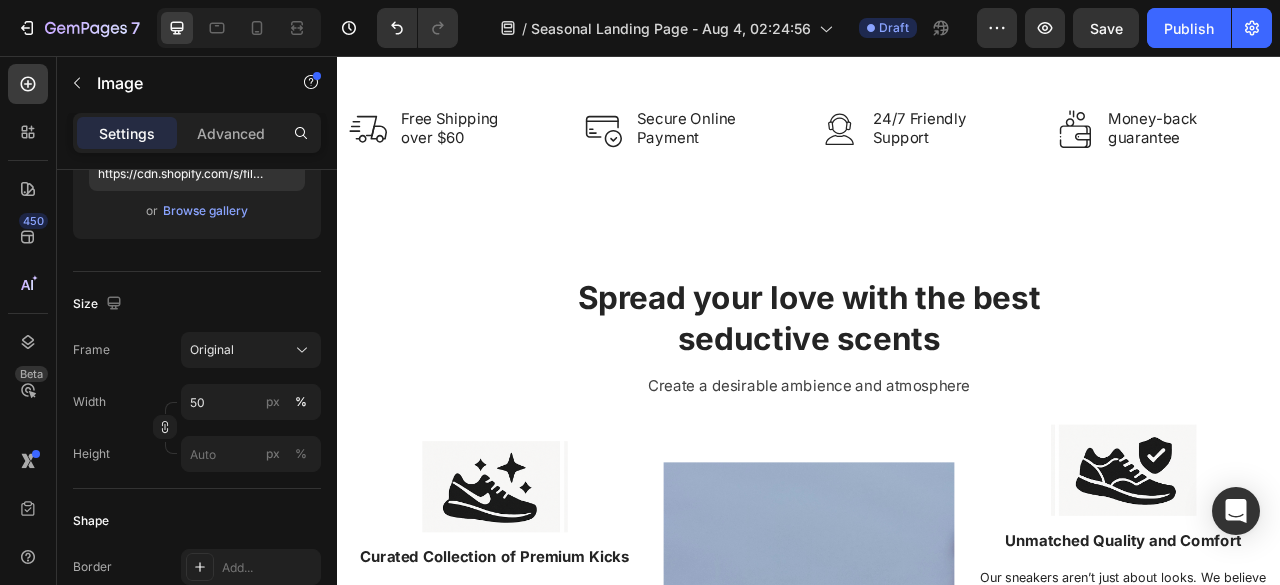 click on "Spread your love with the best seductive scents" at bounding box center [937, 390] 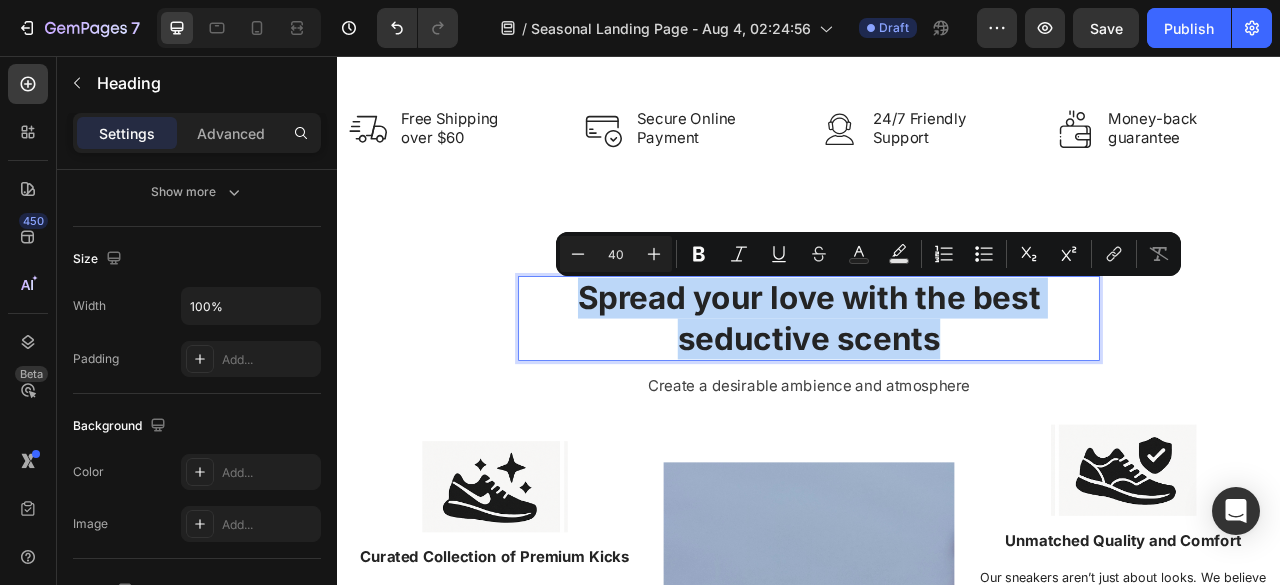 scroll, scrollTop: 0, scrollLeft: 0, axis: both 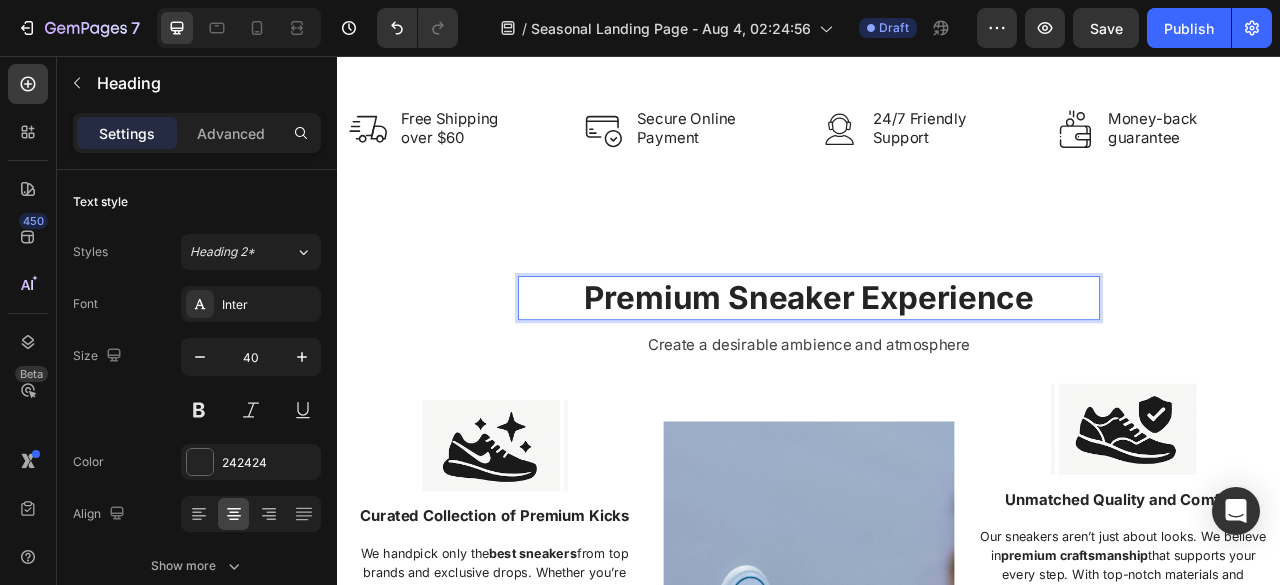 click on "Premium Sneaker Experience" at bounding box center (937, 364) 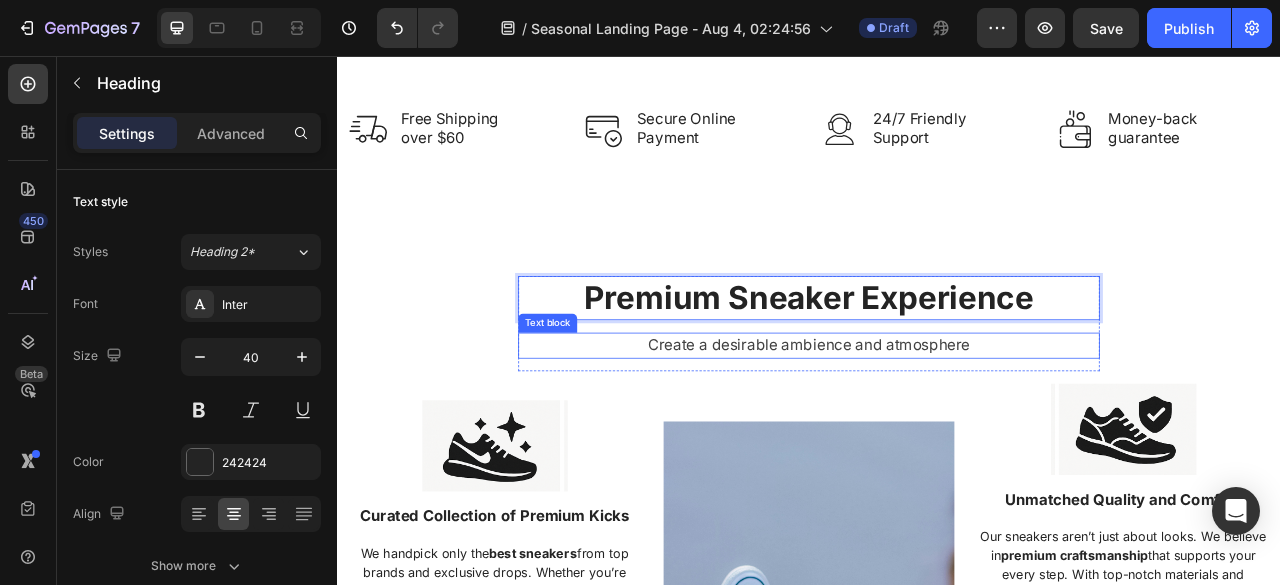 click on "Create a desirable ambience and atmosphere" at bounding box center [937, 424] 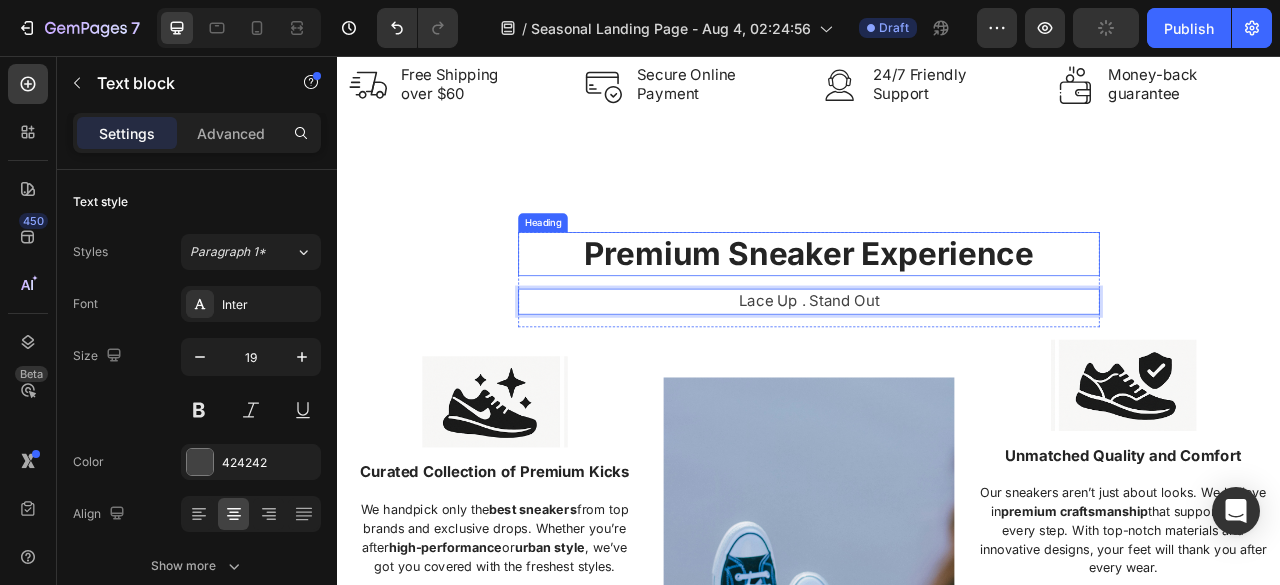 scroll, scrollTop: 842, scrollLeft: 0, axis: vertical 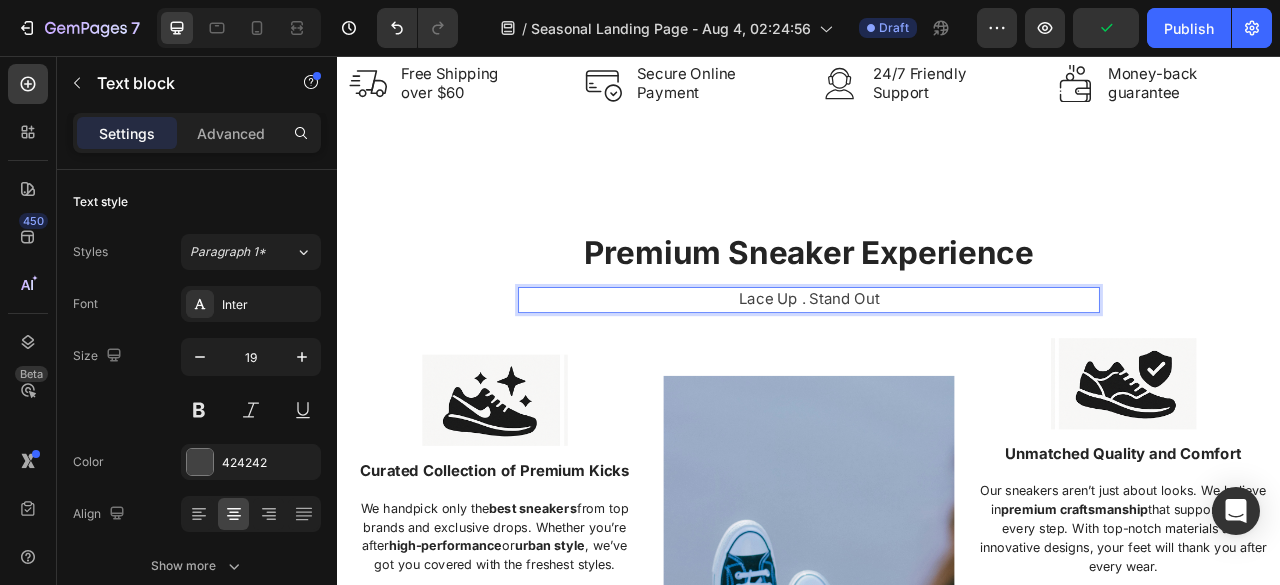click on "Lace Up . Stand Out" at bounding box center [937, 366] 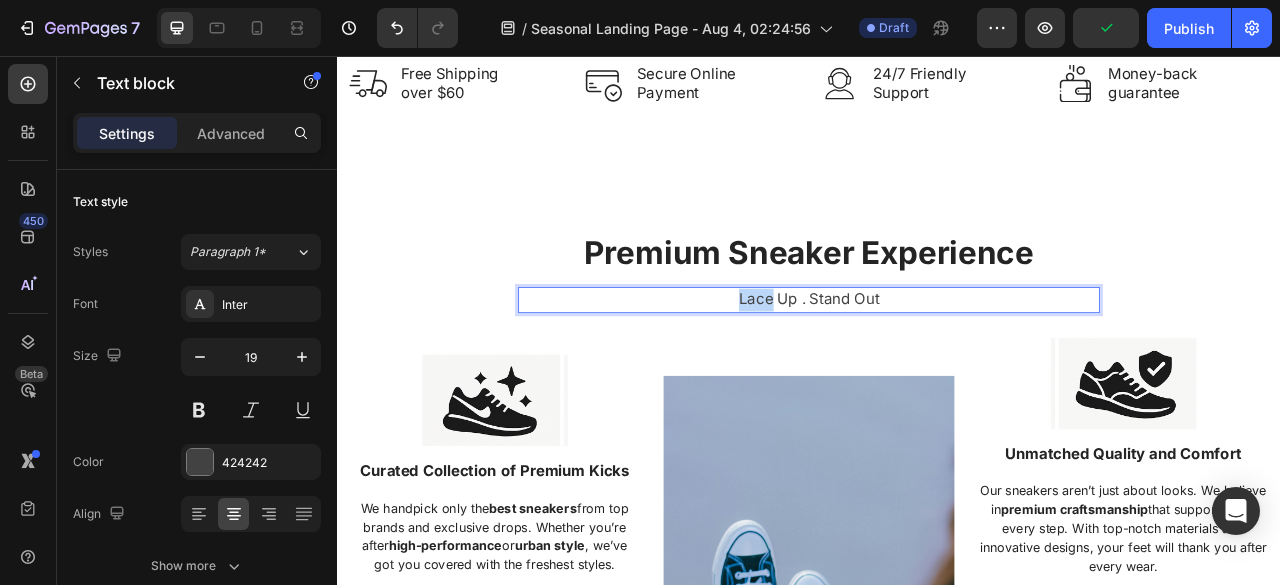 click on "Lace Up . Stand Out" at bounding box center (937, 366) 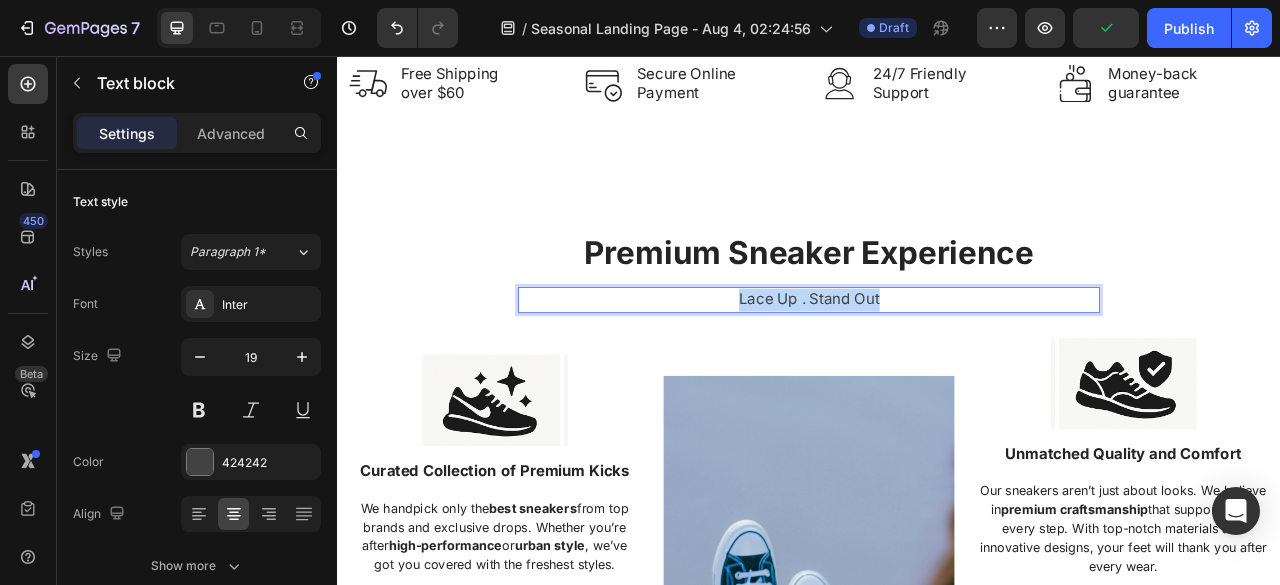 click on "Lace Up . Stand Out" at bounding box center (937, 366) 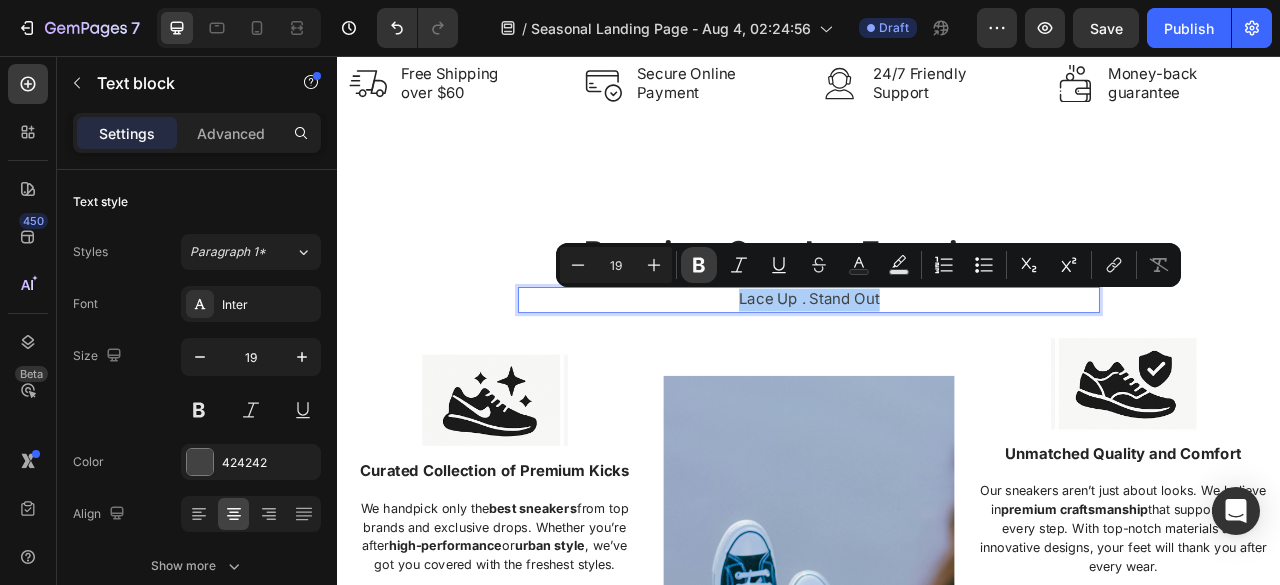 click 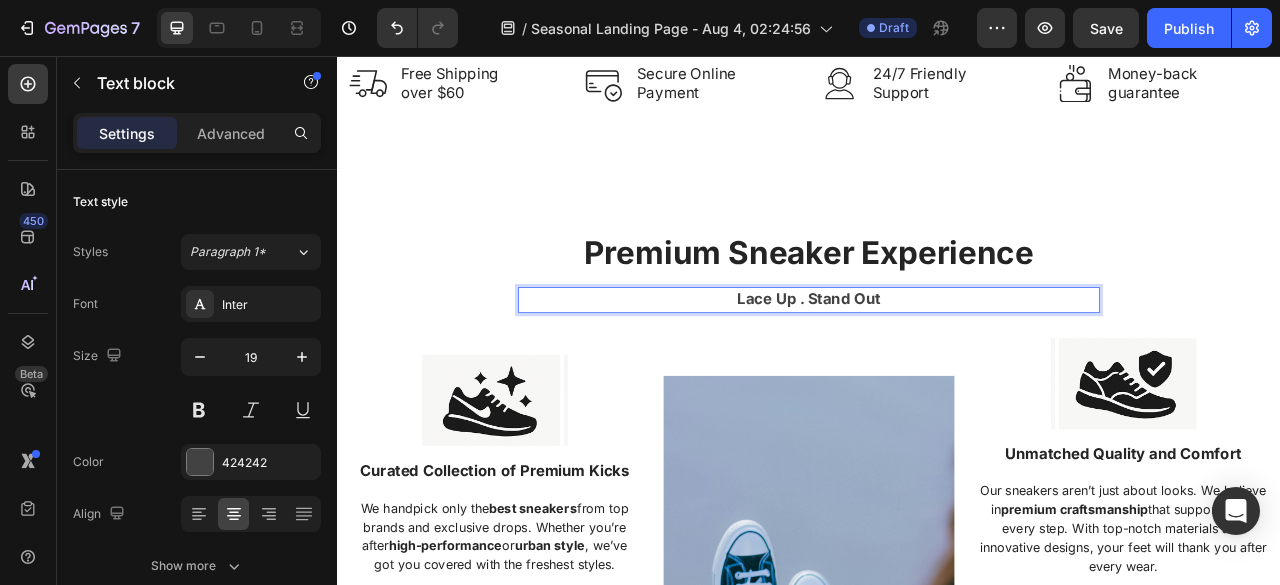 click on "Lace Up . Stand Out" at bounding box center [937, 365] 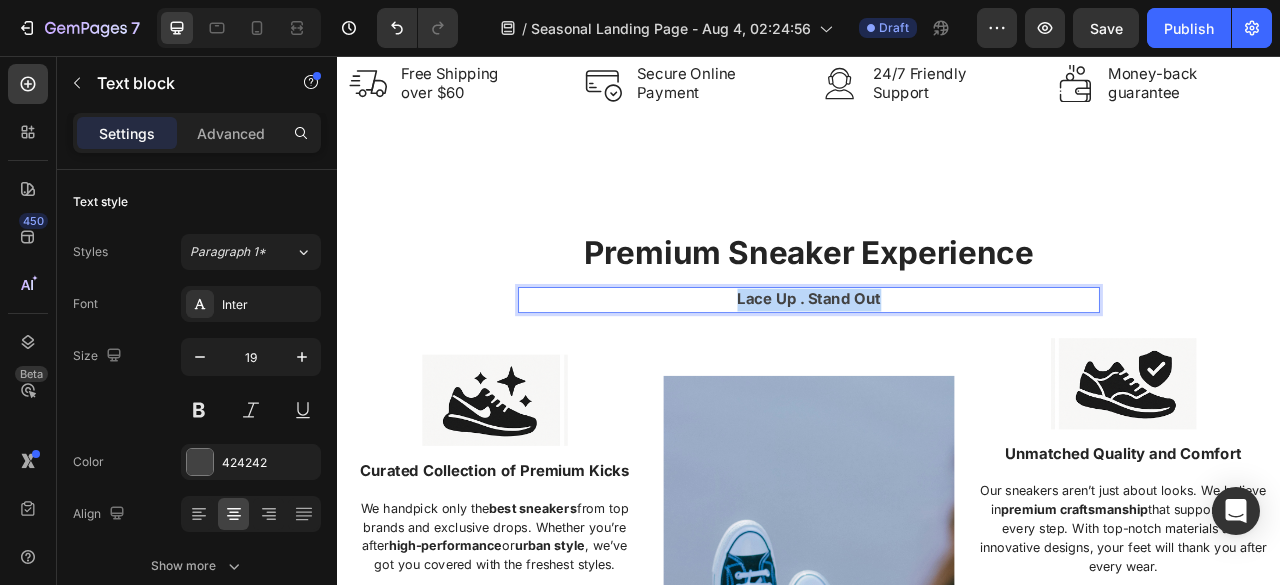 click on "Lace Up . Stand Out" at bounding box center (937, 365) 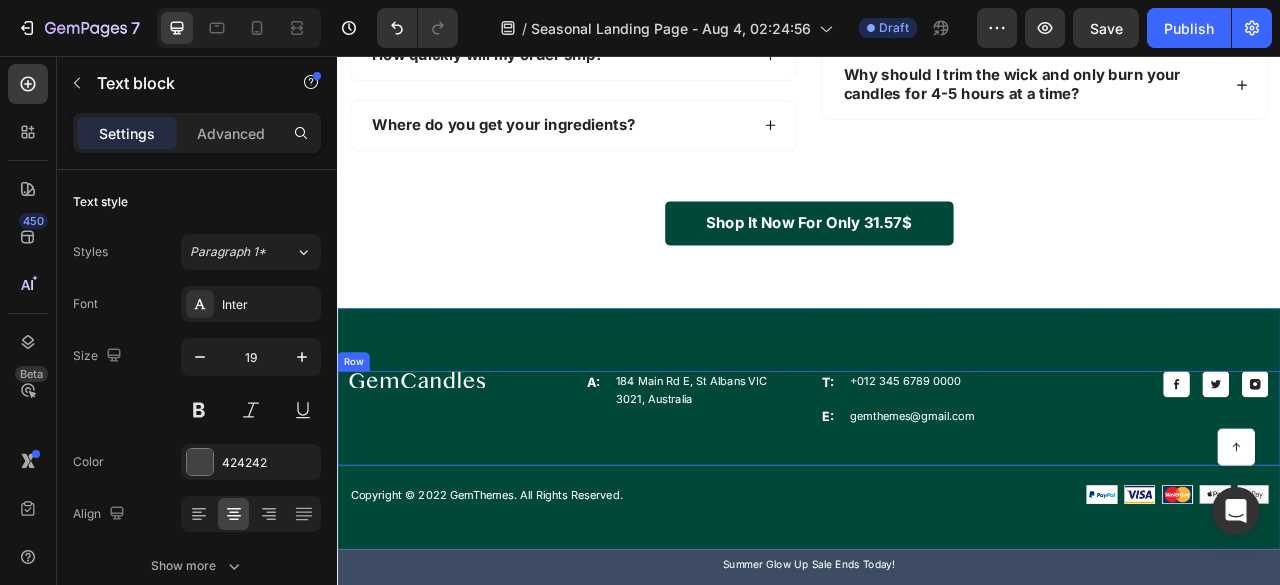 scroll, scrollTop: 3968, scrollLeft: 0, axis: vertical 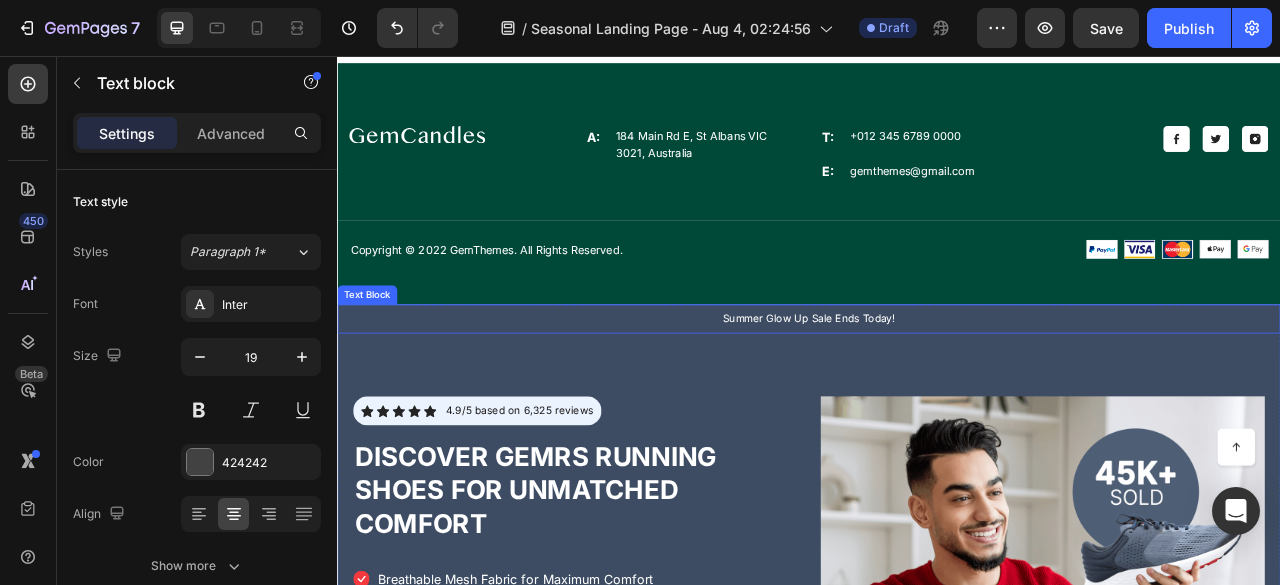 click on "Summer Glow Up Sale Ends Today!" at bounding box center [937, 390] 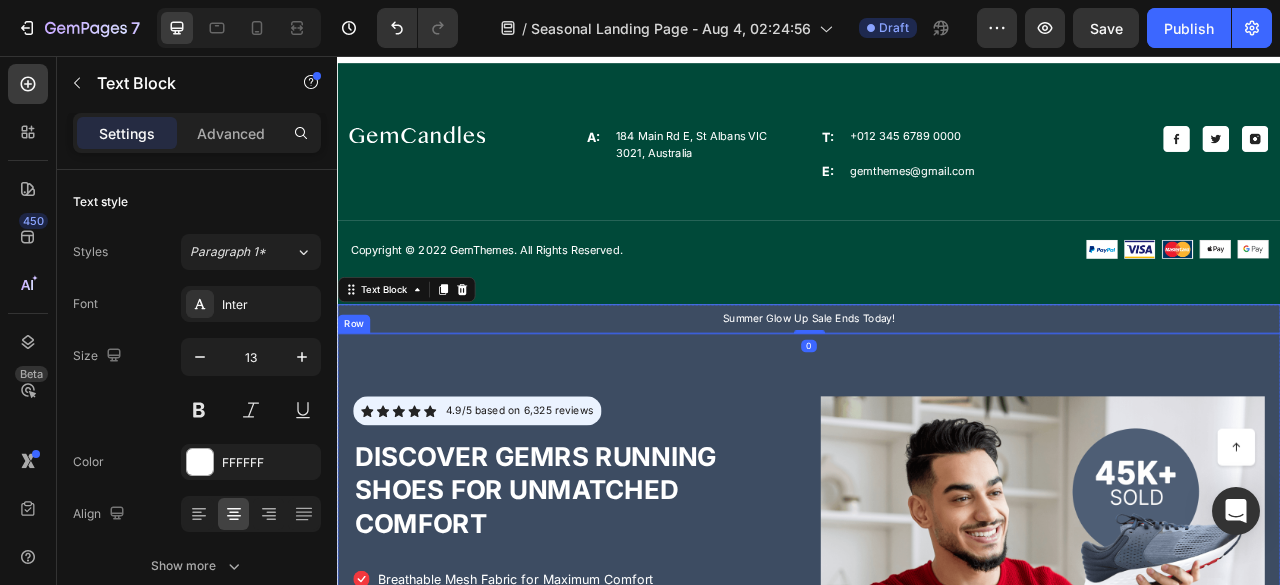 click on "Icon Icon Icon Icon Icon Icon List 4.9/5 based on 6,325 reviews Text Block Row Row Discover GEMRS Running Shoes for Unmatched Comfort Heading
Breathable Mesh Fabric for Maximum Comfort
Cushioned Insole for Superior Shock Absorption
Non-Slip Rubber Outsole for Enhanced Traction Item List
Shop Now Button
60-day money-back guarantee included Item List Row As Seen On: Text Block Image Image Image Image Row Row Image Row" at bounding box center (937, 762) 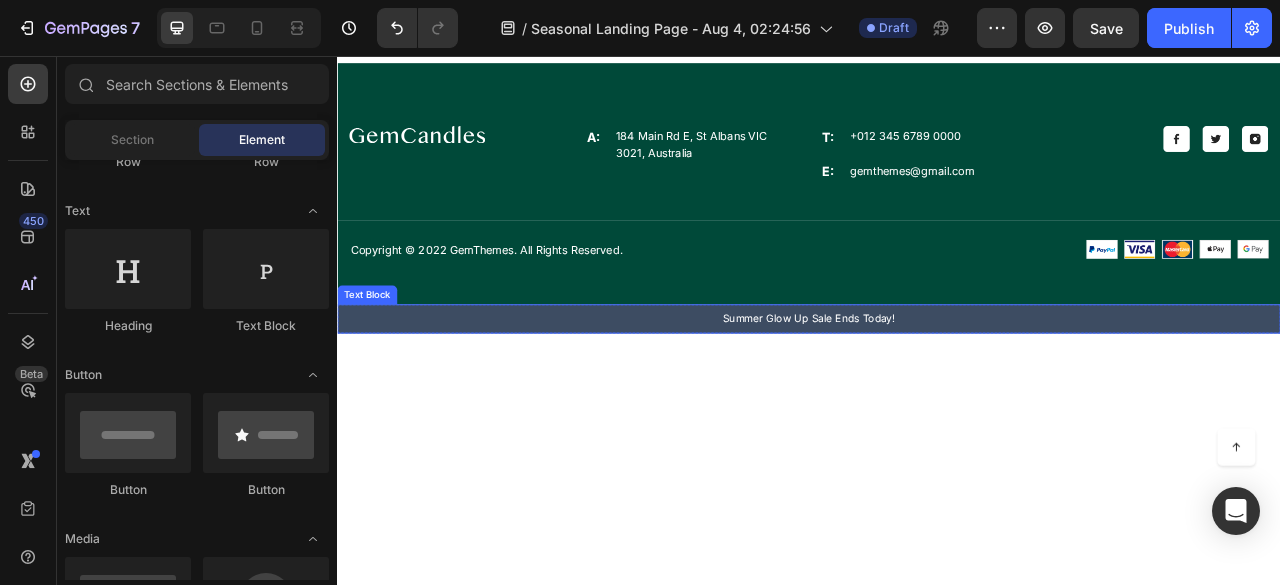 click on "Summer Glow Up Sale Ends Today!" at bounding box center (937, 390) 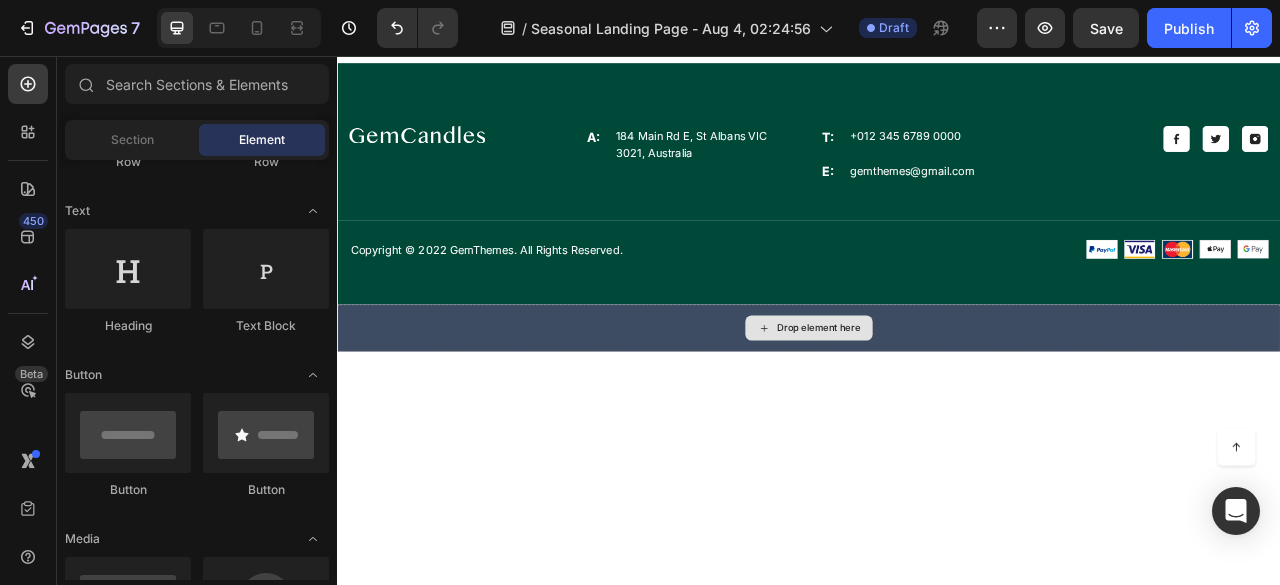 click on "Drop element here" at bounding box center (937, 402) 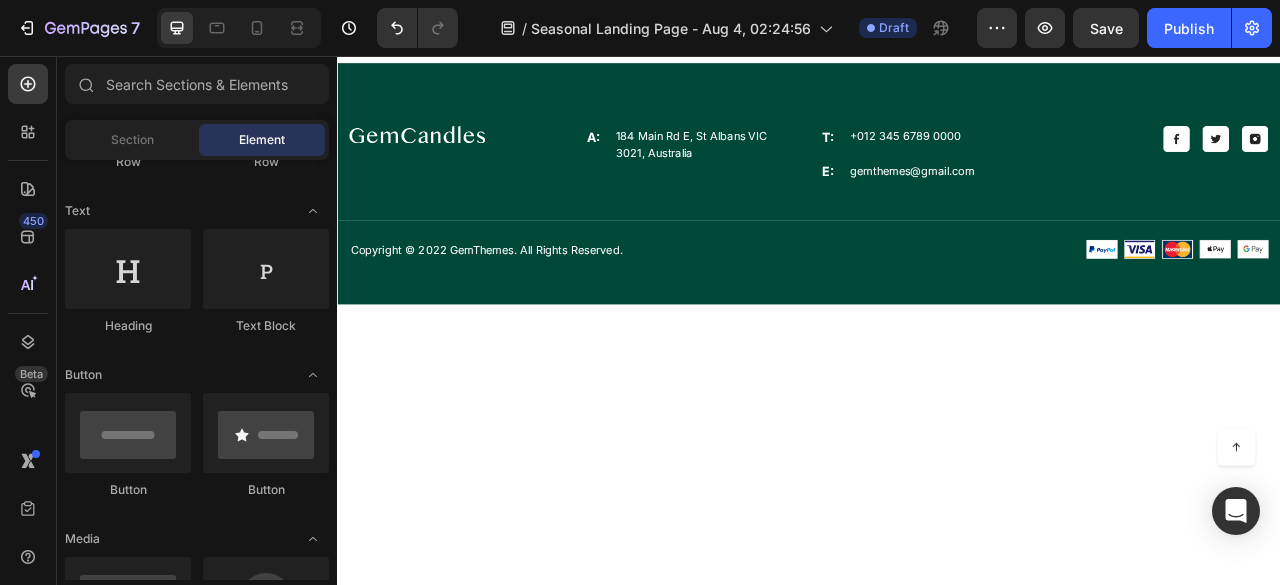 click at bounding box center (937, 1682) 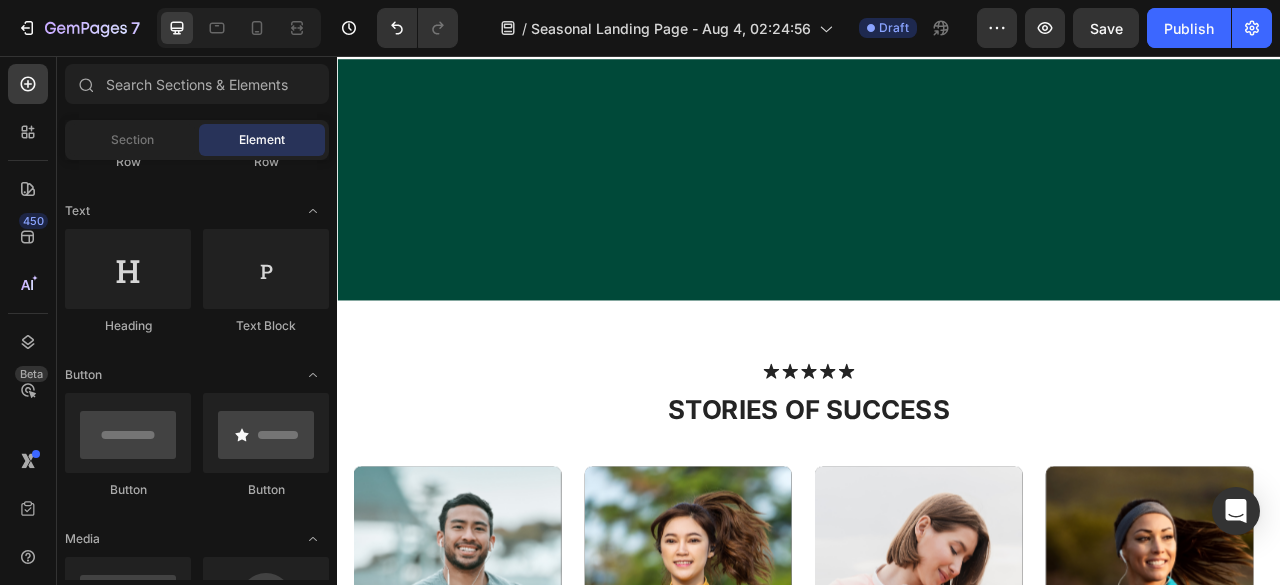 scroll, scrollTop: 4440, scrollLeft: 0, axis: vertical 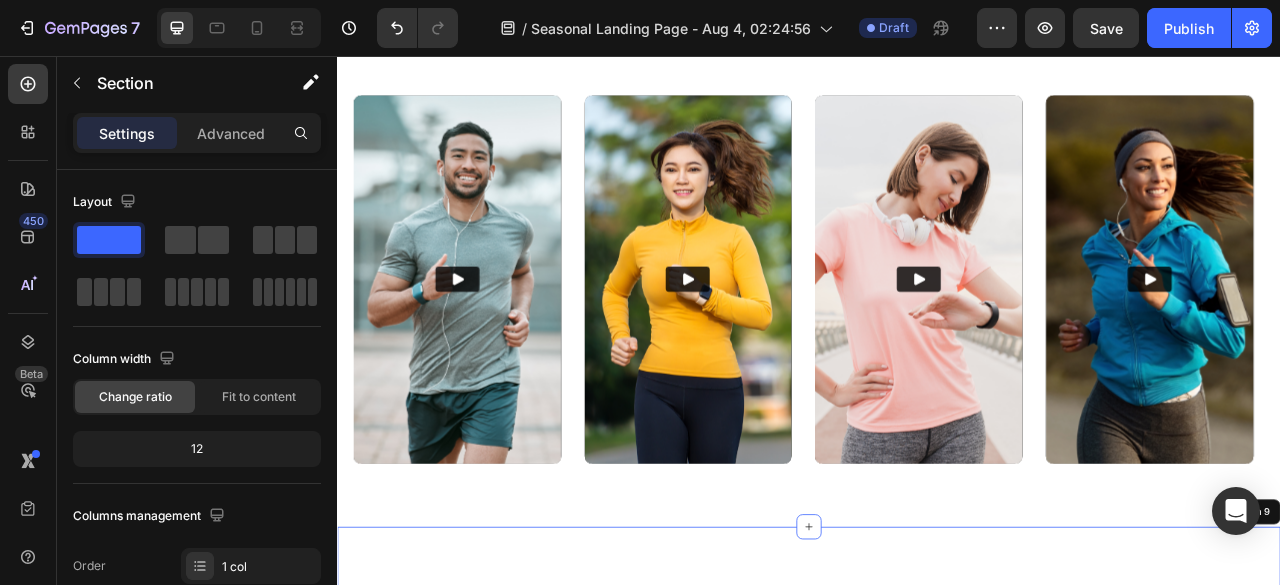 click on "Icon
Icon
Icon
Icon
Icon Icon List stories of Success Heading" at bounding box center [937, 40] 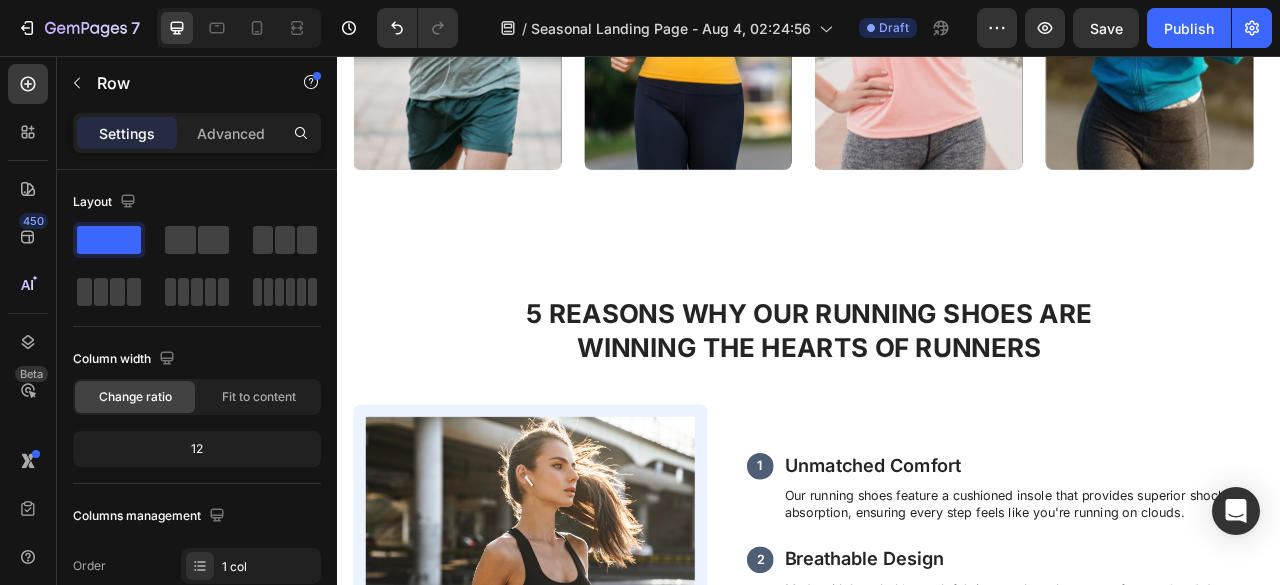 scroll, scrollTop: 4638, scrollLeft: 0, axis: vertical 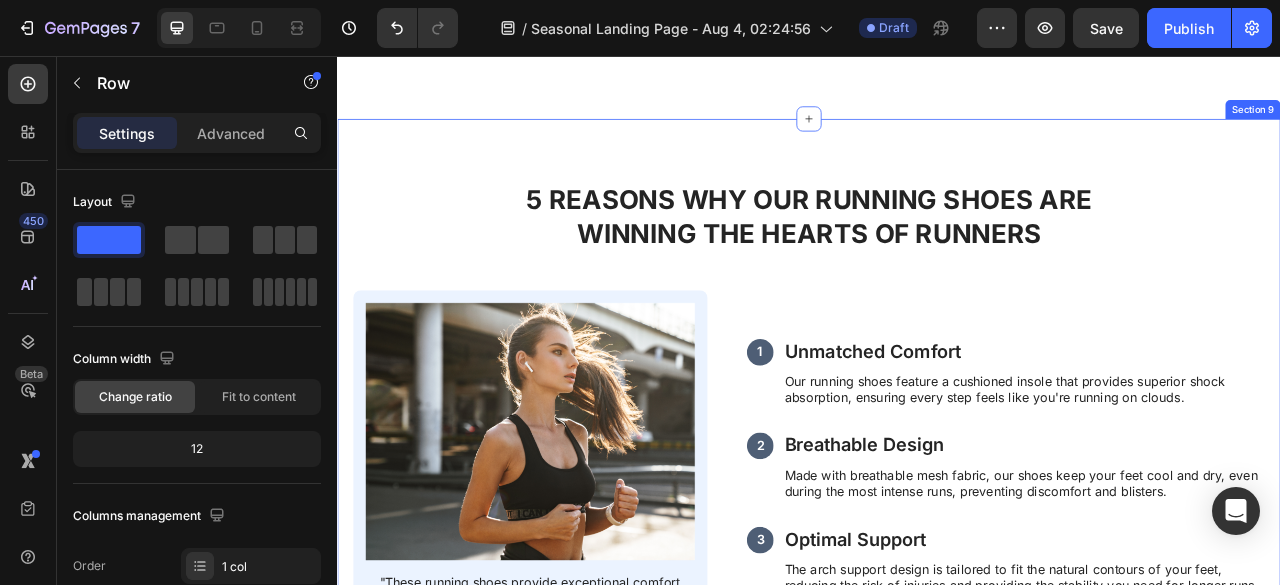 click on "5 Reasons Why Our Running Shoes Are Winning the Hearts of Runners Heading Row Image "These running shoes provide exceptional comfort and support, making every run a joy and helping to improve my overall performance." Text Block Row 1 Text Block Unmatched Comfort Heading Our running shoes feature a cushioned insole that provides superior shock absorption, ensuring every step feels like you're running on clouds. Text Block Row 2 Text Block Breathable Design Heading Made with breathable mesh fabric, our shoes keep your feet cool and dry, even during the most intense runs, preventing discomfort and blisters. Text Block Row 3 Text Block Optimal Support Heading The arch support design is tailored to fit the natural contours of your feet, reducing the risk of injuries and providing the stability you need for longer runs. Text Block Row Row 4 Text Block Enhanced Traction Heading Text Block Row 5 Text Block Lightweight Construction Heading Text Block Row Row Image Row Text Block
Shop Now Button Text Block Row" at bounding box center (937, 736) 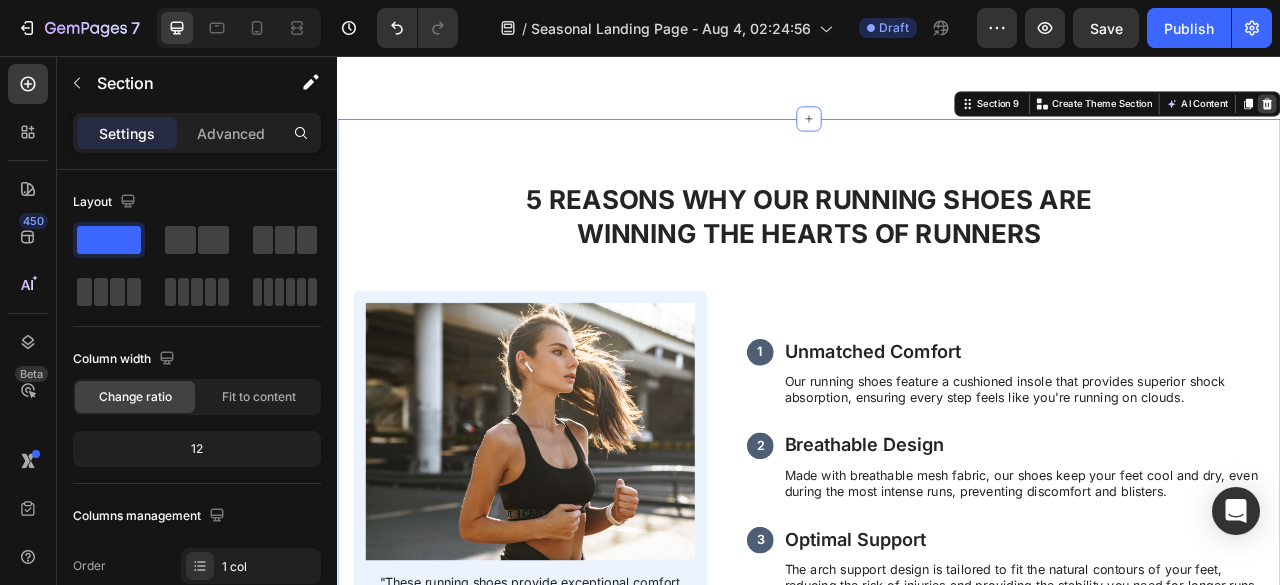 click 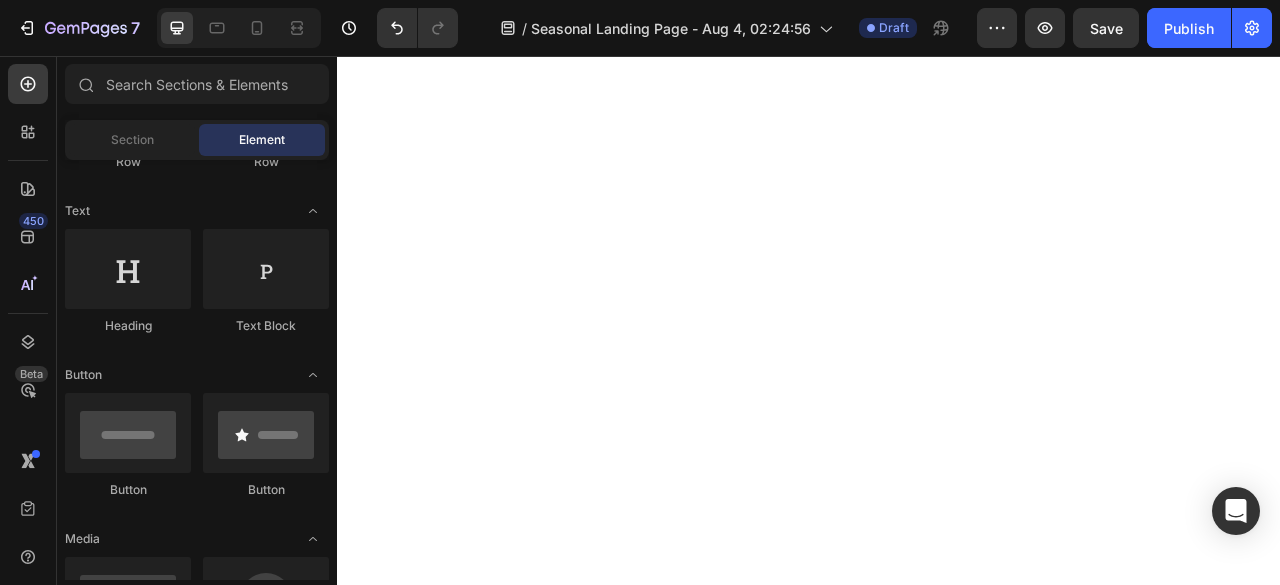 click on "Icon
Icon
Icon
Icon
Icon" at bounding box center (937, -213) 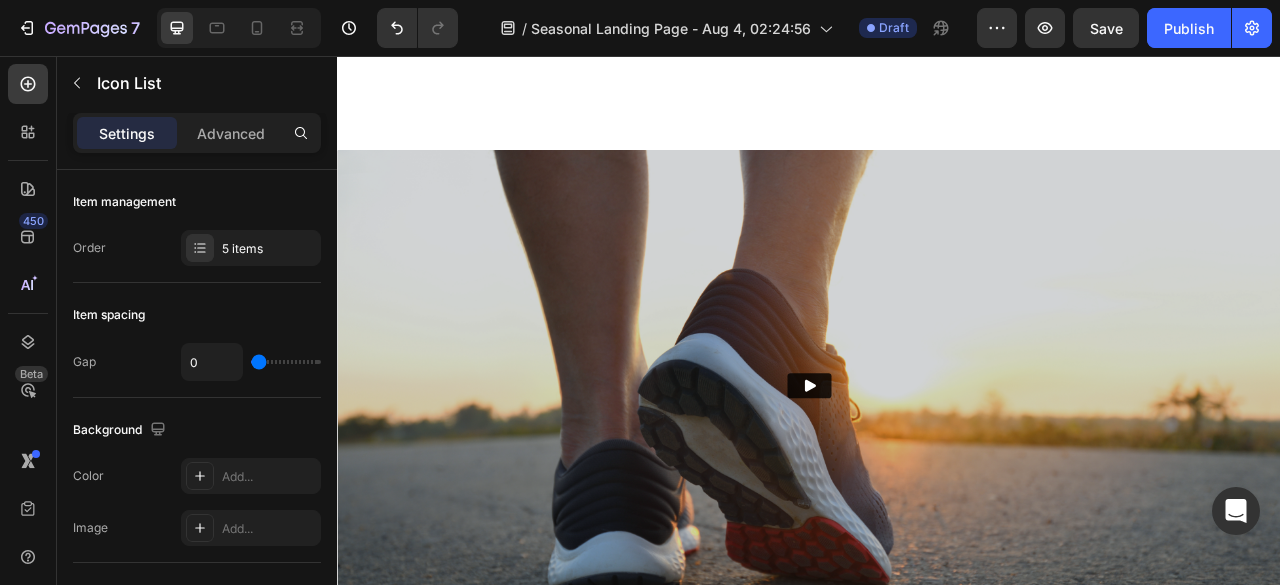scroll, scrollTop: 4148, scrollLeft: 0, axis: vertical 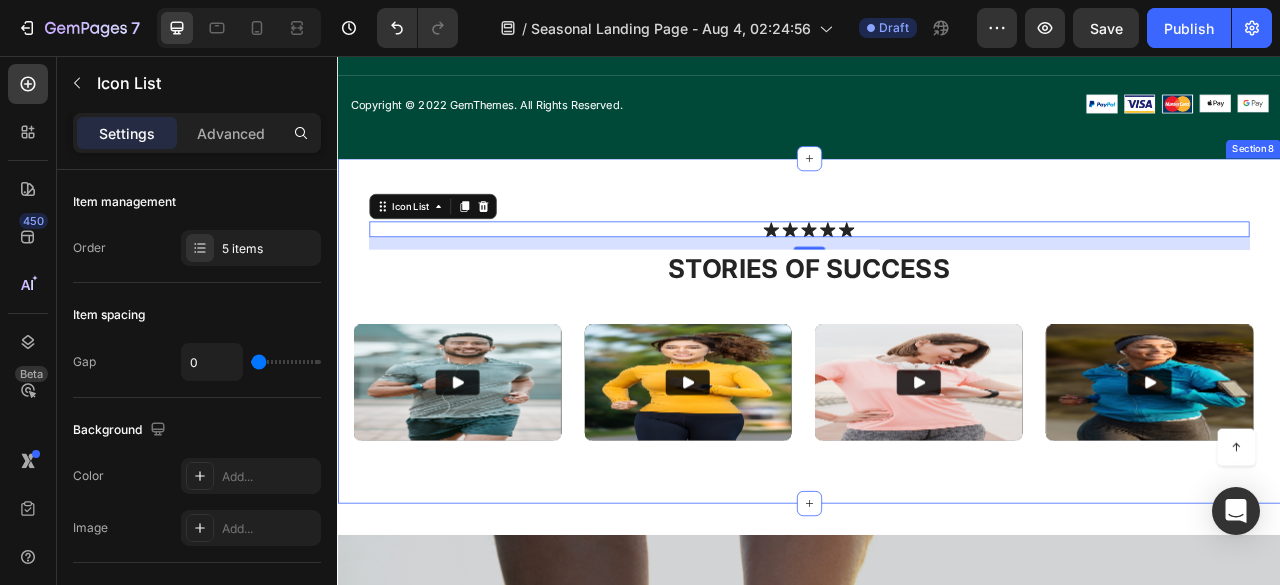 click on "Icon
Icon
Icon
Icon
Icon Icon List   16 stories of Success Heading Row Video Video Video Video Carousel Row Section 8" at bounding box center [937, 406] 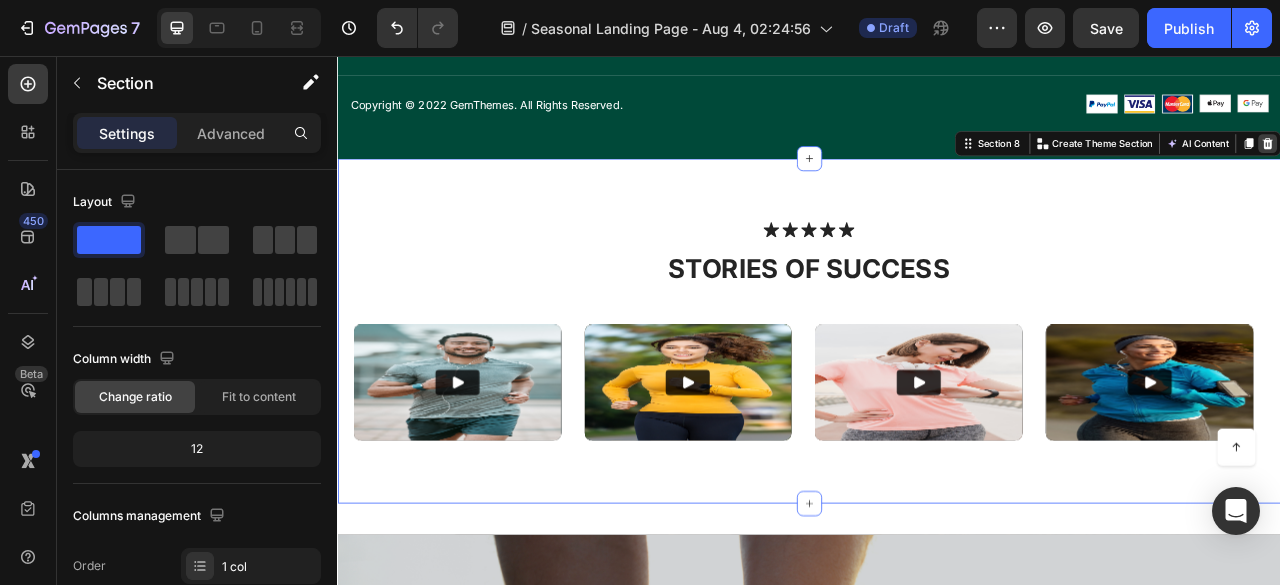 click 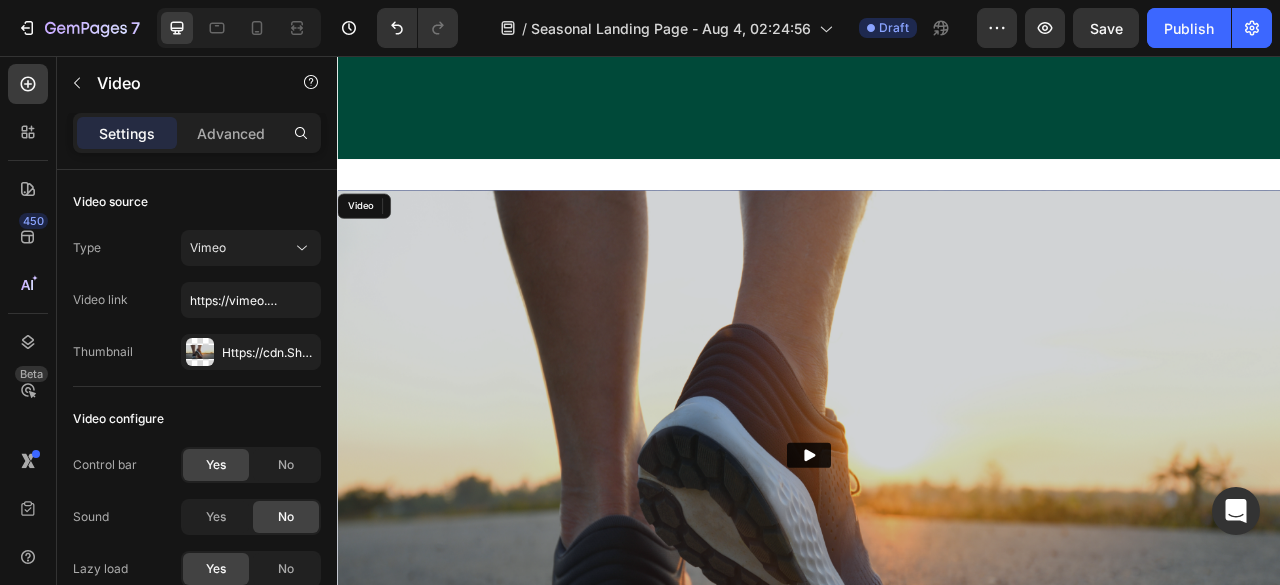 click at bounding box center [937, 564] 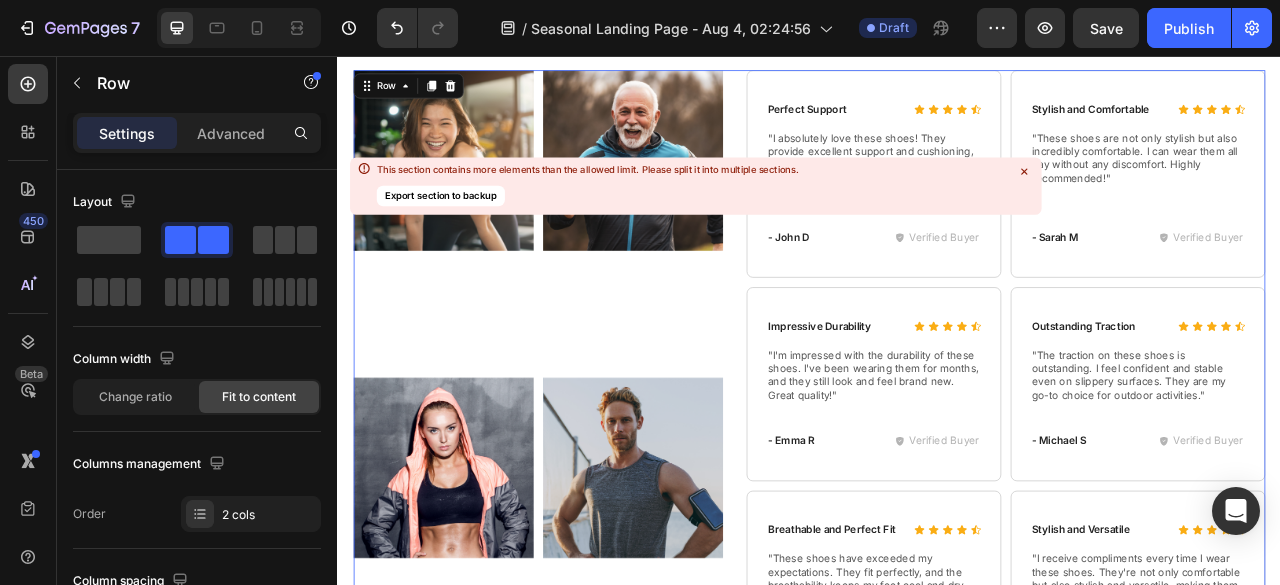scroll, scrollTop: 6670, scrollLeft: 0, axis: vertical 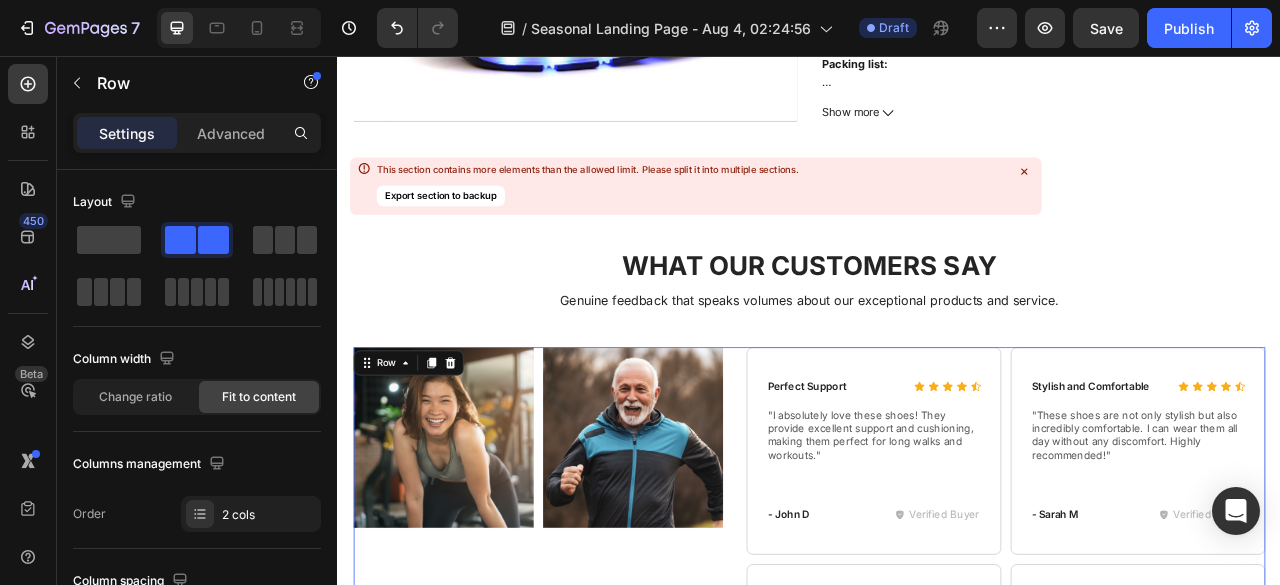 click on "This section contains more elements than the allowed limit. Please split it into multiple sections.  Export section to backup" at bounding box center [587, 185] 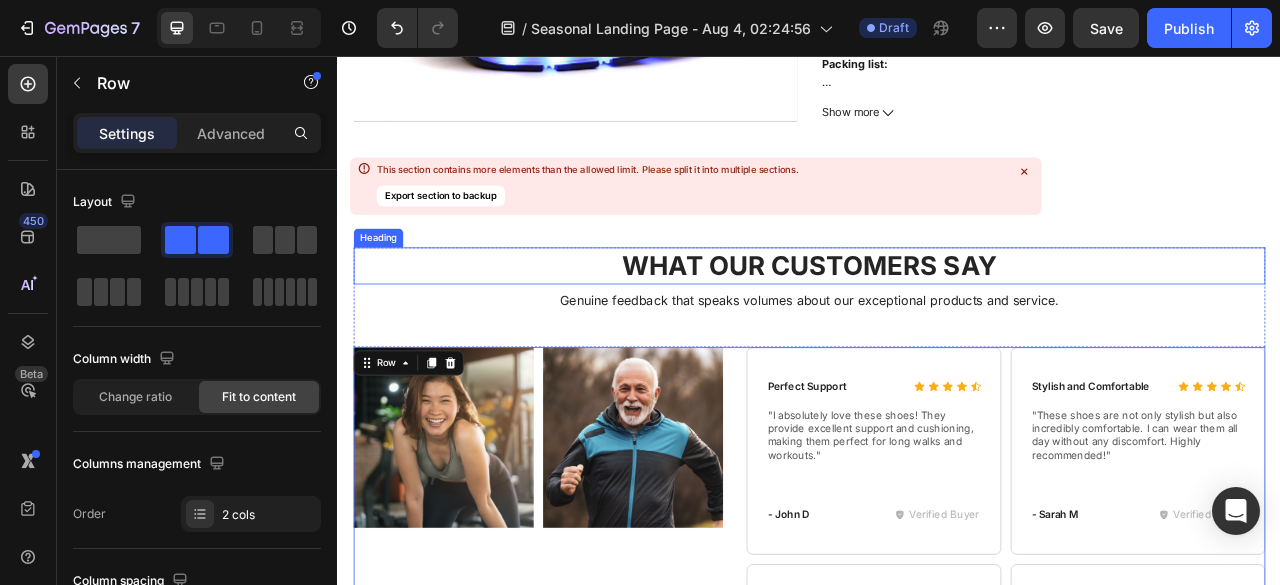click on "What Our Customers Say" at bounding box center [937, 322] 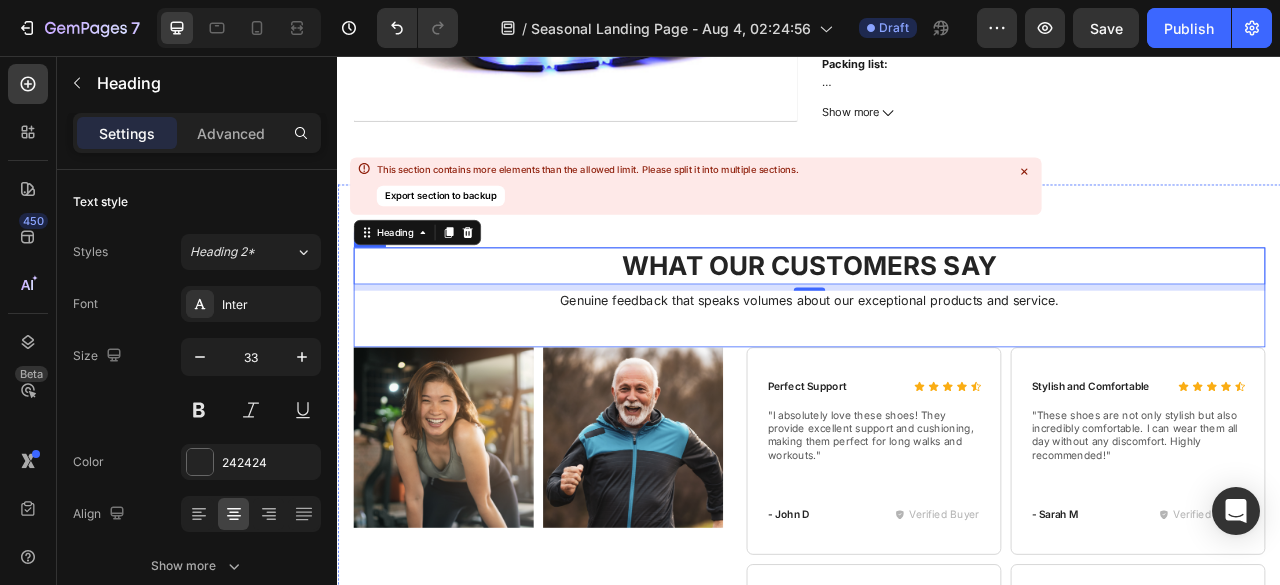 click on "What Our Customers Say Heading   8 Genuine feedback that speaks volumes about our exceptional products and service. Text Block" at bounding box center [937, 363] 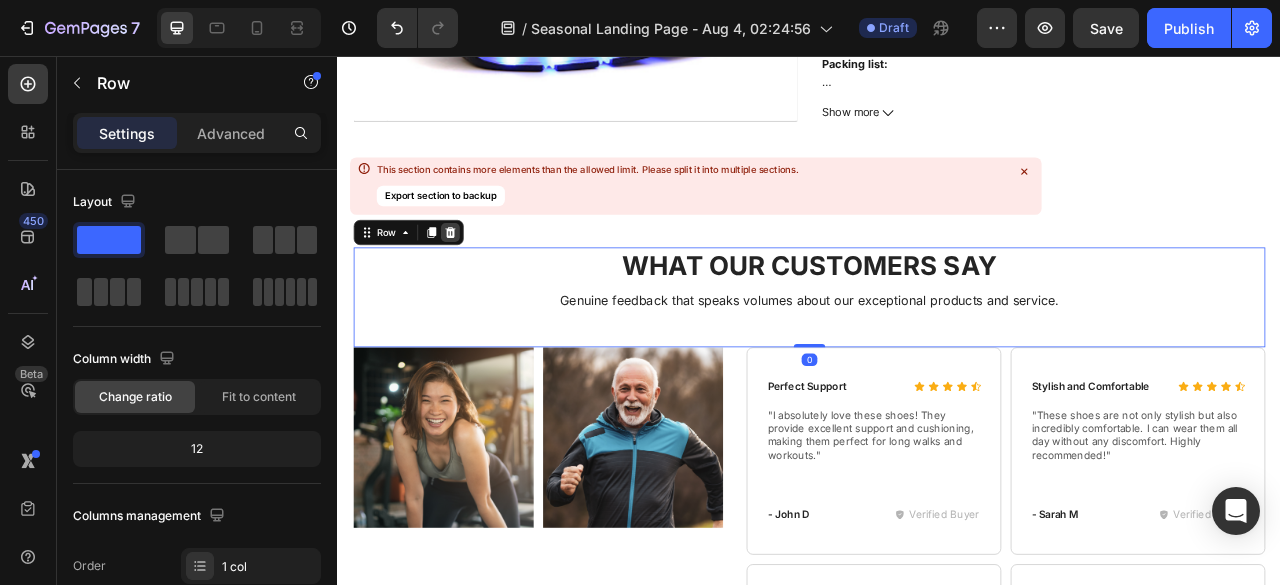 click 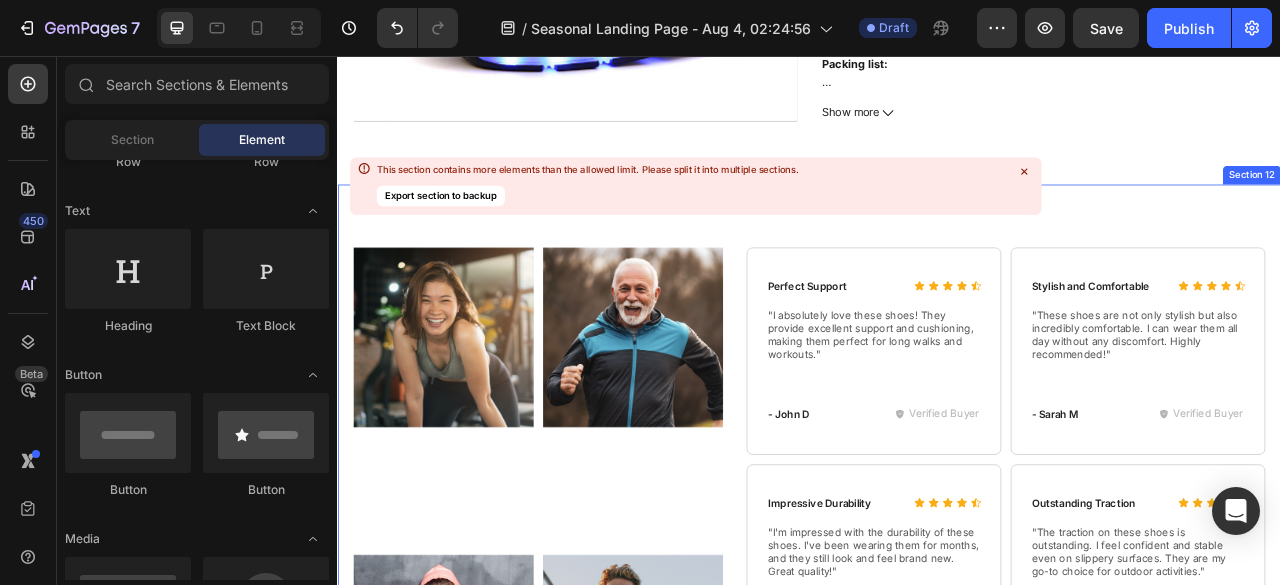 click on "Image Image Row Image Image Row Image Image Row Perfect Support Text Block
Icon
Icon
Icon
Icon
Icon Icon List Row "I absolutely love these shoes! They provide excellent support and cushioning, making them perfect for long walks and workouts." Text Block - John D Text Block
Verified Buyer Item List Row Hero Banner Stylish and Comfortable Text Block
Icon
Icon
Icon
Icon
Icon Icon List Row "These shoes are not only stylish but also incredibly comfortable. I can wear them all day without any discomfort. Highly recommended!" Text Block - Sarah M Text Block
Verified Buyer Item List Row Hero Banner Row Impressive Durability Text Block
Icon
Icon
Icon
Icon
Icon Icon List Row Text Block - Emma R  Text Block
Verified Buyer Item List Row Hero Banner Outstanding Traction Row" at bounding box center (937, 670) 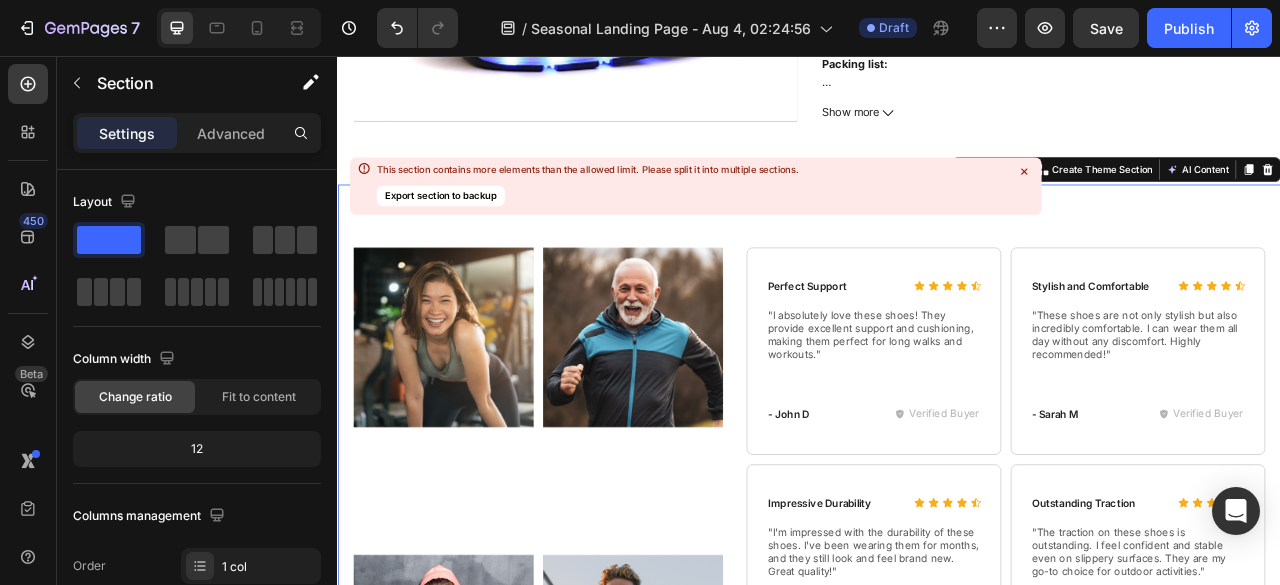 click 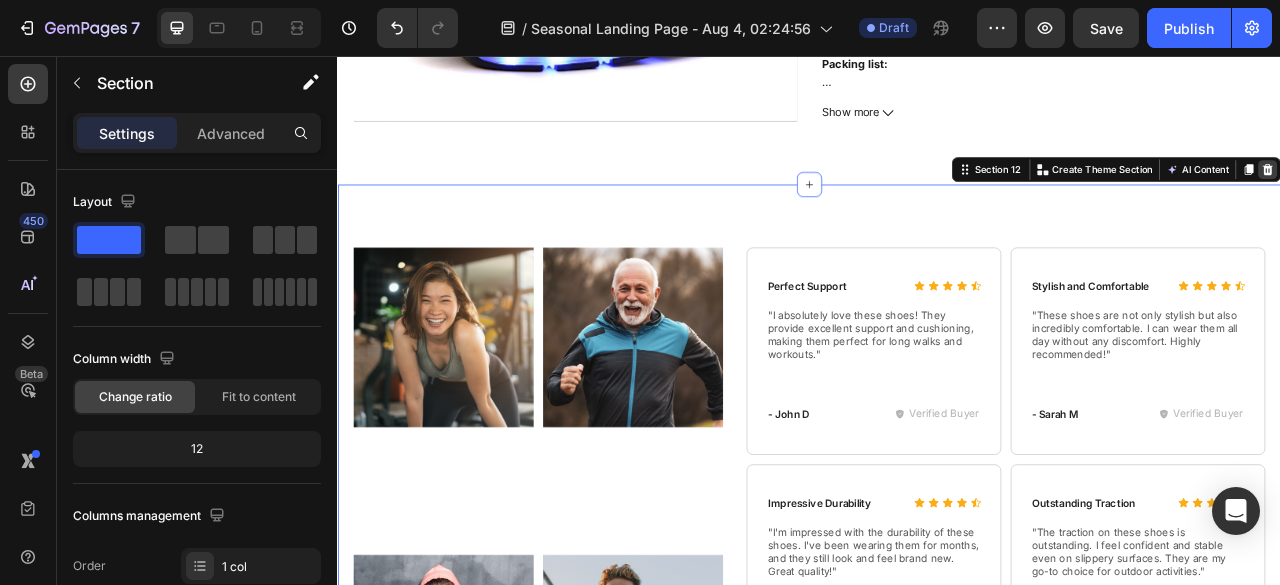 click 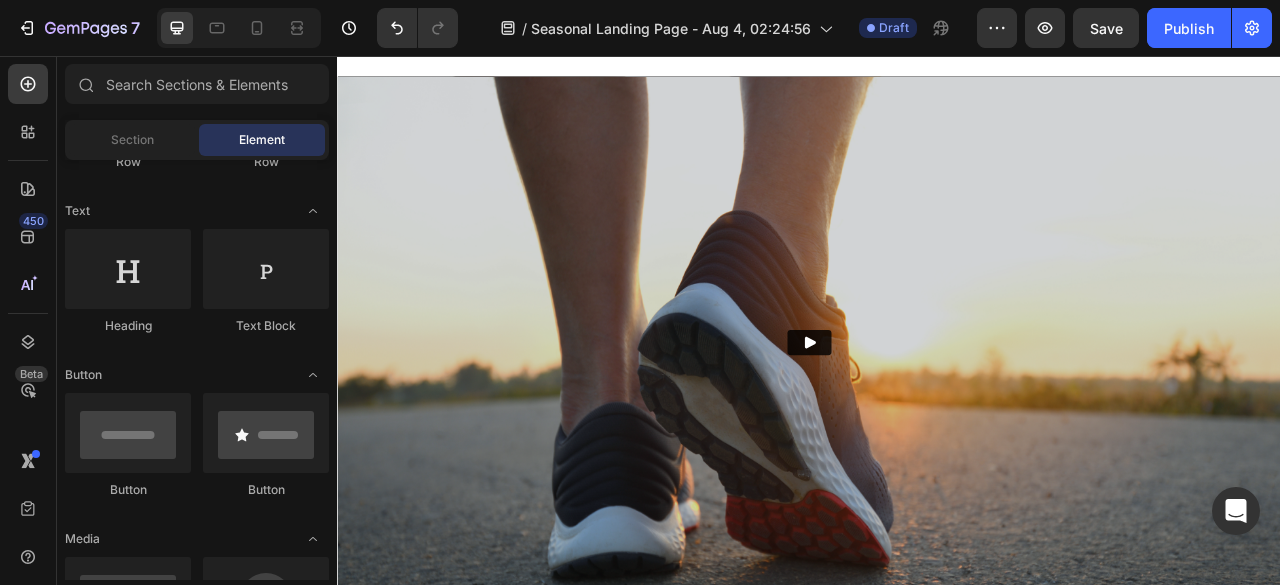 scroll, scrollTop: 3060, scrollLeft: 0, axis: vertical 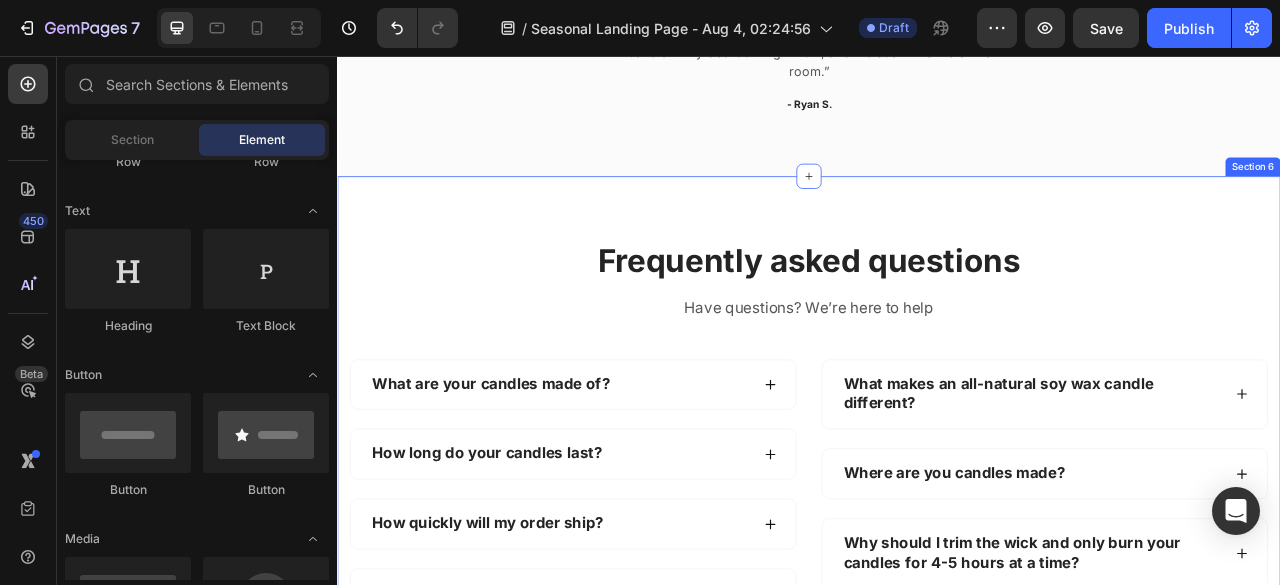 click on "Section 6" at bounding box center [1502, 197] 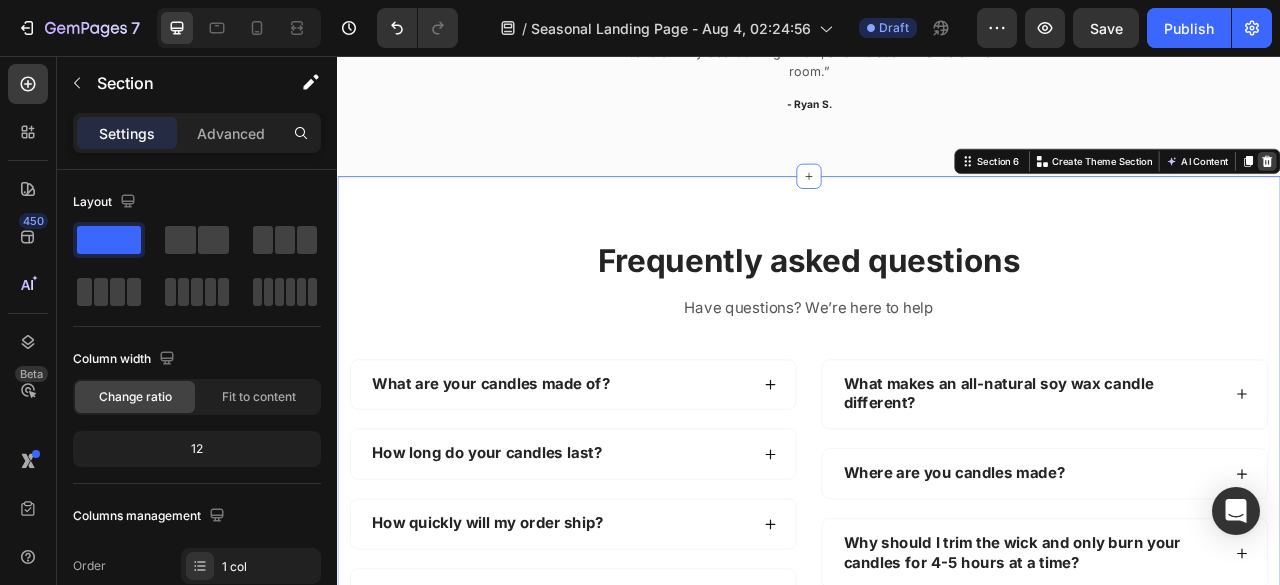 click 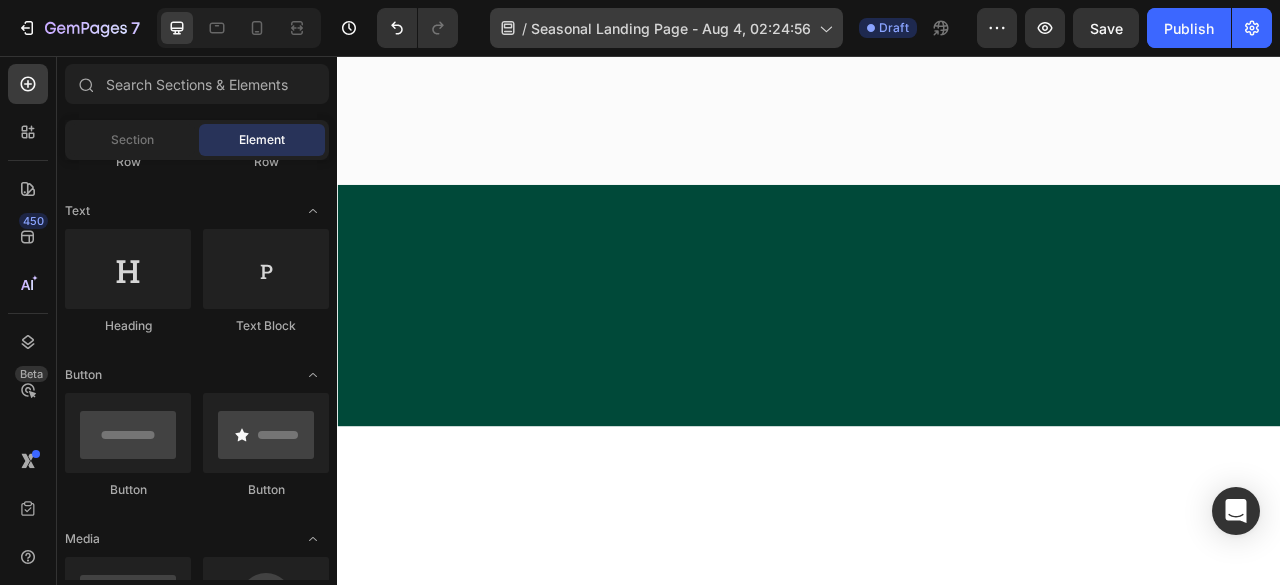 scroll, scrollTop: 1756, scrollLeft: 0, axis: vertical 